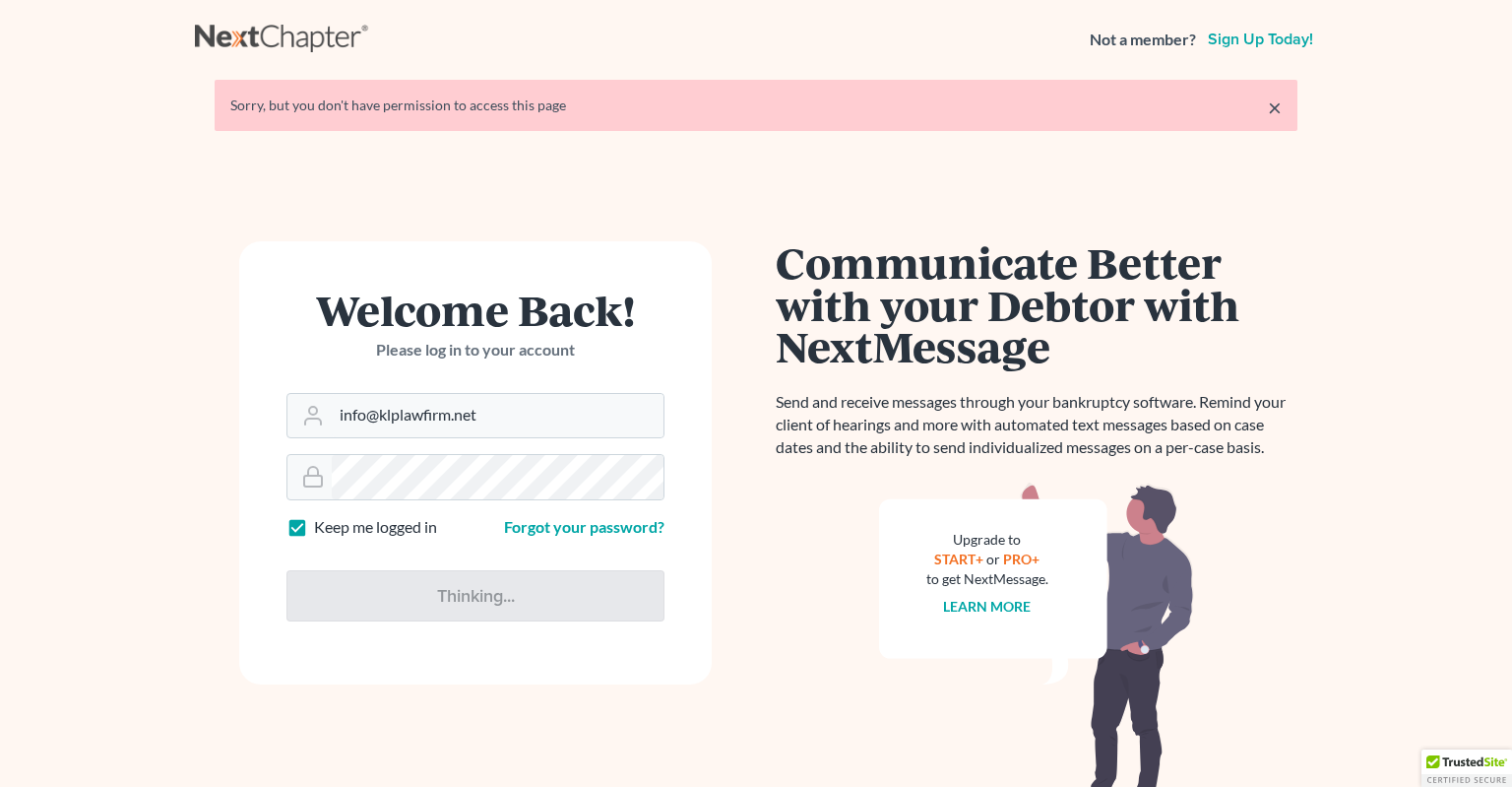 scroll, scrollTop: 0, scrollLeft: 0, axis: both 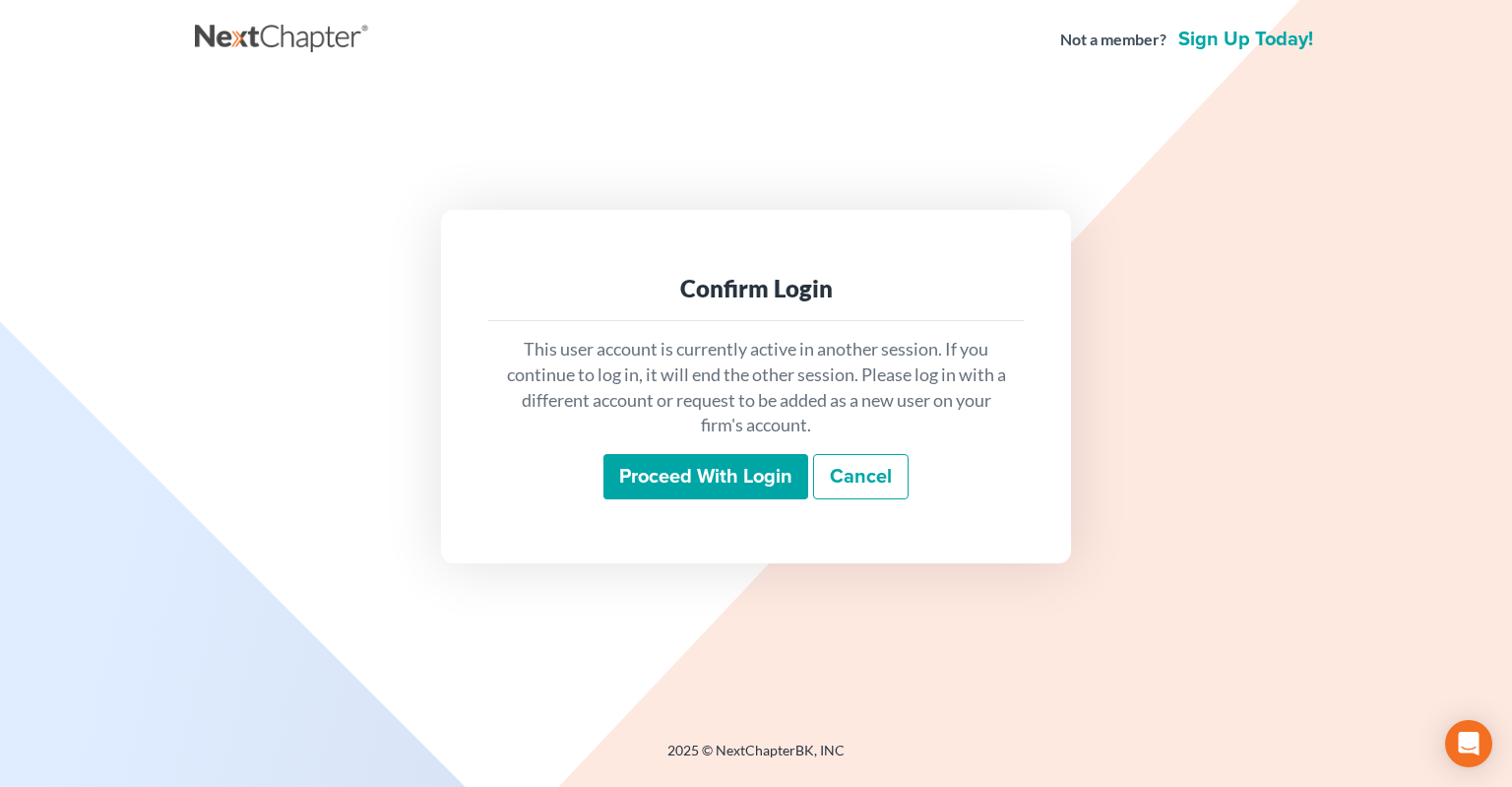 click on "Proceed with login" at bounding box center (706, 477) 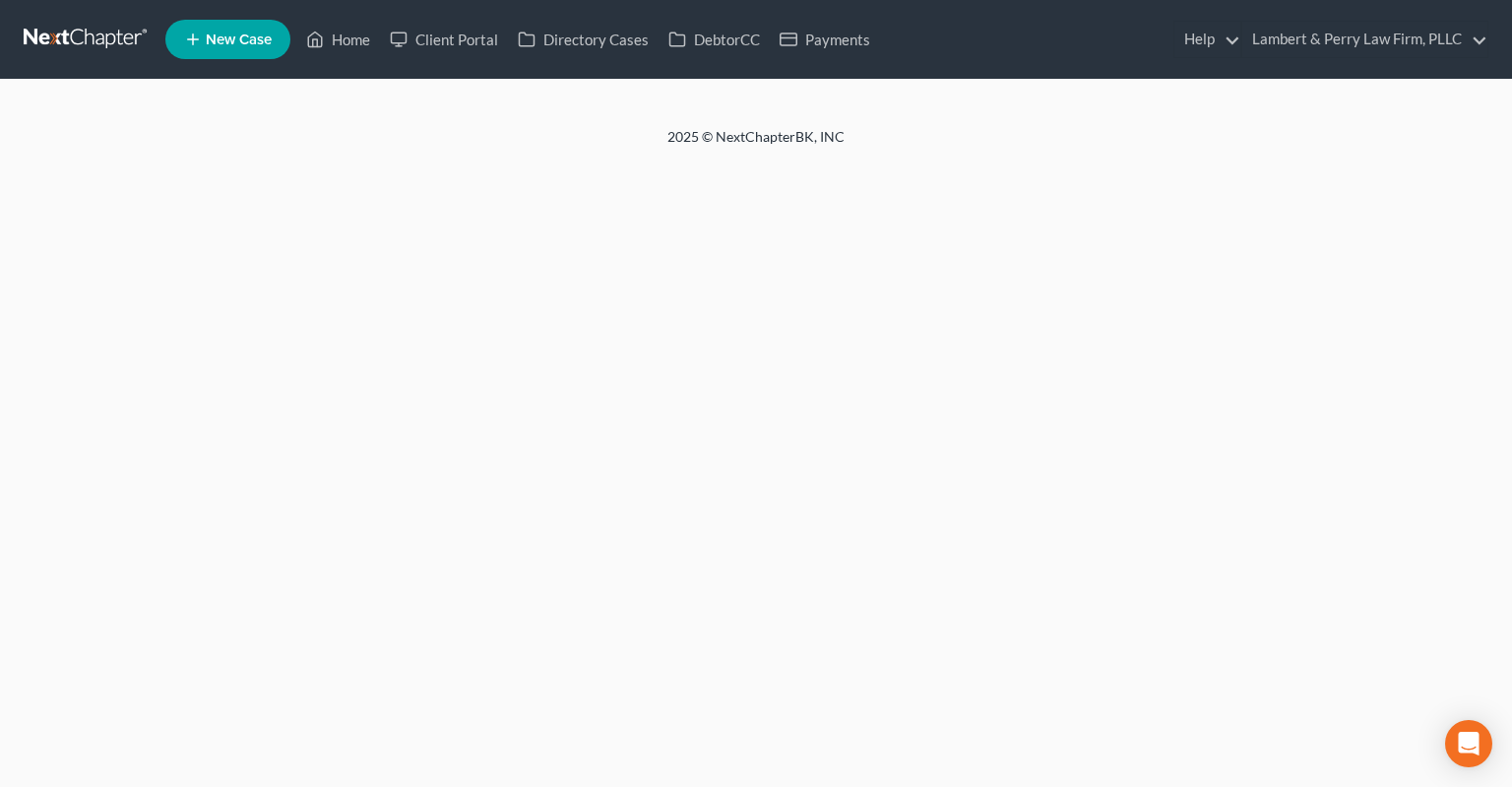 scroll, scrollTop: 0, scrollLeft: 0, axis: both 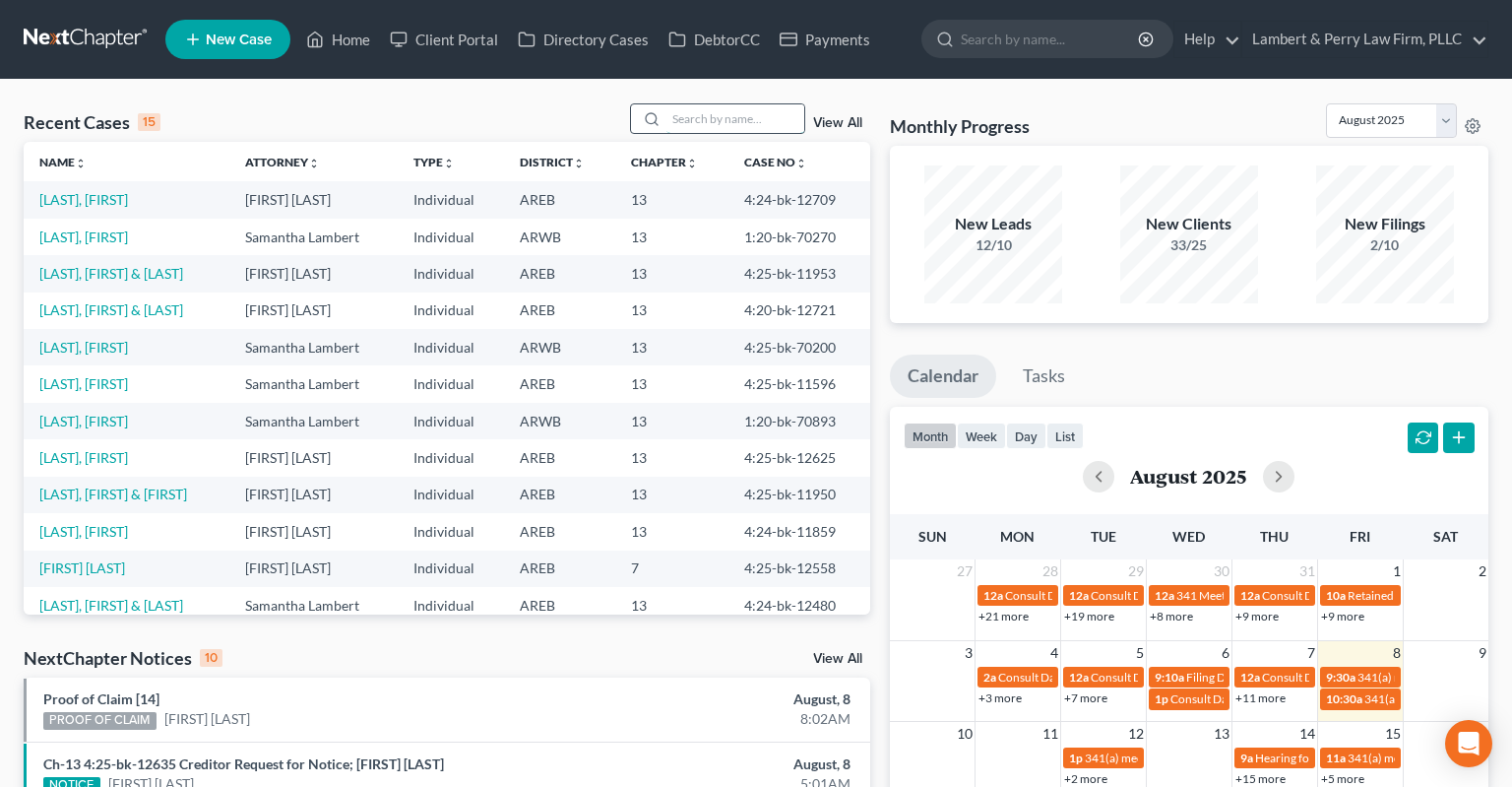 click at bounding box center [735, 118] 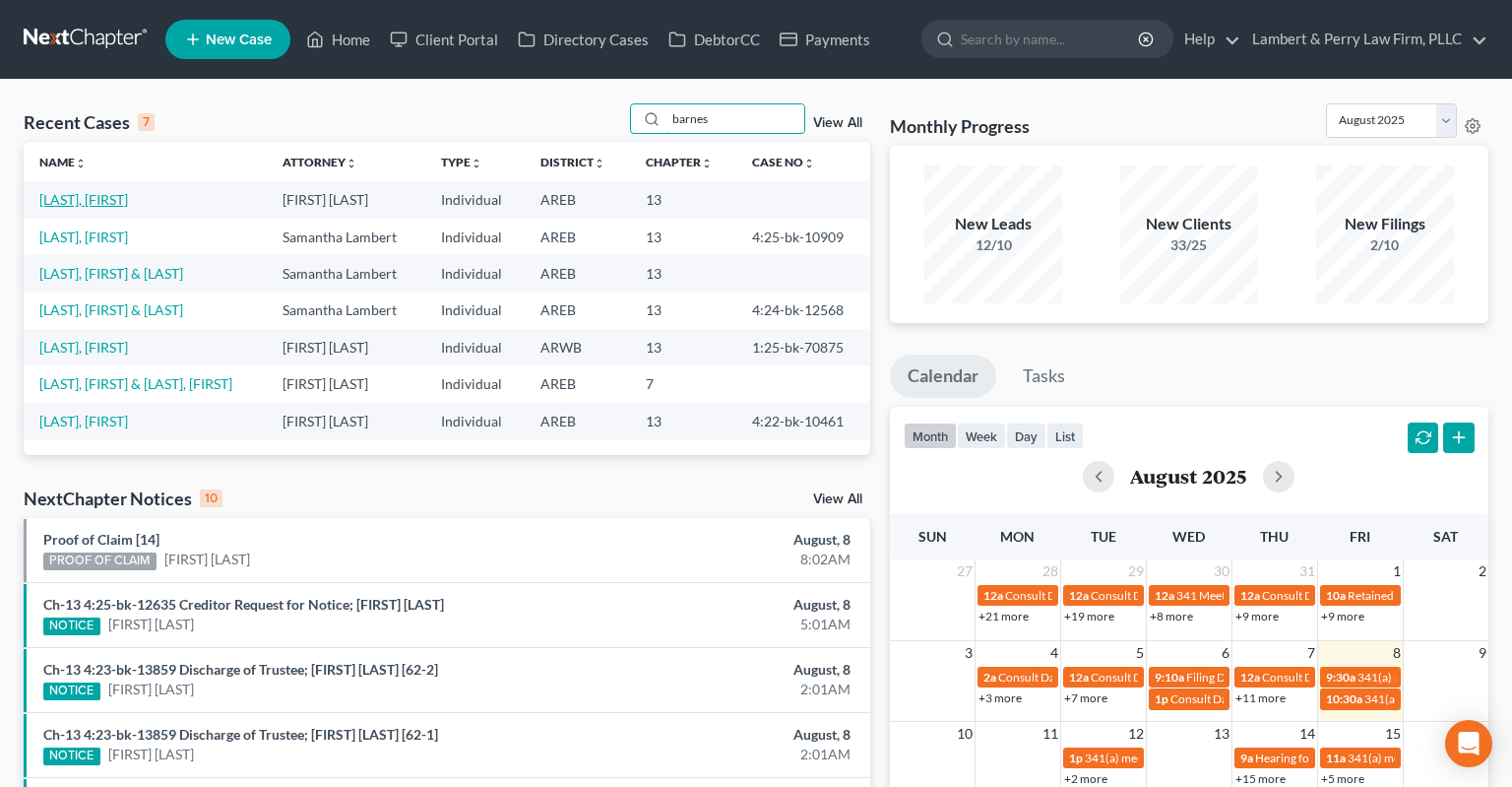 type on "barnes" 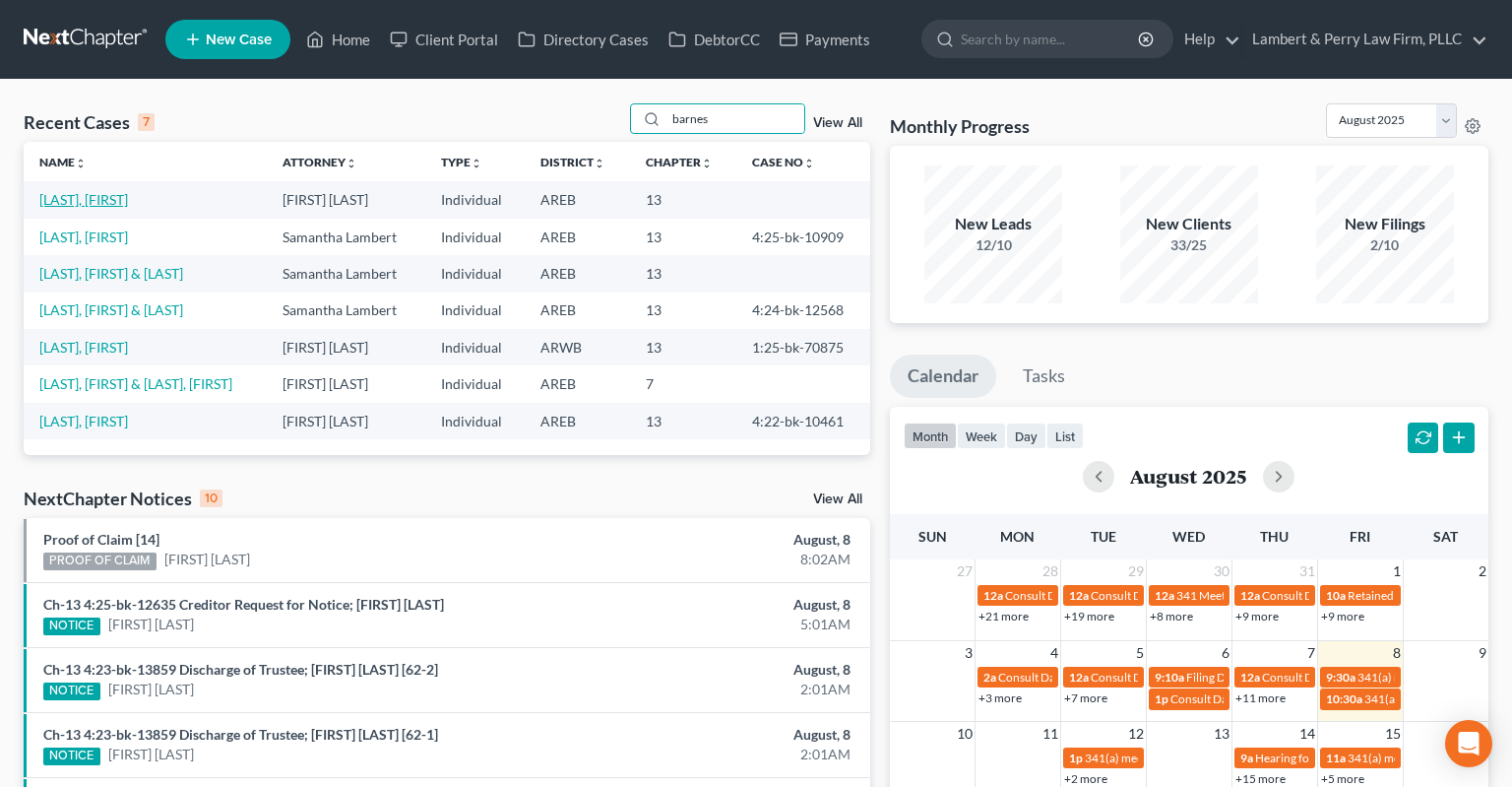 click on "[LAST], [FIRST]" at bounding box center (84, 199) 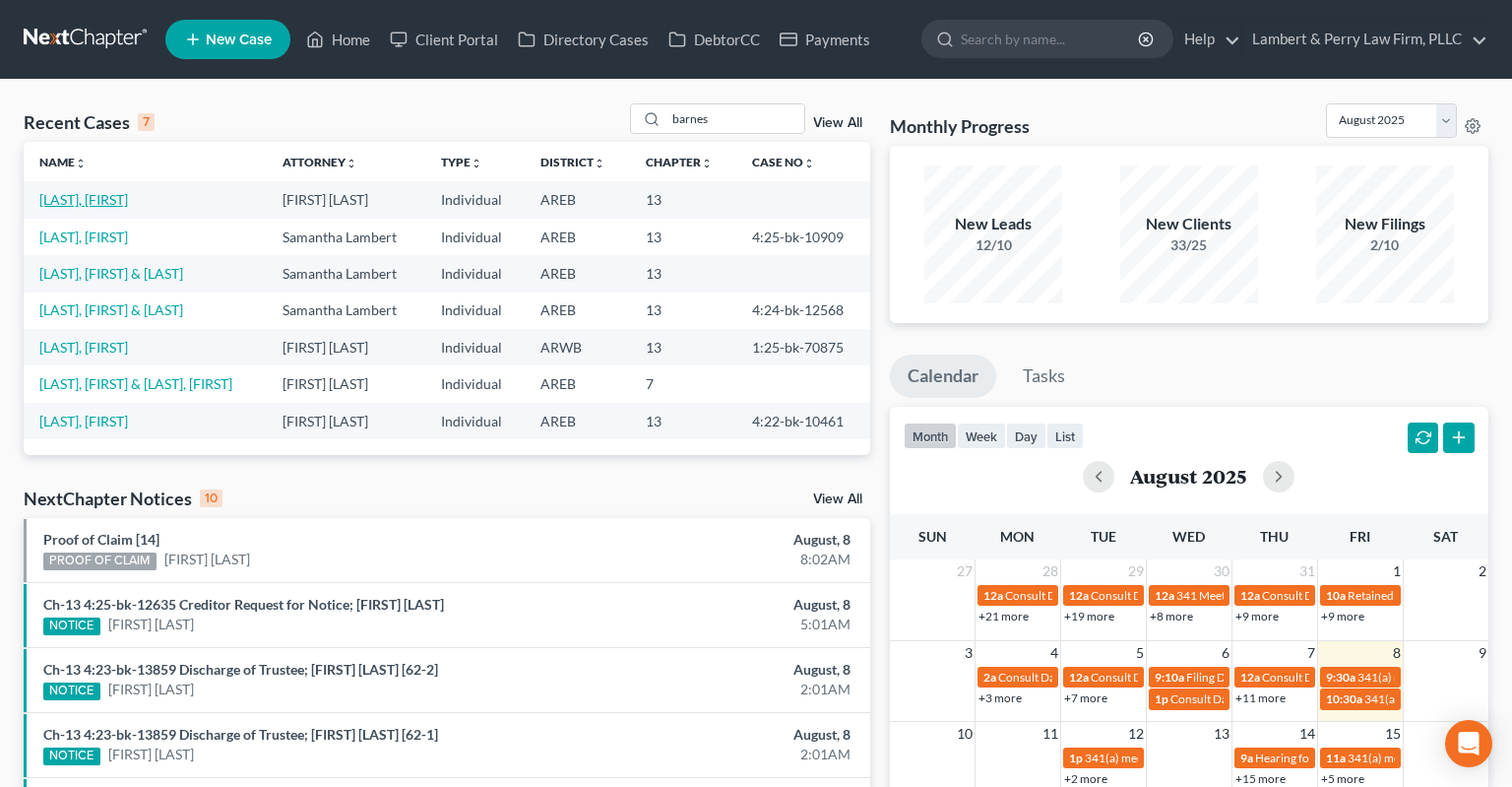 select on "4" 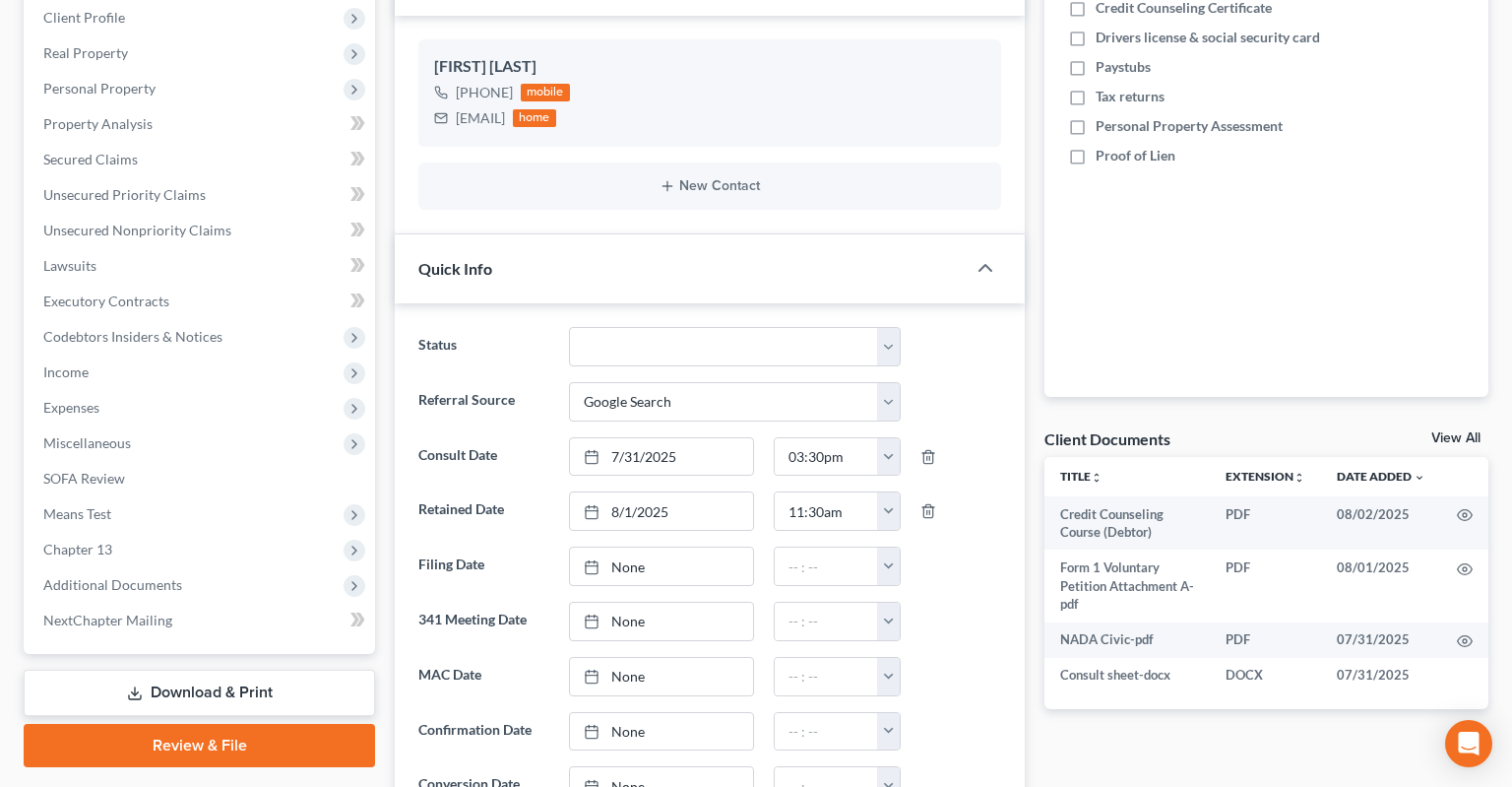 scroll, scrollTop: 831, scrollLeft: 0, axis: vertical 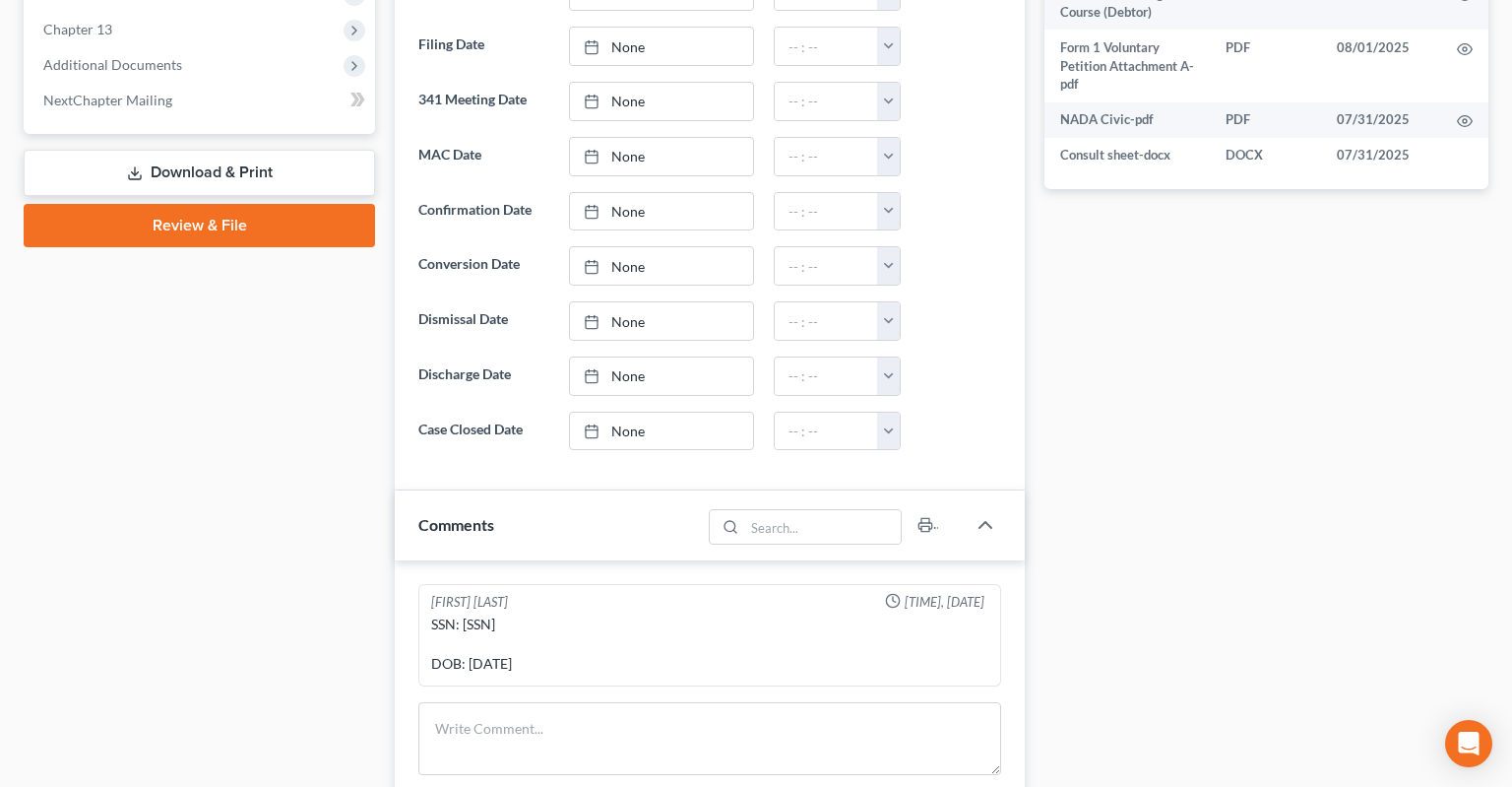 click on "SSN:  429-57-2534
DOB: 06/09/1972" at bounding box center (710, 644) 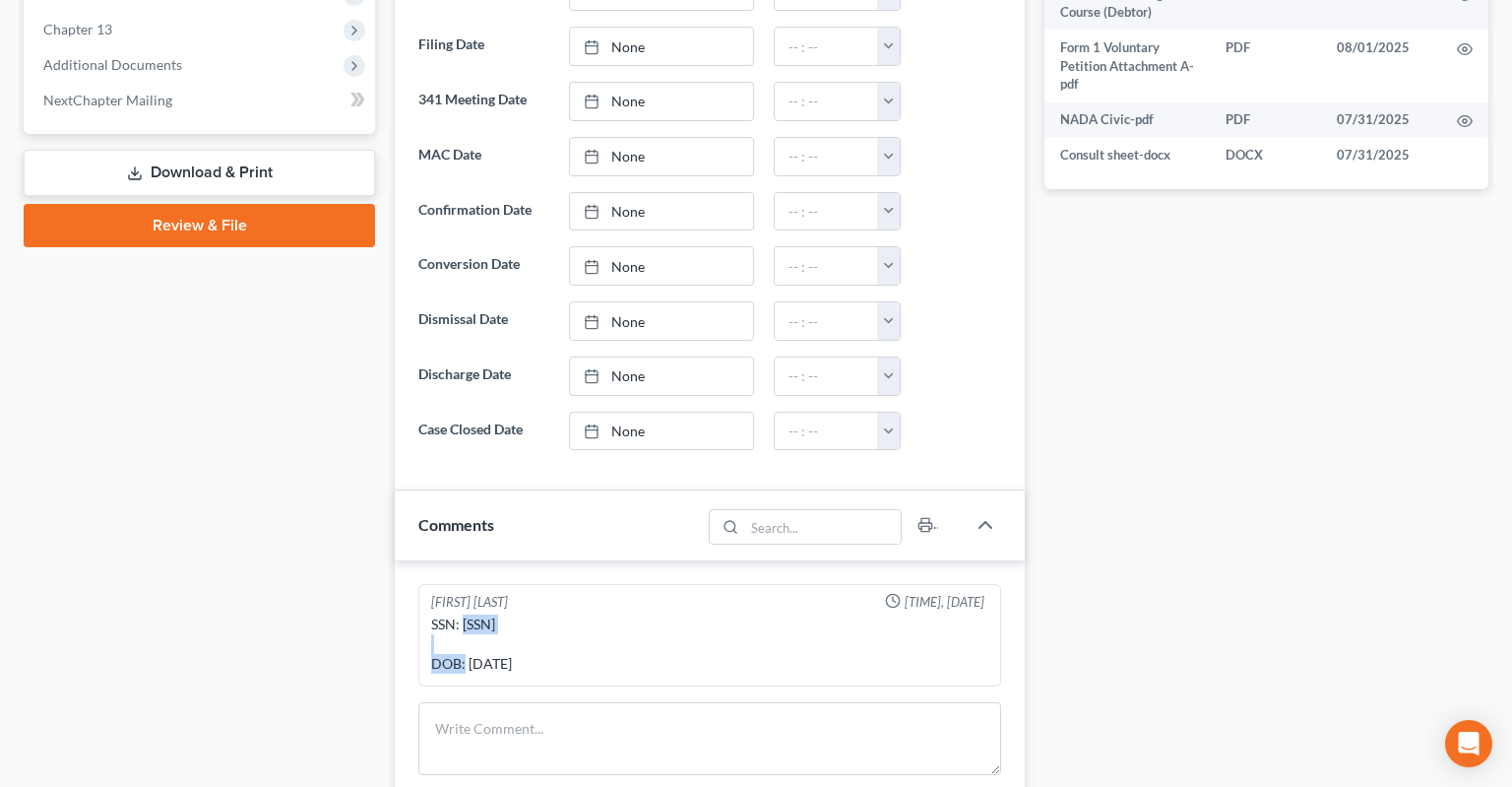 drag, startPoint x: 474, startPoint y: 613, endPoint x: 538, endPoint y: 608, distance: 64.195015 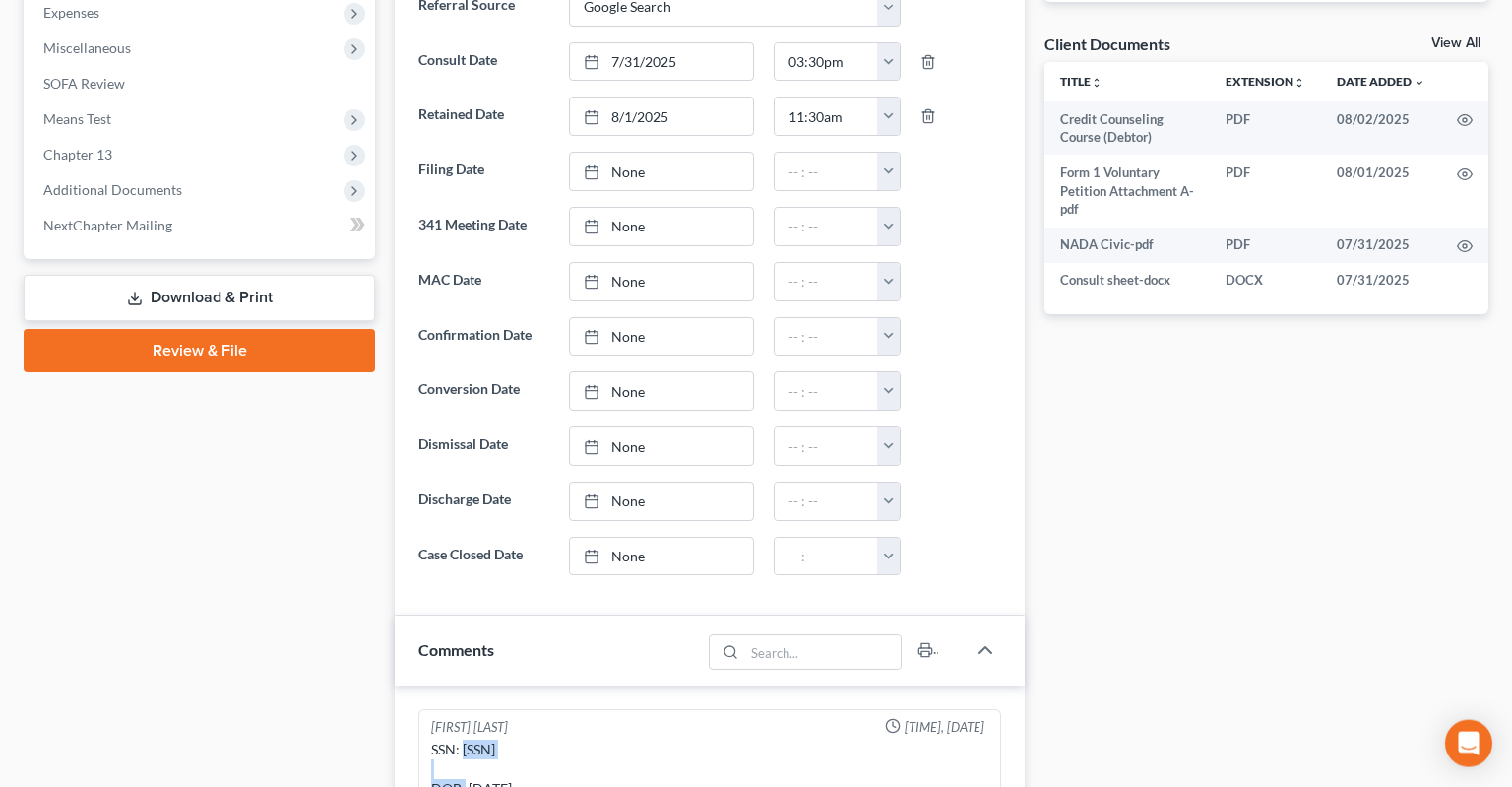 scroll, scrollTop: 623, scrollLeft: 0, axis: vertical 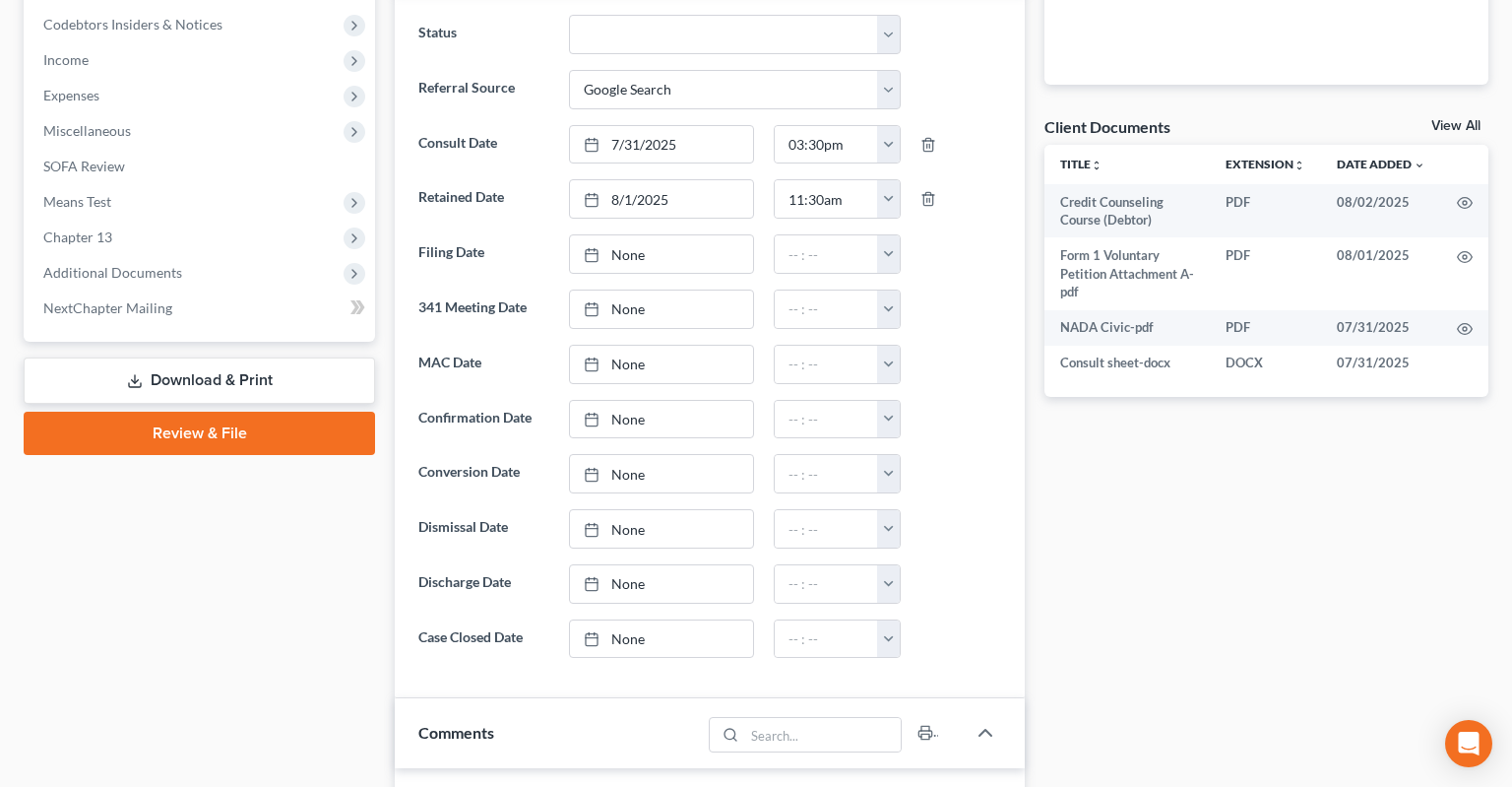 click on "Review & File" at bounding box center (199, 433) 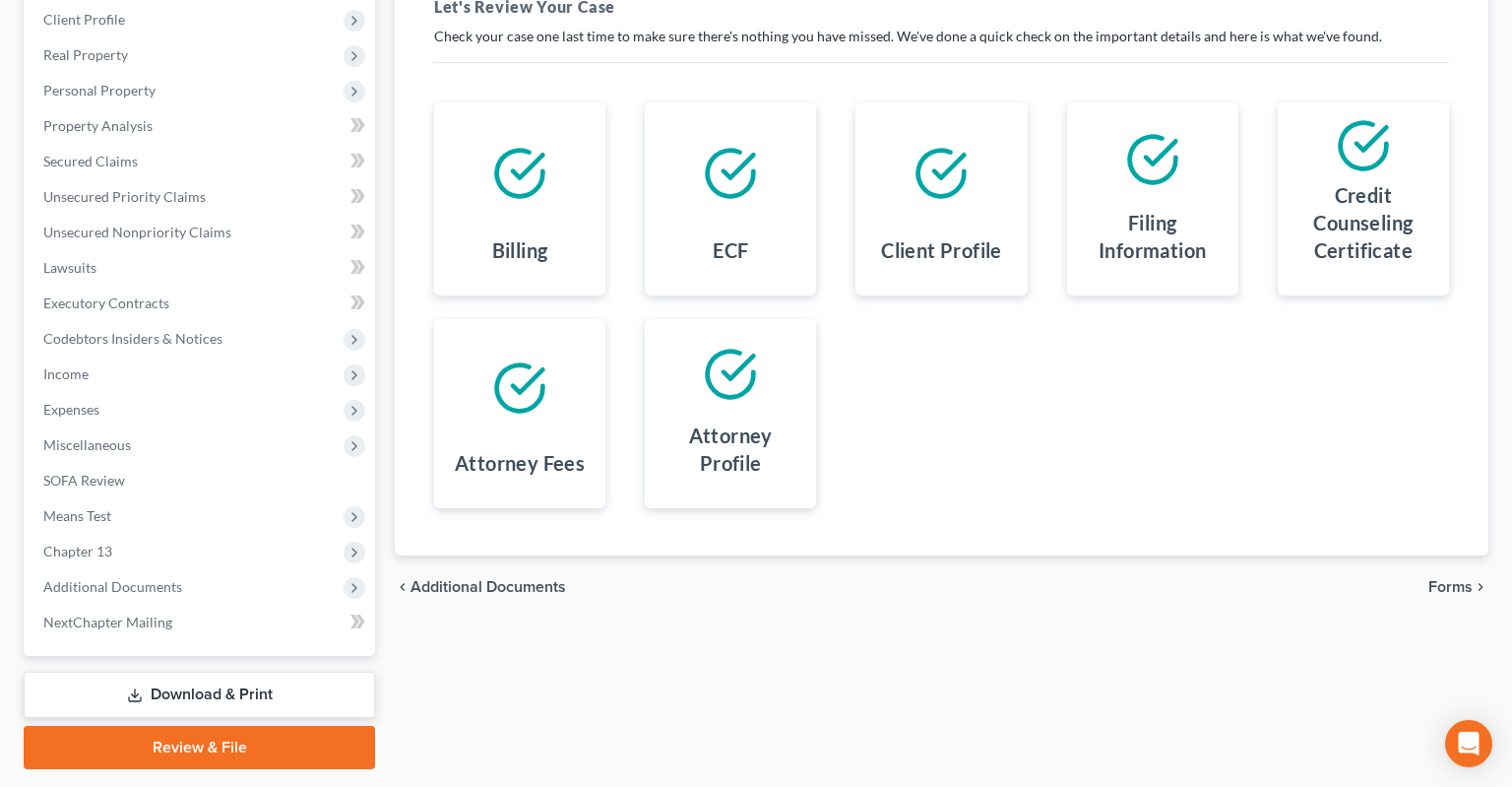 scroll, scrollTop: 0, scrollLeft: 0, axis: both 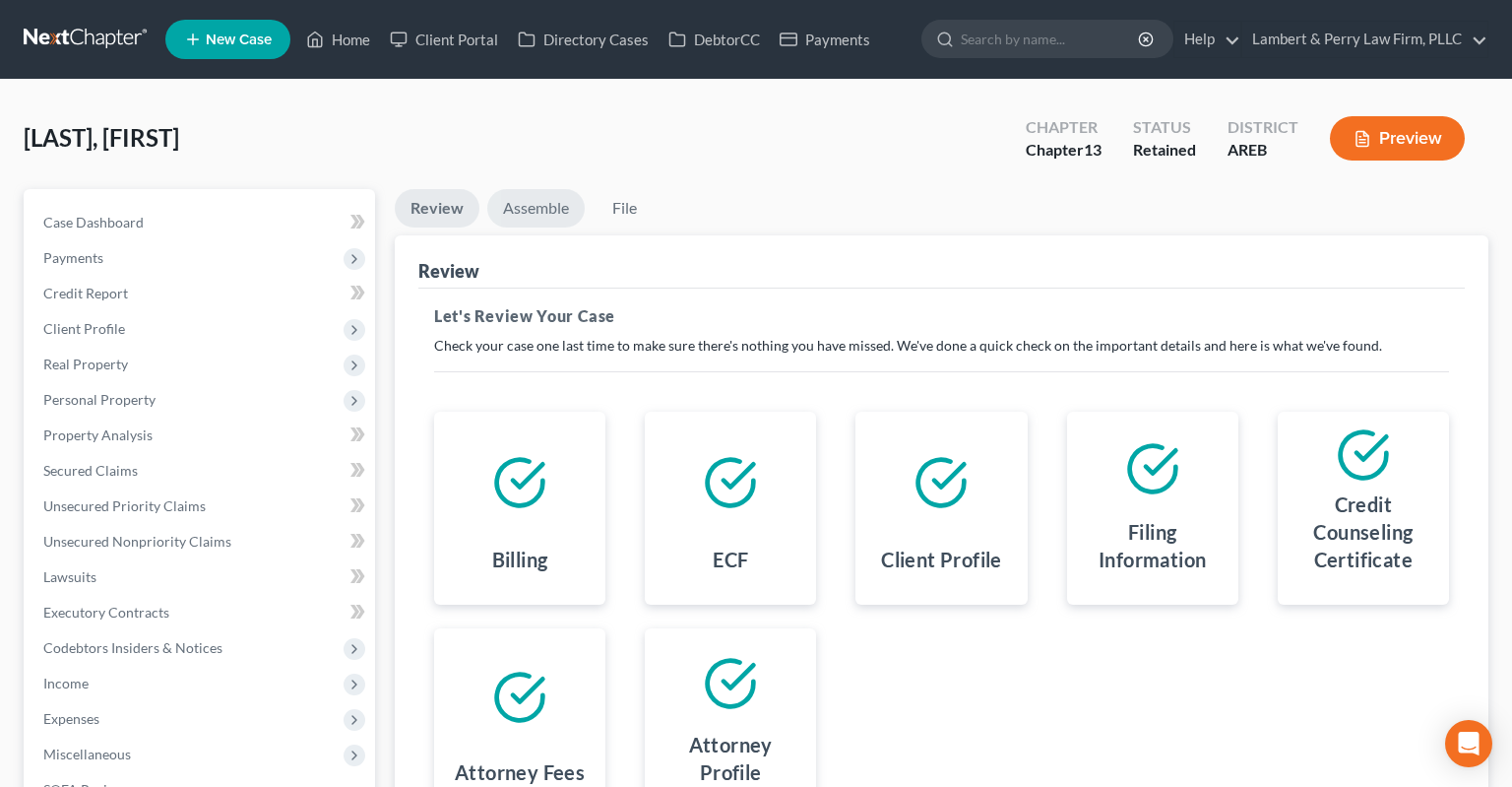click on "Assemble" at bounding box center [536, 208] 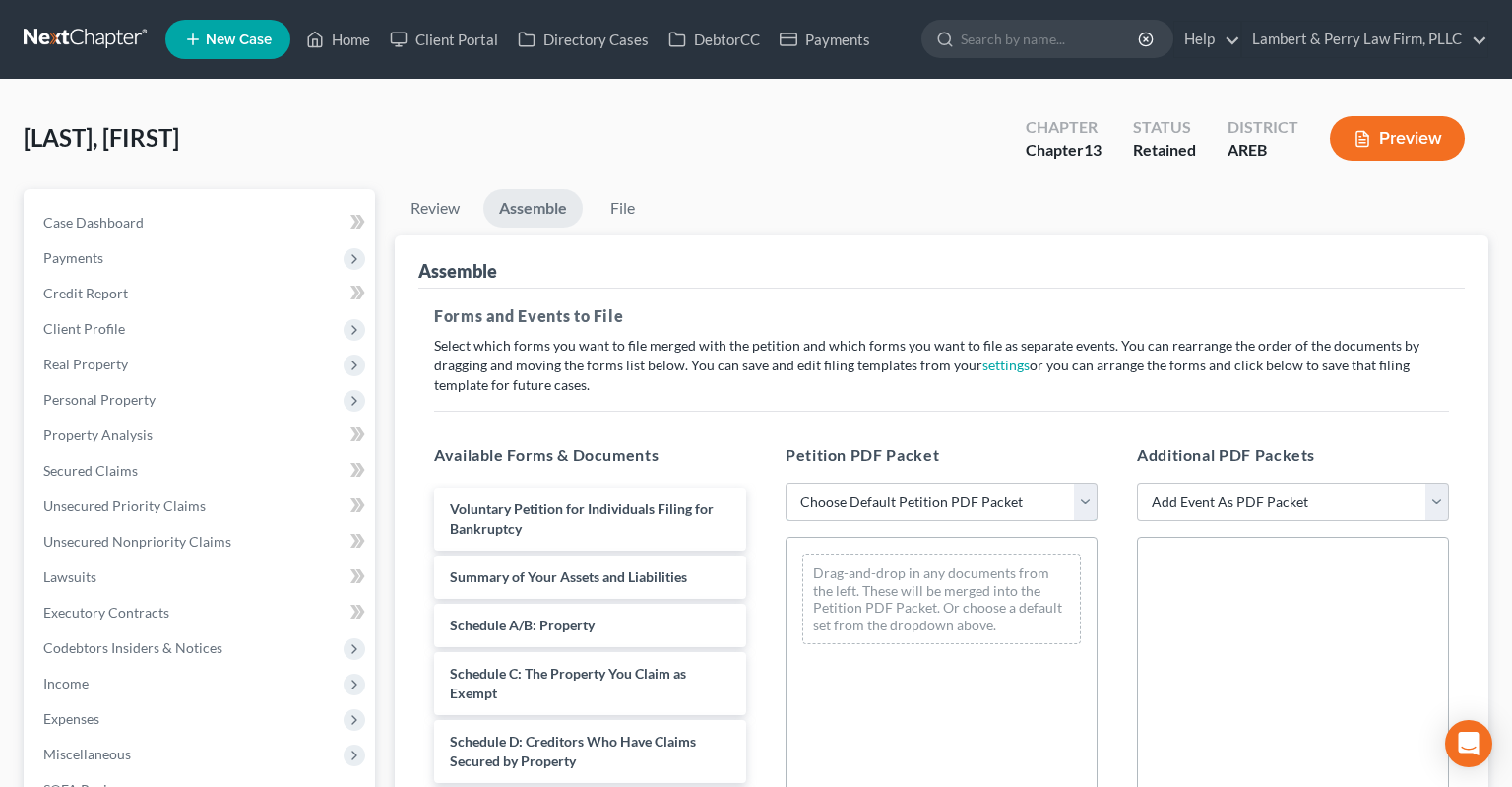 click on "Choose Default Petition PDF Packet Complete Bankruptcy Petition (all forms and schedules) Emergency Filing (Voluntary Petition and Creditor List Only)" at bounding box center (941, 502) 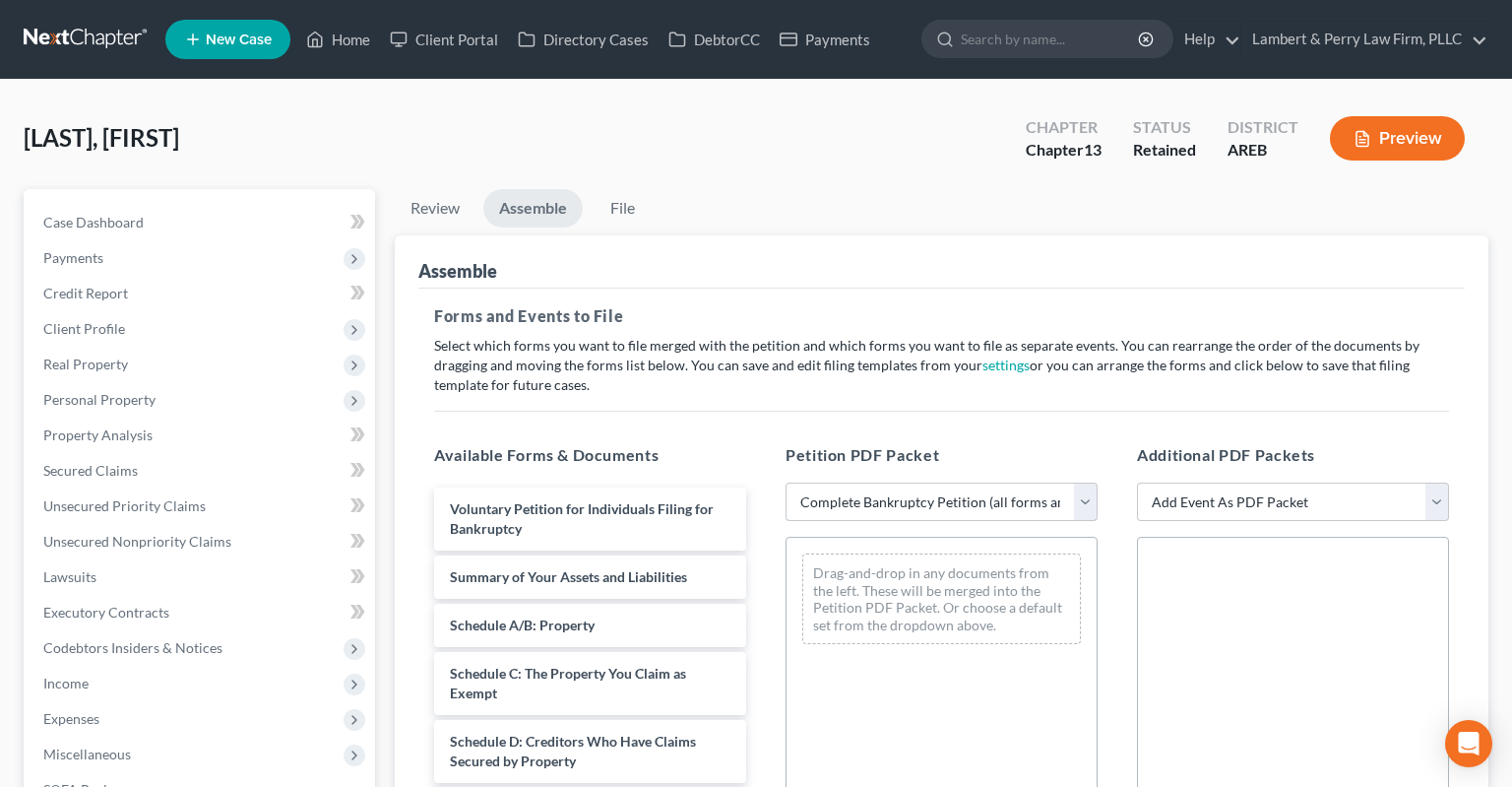 click on "Complete Bankruptcy Petition (all forms and schedules)" at bounding box center (0, 0) 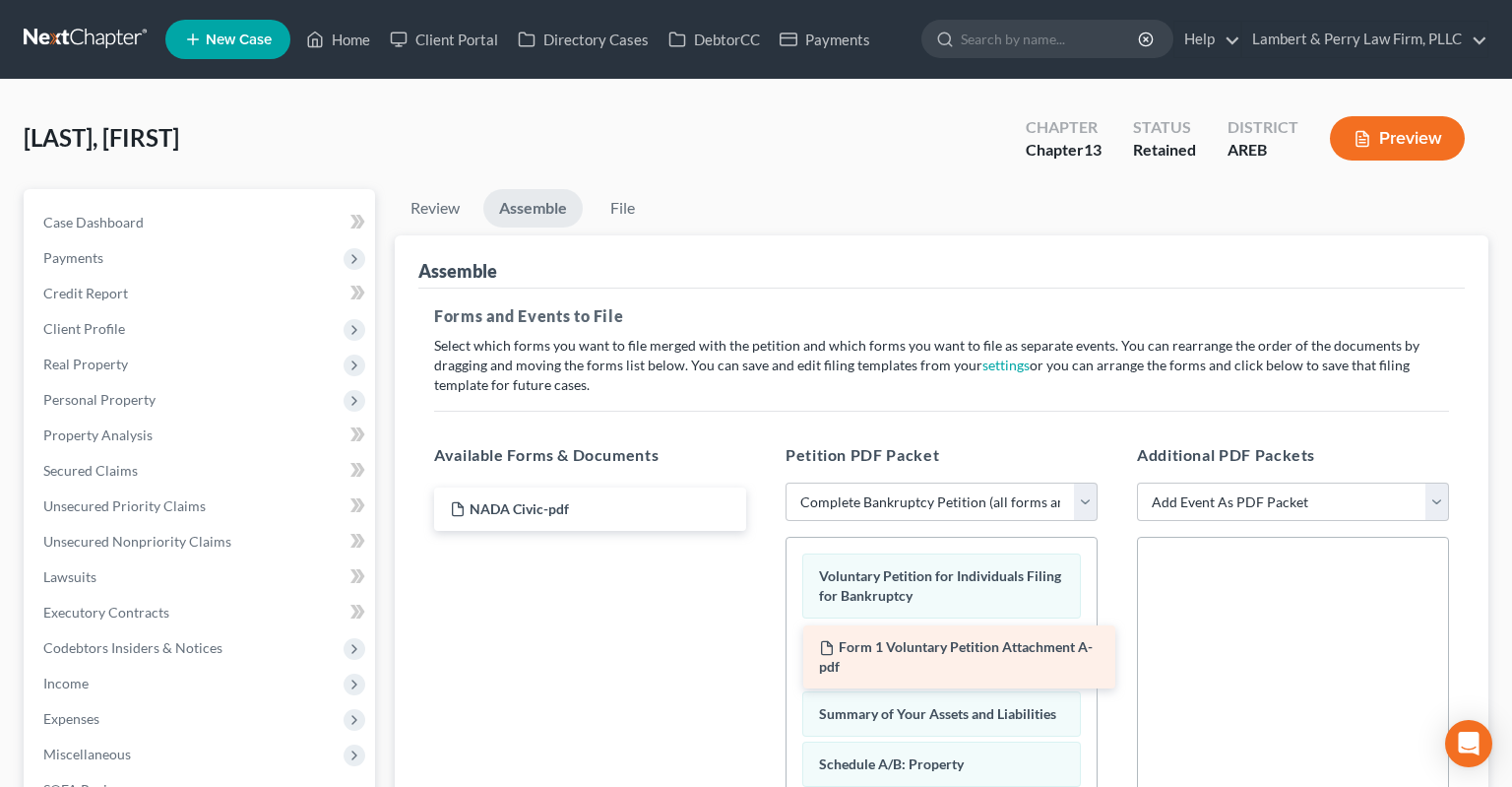 drag, startPoint x: 643, startPoint y: 511, endPoint x: 1007, endPoint y: 648, distance: 388.92801 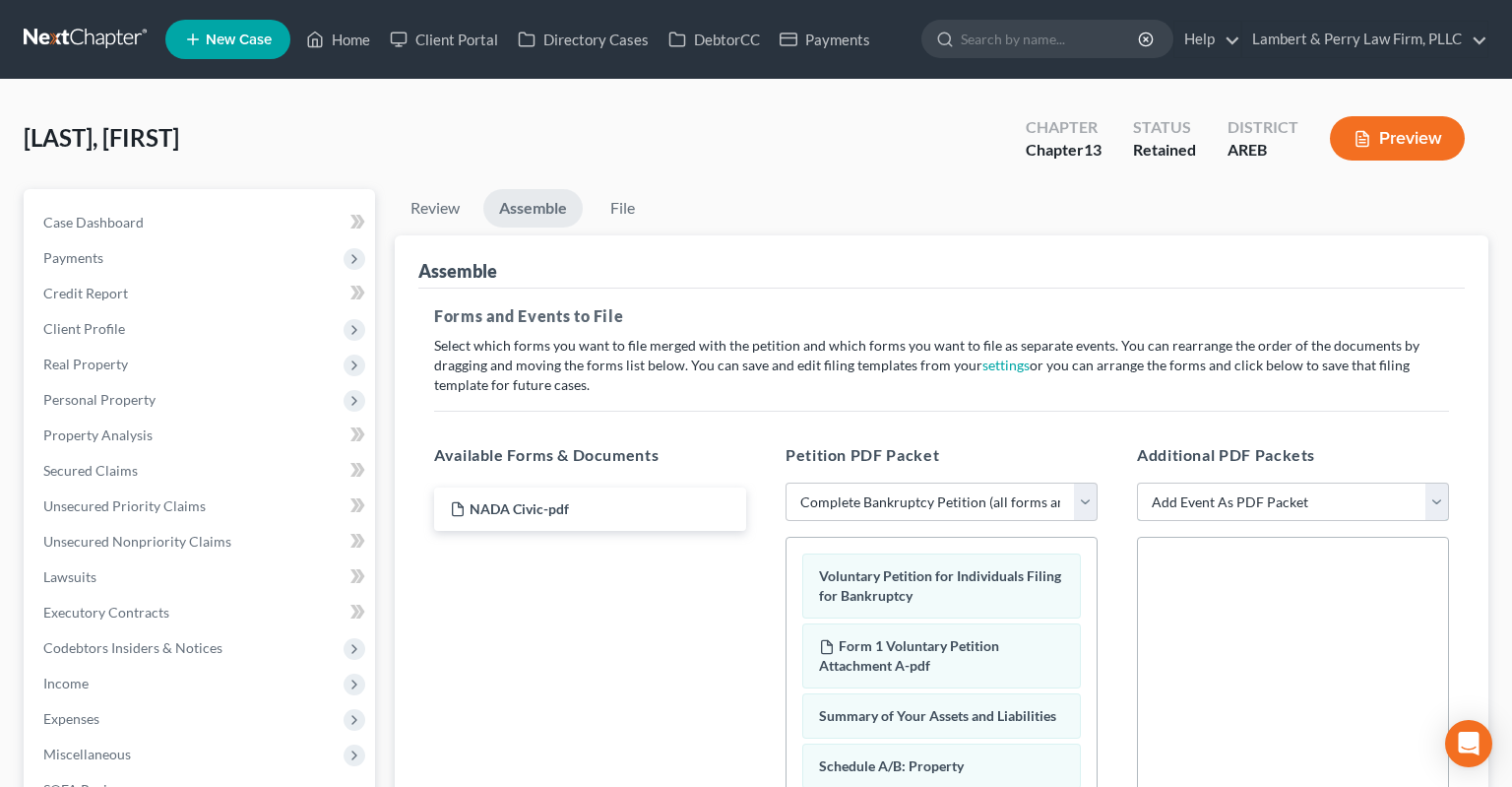 click on "Add Event As PDF Packet Certificate of Credit Counseling - Debtor Certificate of Credit Counseling - Joint Debtor Chapter 13 Plan Pay Filing Fee in Installments (Application / Motion)" at bounding box center [1292, 502] 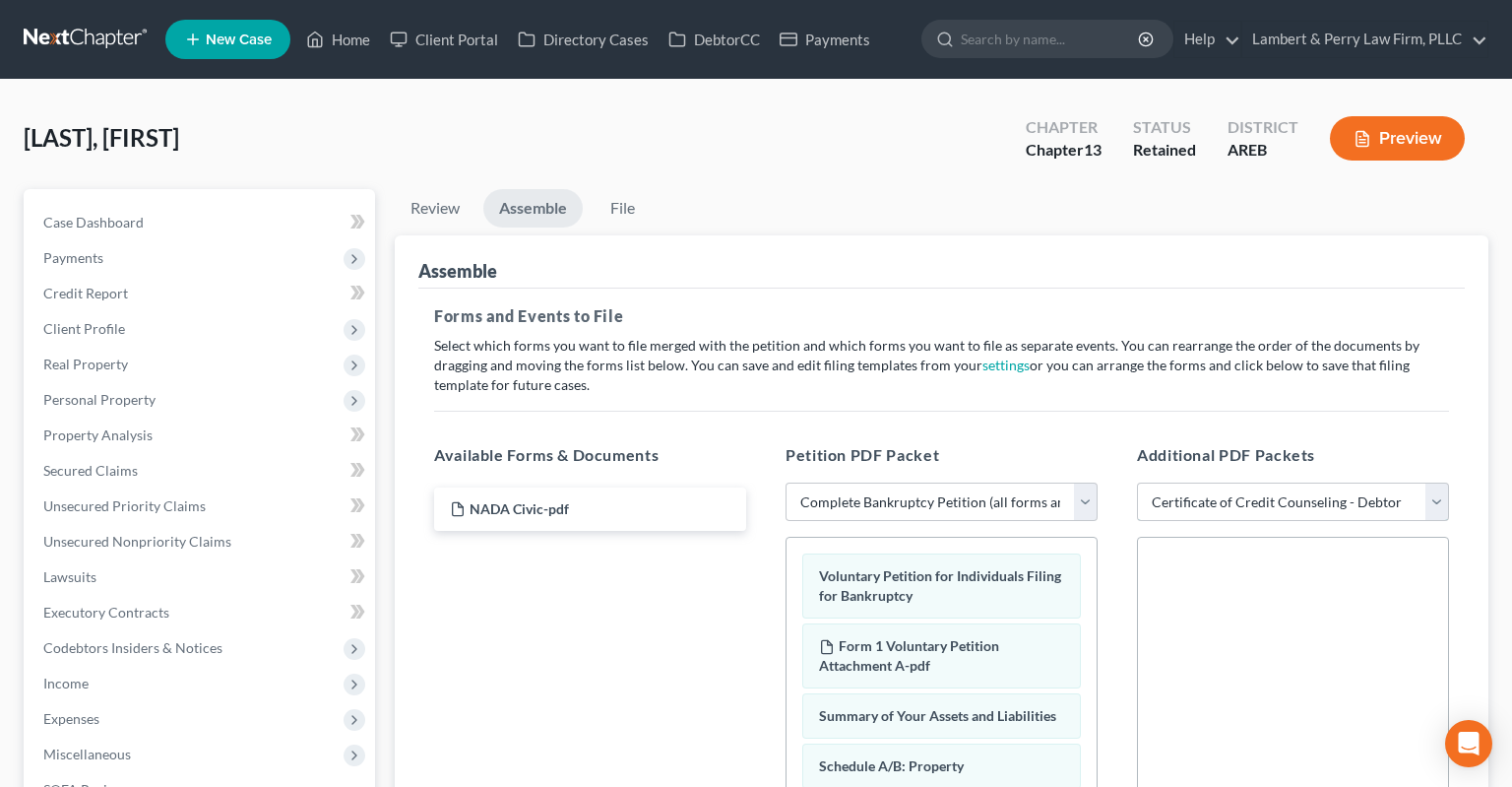 click on "Certificate of Credit Counseling - Debtor" at bounding box center (0, 0) 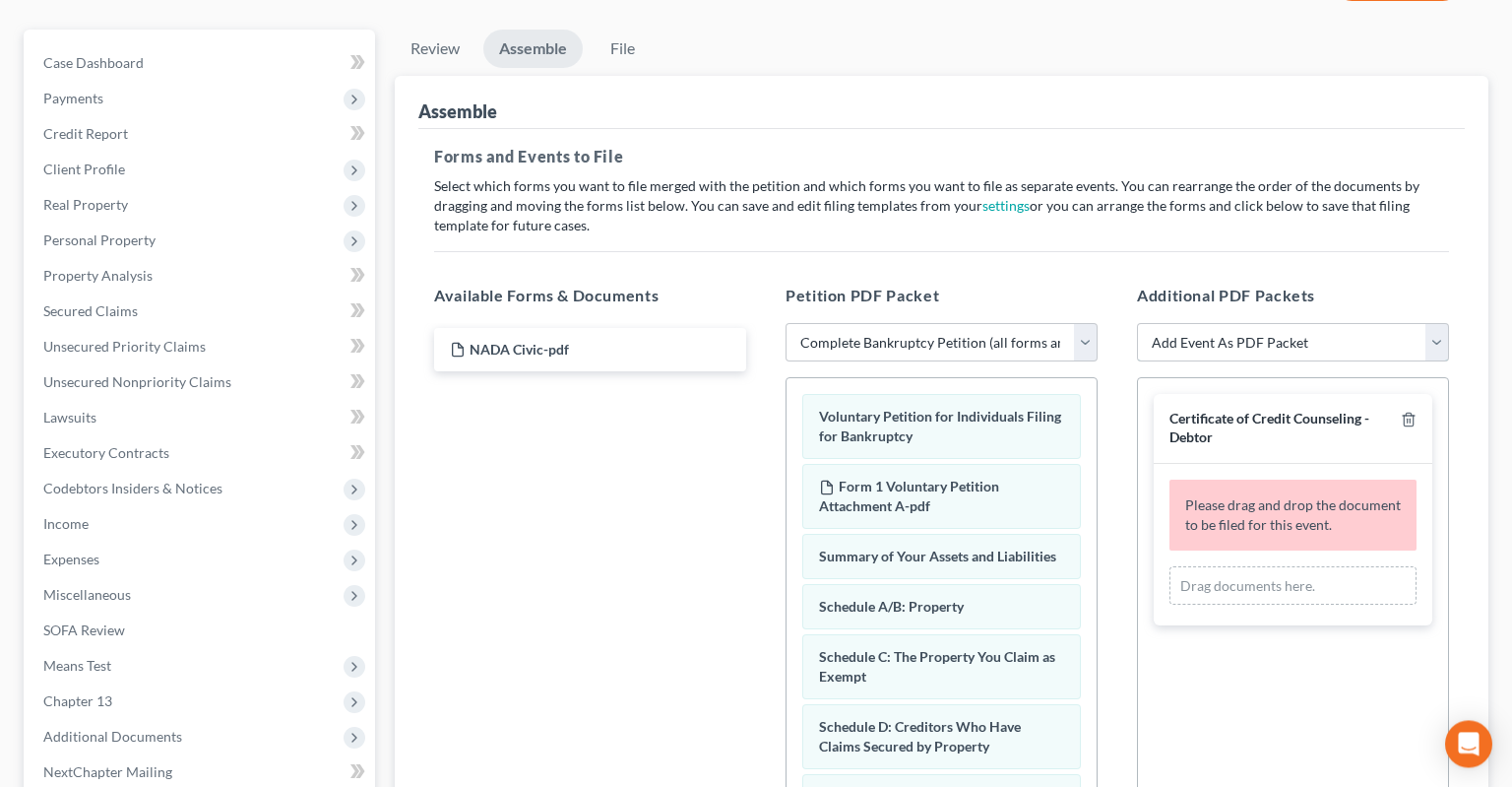 scroll, scrollTop: 311, scrollLeft: 0, axis: vertical 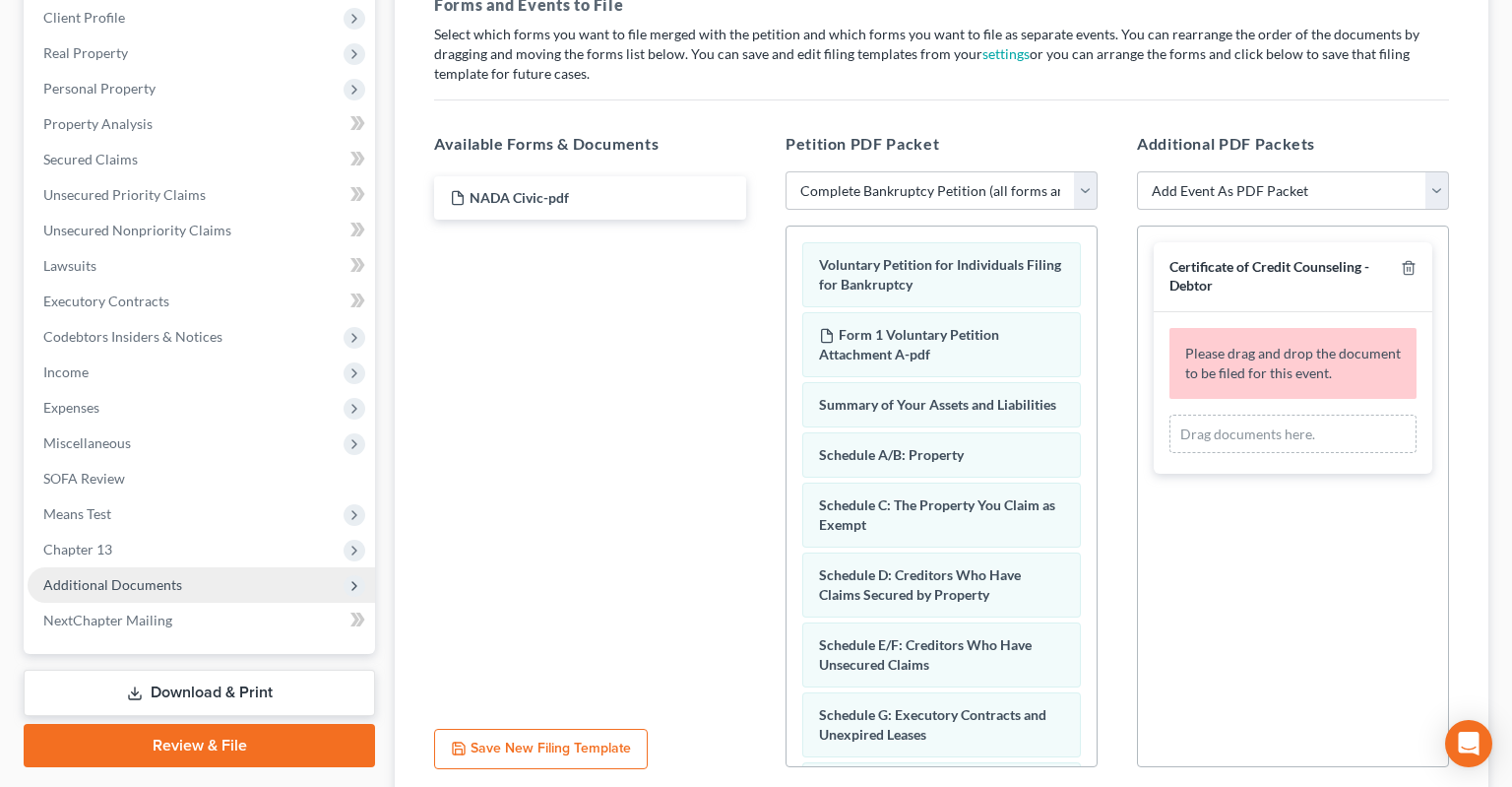 click on "Additional Documents" at bounding box center (112, 584) 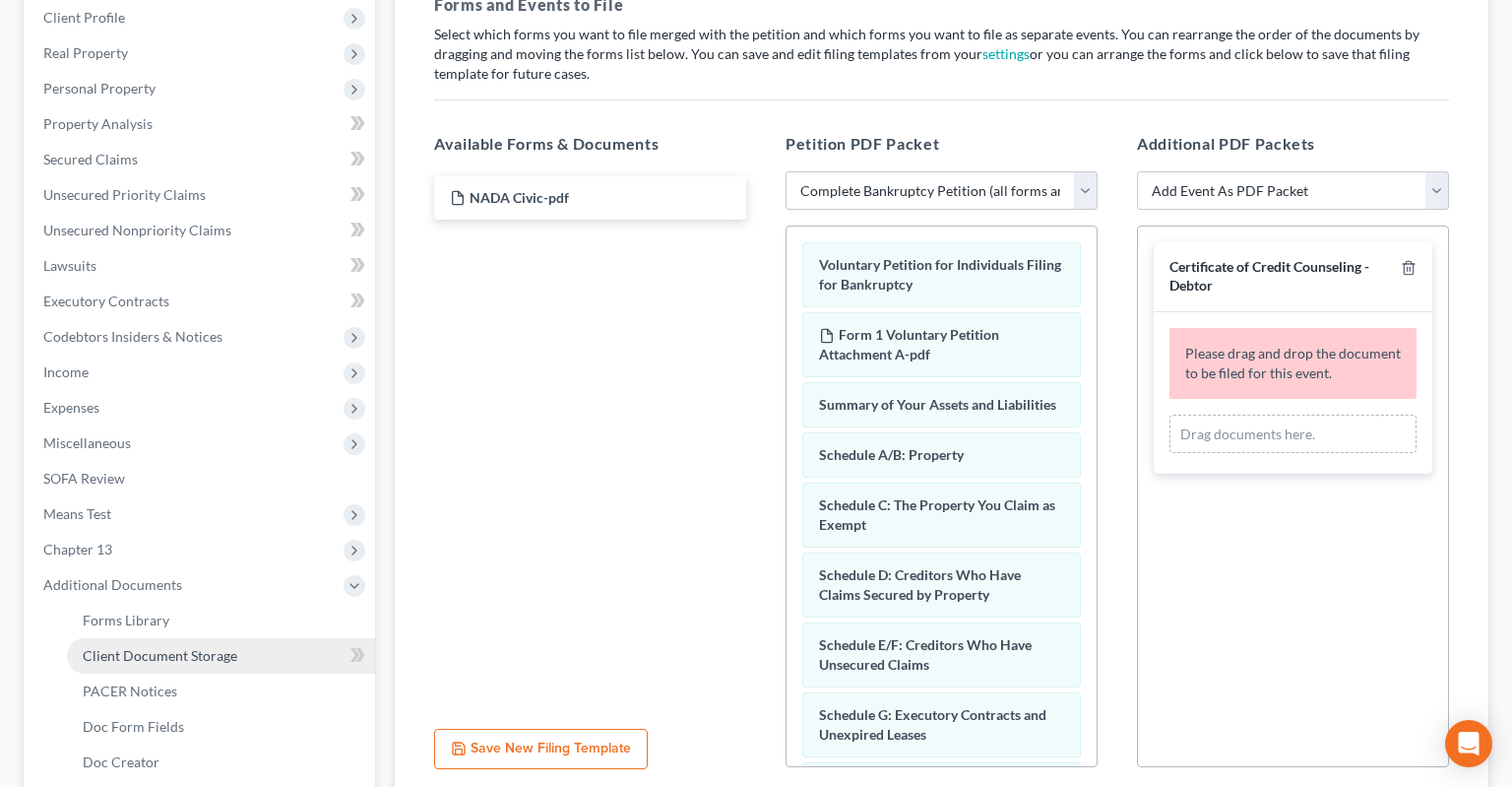 click on "Client Document Storage" at bounding box center (220, 656) 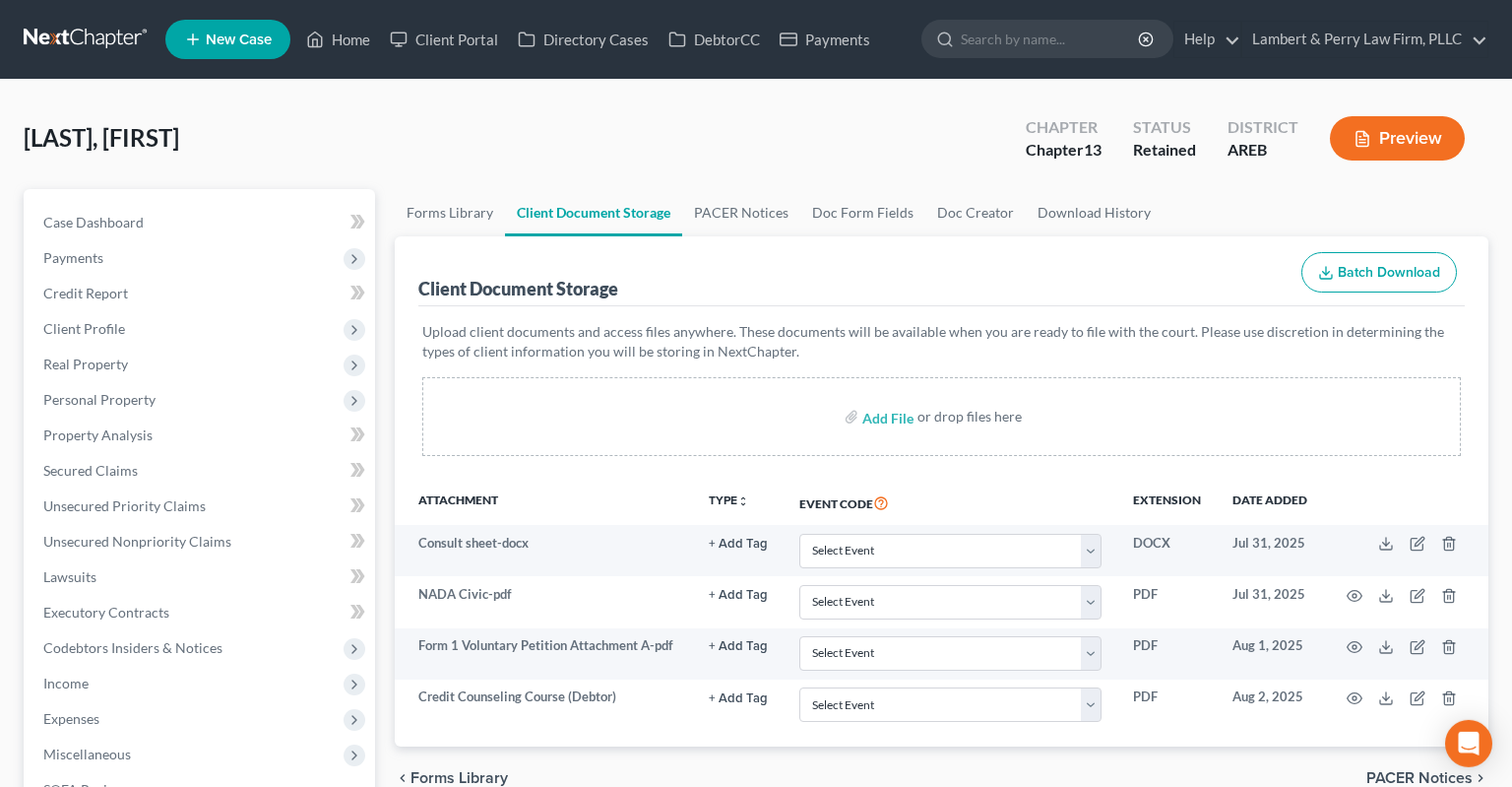 scroll, scrollTop: 0, scrollLeft: 0, axis: both 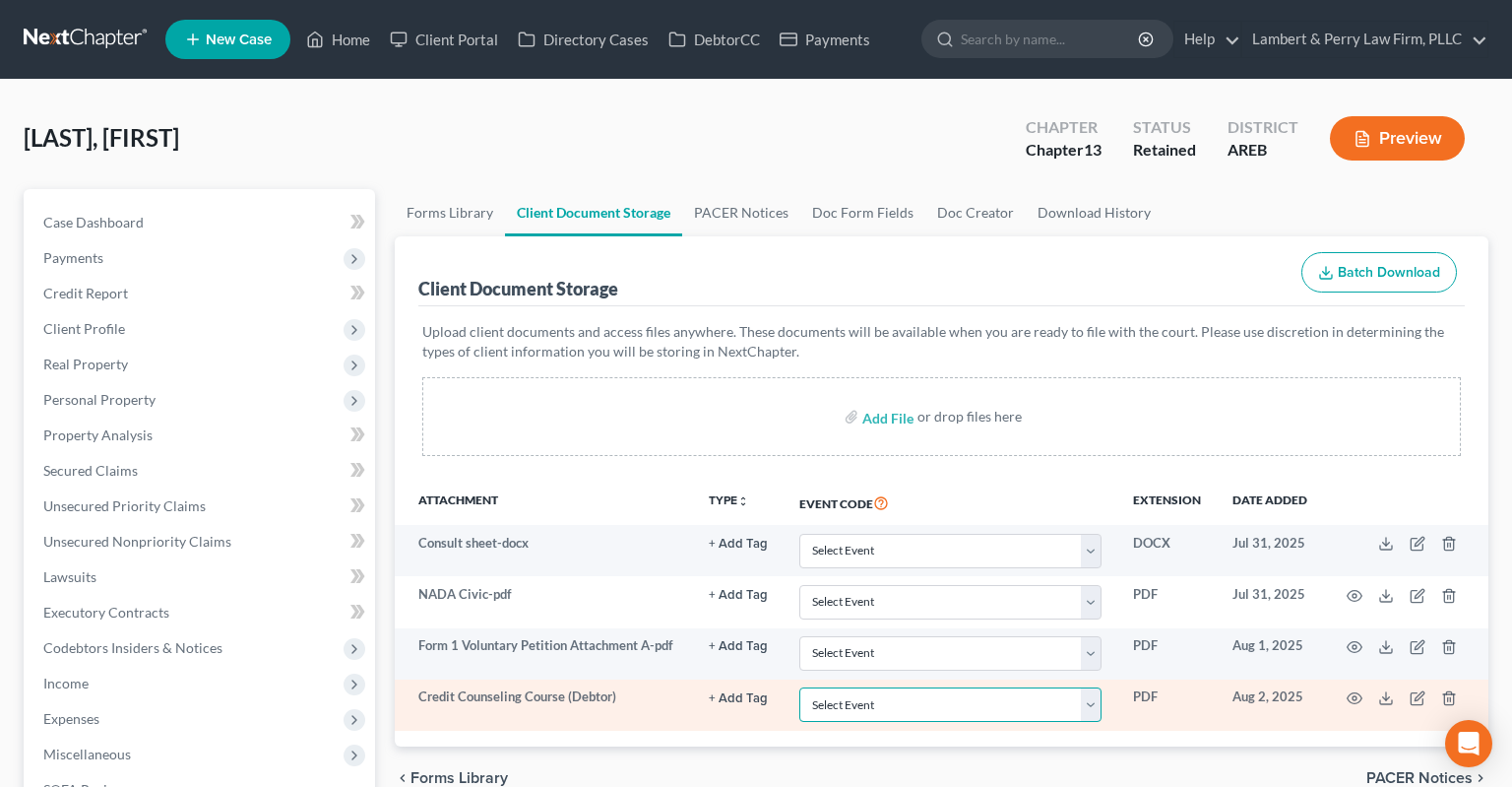 click on "Select Event Certificate of Credit Counseling - Debtor Certificate of Credit Counseling - Joint Debtor Chapter 13 Plan In Forma Pauperis/Waive Ch 7 Filing Fee Pay Filing Fee in Installments (Application / Motion)" at bounding box center (950, 704) 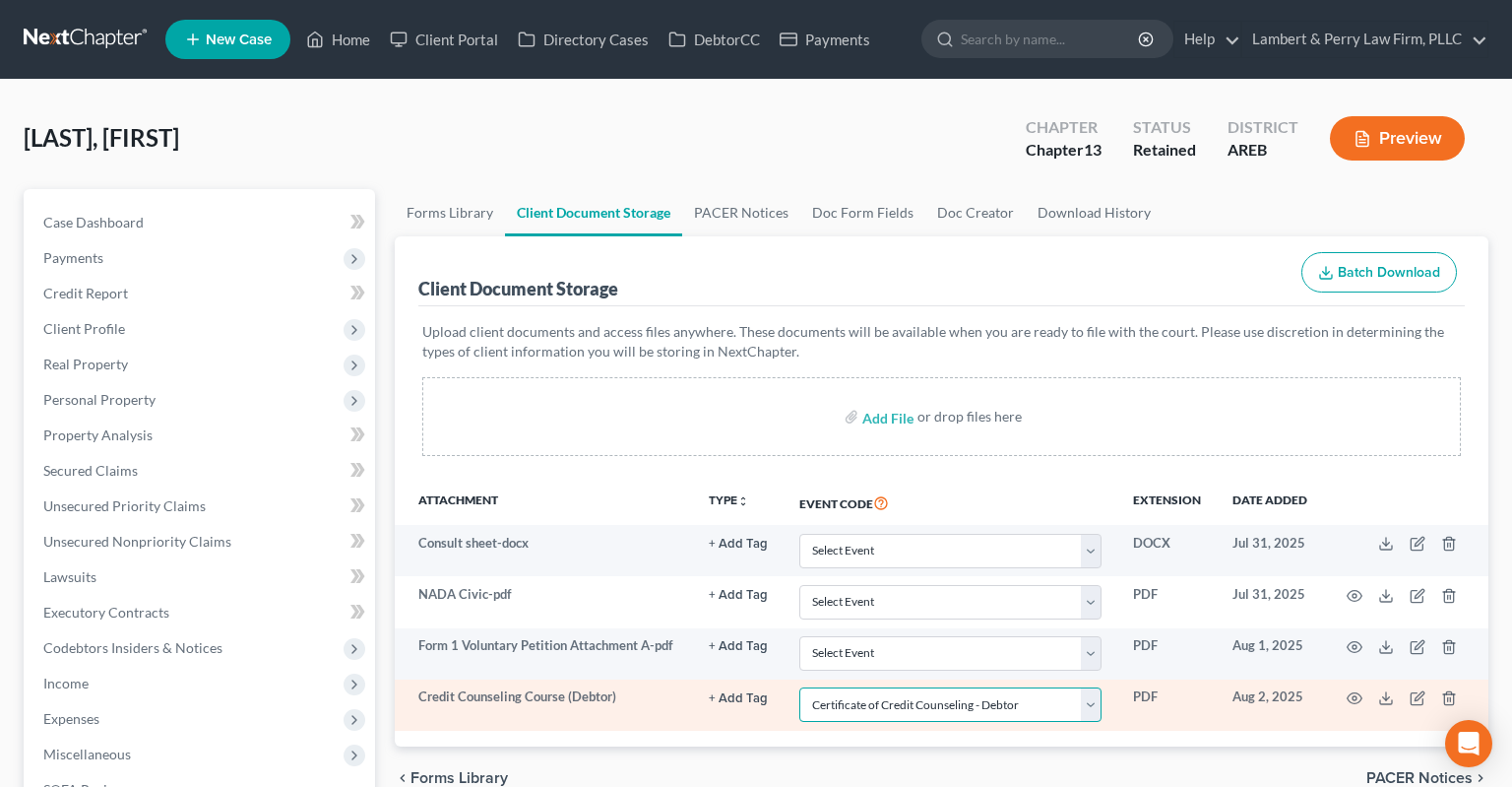 click on "Certificate of Credit Counseling - Debtor" at bounding box center (0, 0) 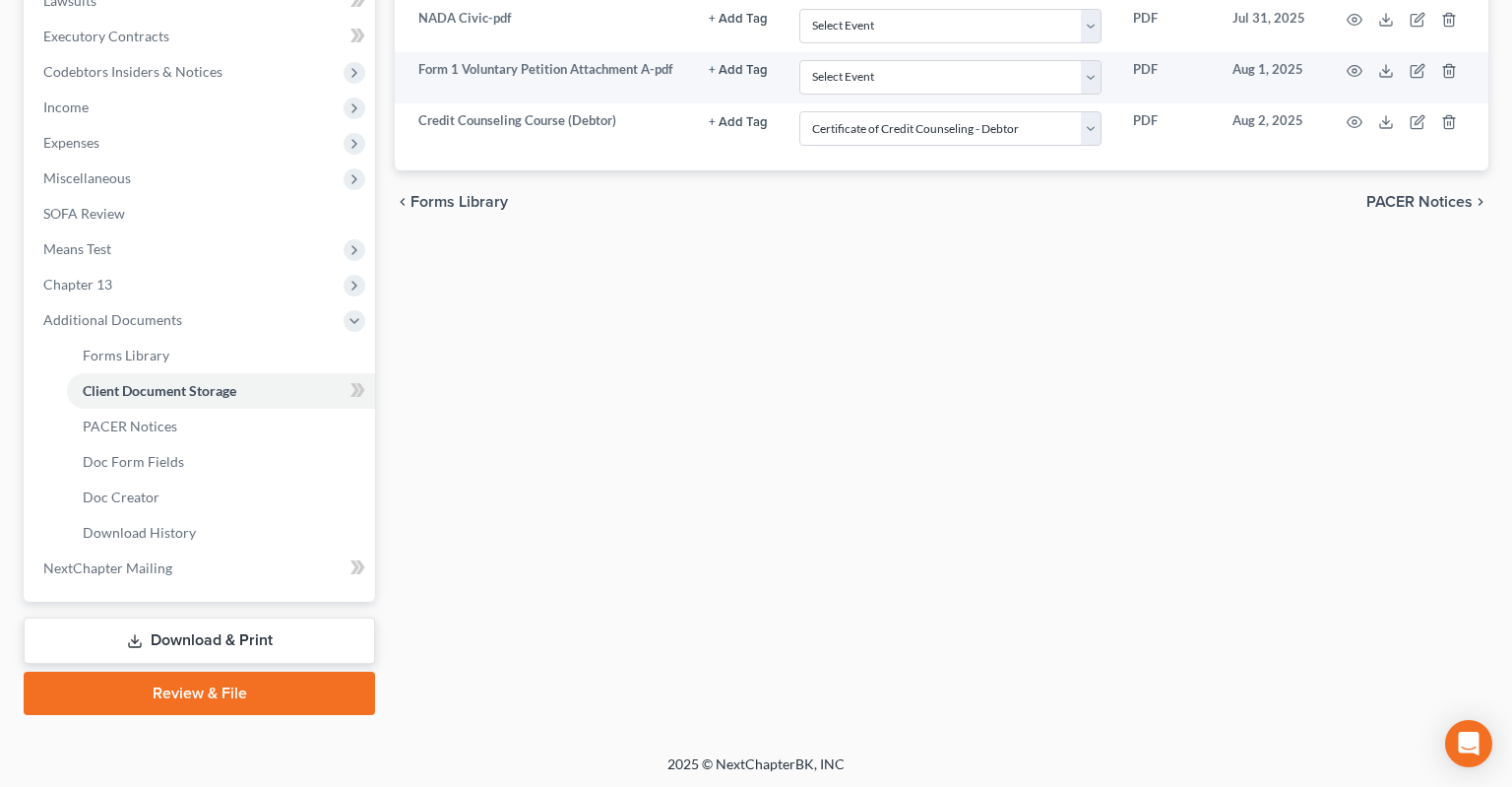 click on "Review & File" at bounding box center [199, 693] 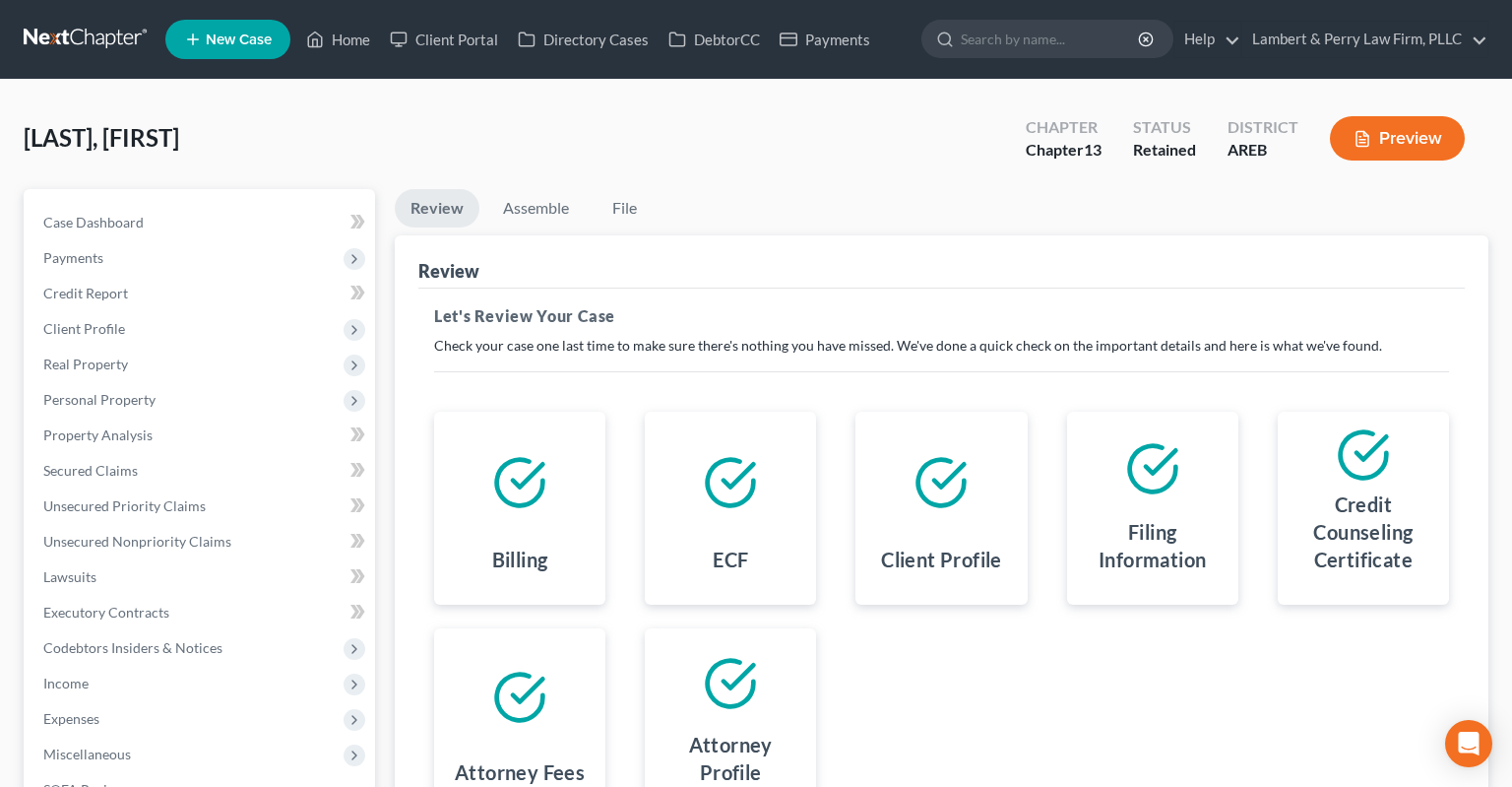scroll, scrollTop: 0, scrollLeft: 0, axis: both 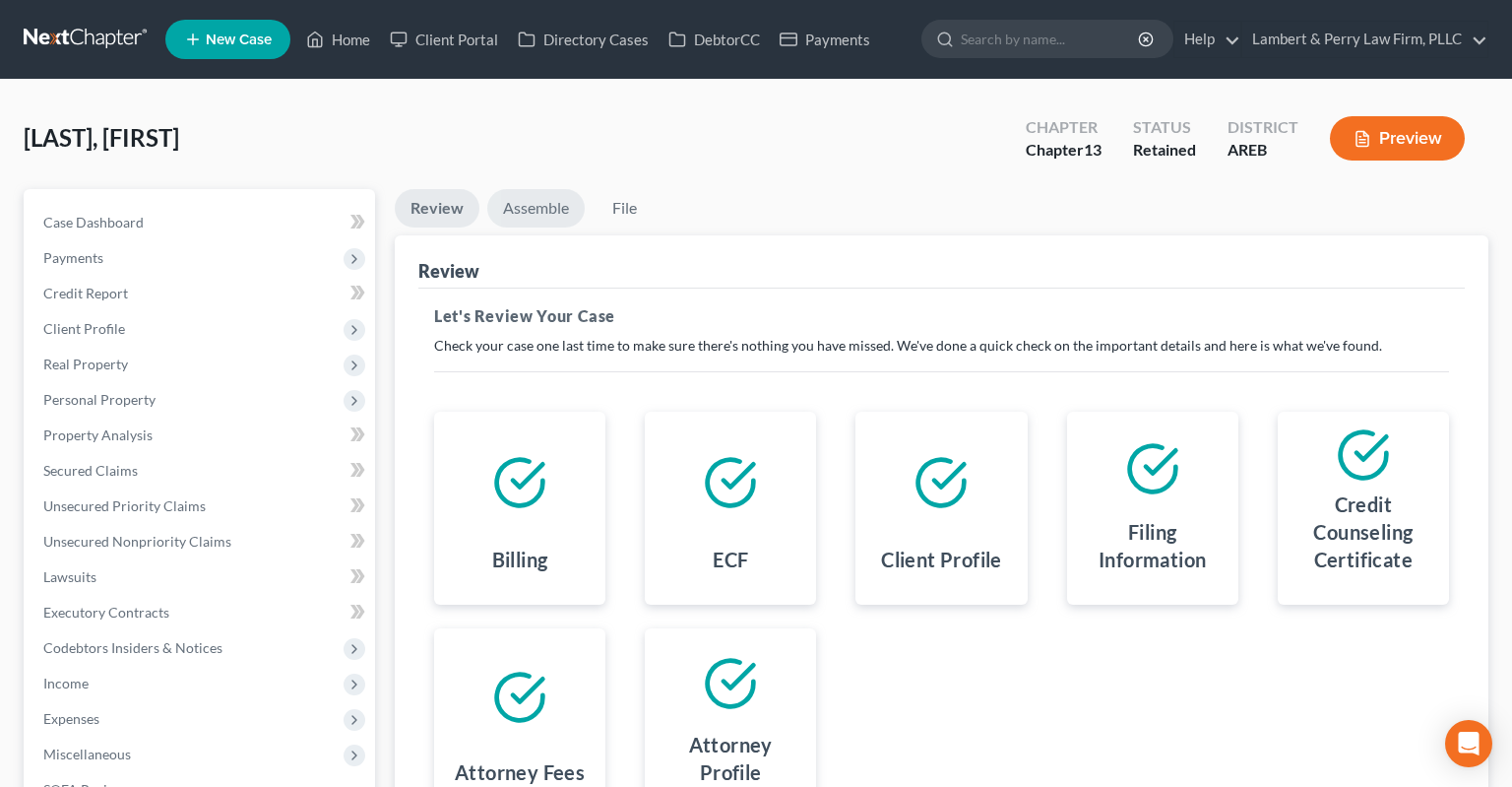 click on "Assemble" at bounding box center [536, 208] 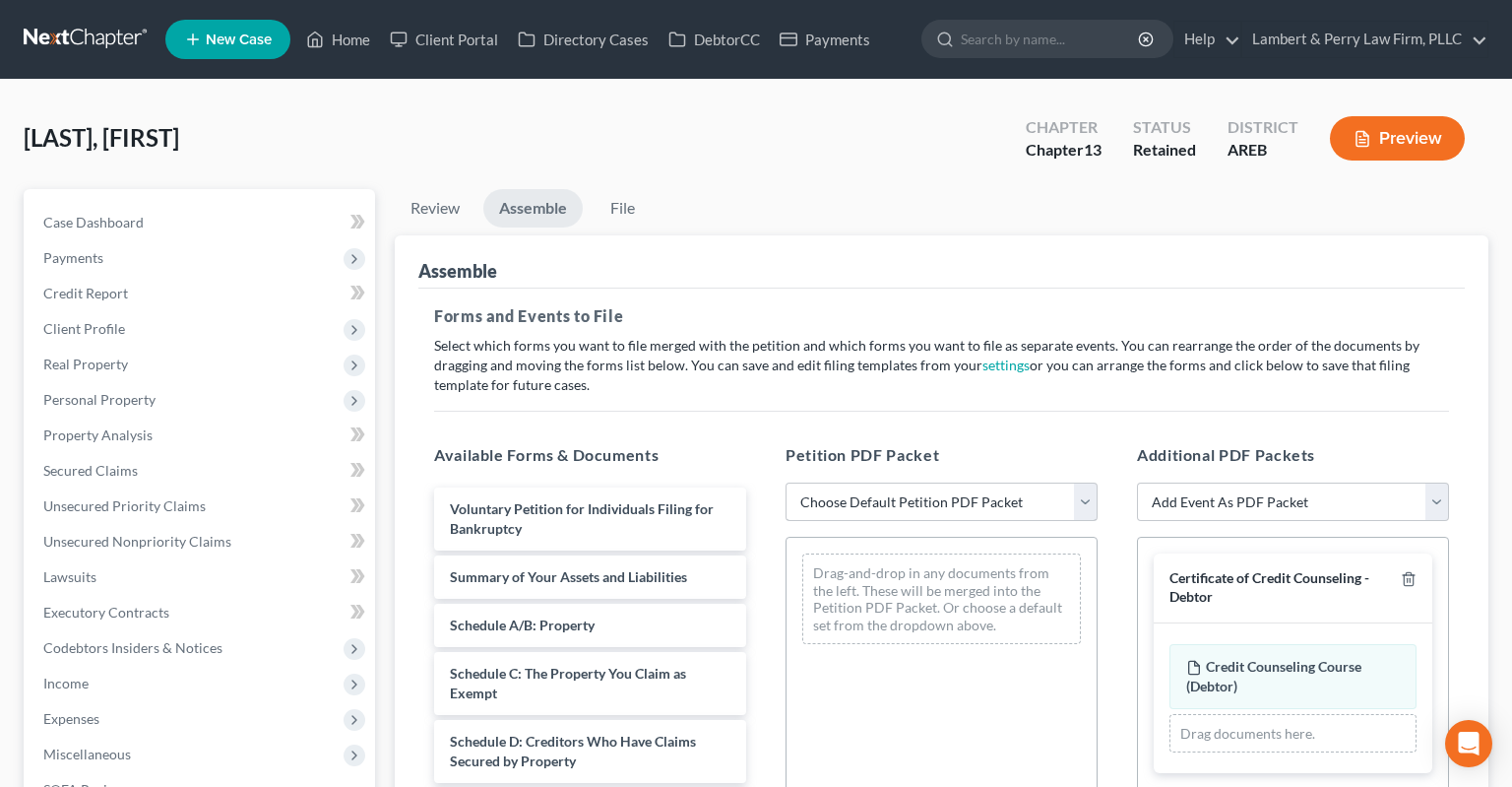 drag, startPoint x: 854, startPoint y: 481, endPoint x: 864, endPoint y: 492, distance: 14.866069 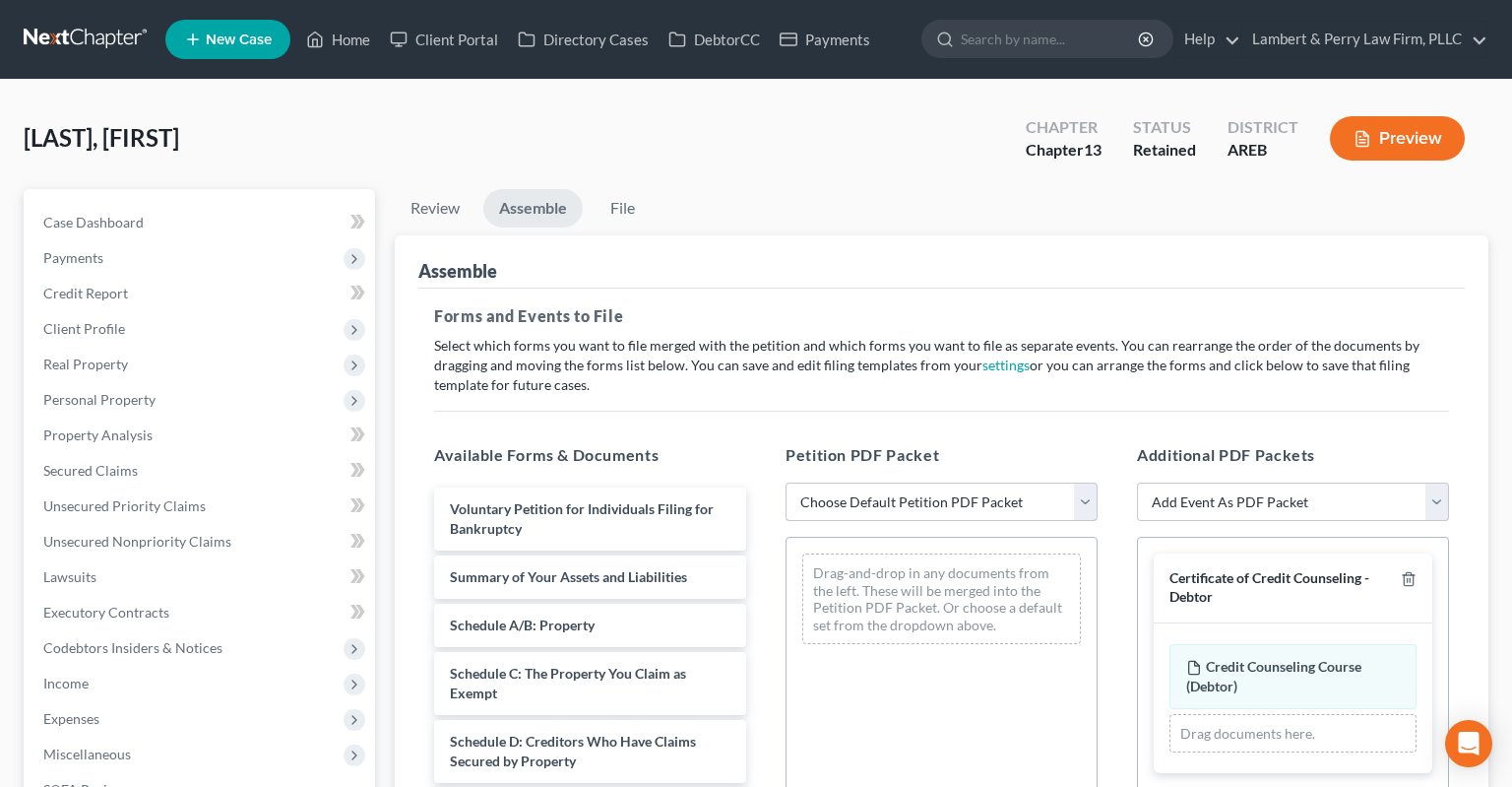 click on "Choose Default Petition PDF Packet Complete Bankruptcy Petition (all forms and schedules) Emergency Filing (Voluntary Petition and Creditor List Only)" at bounding box center (941, 502) 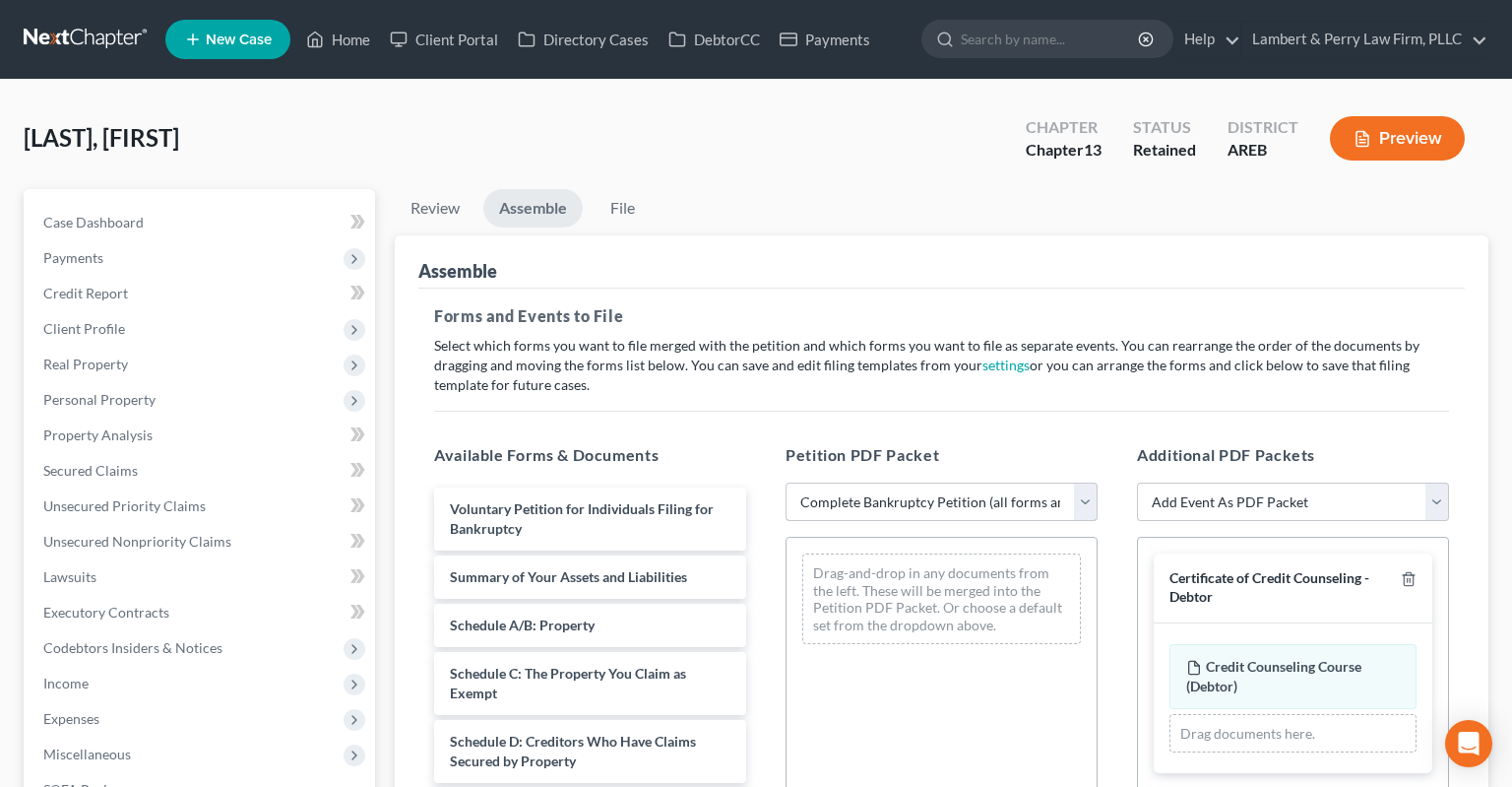 click on "Complete Bankruptcy Petition (all forms and schedules)" at bounding box center [0, 0] 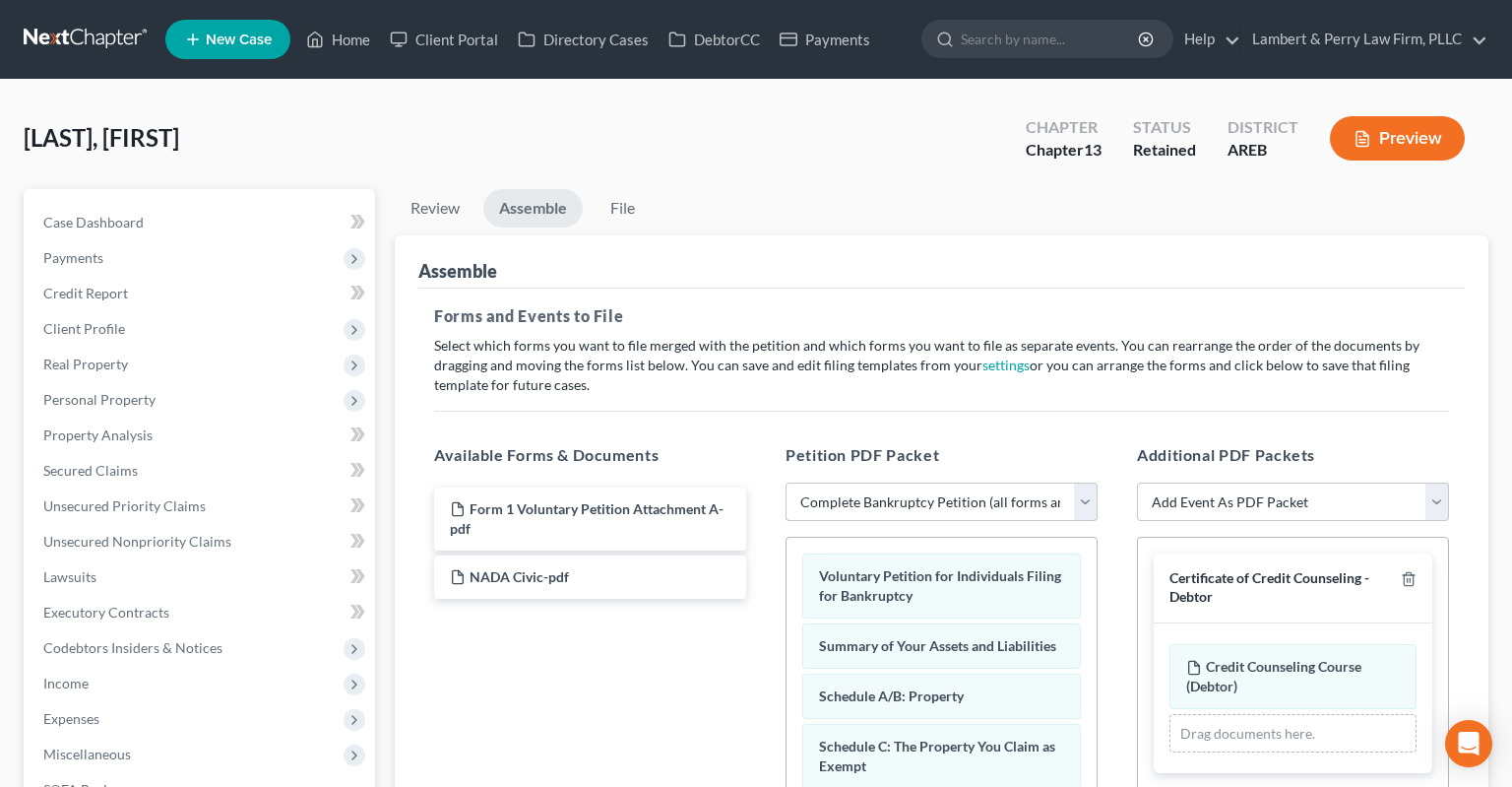 scroll, scrollTop: 416, scrollLeft: 0, axis: vertical 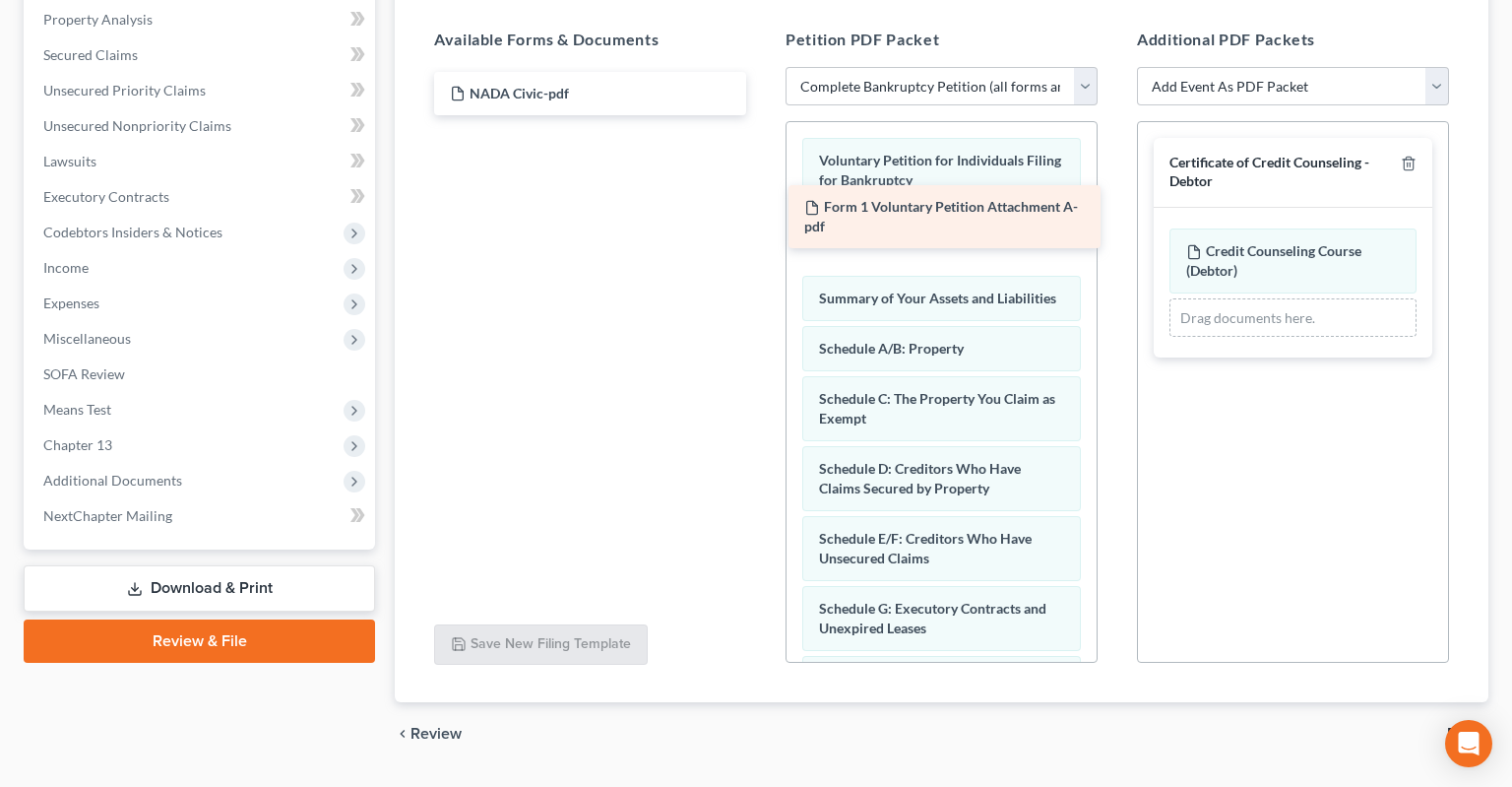 drag, startPoint x: 586, startPoint y: 121, endPoint x: 962, endPoint y: 245, distance: 395.9192 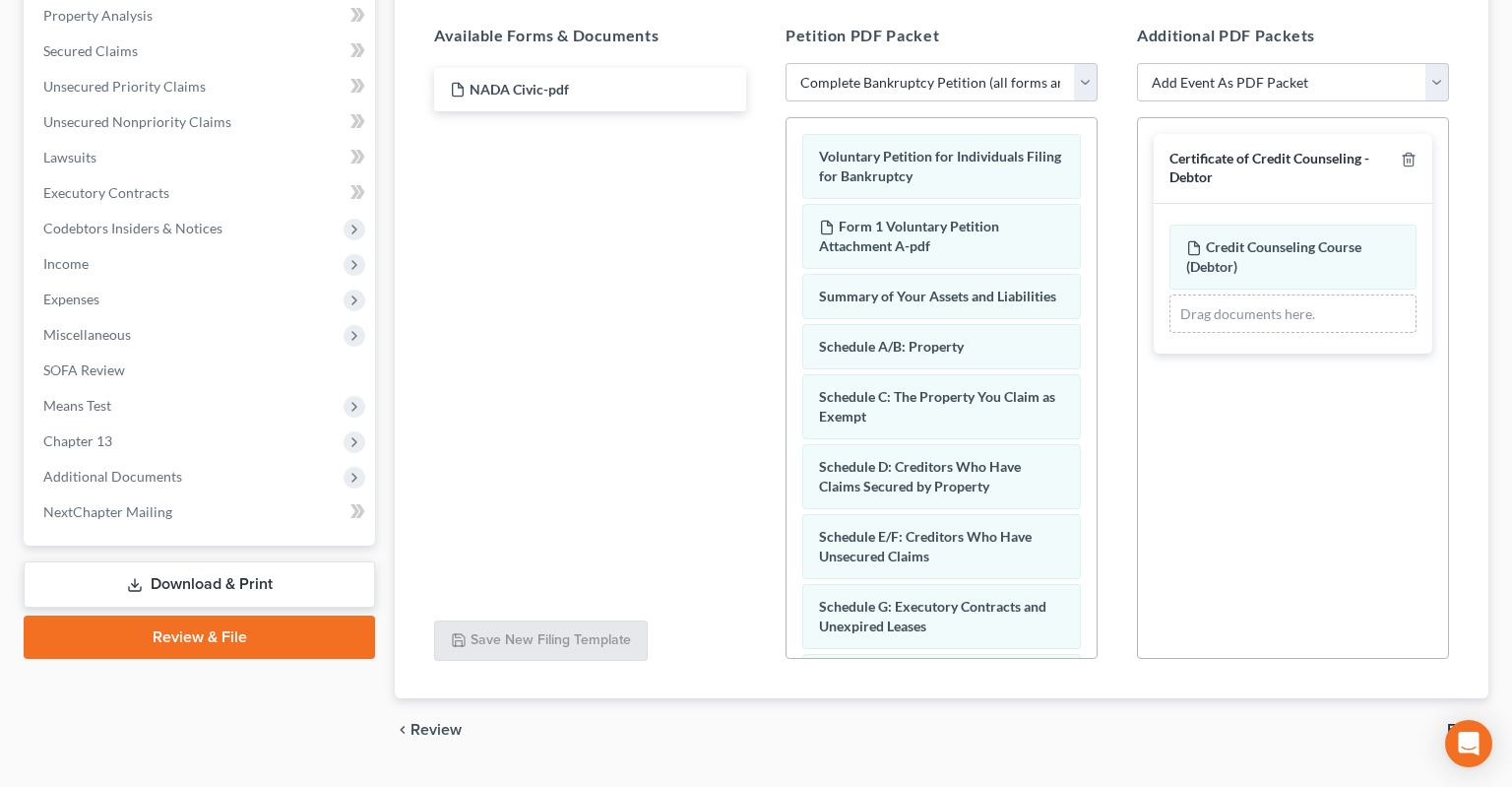 scroll, scrollTop: 467, scrollLeft: 0, axis: vertical 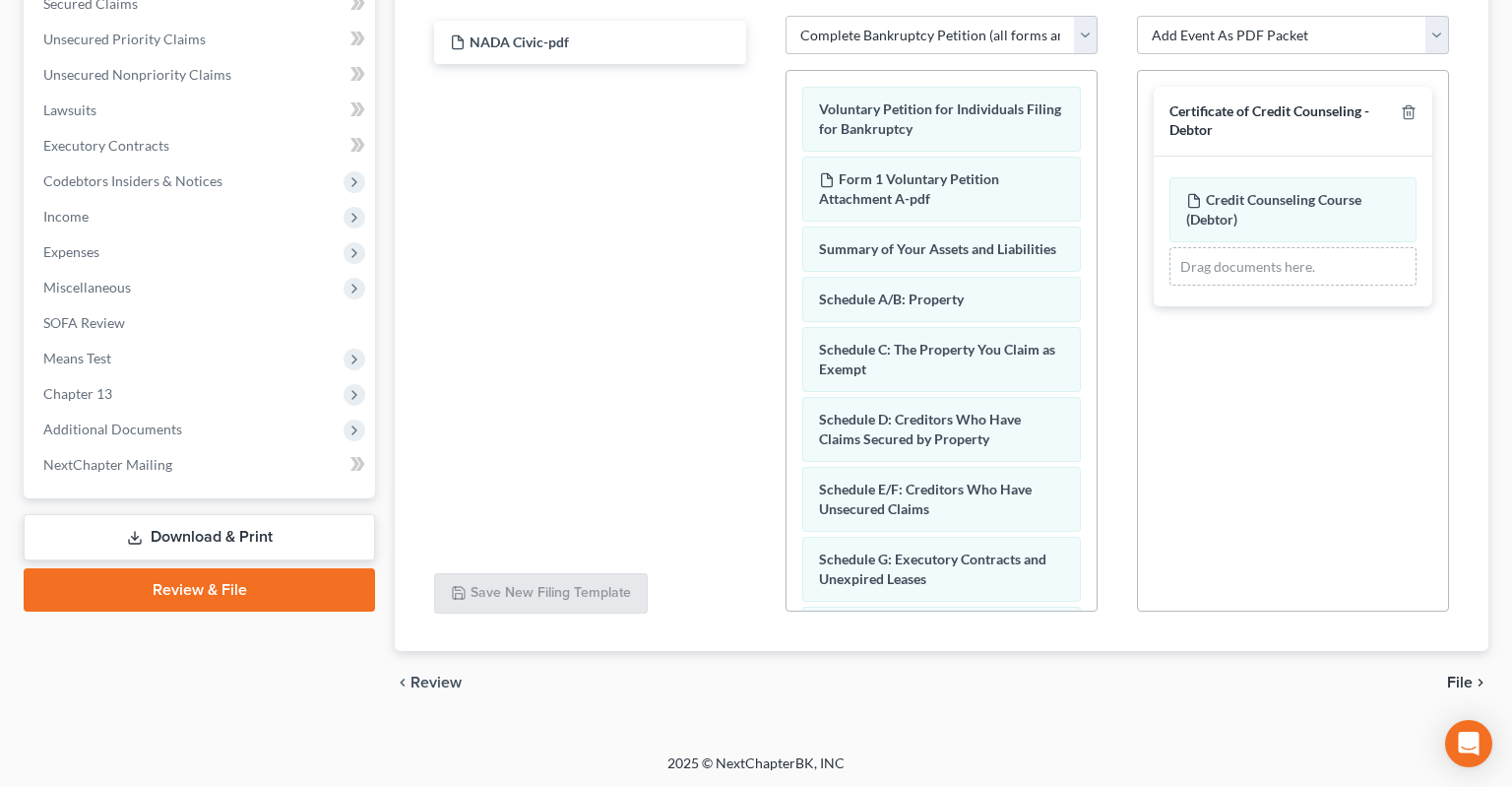 click on "File" at bounding box center [1460, 683] 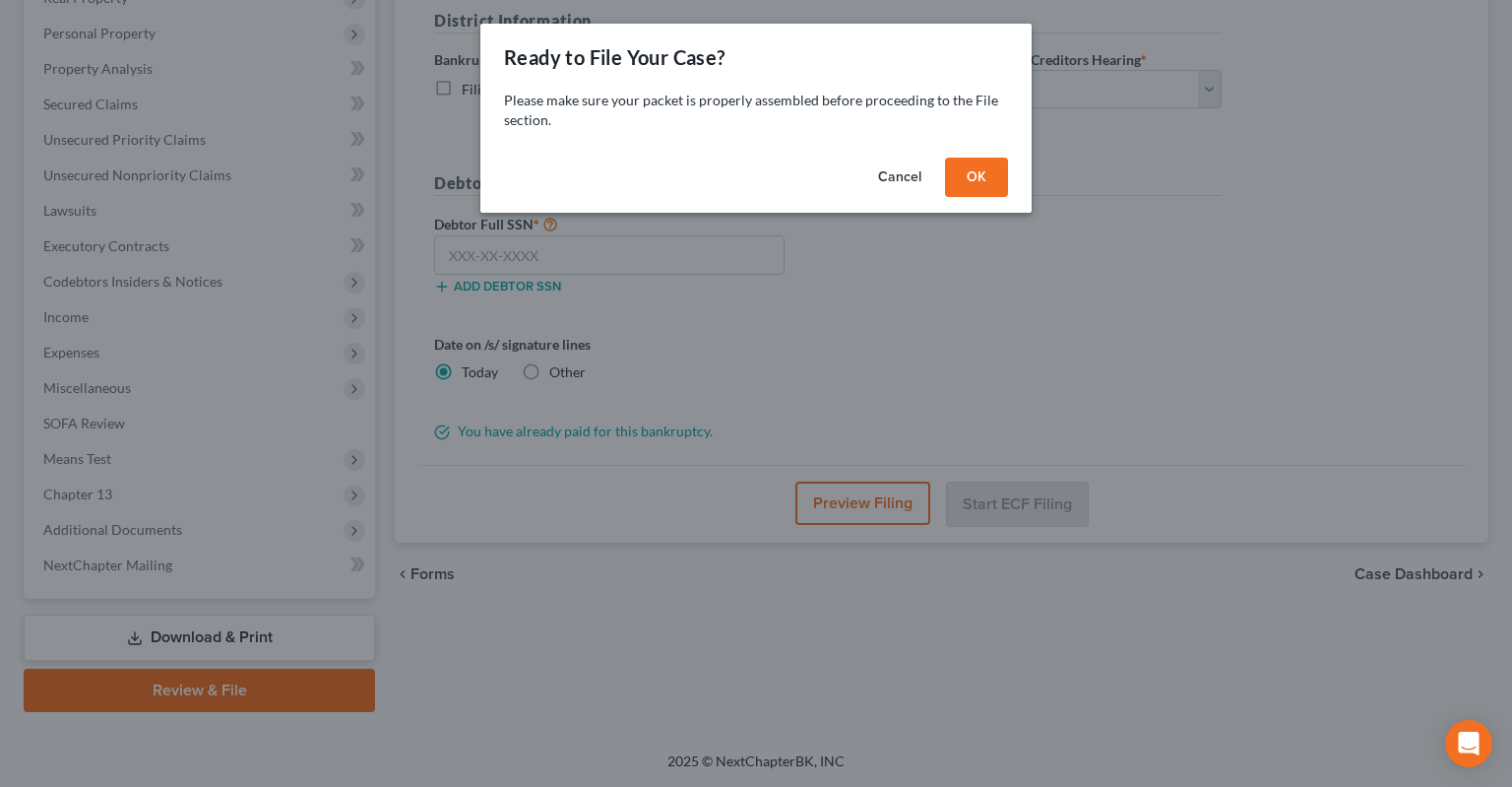 scroll, scrollTop: 363, scrollLeft: 0, axis: vertical 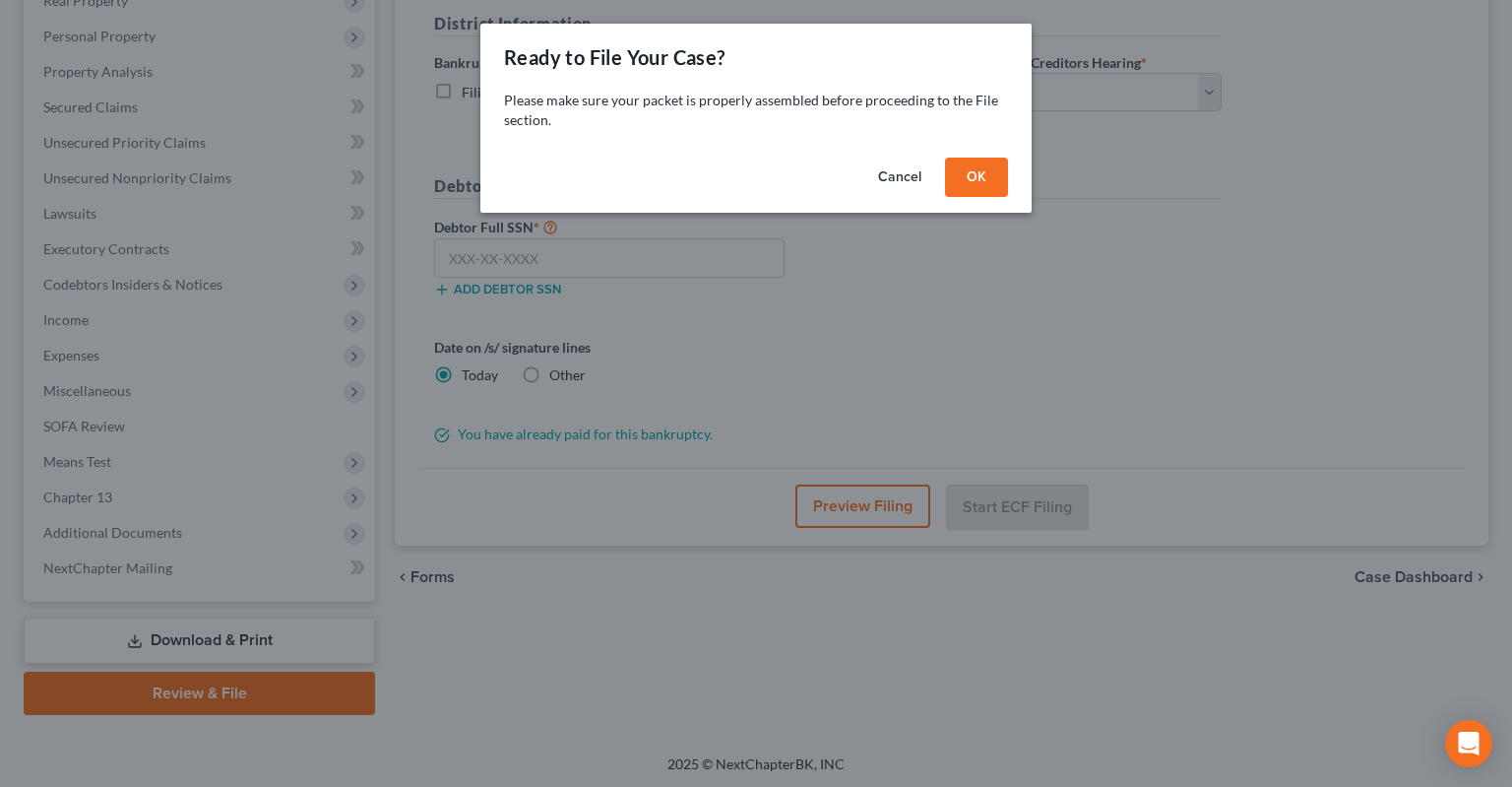 click on "OK" at bounding box center [976, 177] 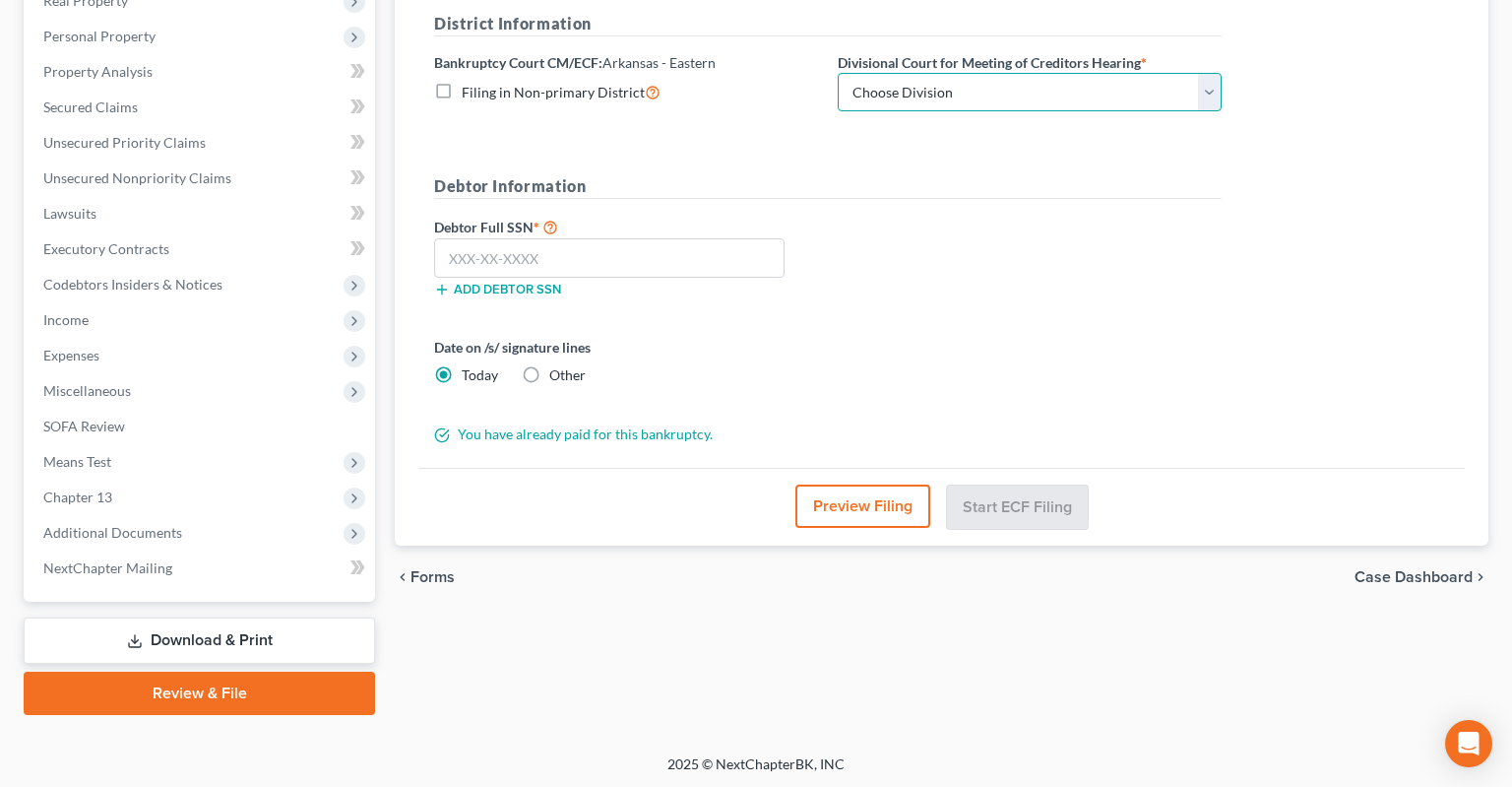 click on "Choose Division Delta Division Northern Division Central Division" at bounding box center [1030, 93] 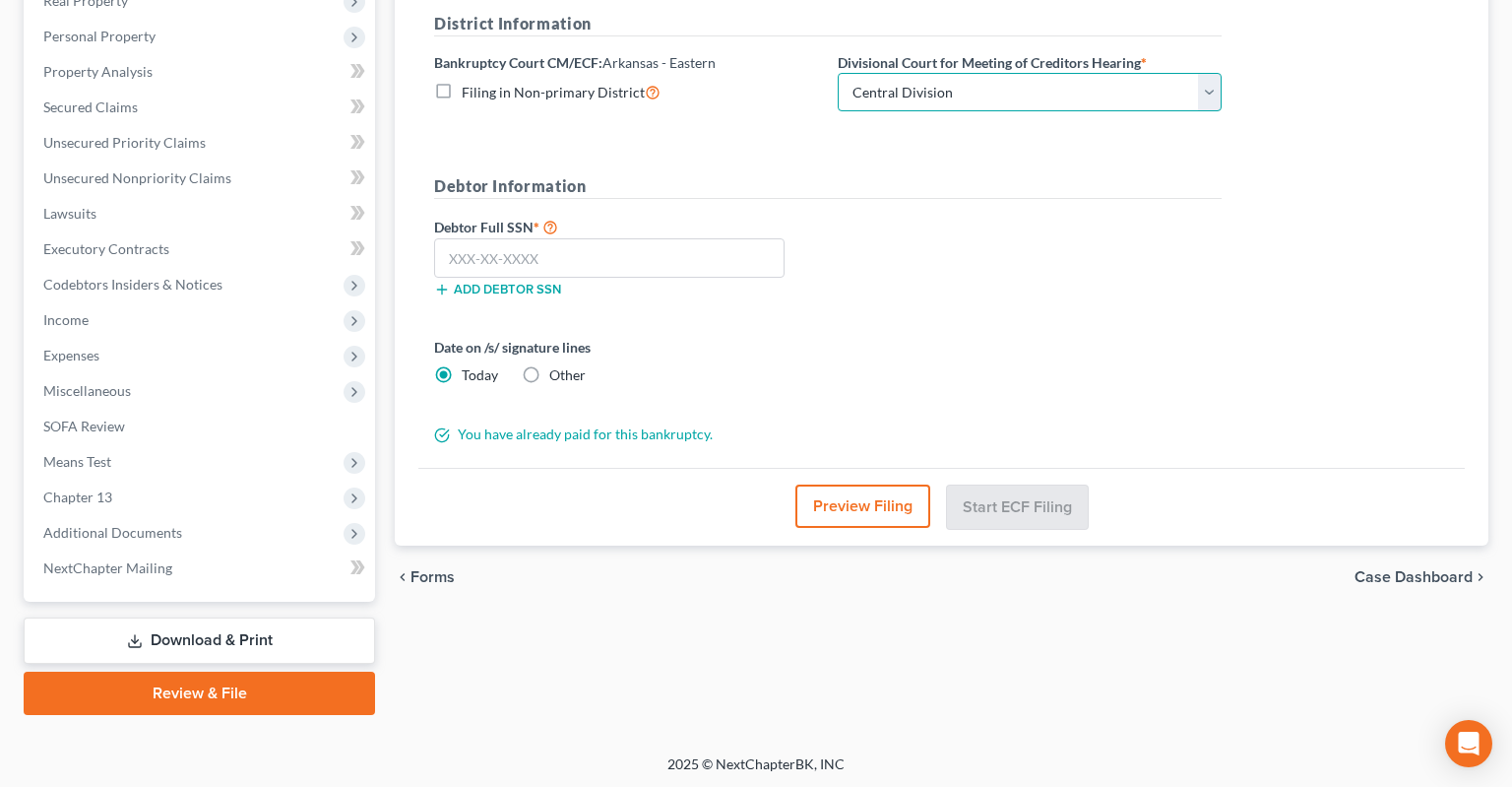click on "Central Division" at bounding box center (0, 0) 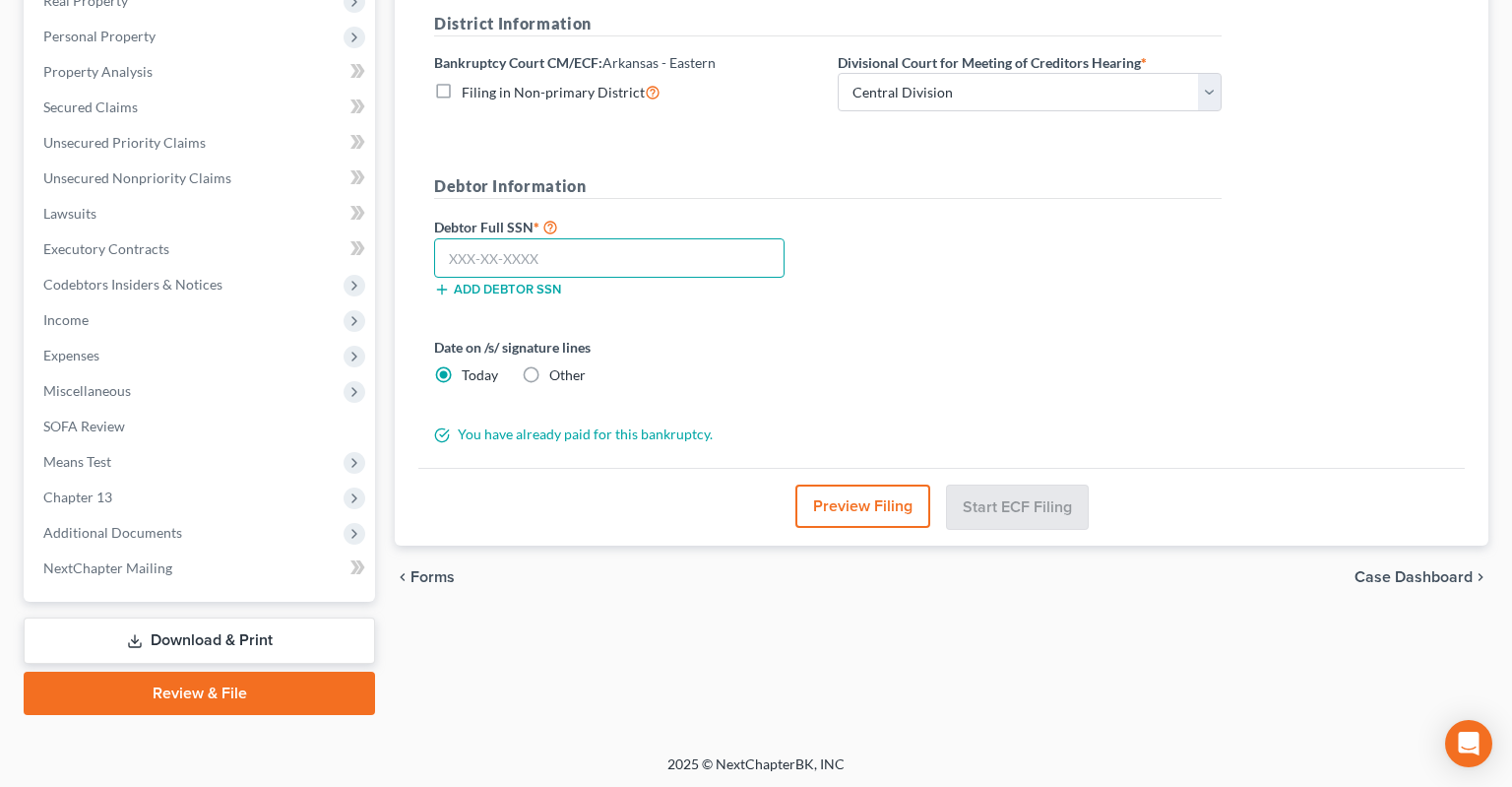click at bounding box center (609, 258) 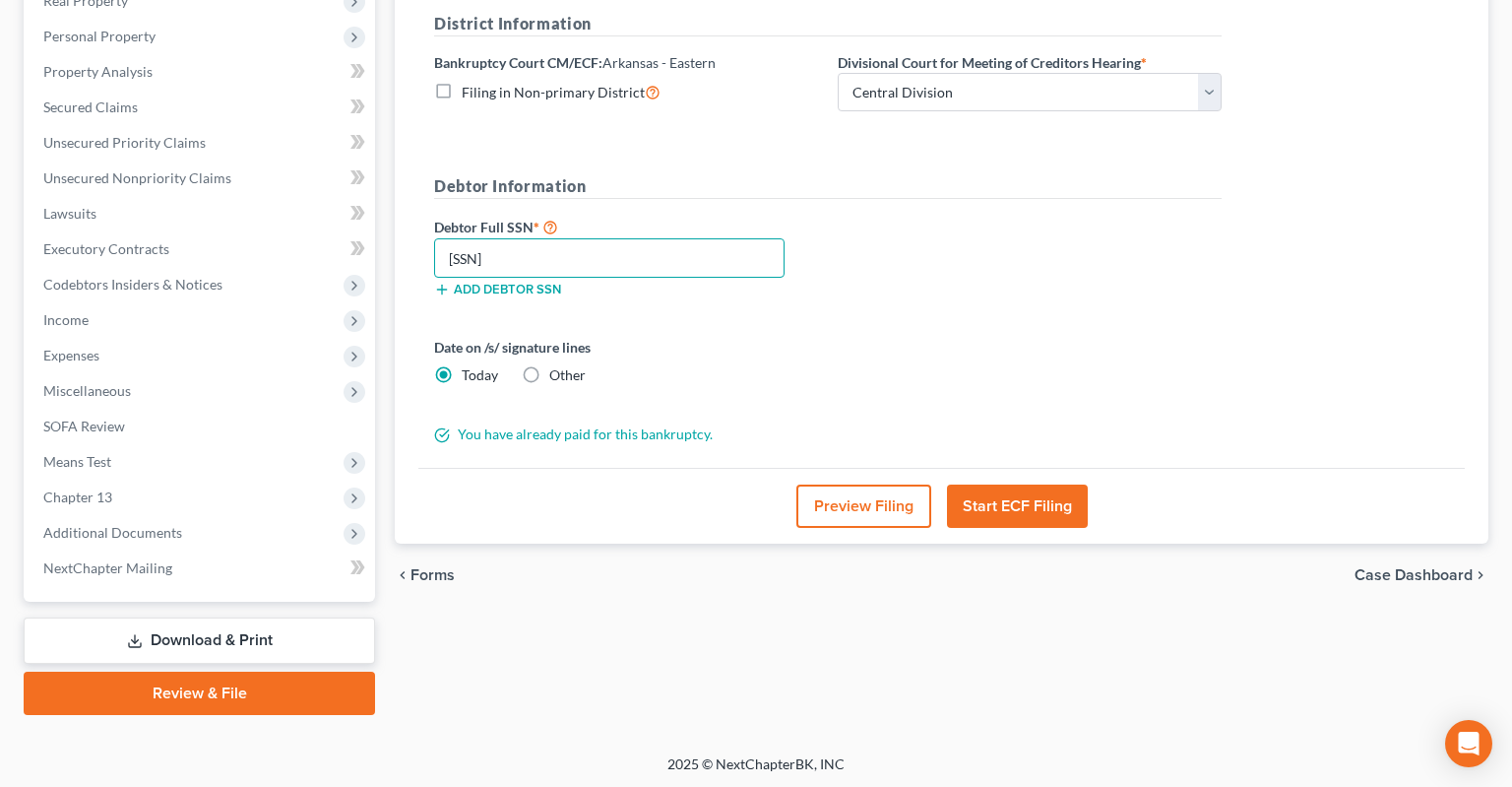 scroll, scrollTop: 0, scrollLeft: 0, axis: both 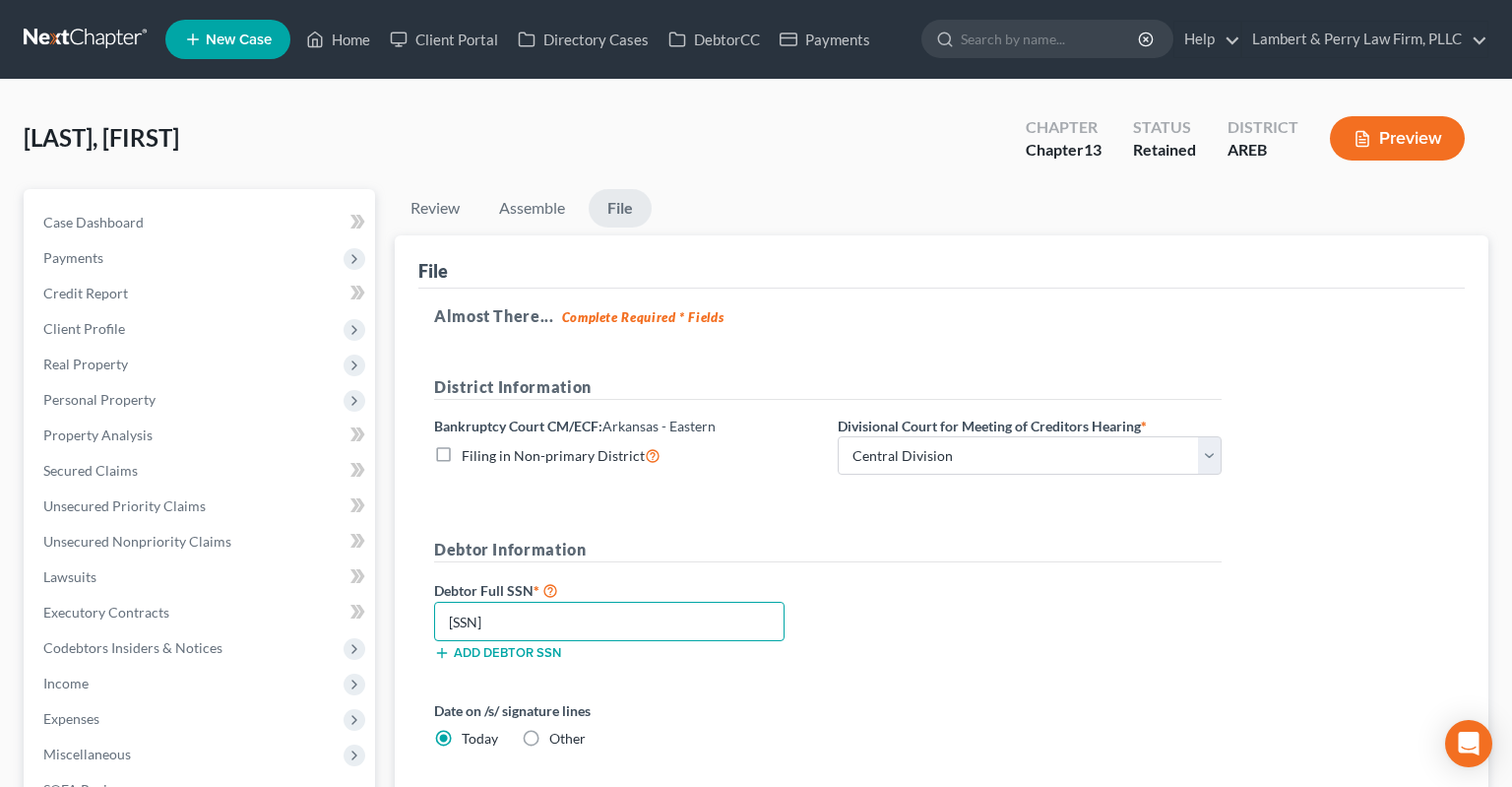 type on "[SSN]" 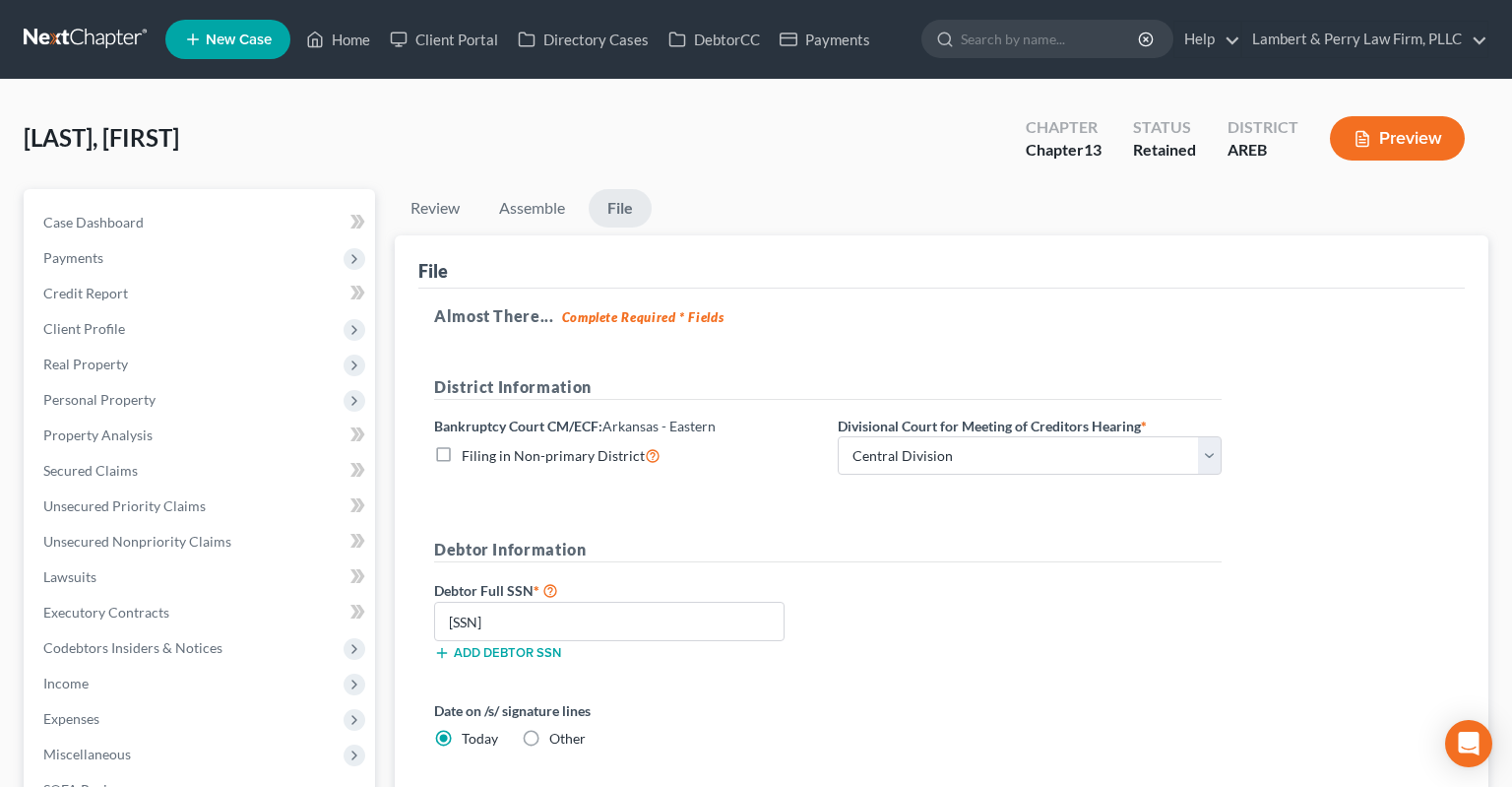 click on "Preview" at bounding box center [1397, 138] 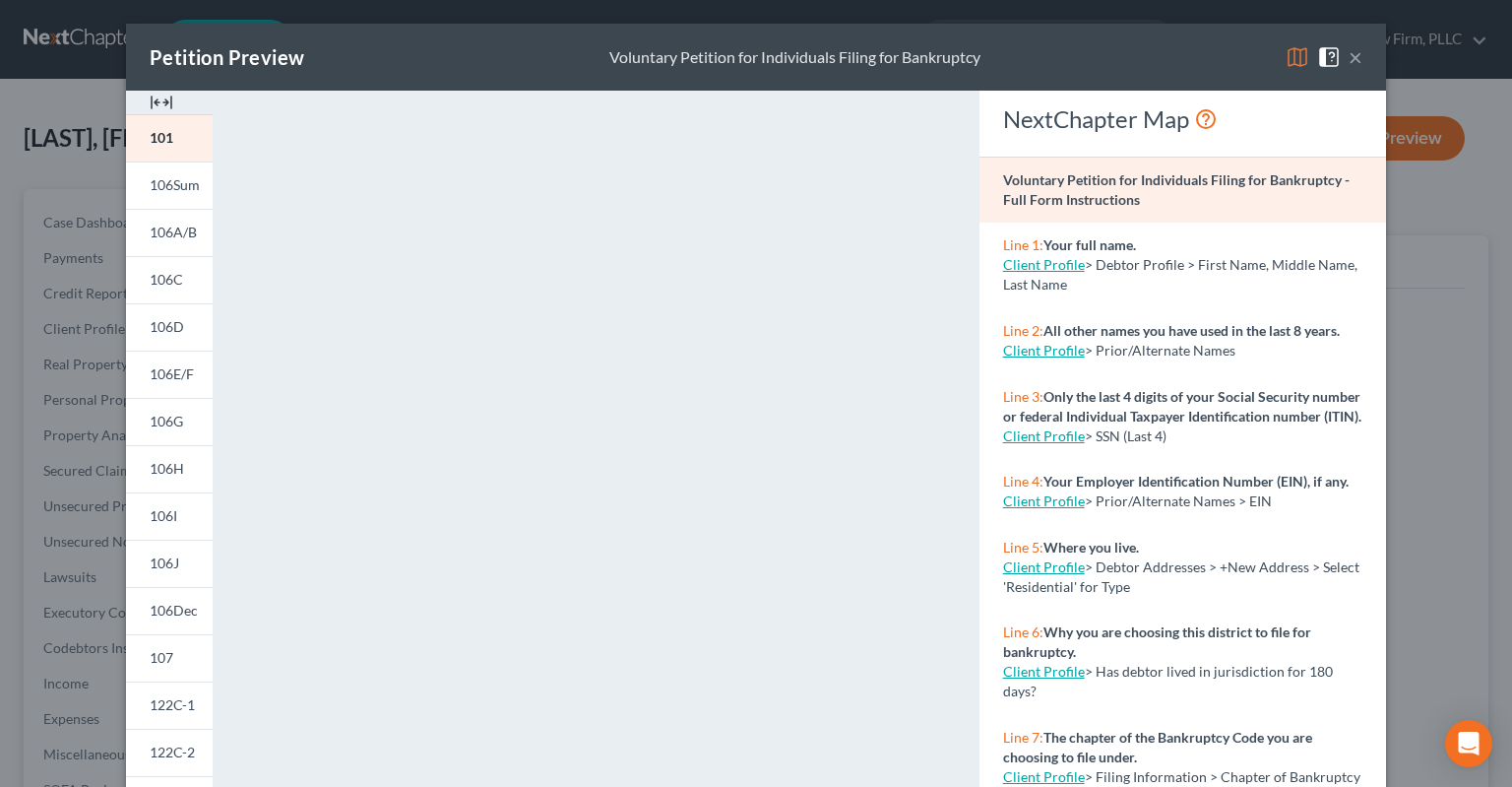 scroll, scrollTop: 98, scrollLeft: 0, axis: vertical 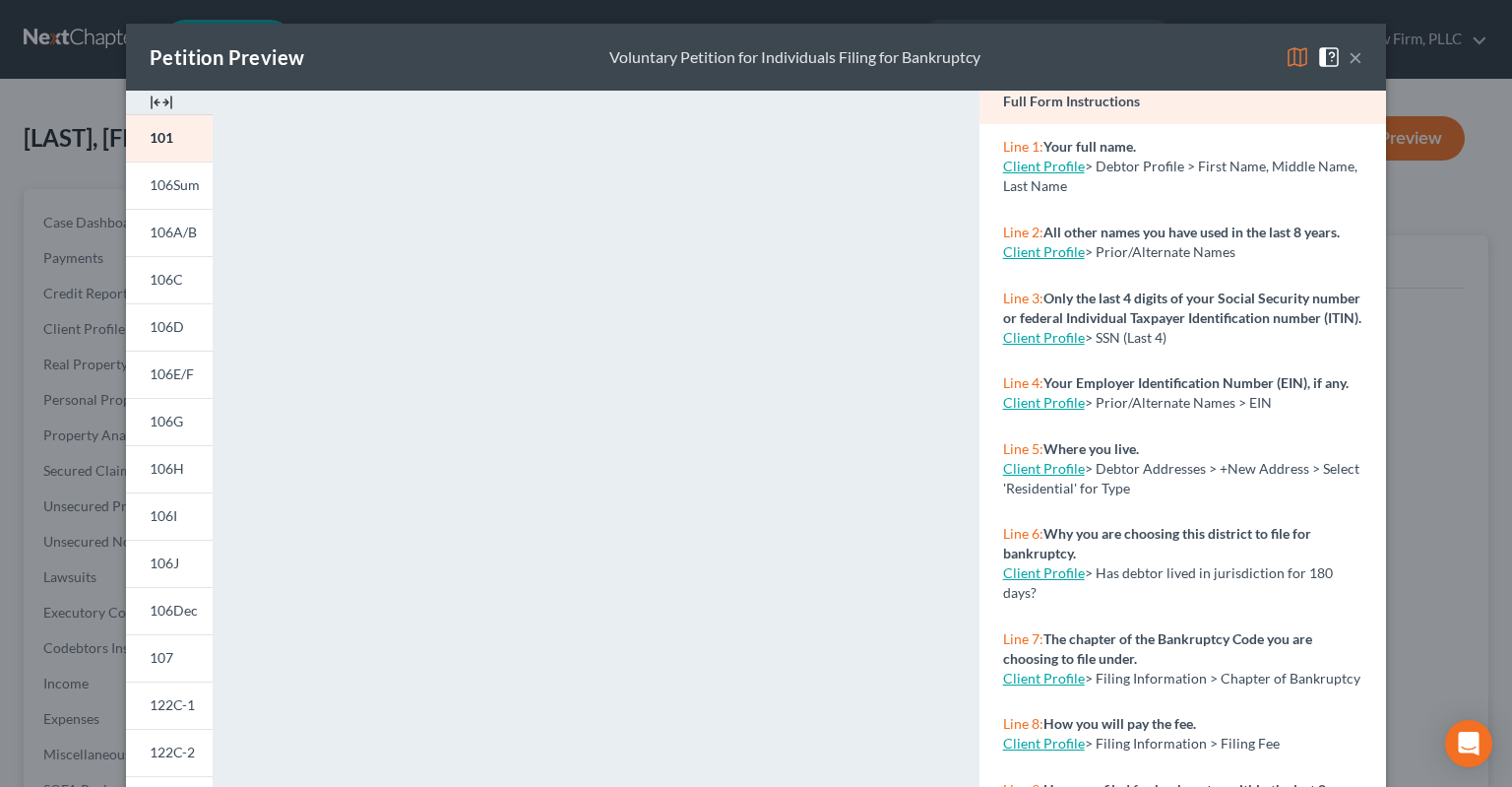 click on "×" at bounding box center (1355, 57) 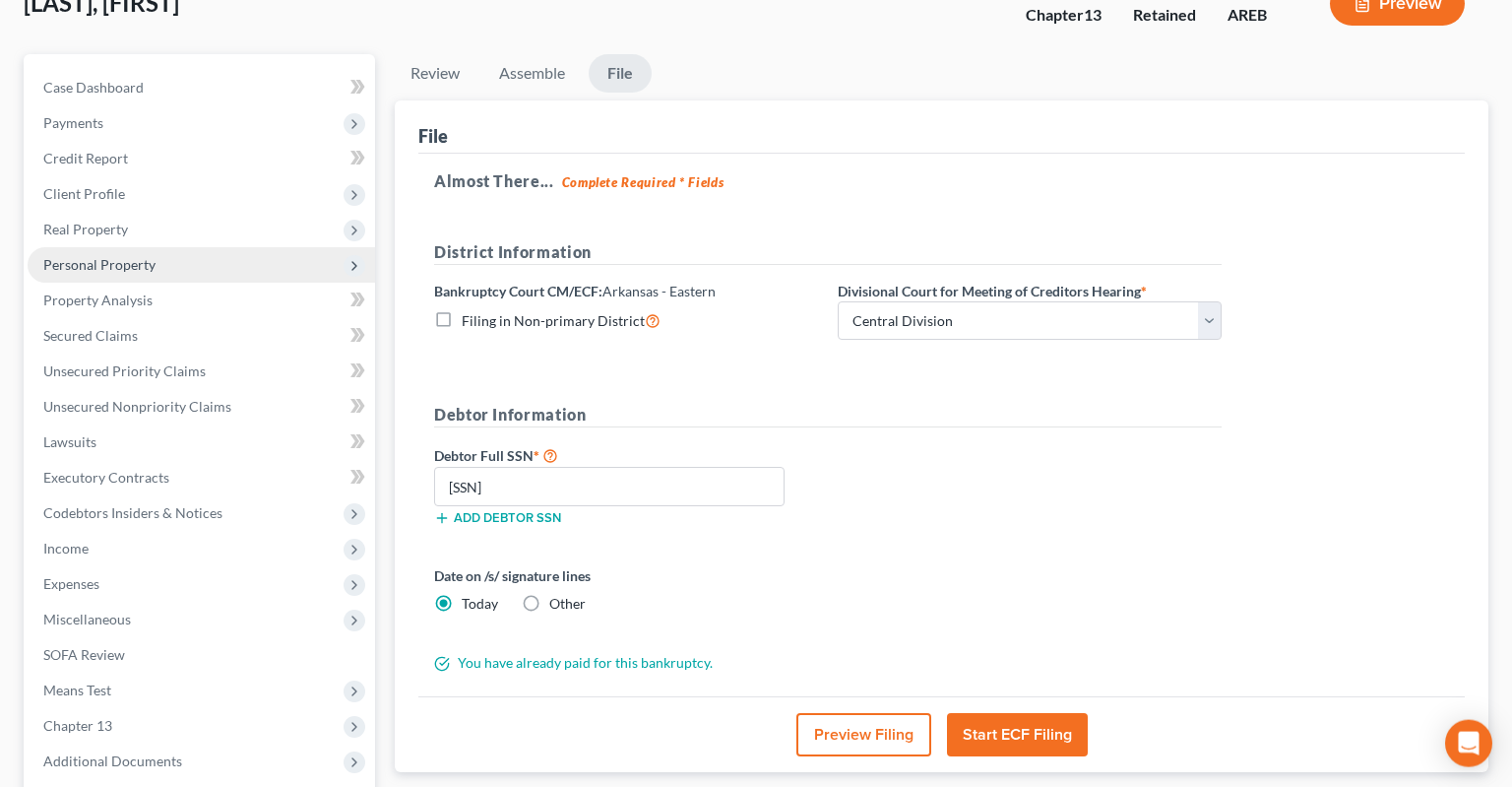 scroll, scrollTop: 0, scrollLeft: 0, axis: both 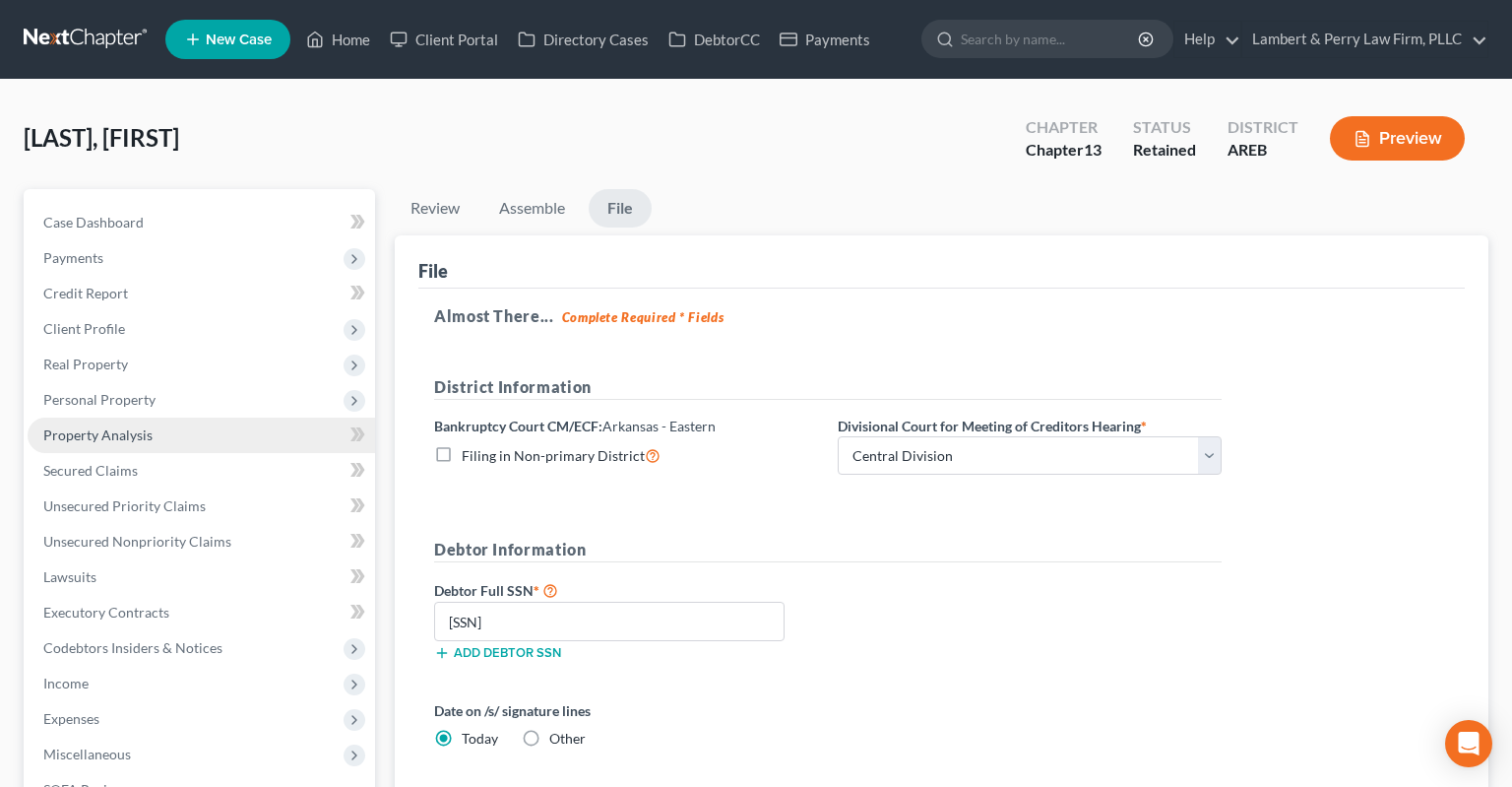click on "Property Analysis" at bounding box center (201, 435) 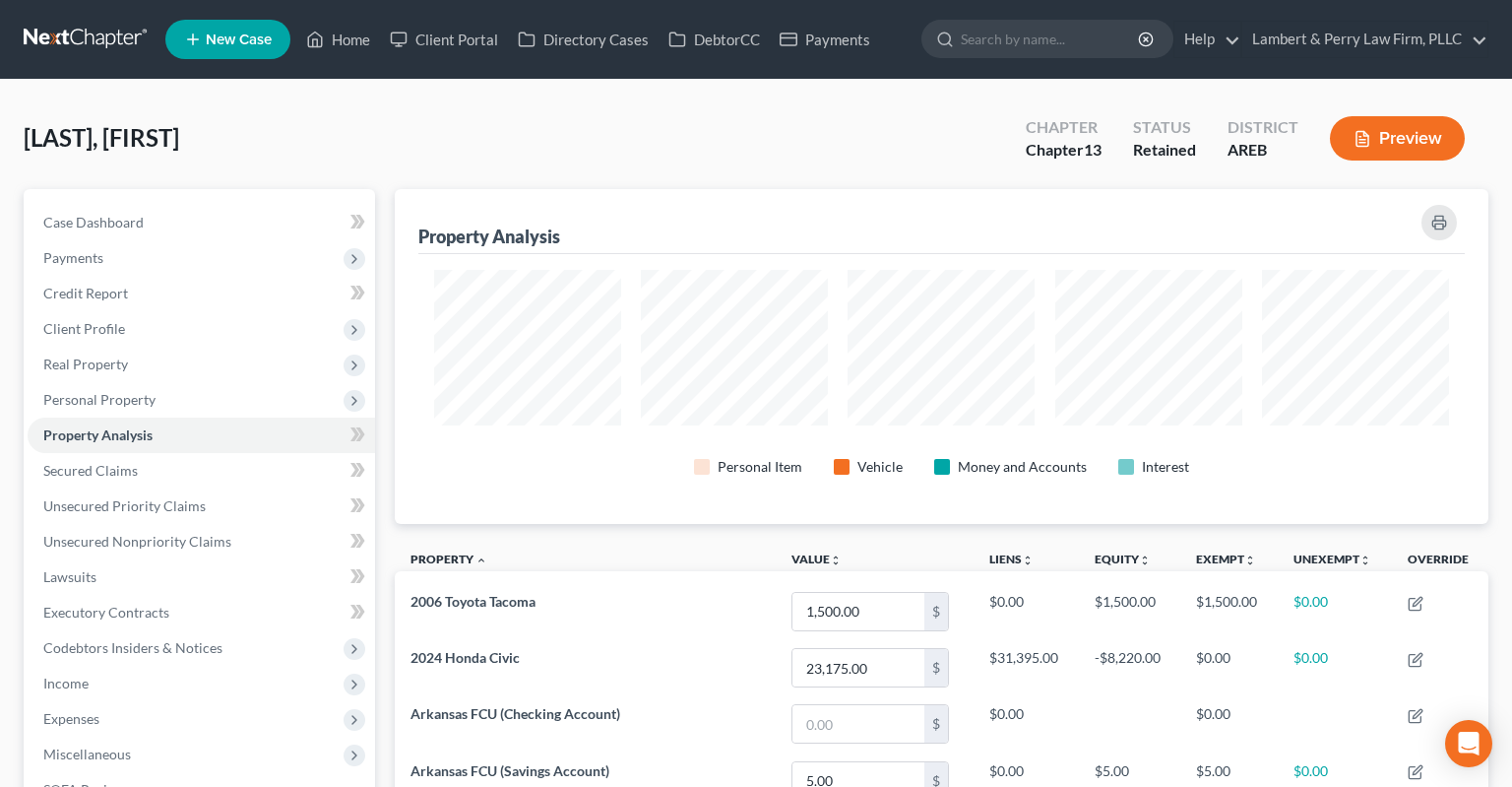scroll, scrollTop: 984646, scrollLeft: 983280, axis: both 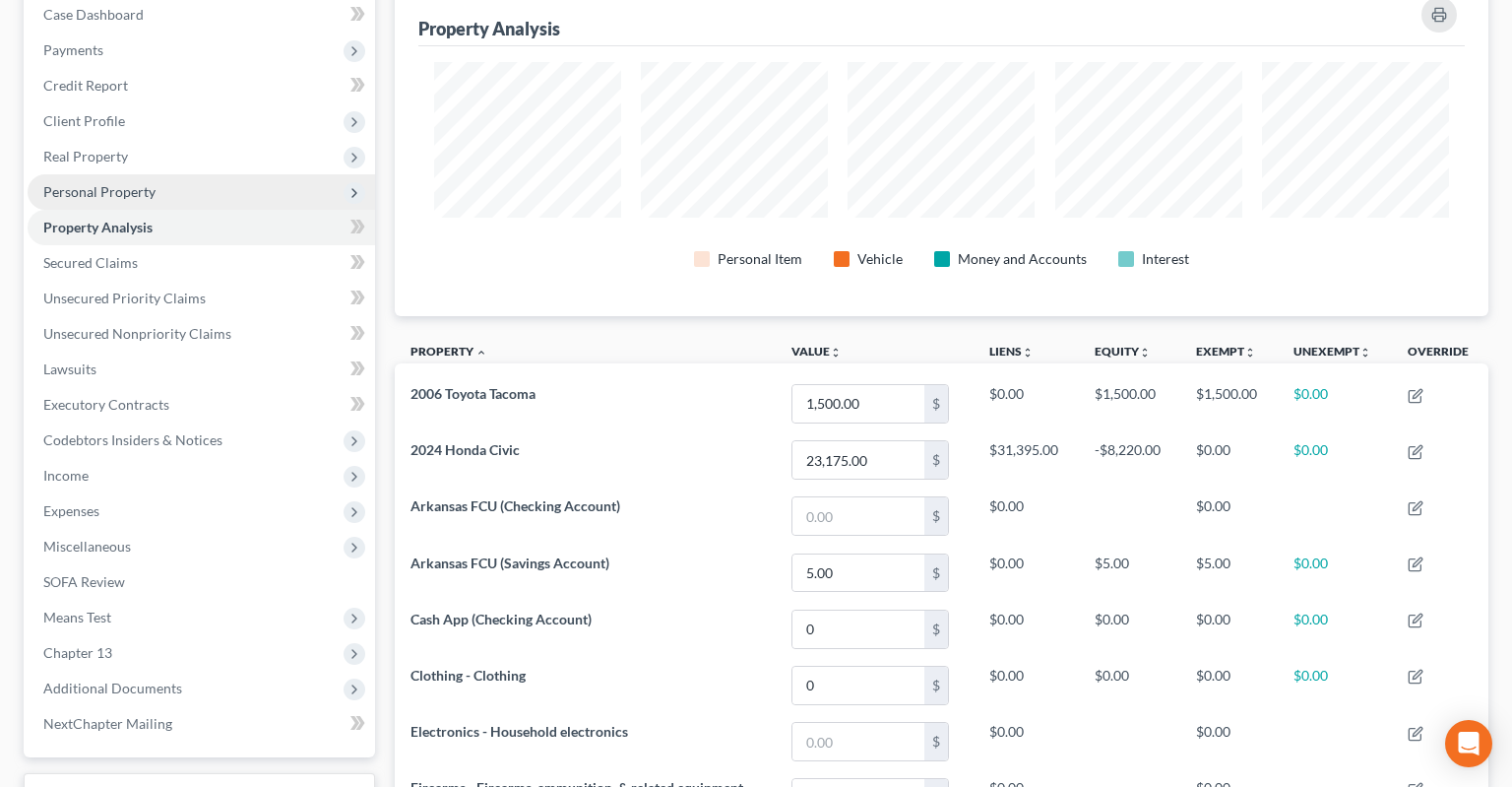 click on "Personal Property" at bounding box center [201, 192] 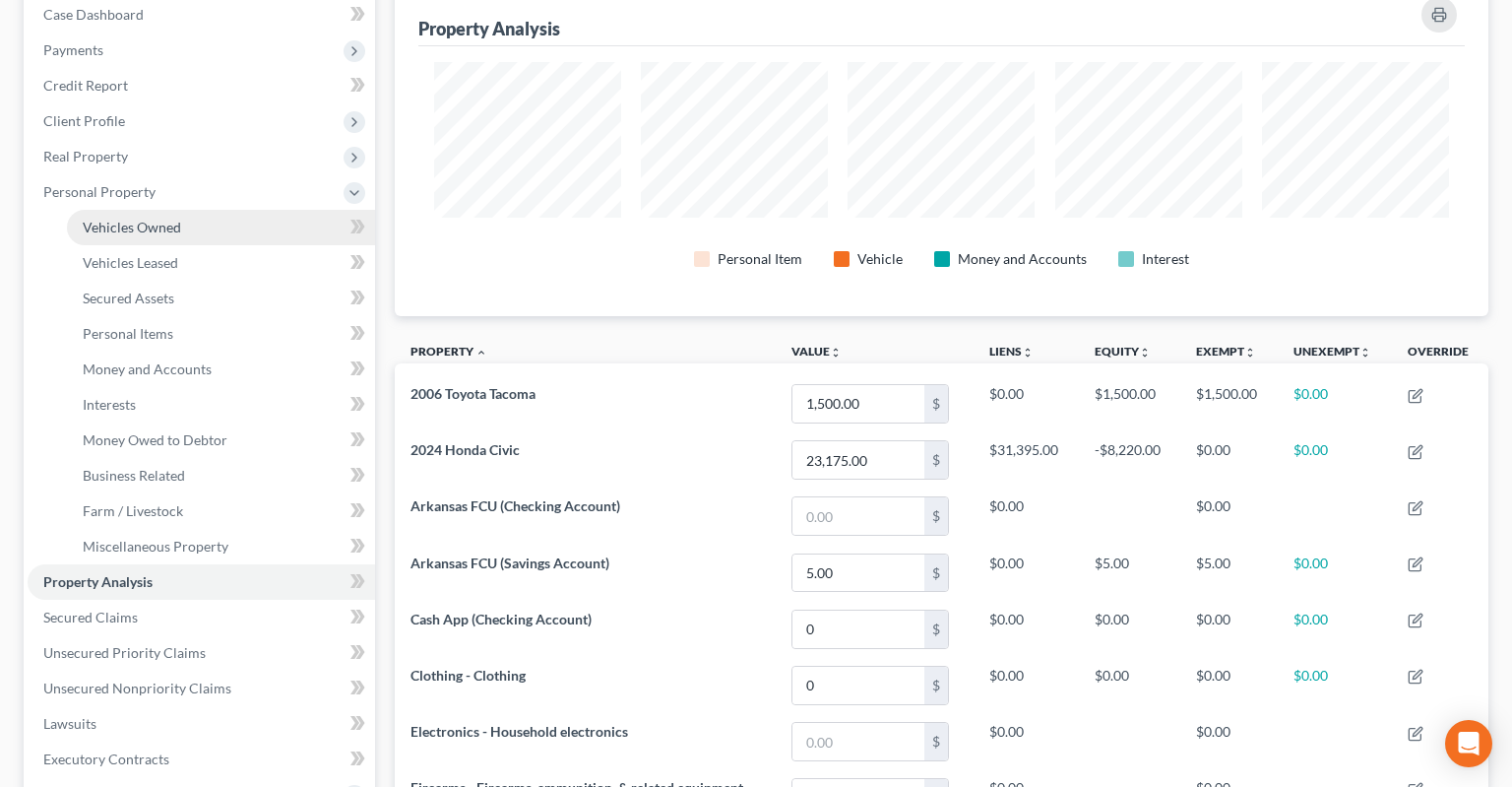 click on "Vehicles Owned" at bounding box center [220, 228] 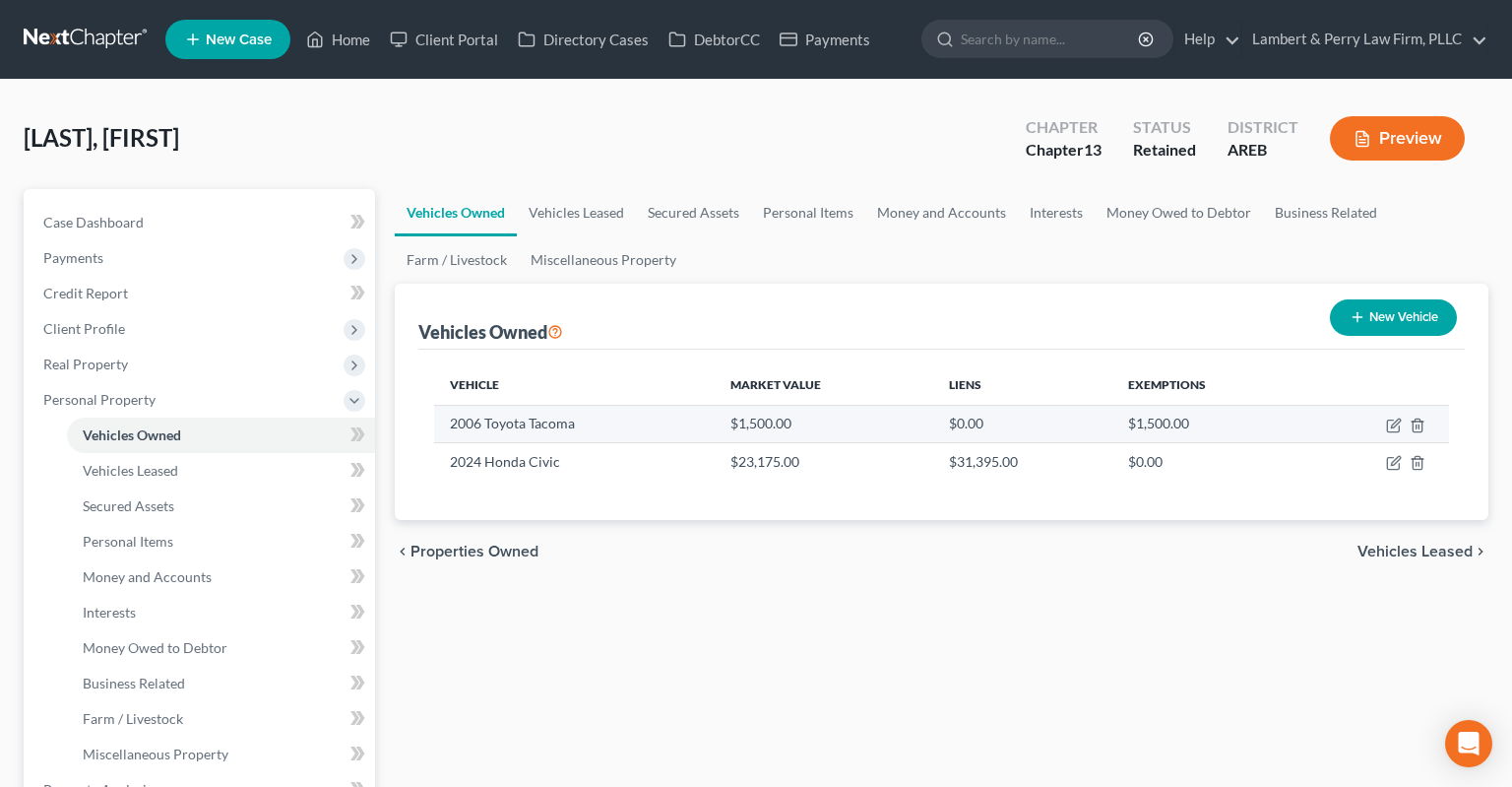 scroll, scrollTop: 0, scrollLeft: 0, axis: both 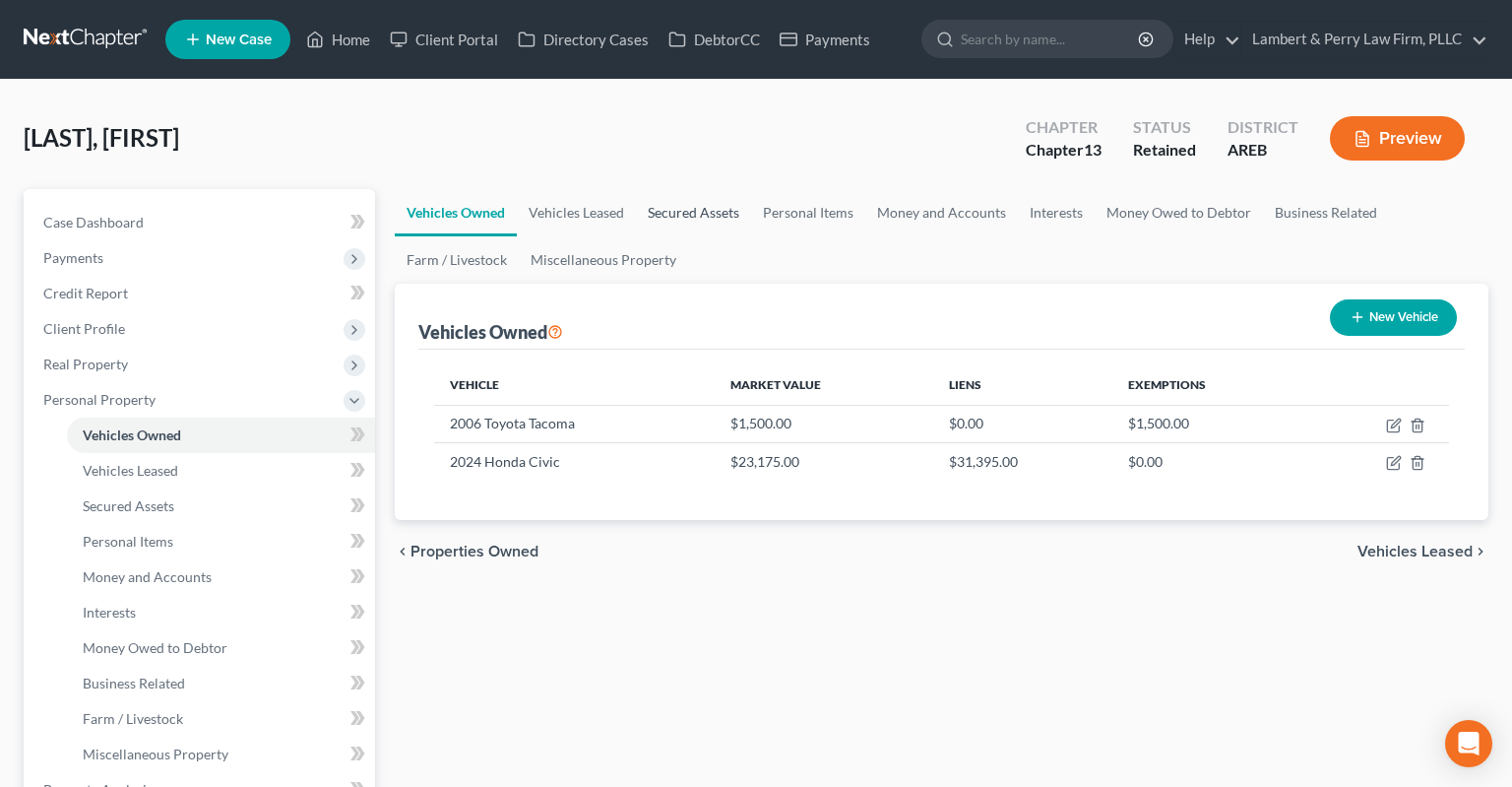 click on "Secured Assets" at bounding box center [693, 213] 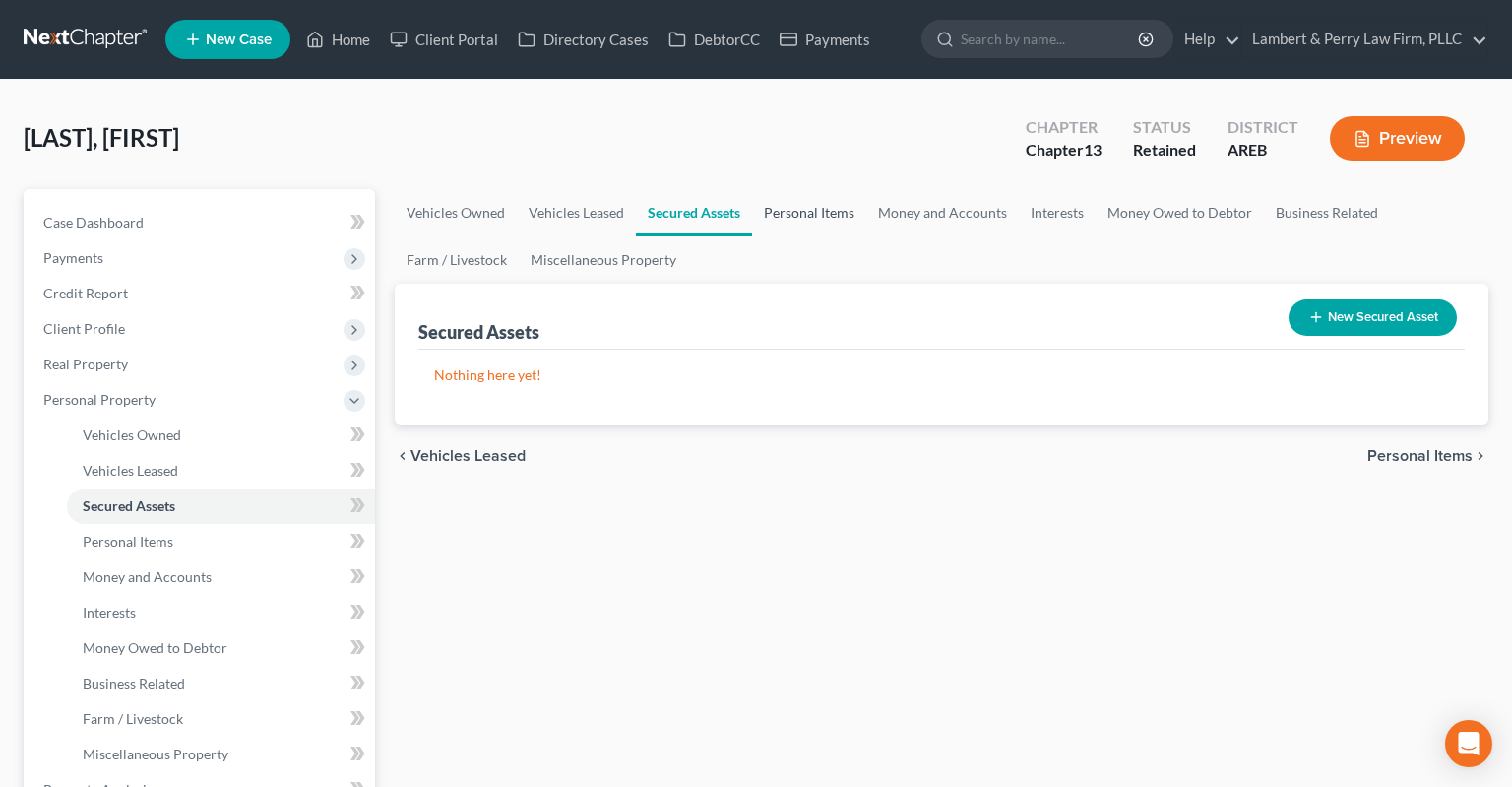 click on "Personal Items" at bounding box center (809, 213) 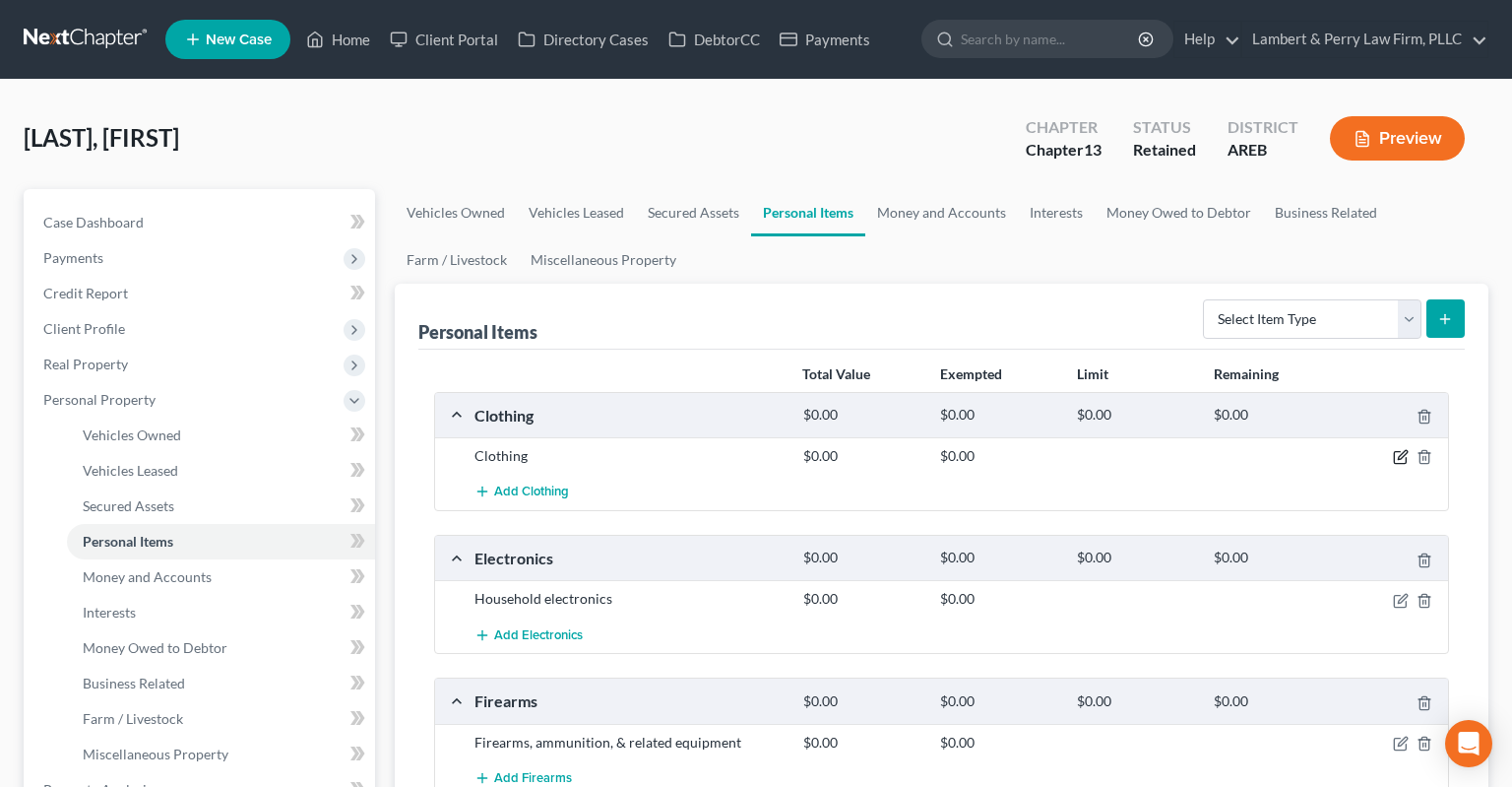 click 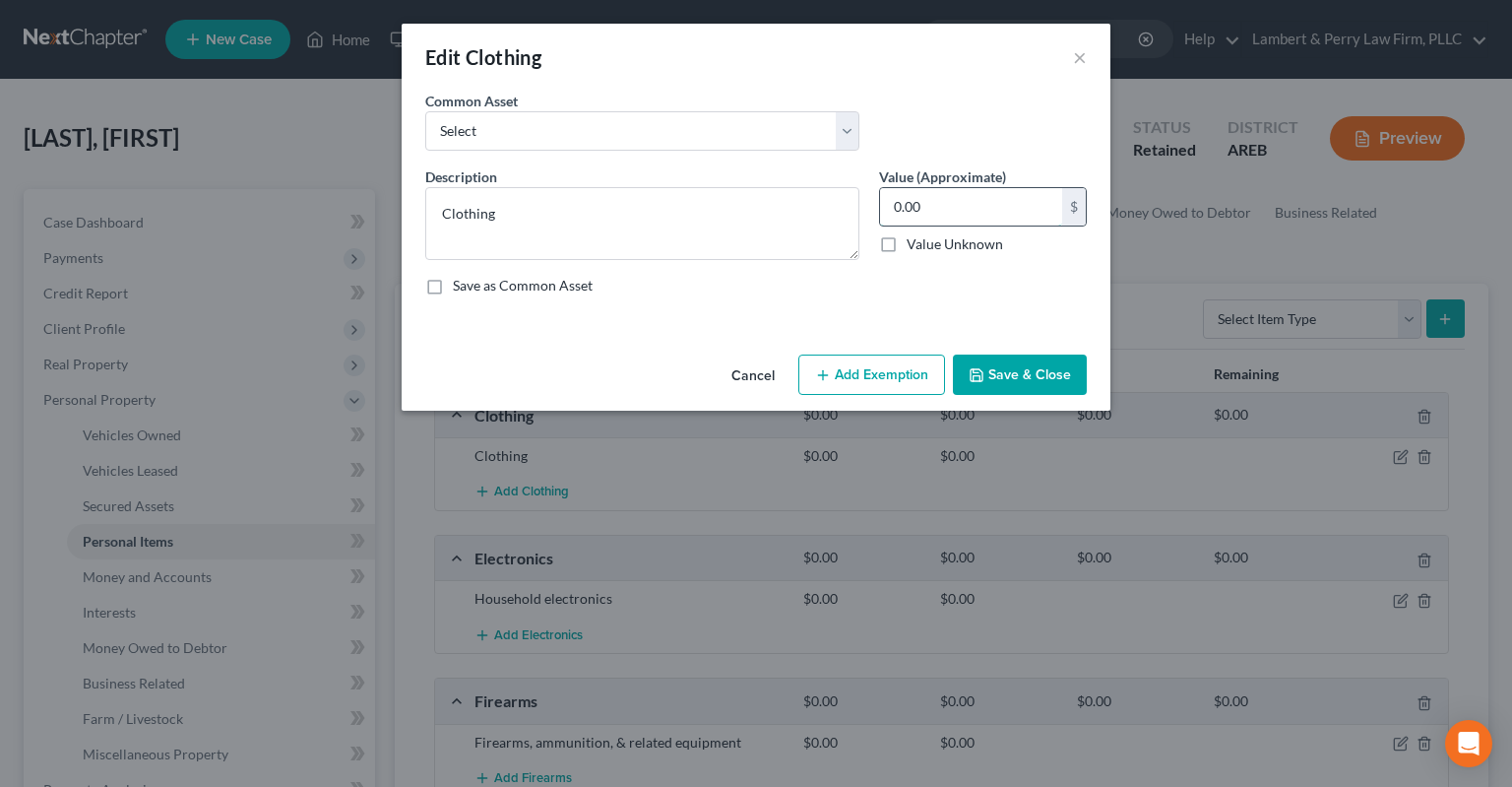 click on "0.00" at bounding box center [971, 207] 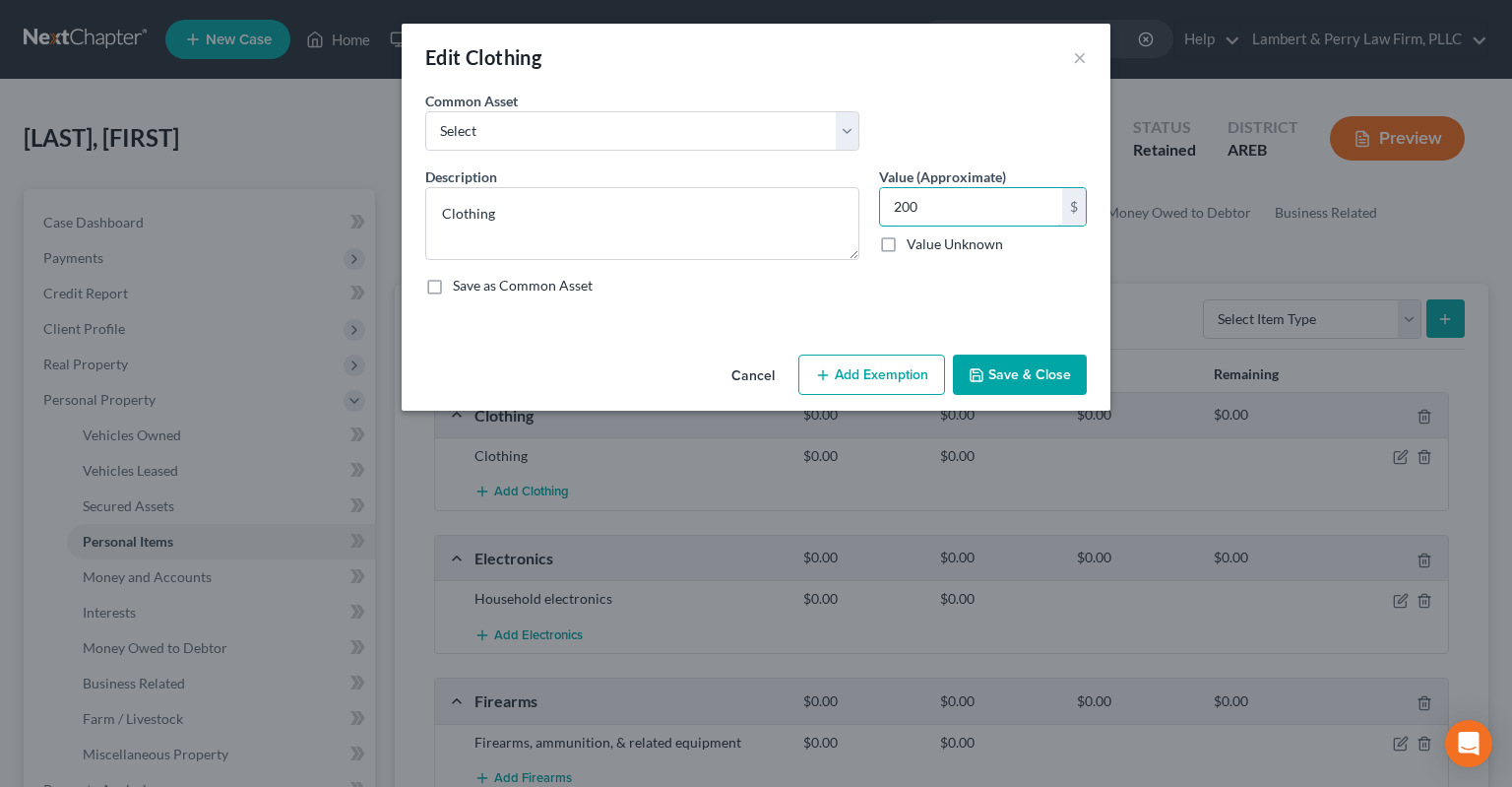 type on "200" 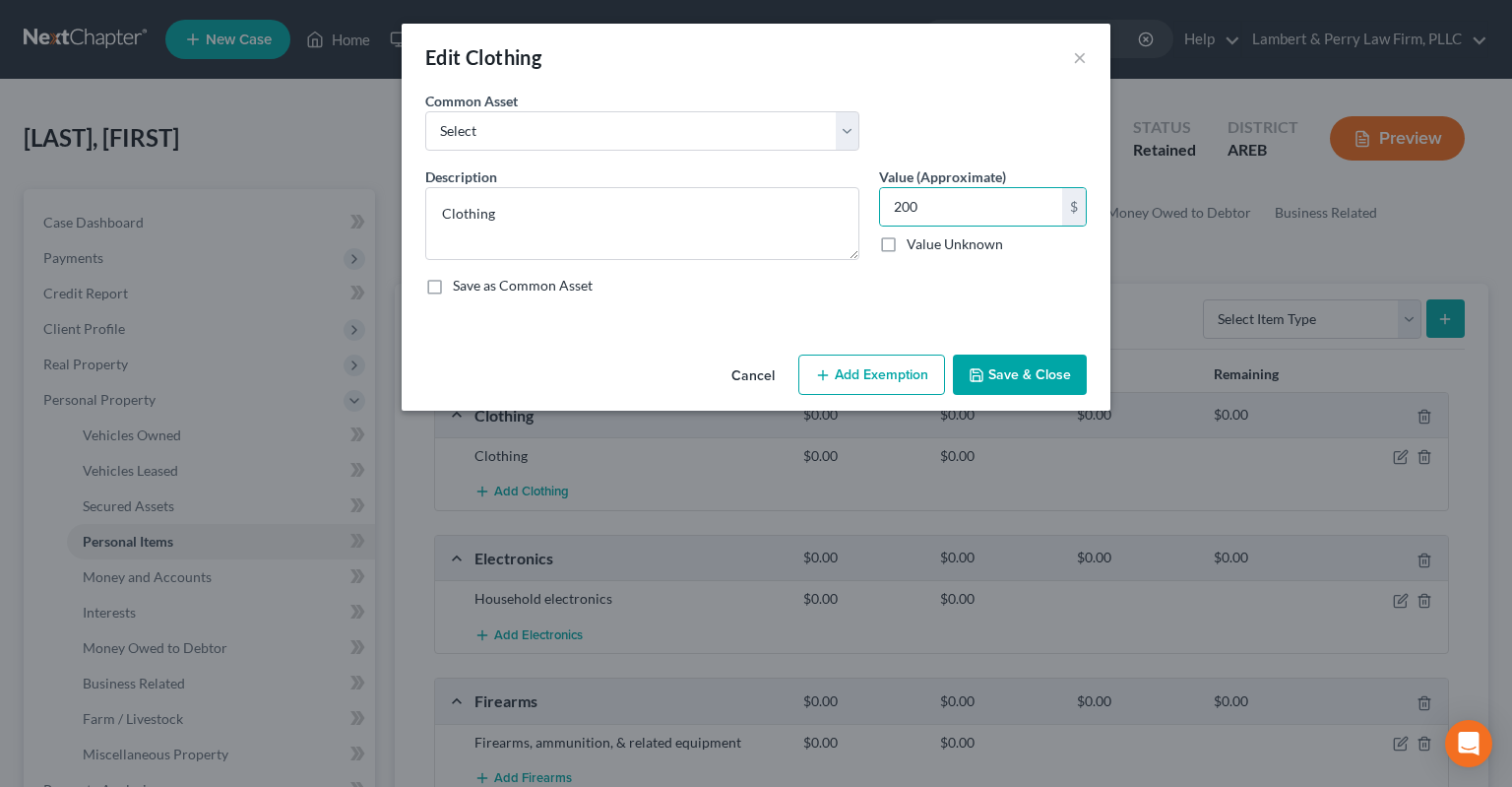 click on "Add Exemption" at bounding box center [871, 375] 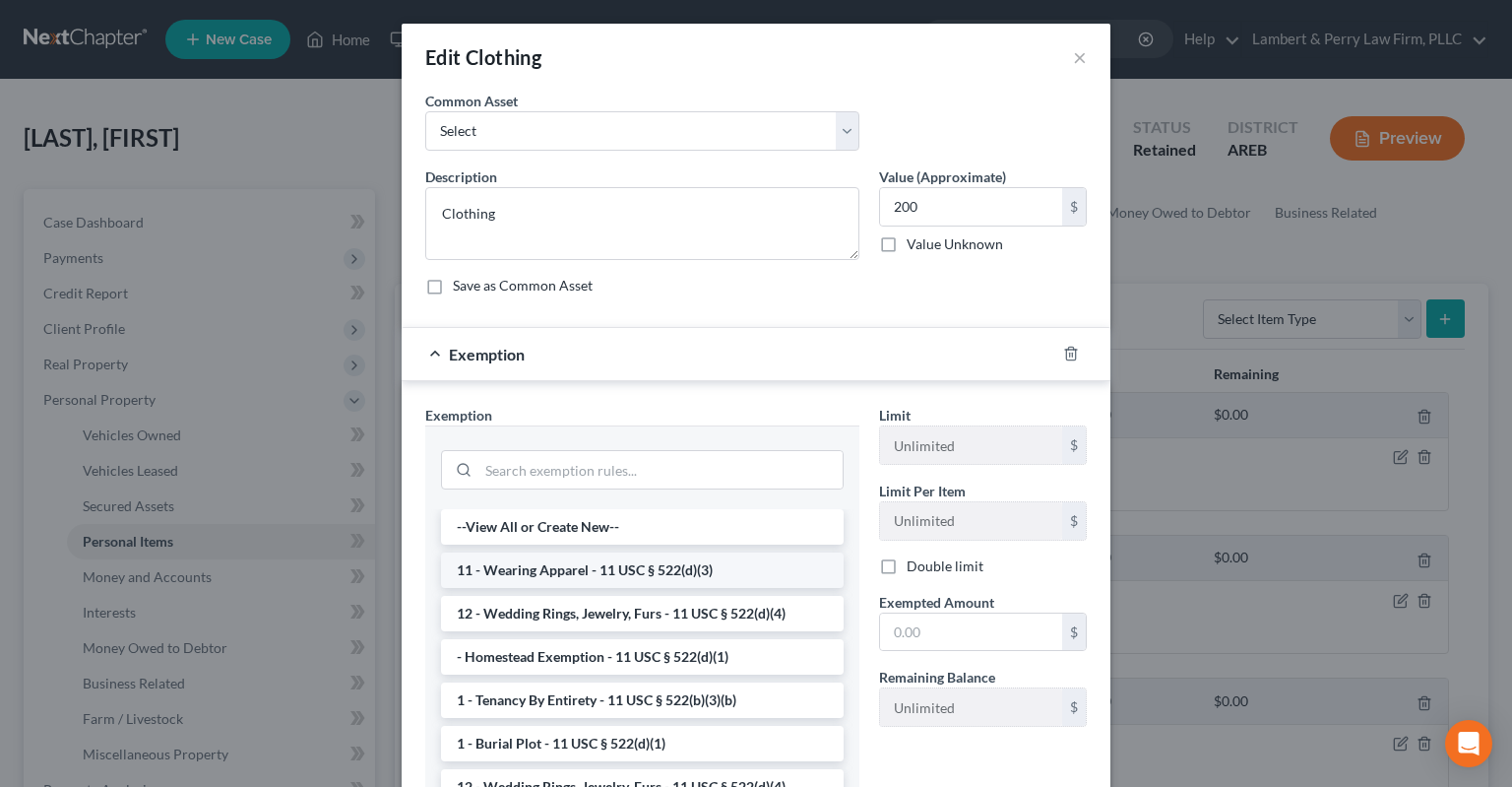 click on "11 - Wearing Apparel - 11 USC § 522(d)(3)" at bounding box center [642, 570] 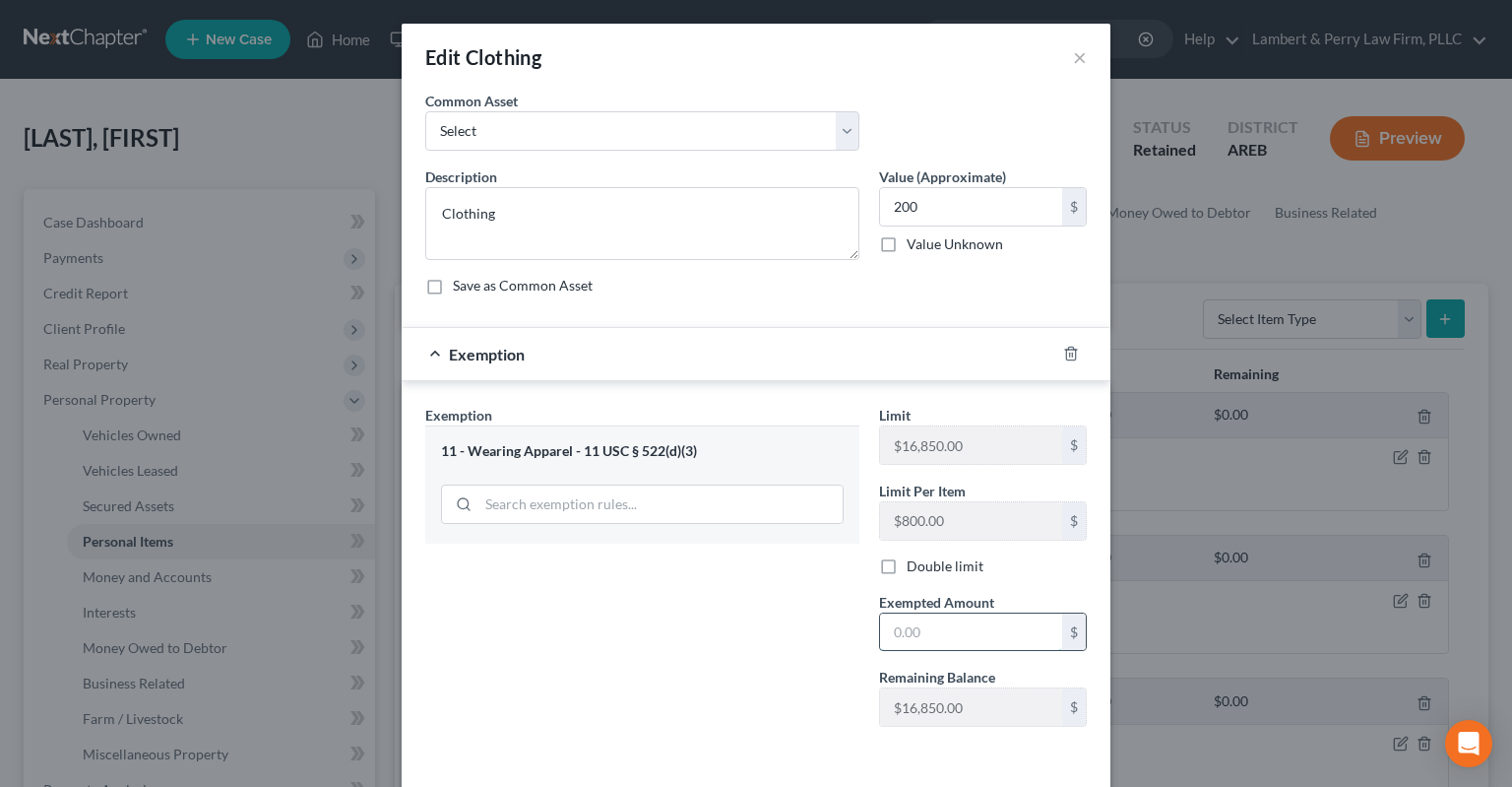 click at bounding box center [971, 632] 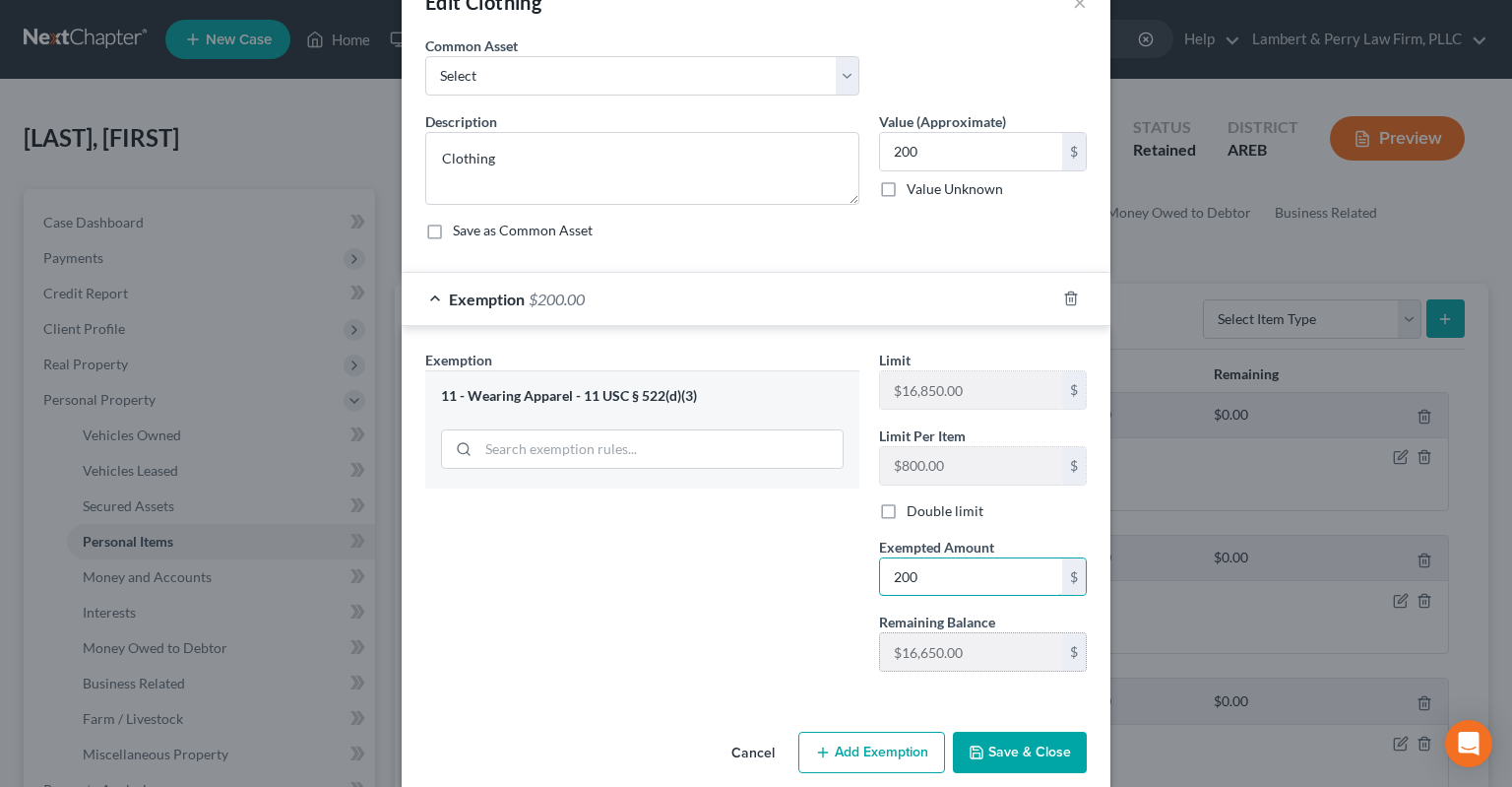 scroll, scrollTop: 78, scrollLeft: 0, axis: vertical 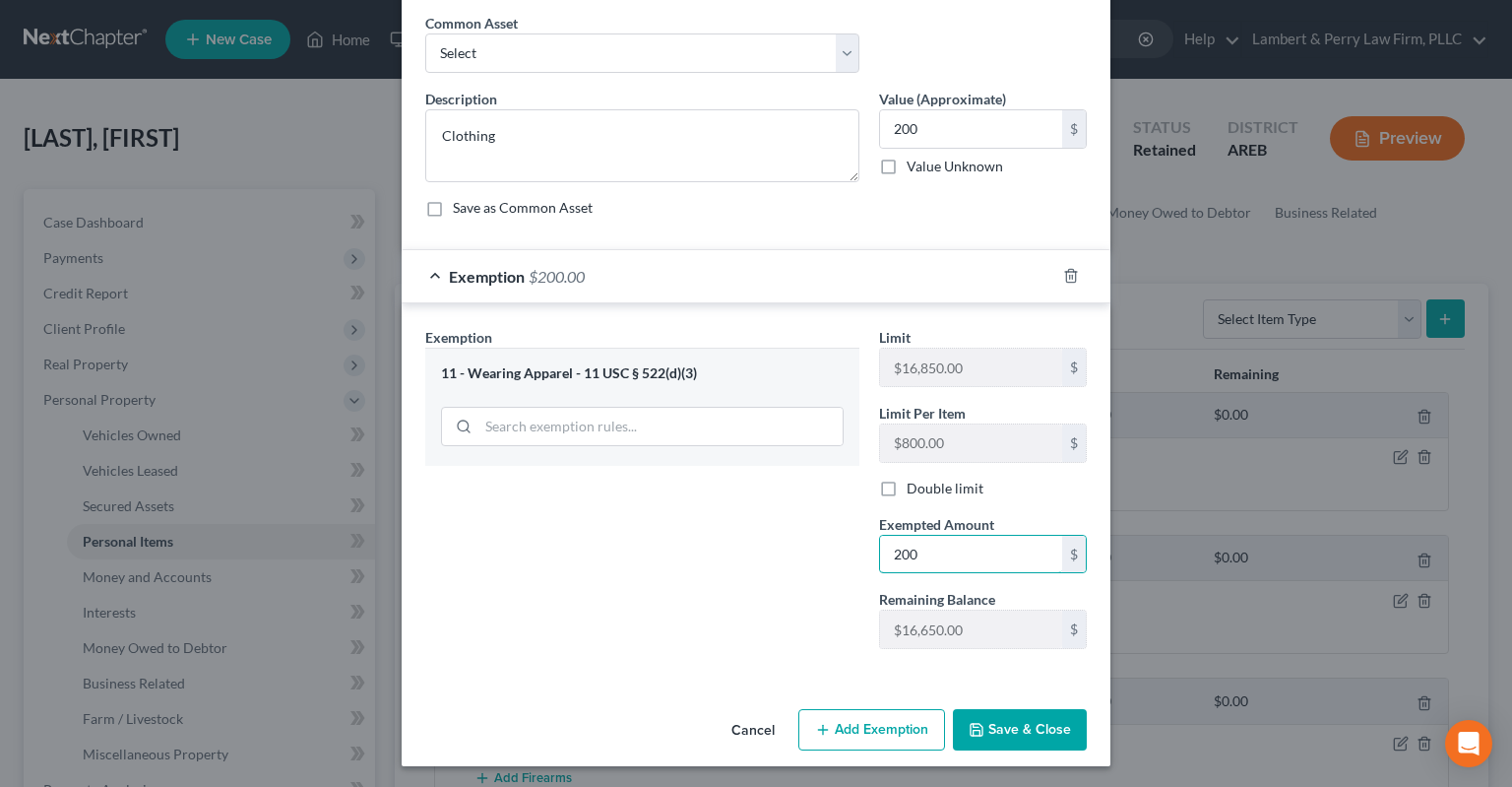 type on "200" 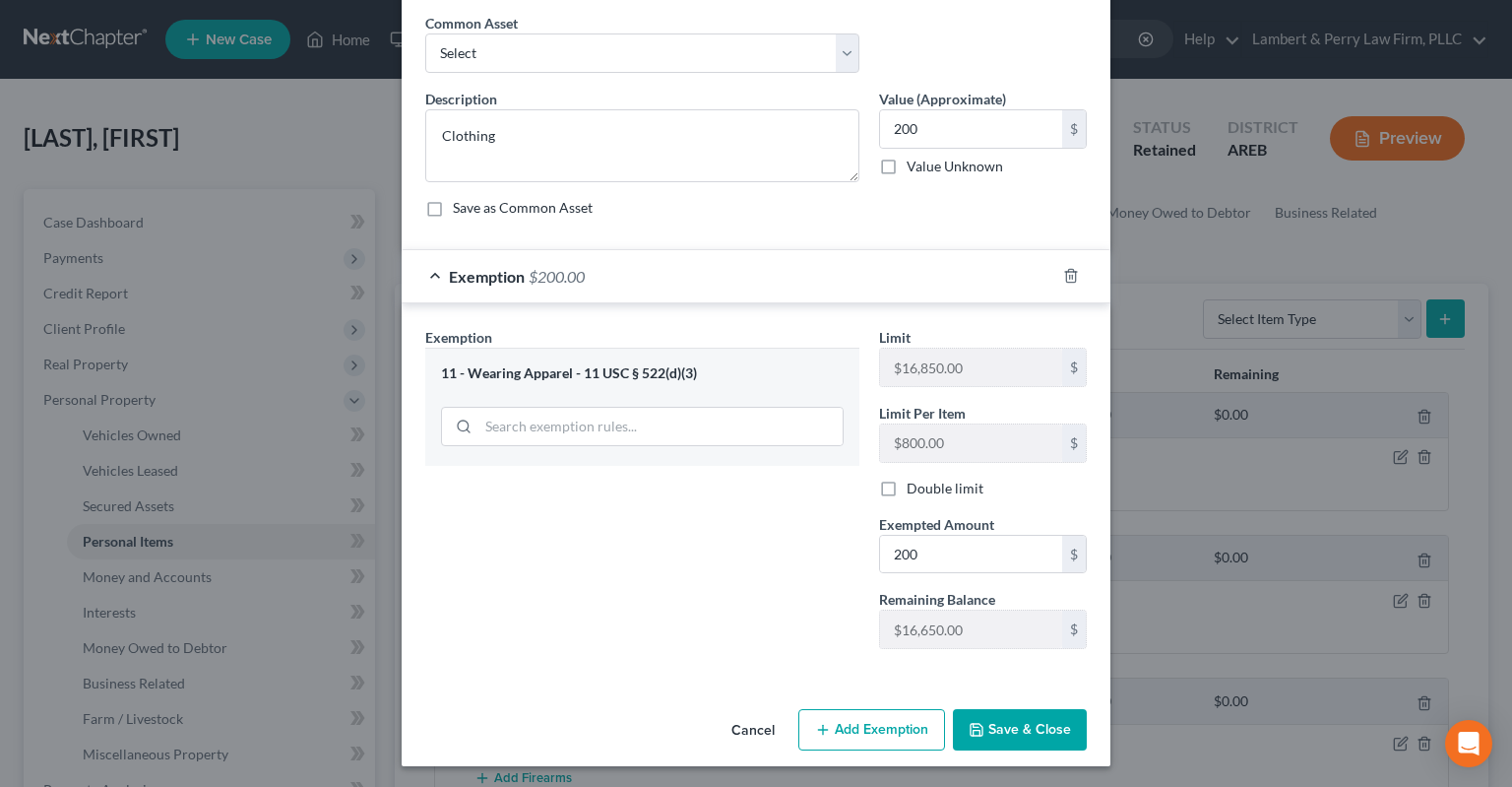 click on "Save & Close" at bounding box center [1020, 730] 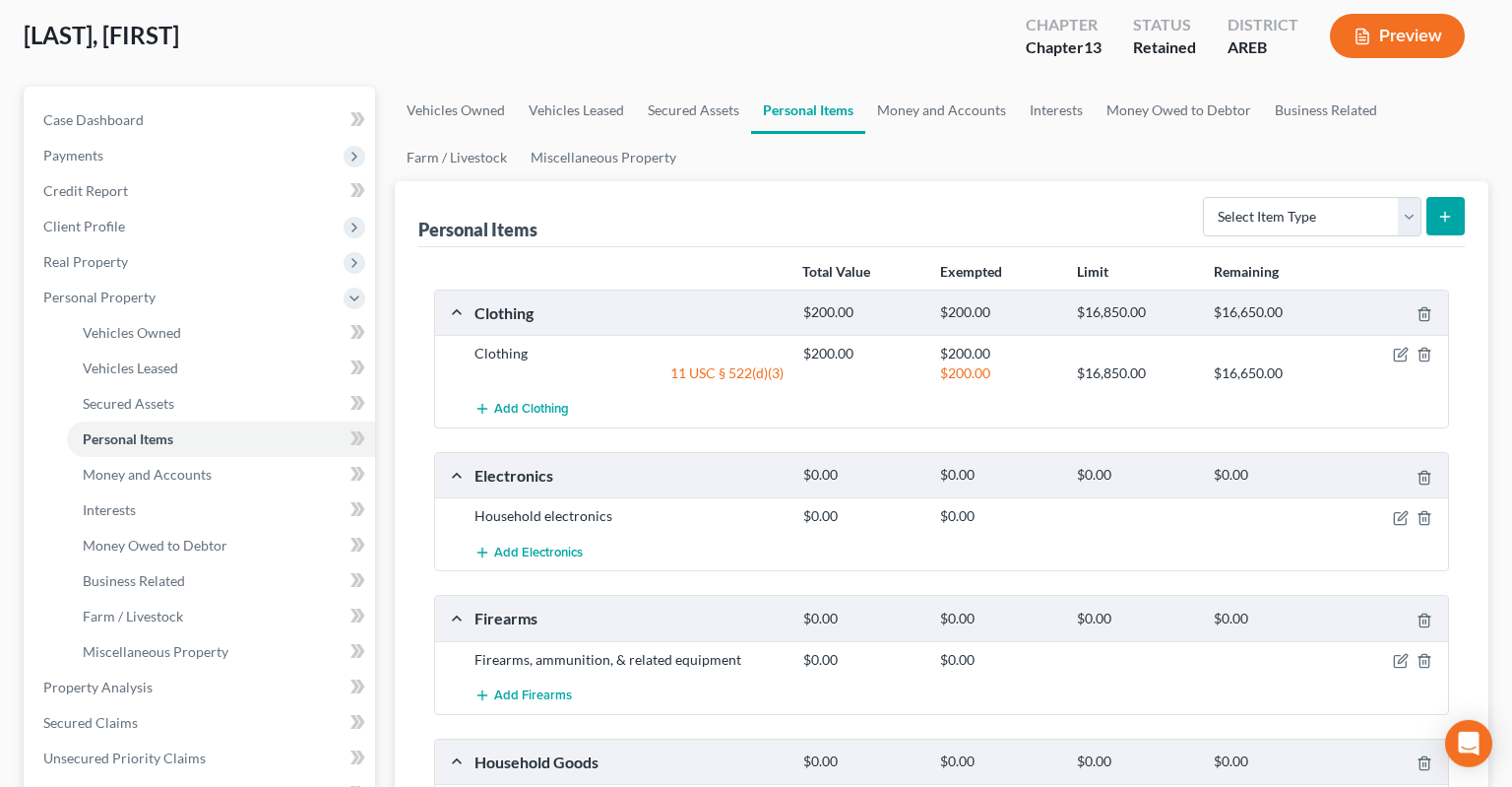 scroll, scrollTop: 208, scrollLeft: 0, axis: vertical 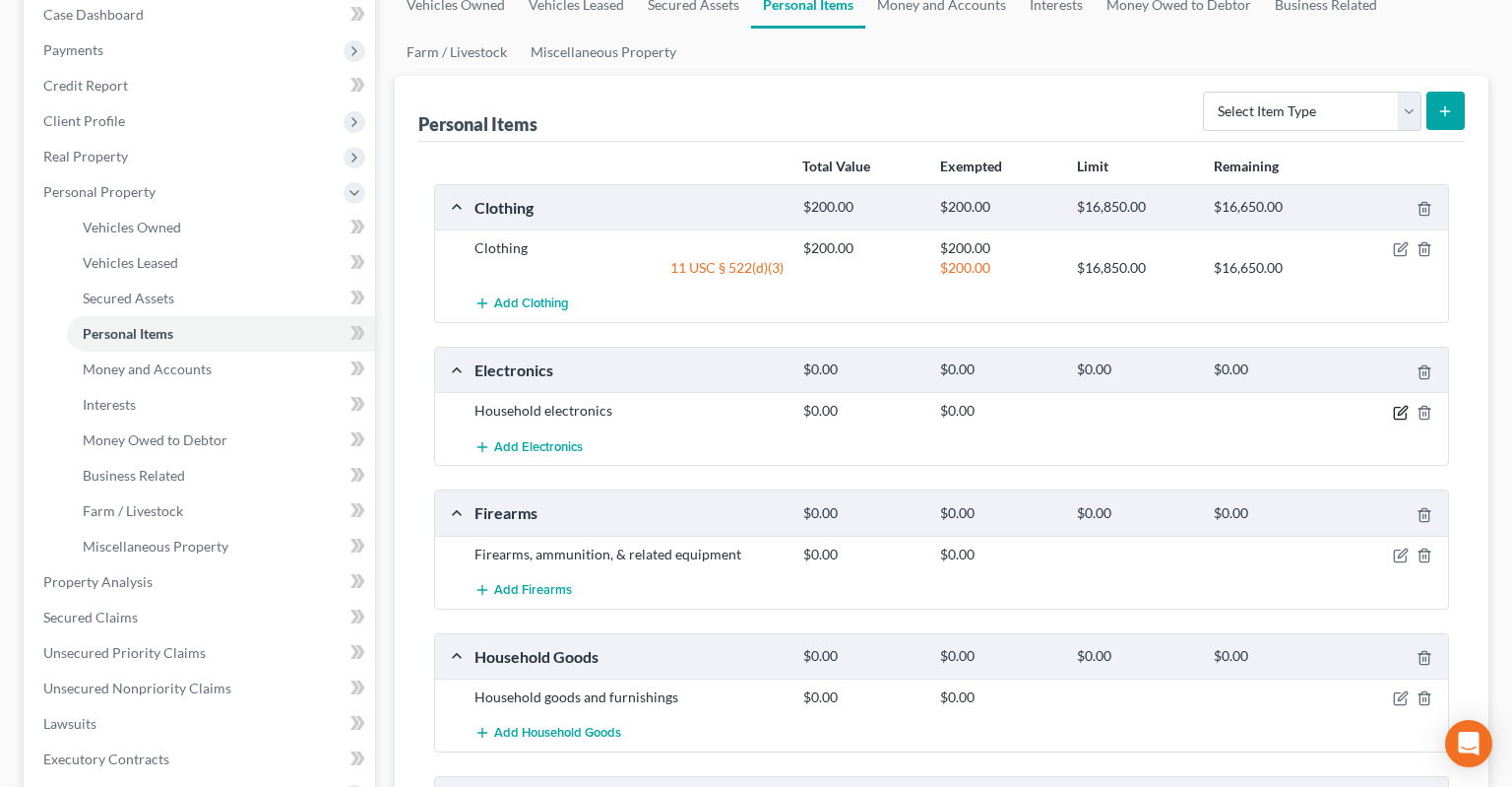 click 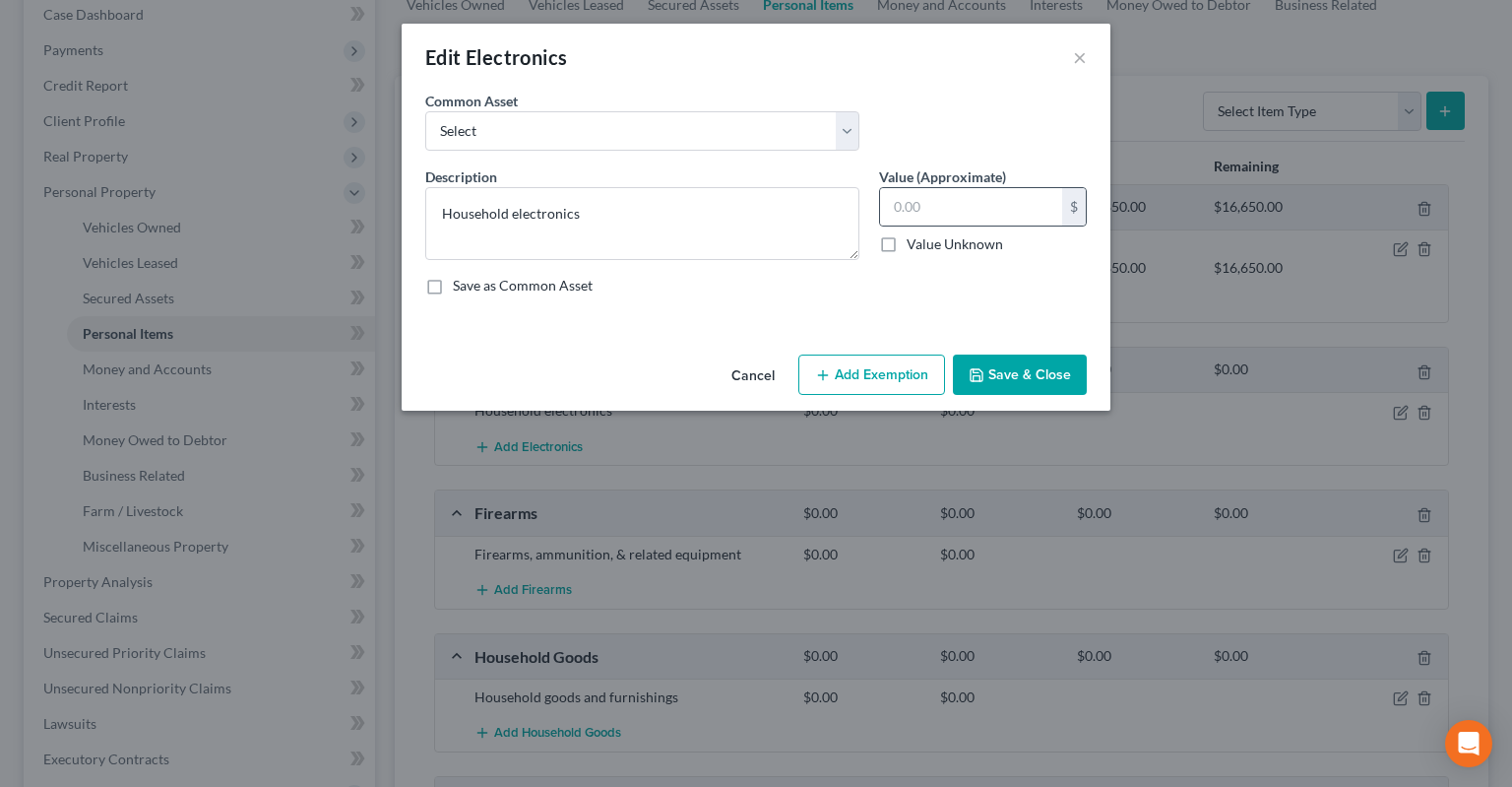 click on "$" at bounding box center [982, 207] 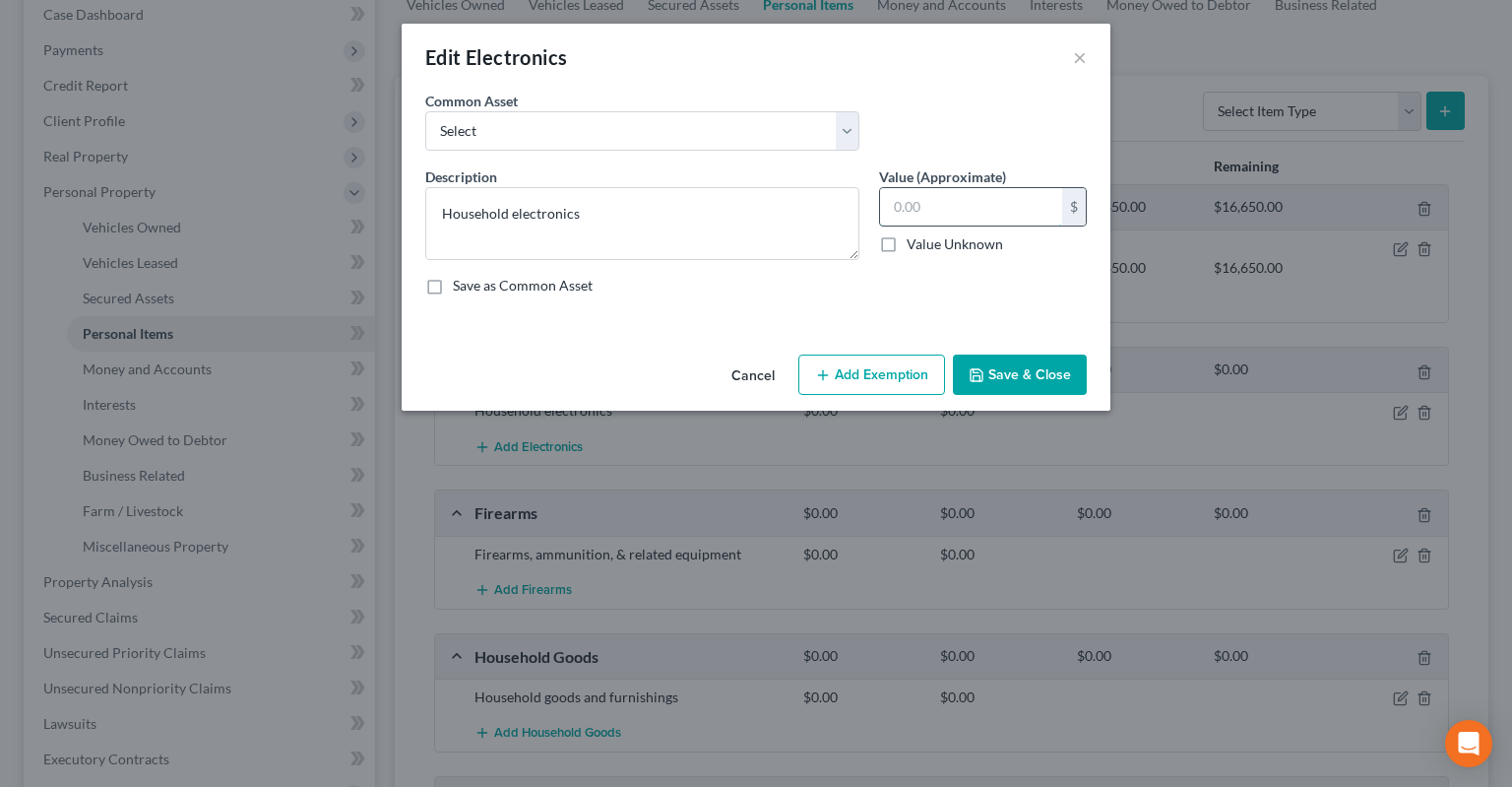click at bounding box center [971, 207] 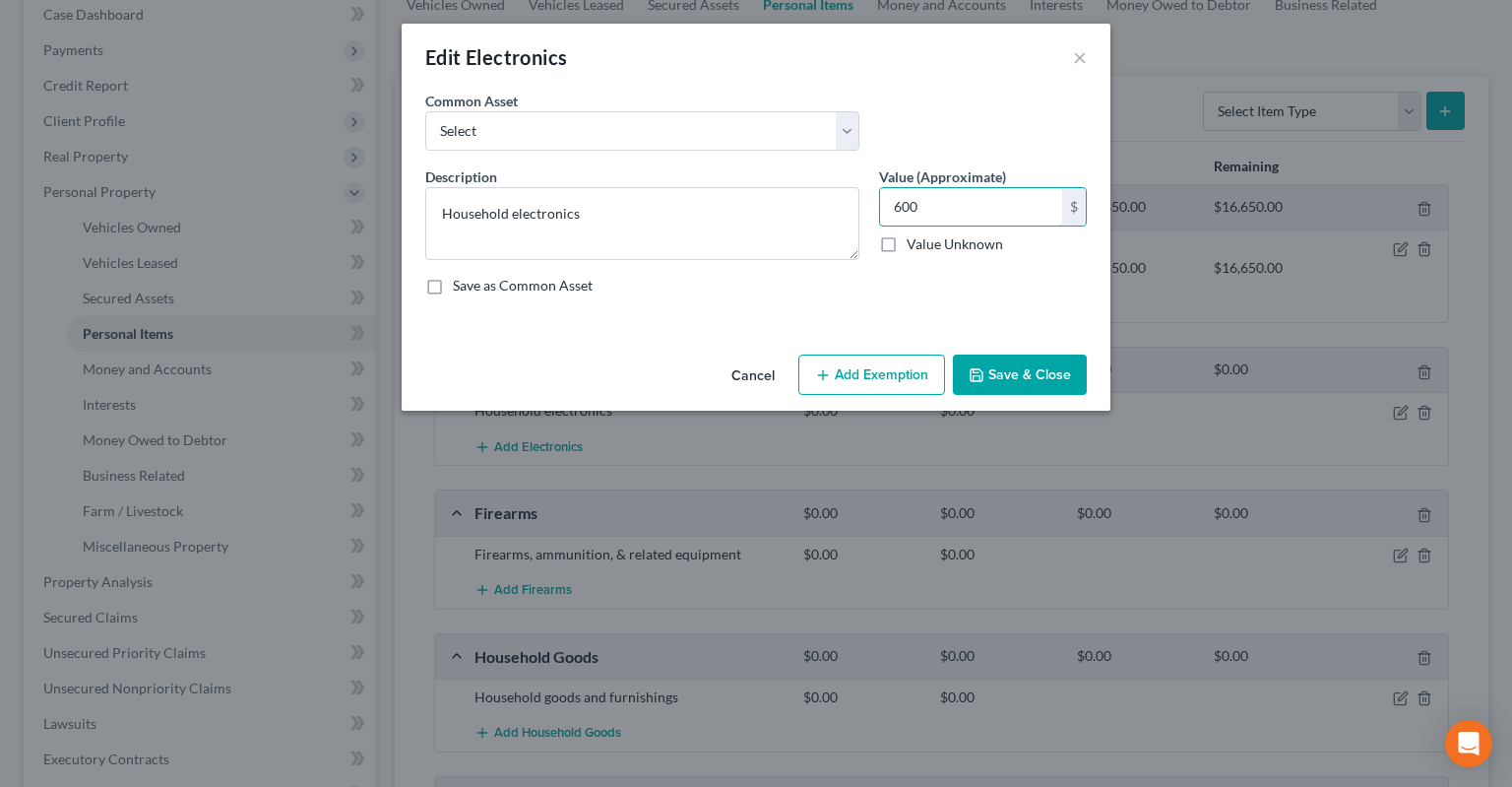 type on "600" 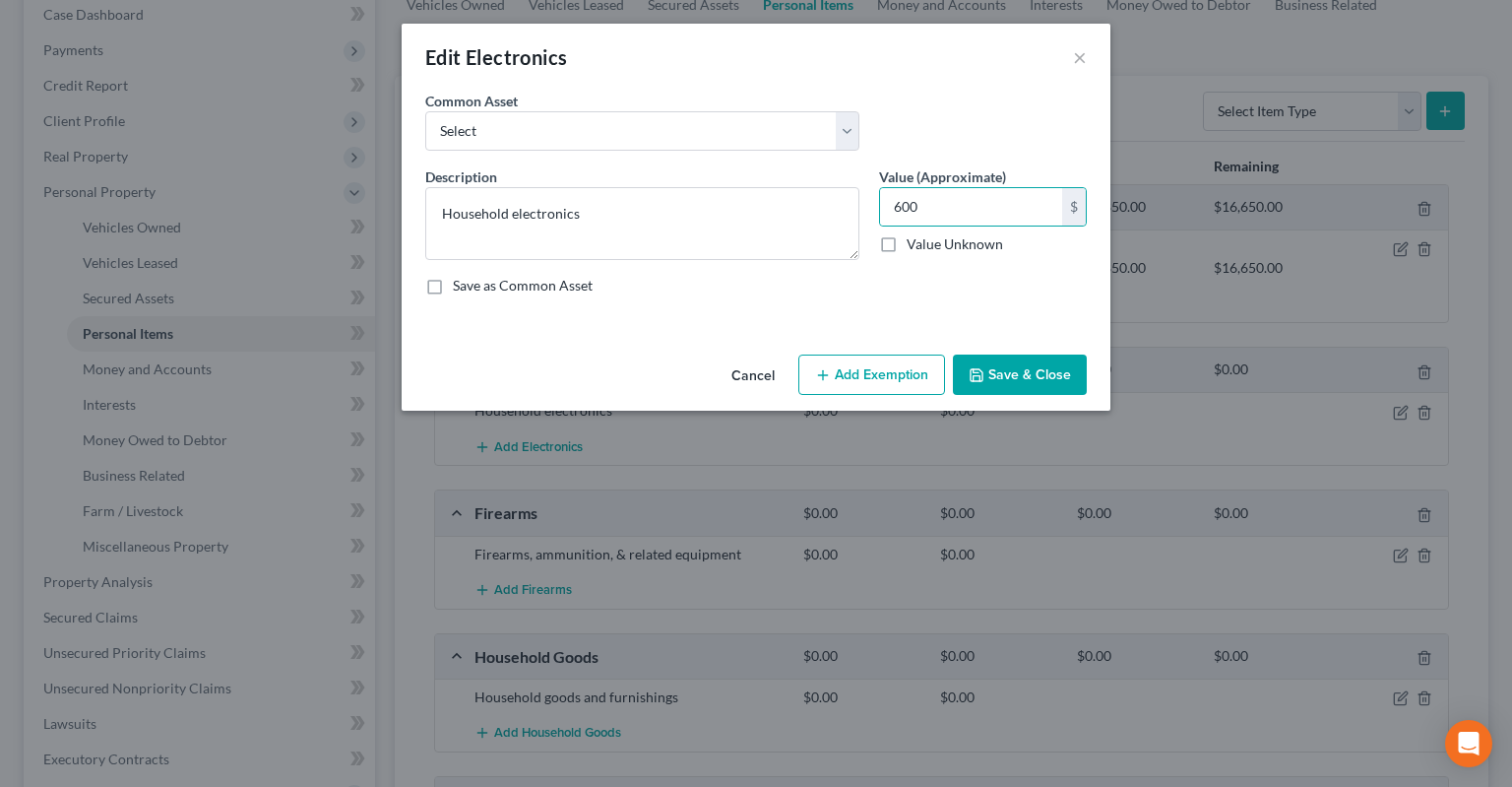 click on "Save & Close" at bounding box center [1020, 375] 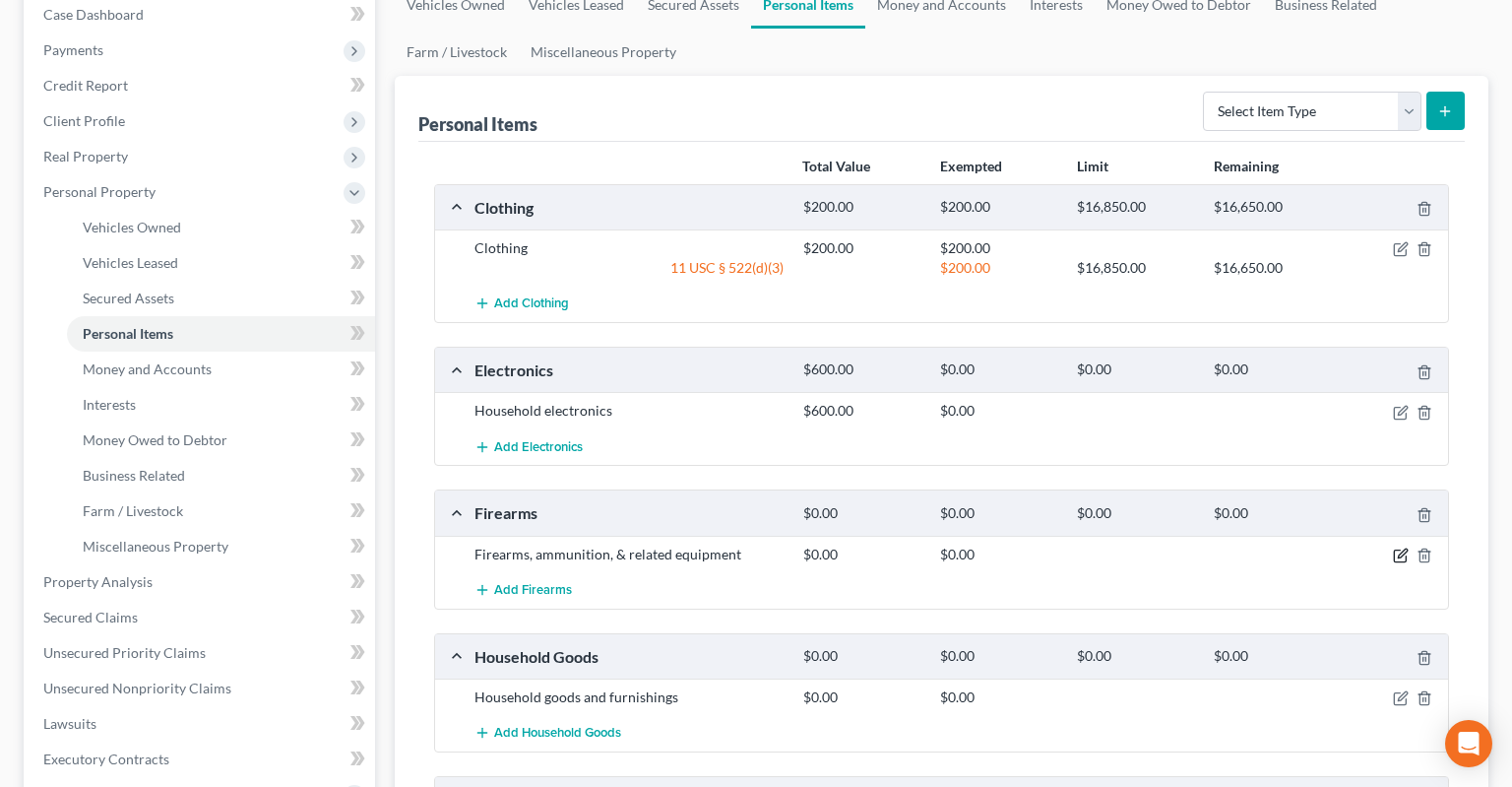 click 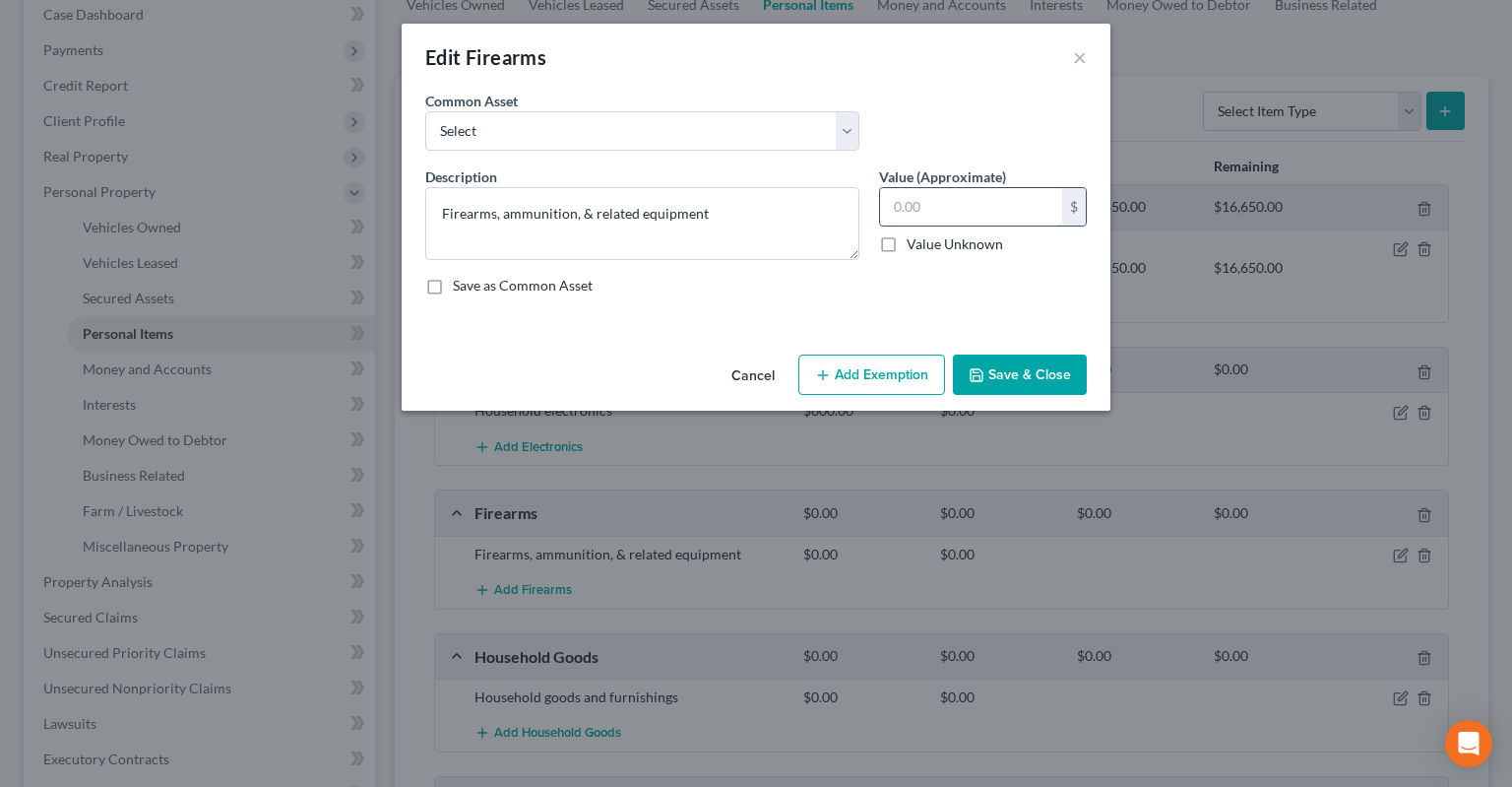 click at bounding box center (971, 207) 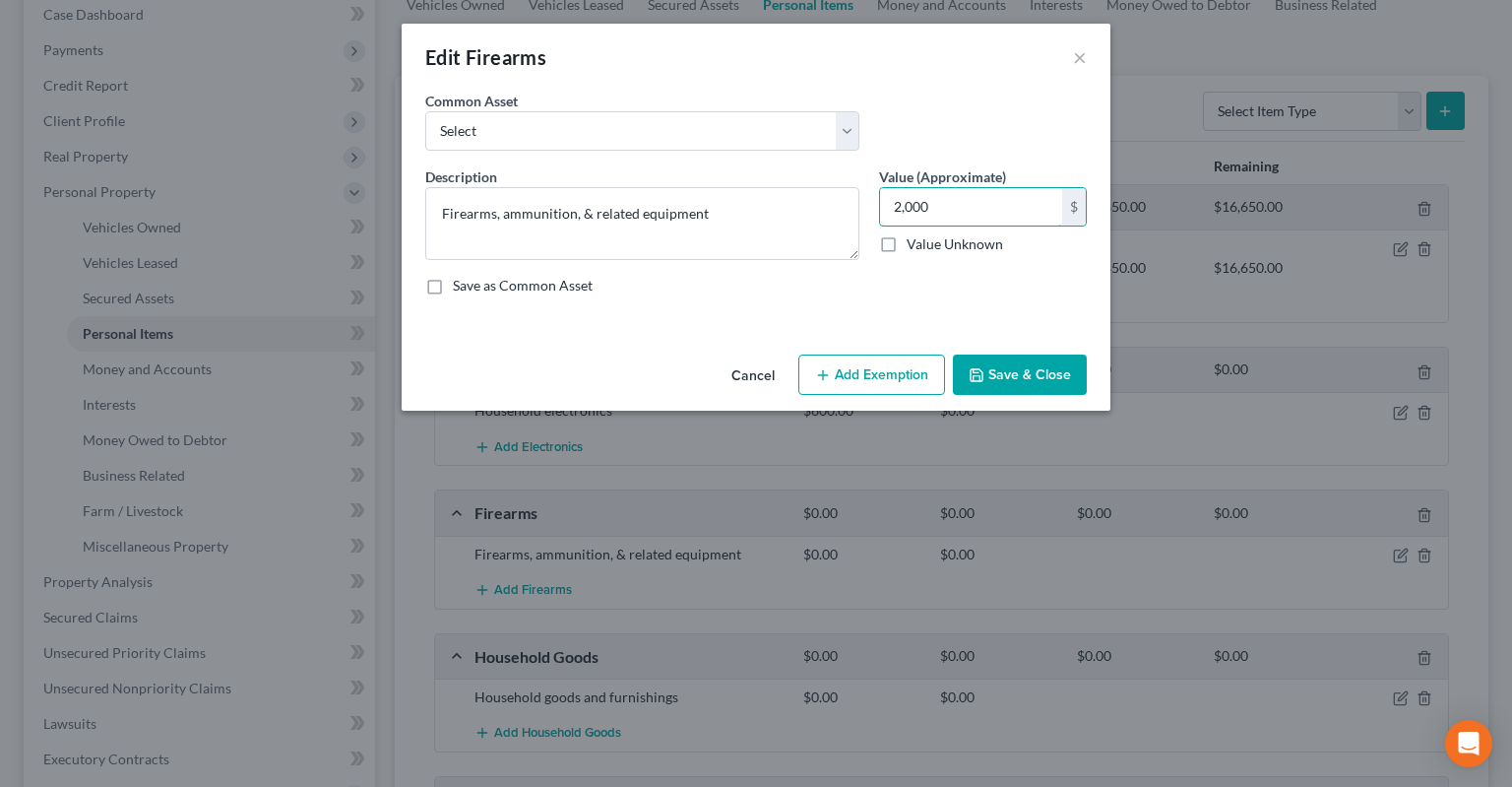 type on "2,000" 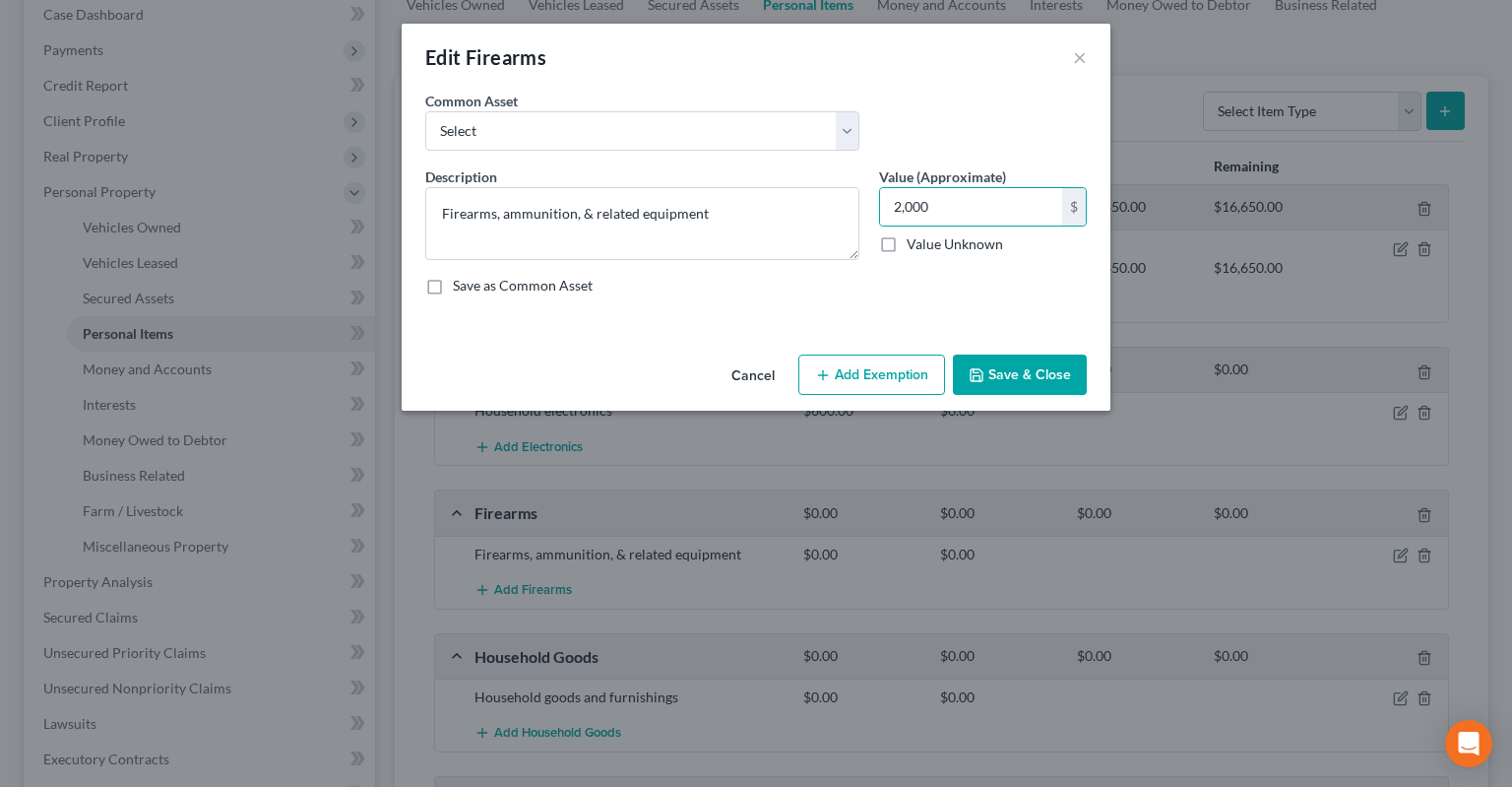 click on "Add Exemption" at bounding box center [871, 375] 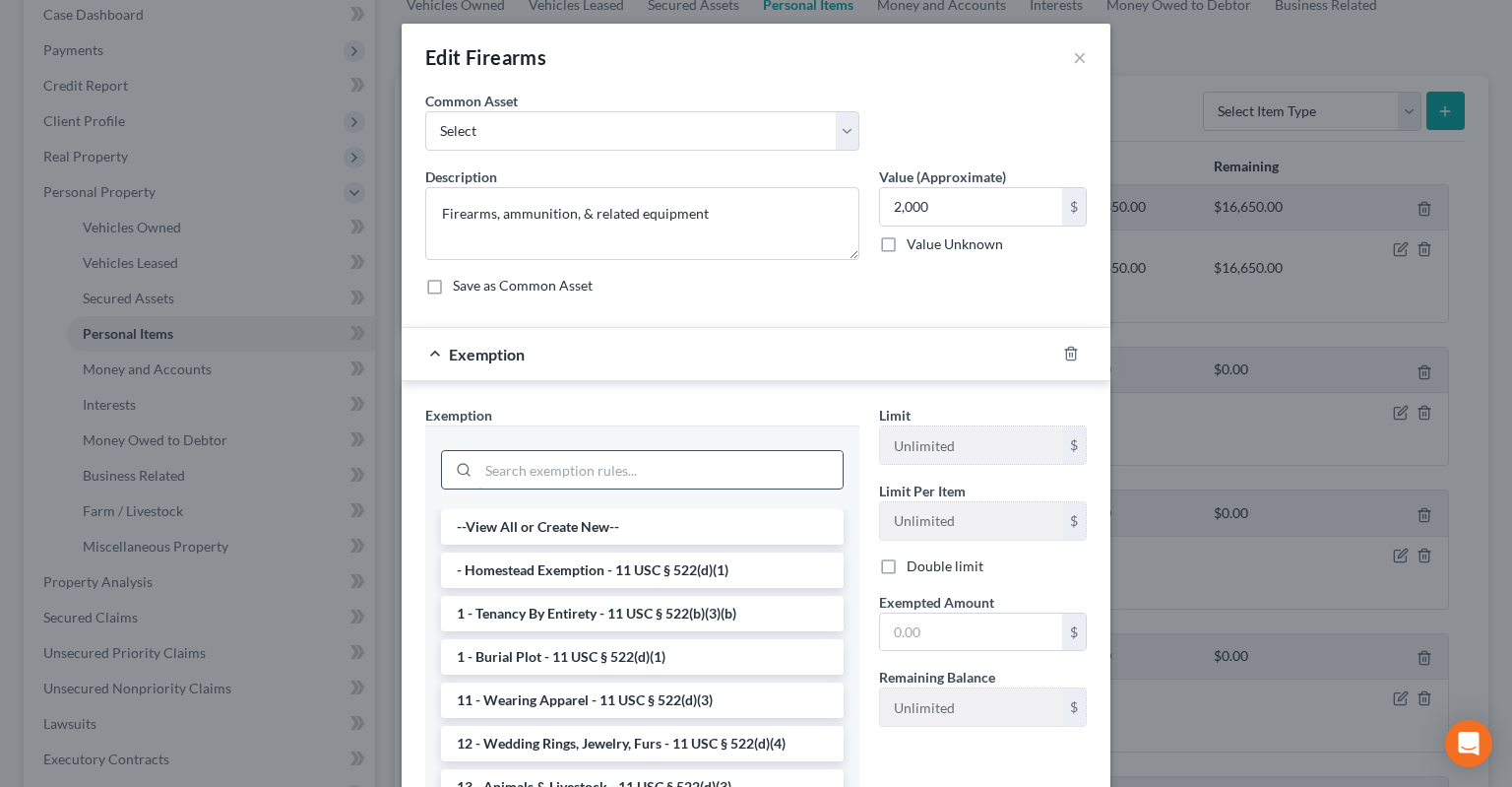 click at bounding box center [661, 470] 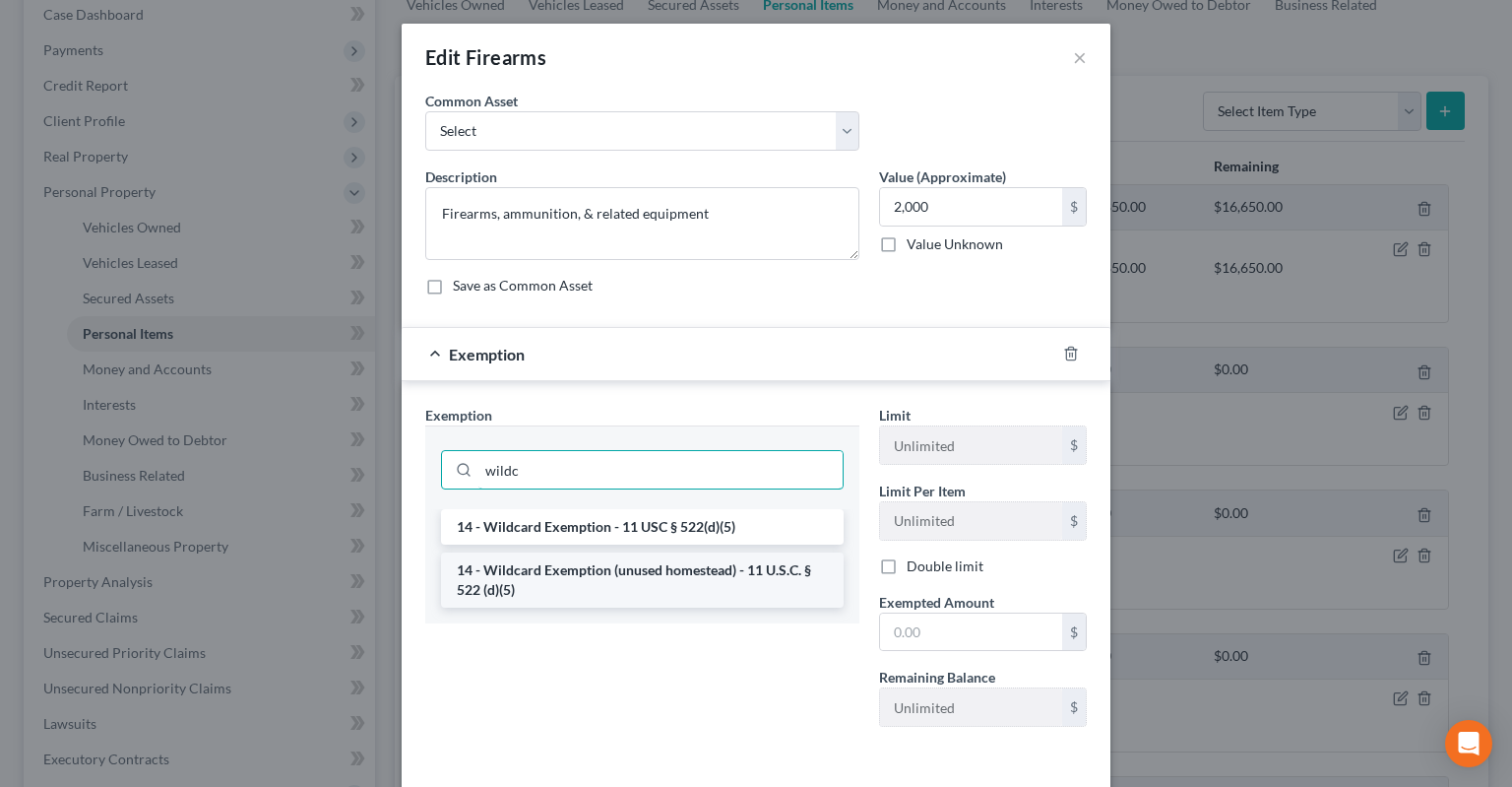 type on "wildc" 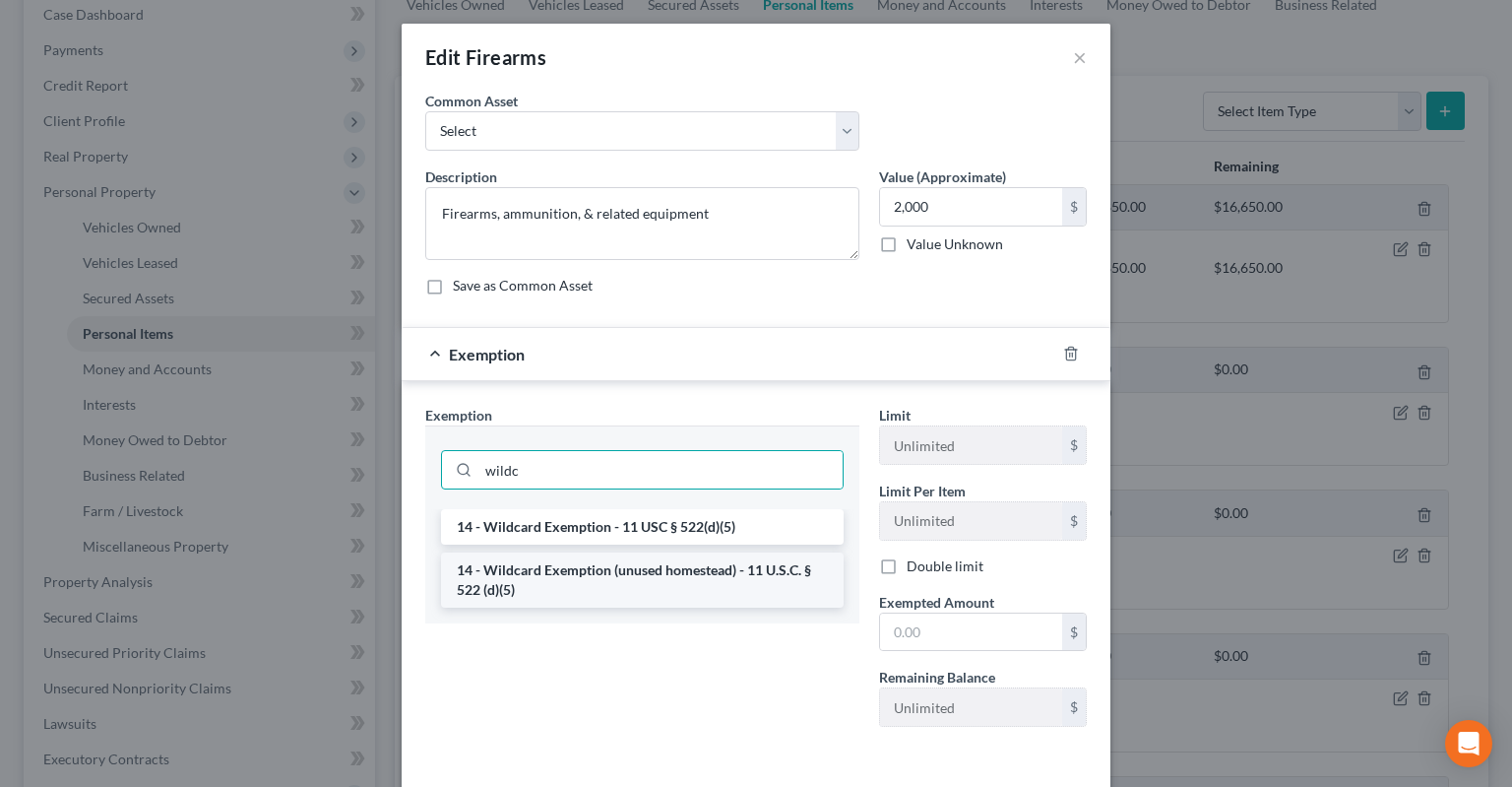 click on "14 - Wildcard Exemption (unused homestead) - 11 U.S.C. § 522 (d)(5)" at bounding box center [642, 580] 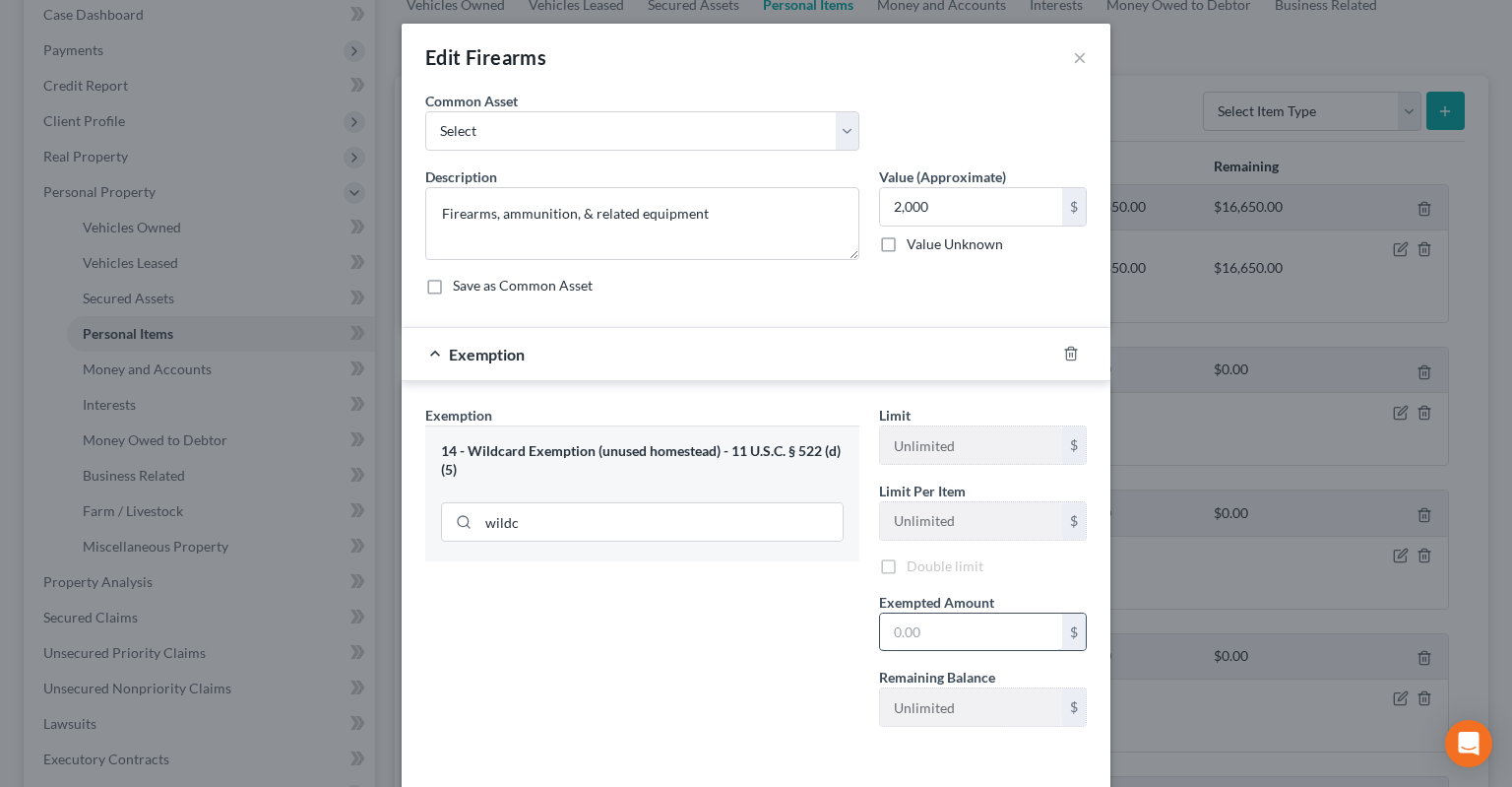 click at bounding box center [971, 632] 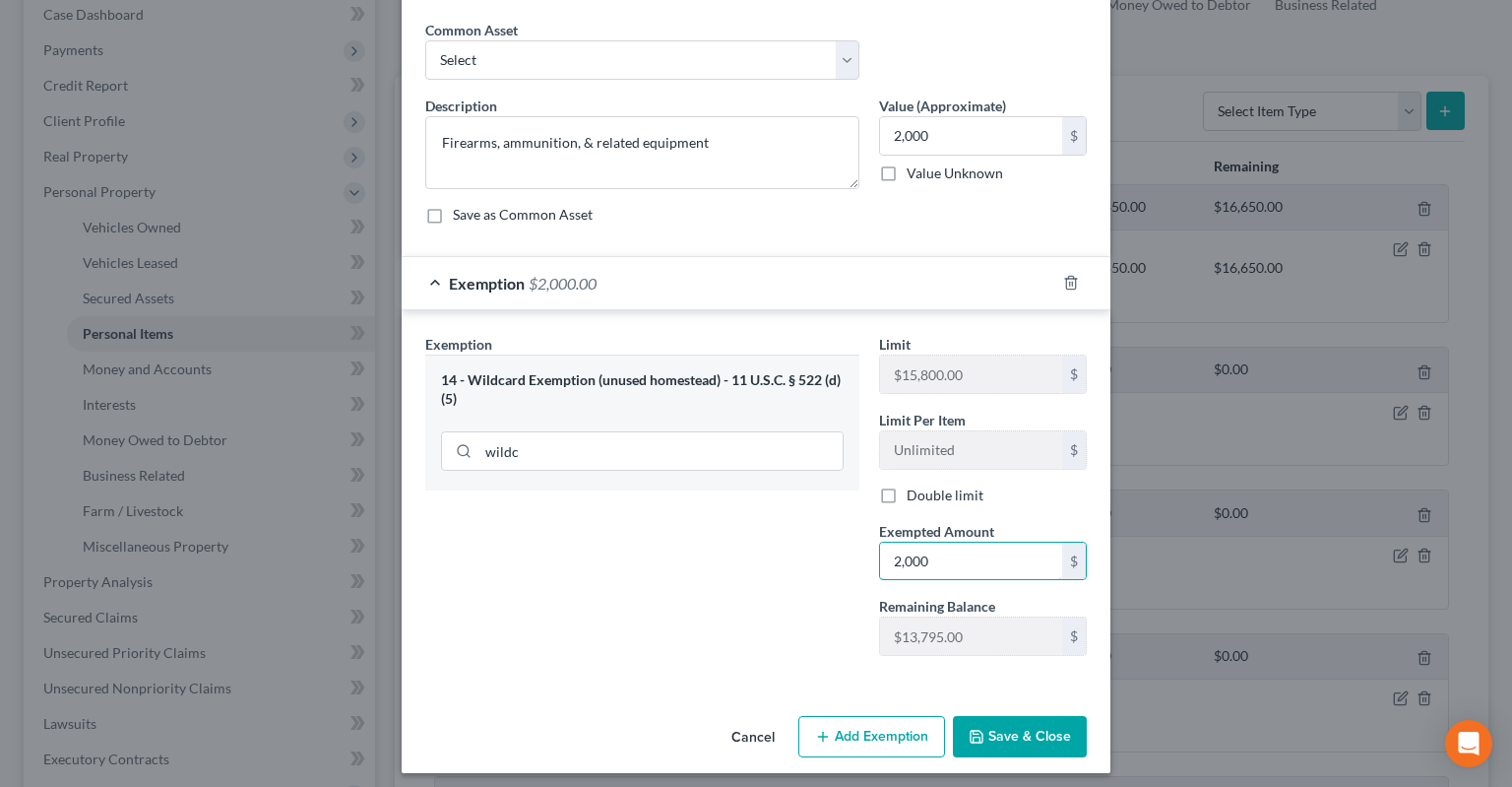 scroll, scrollTop: 78, scrollLeft: 0, axis: vertical 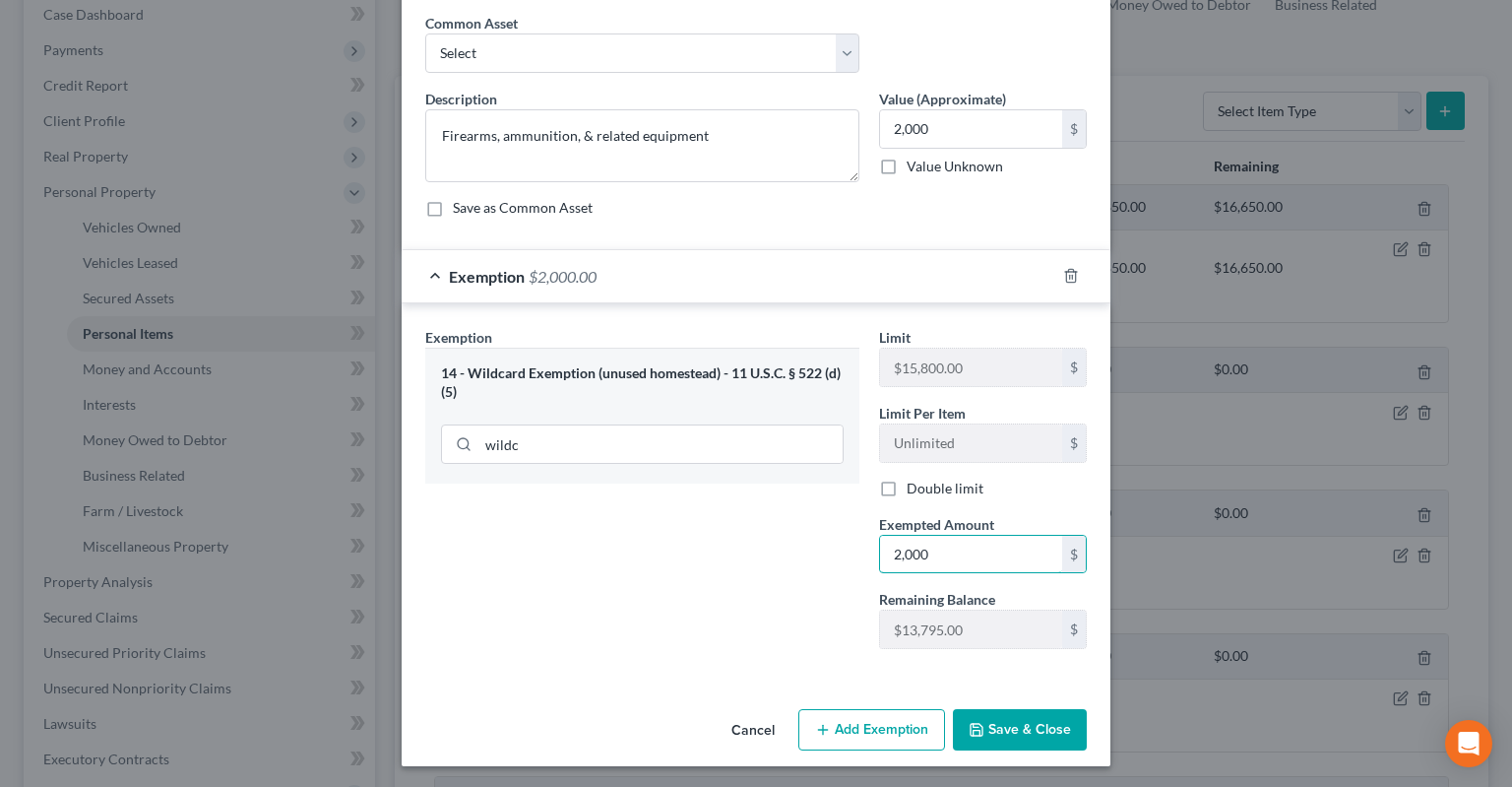 type on "2,000" 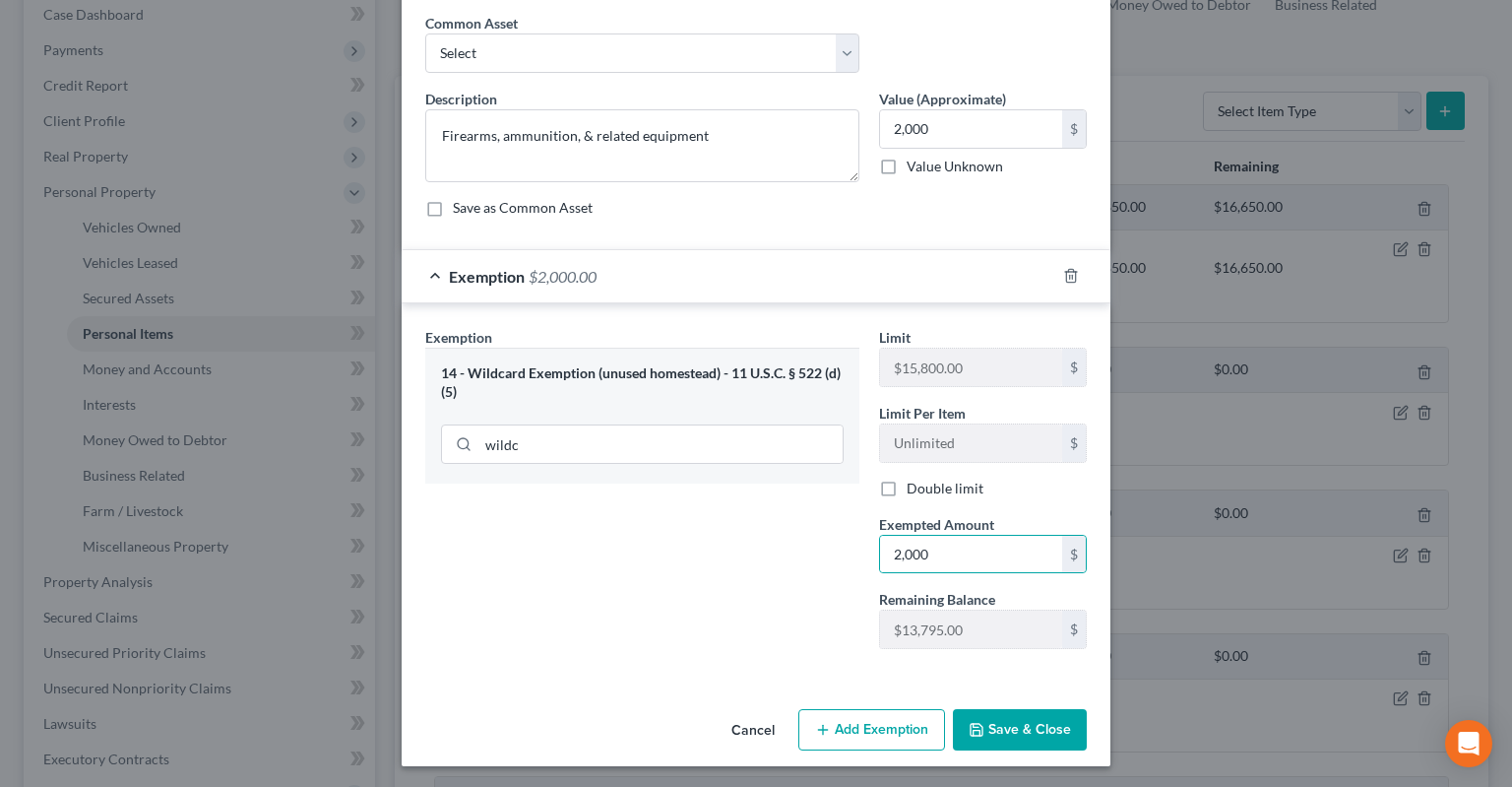 click on "Save & Close" at bounding box center [1020, 730] 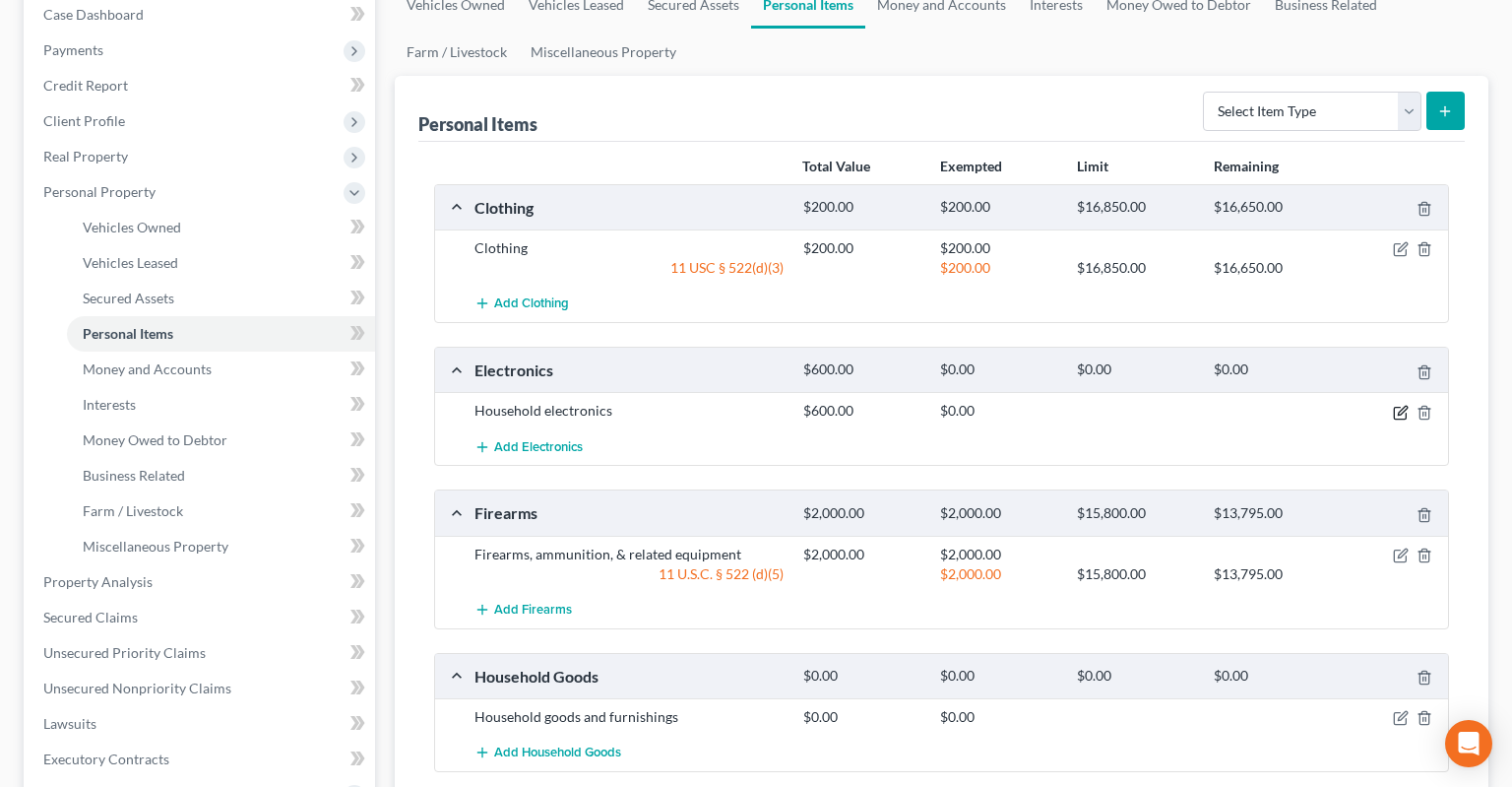click 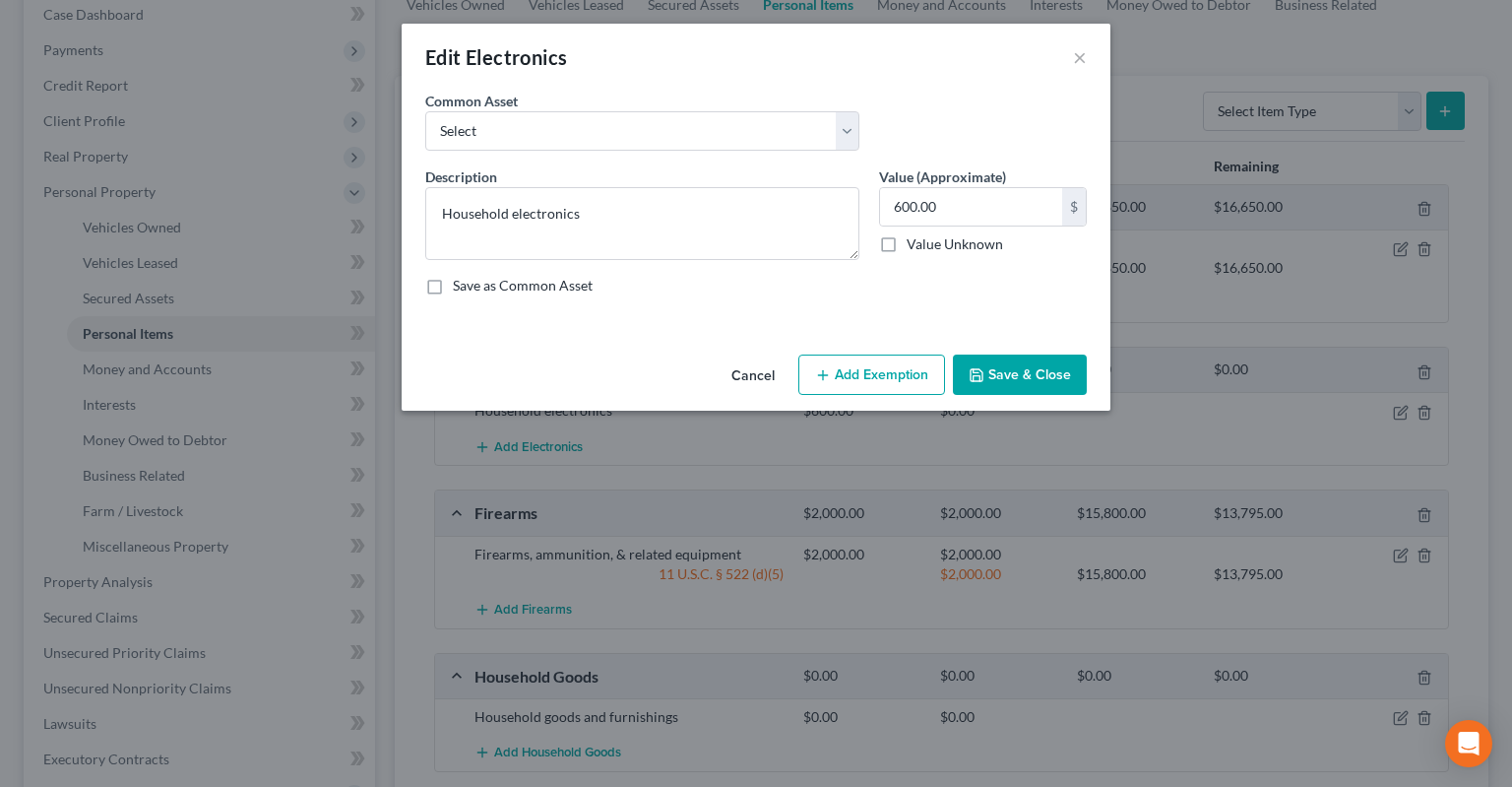 click on "Add Exemption" at bounding box center (871, 375) 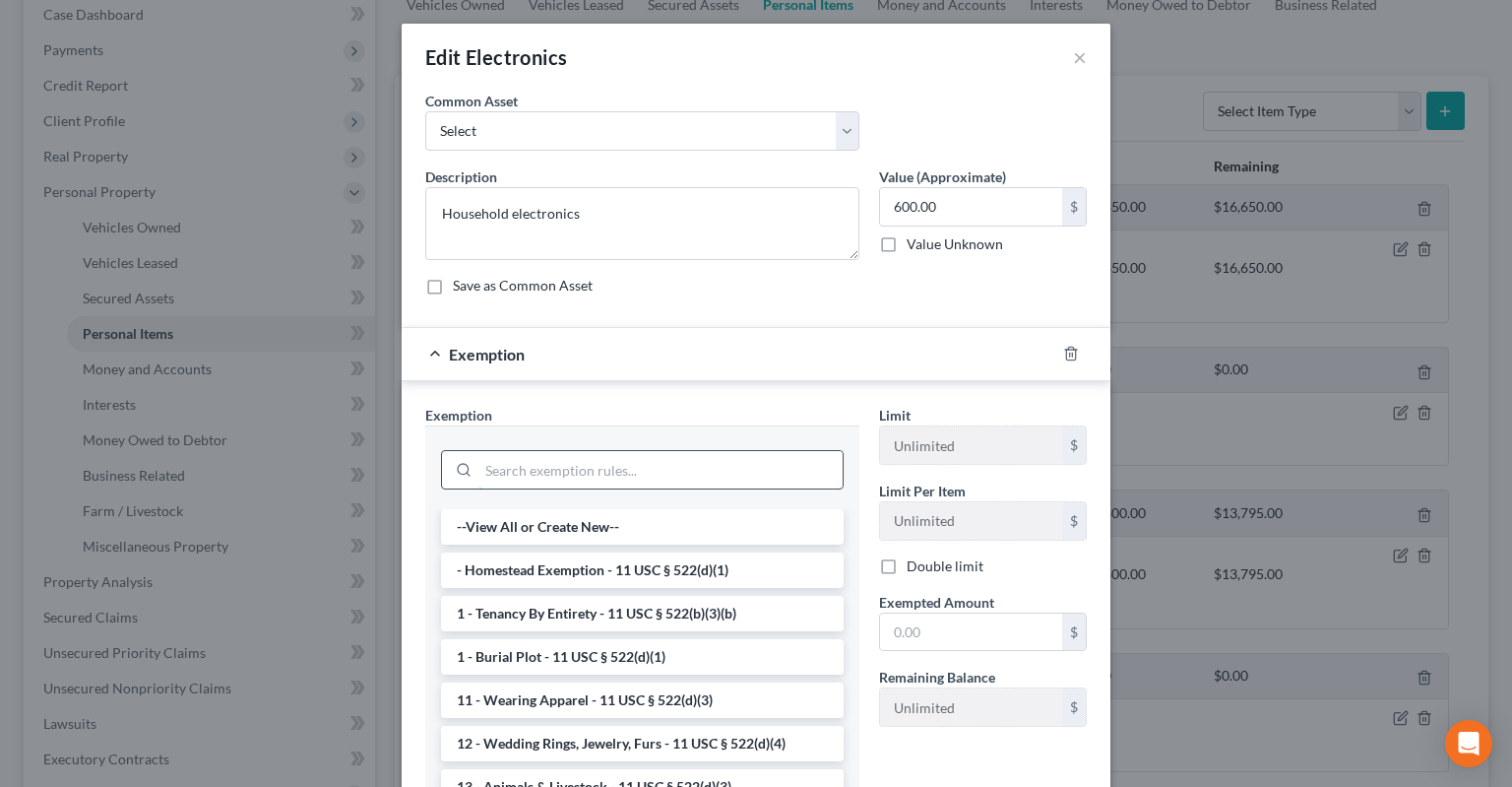 click at bounding box center (661, 470) 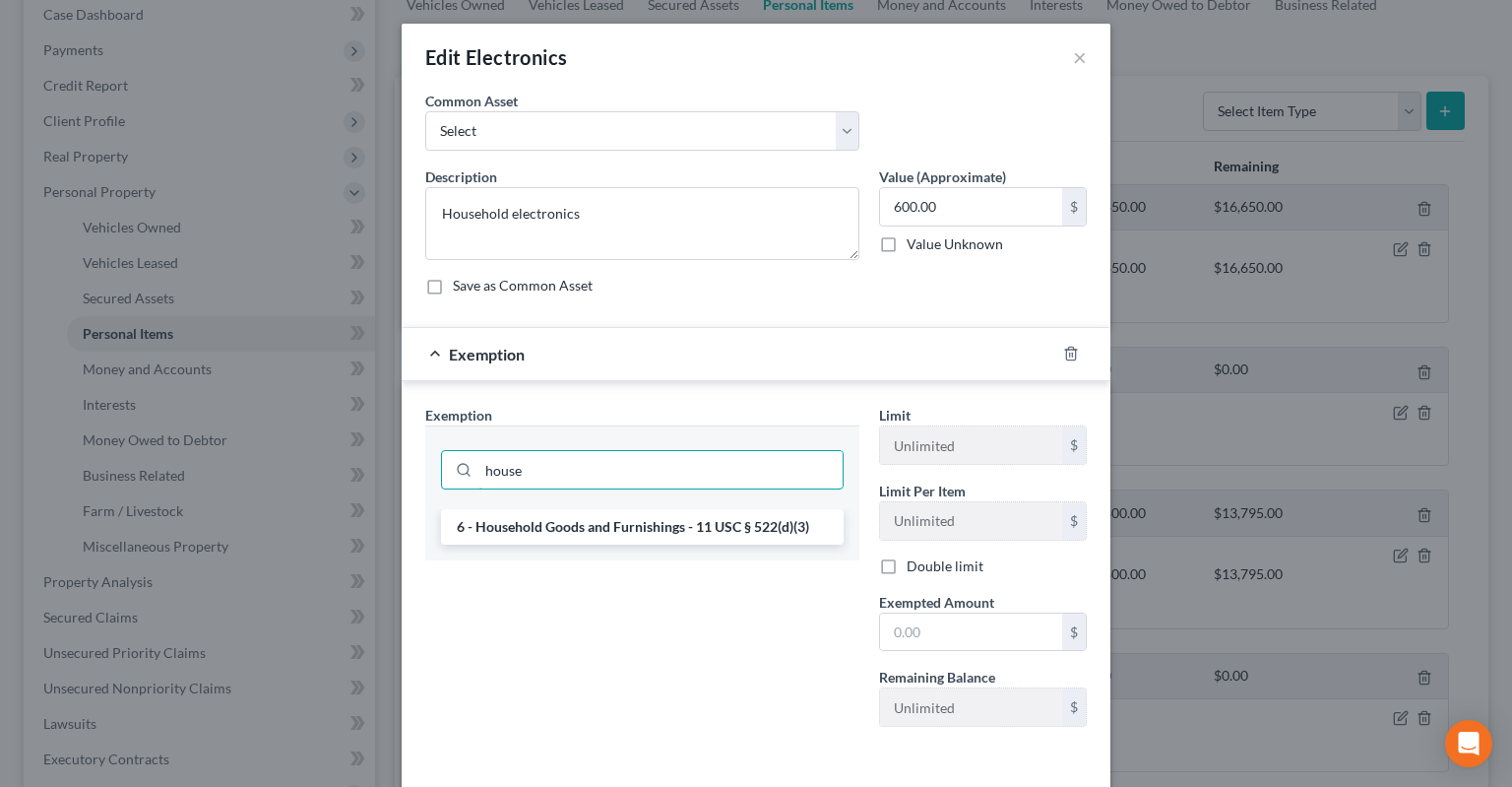 click on "house" at bounding box center [661, 470] 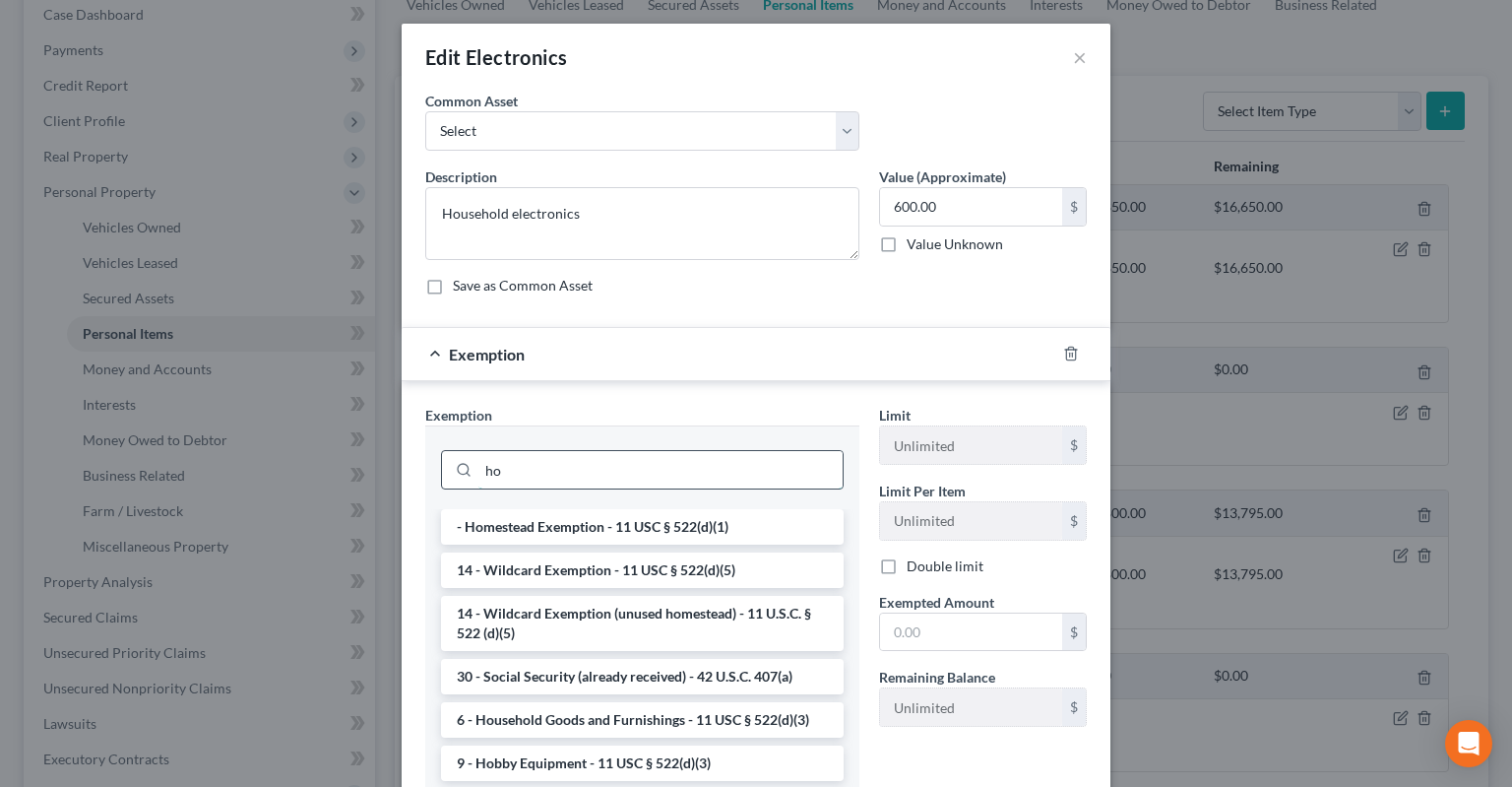 type on "h" 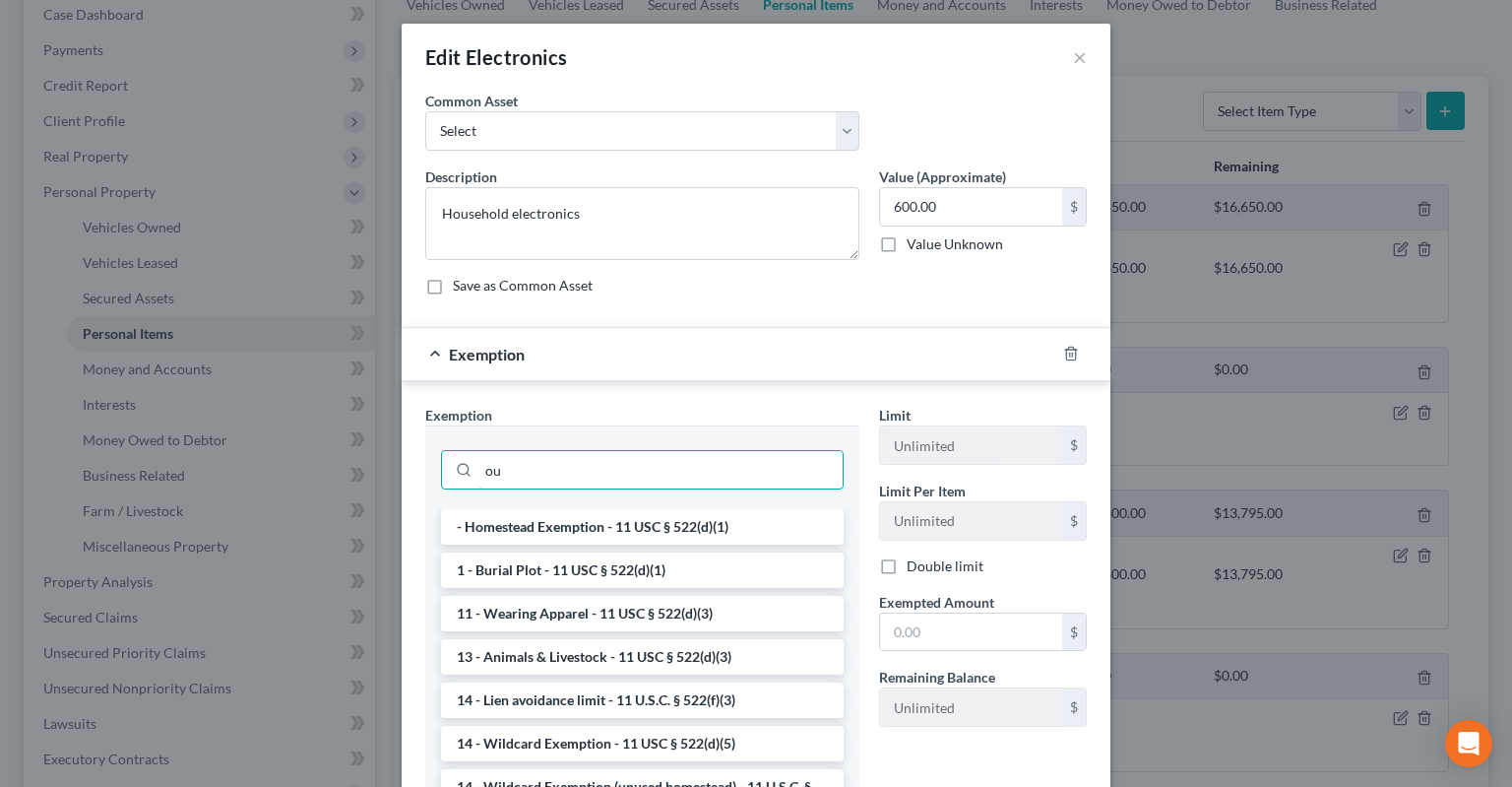type on "o" 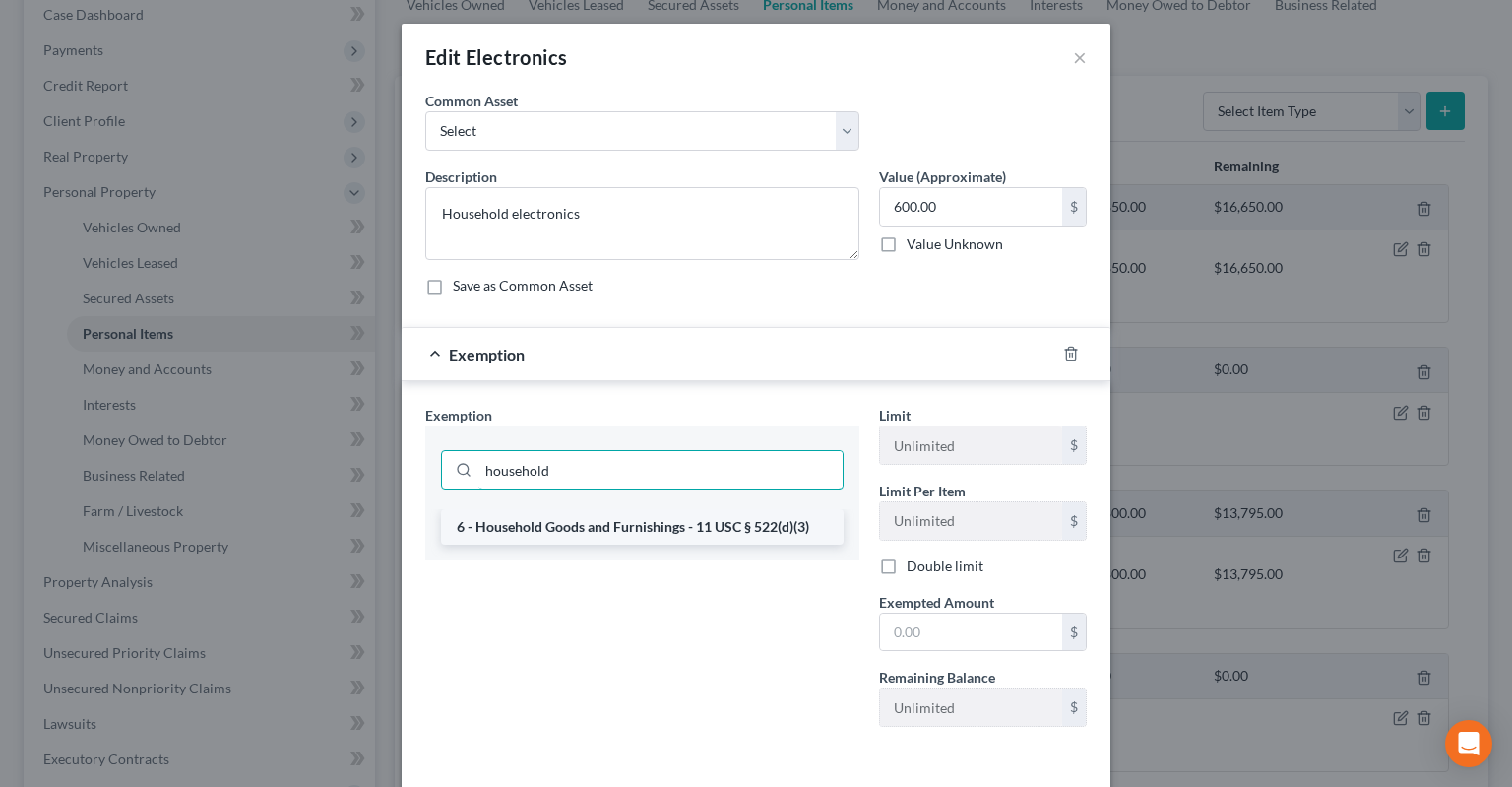 type on "household" 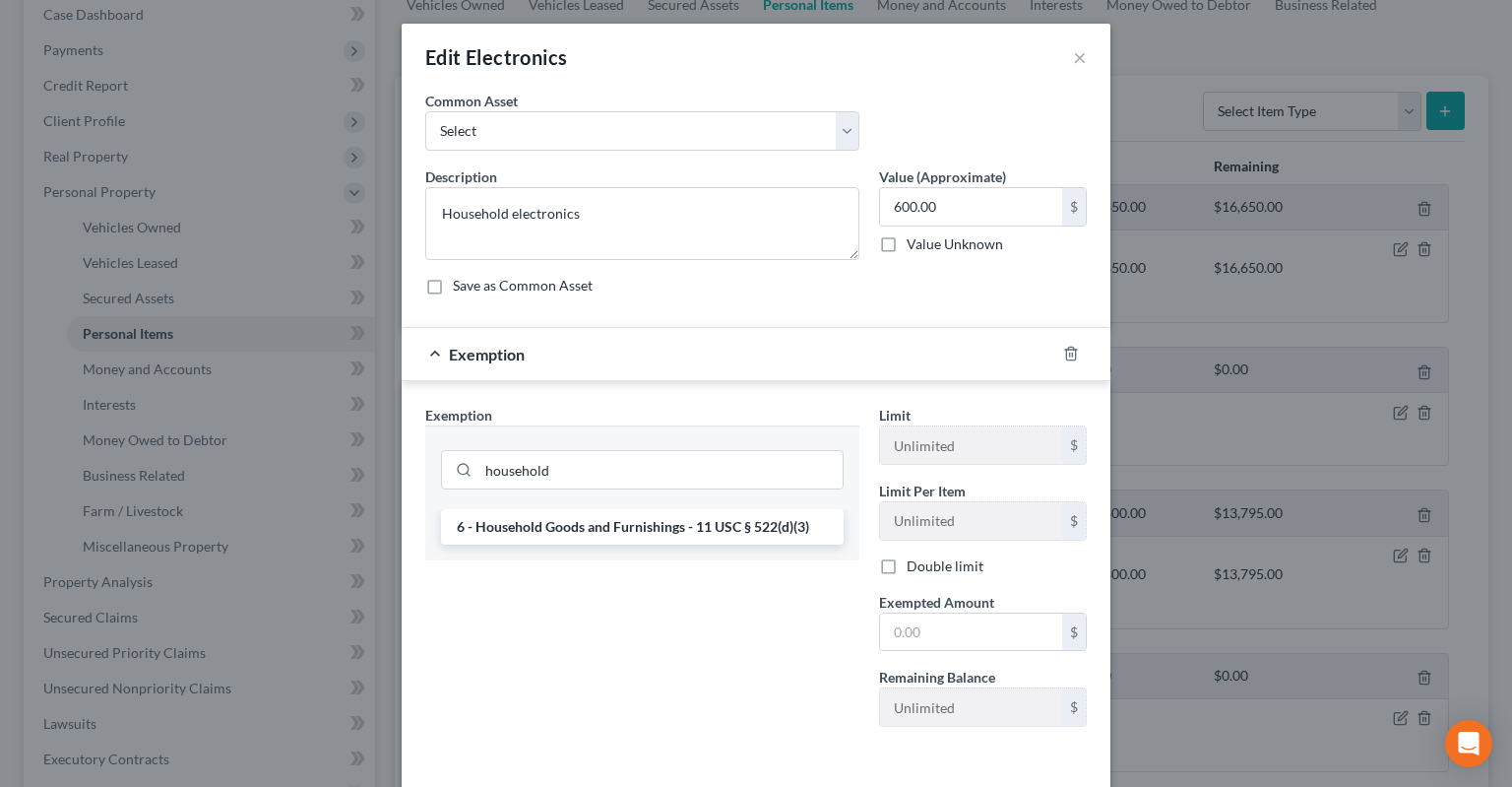 click on "6 - Household Goods and Furnishings - 11 USC § 522(d)(3)" at bounding box center (642, 527) 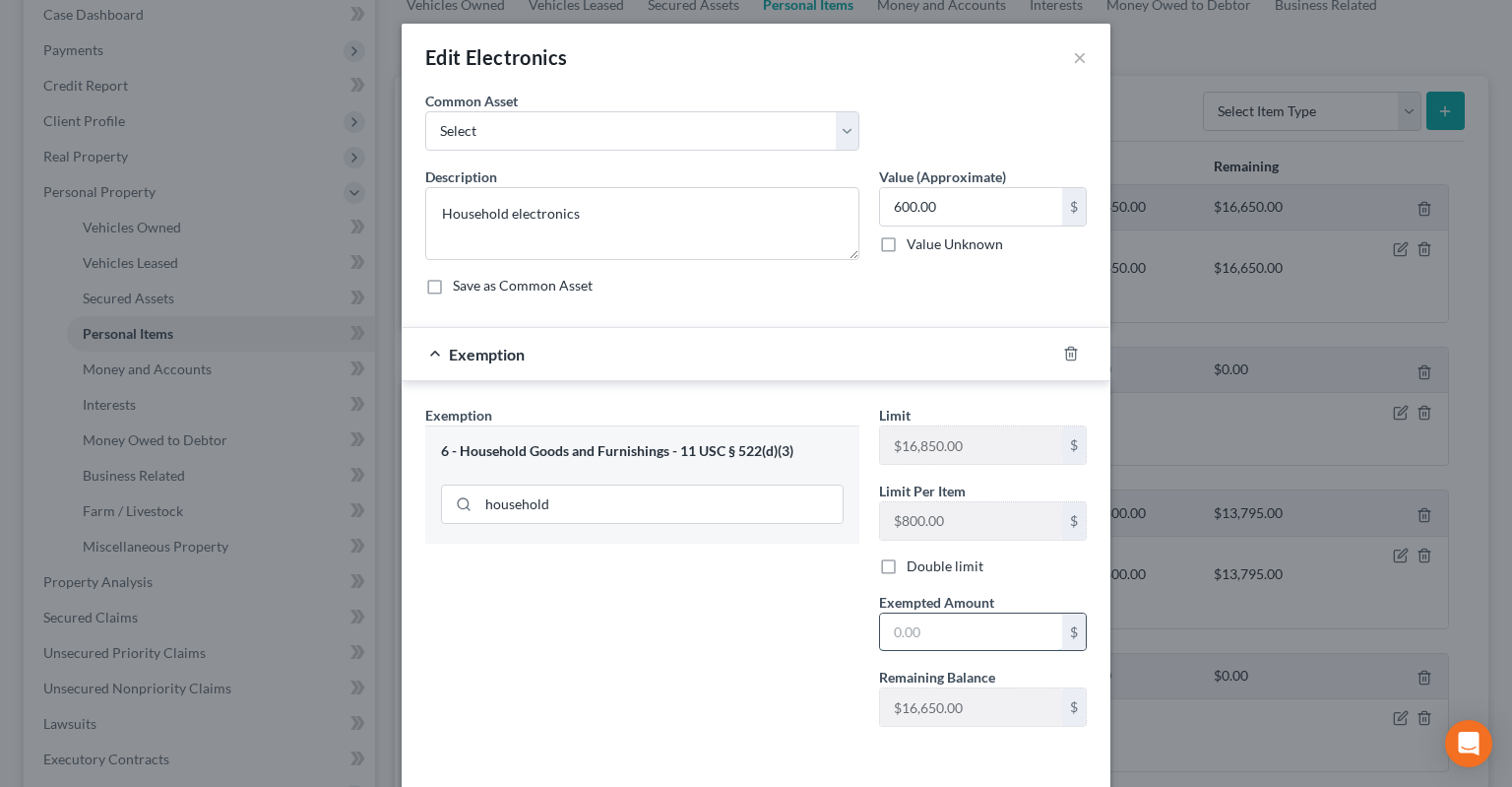 click at bounding box center [971, 632] 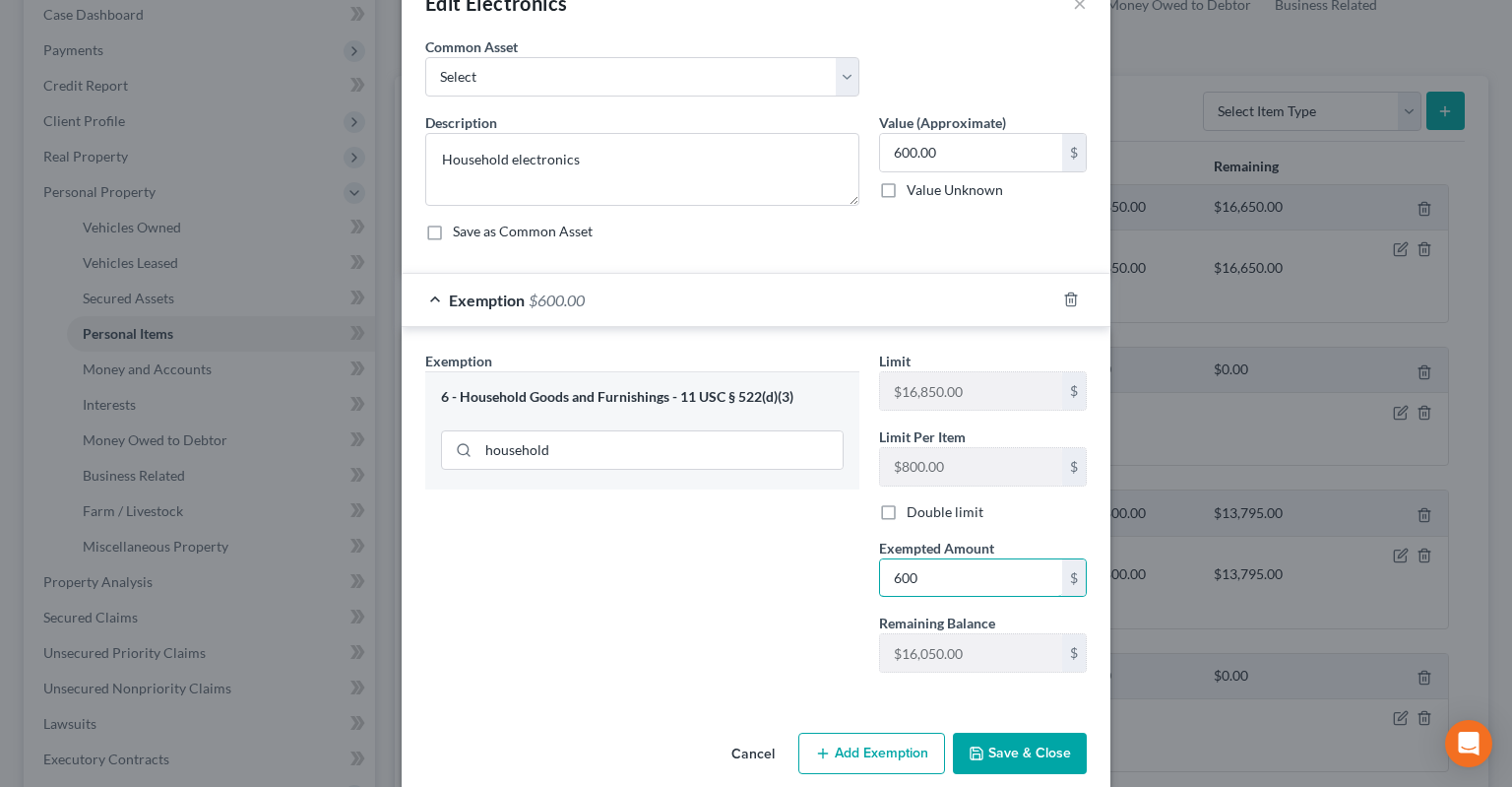 scroll, scrollTop: 78, scrollLeft: 0, axis: vertical 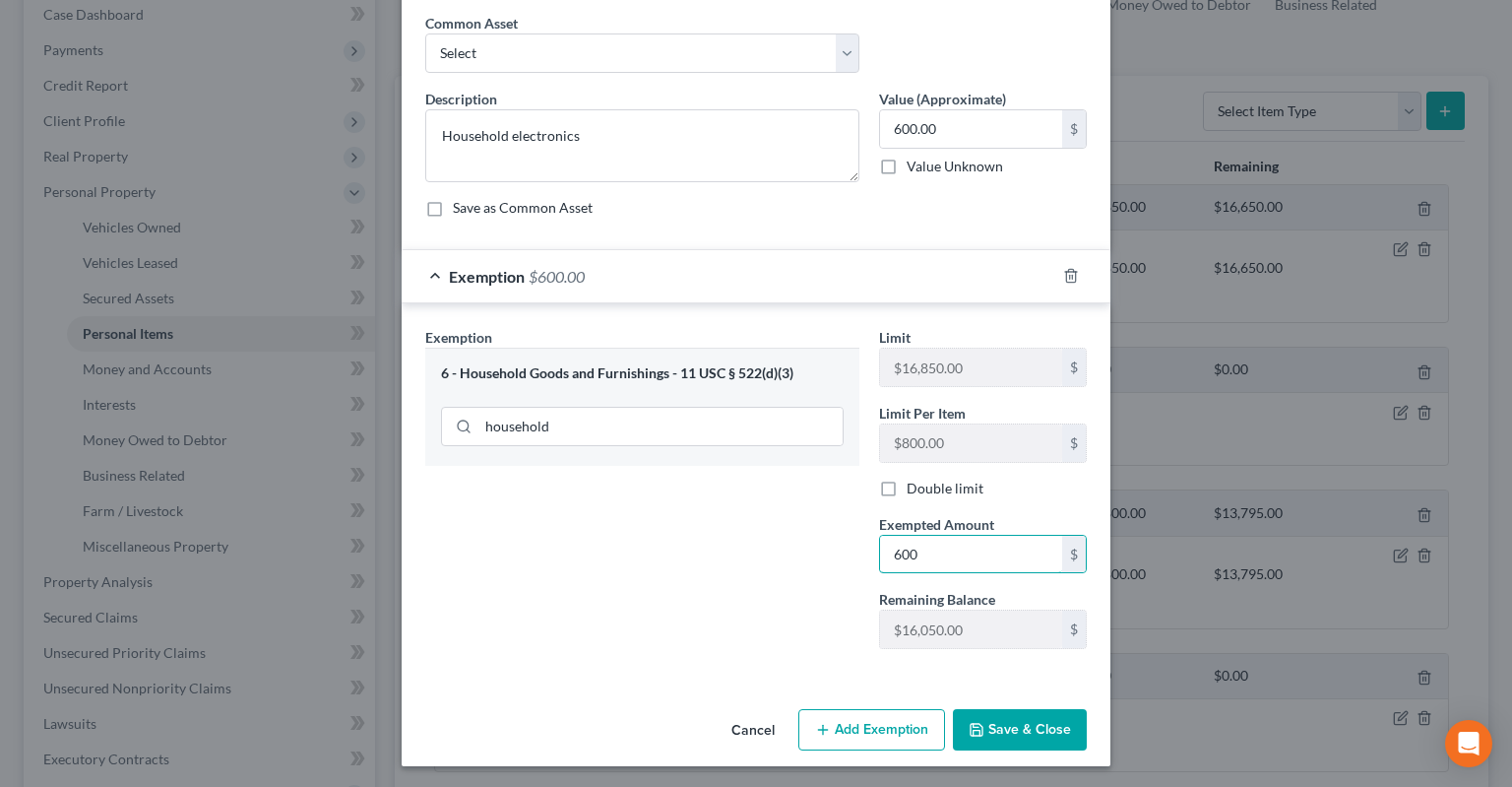 type on "600" 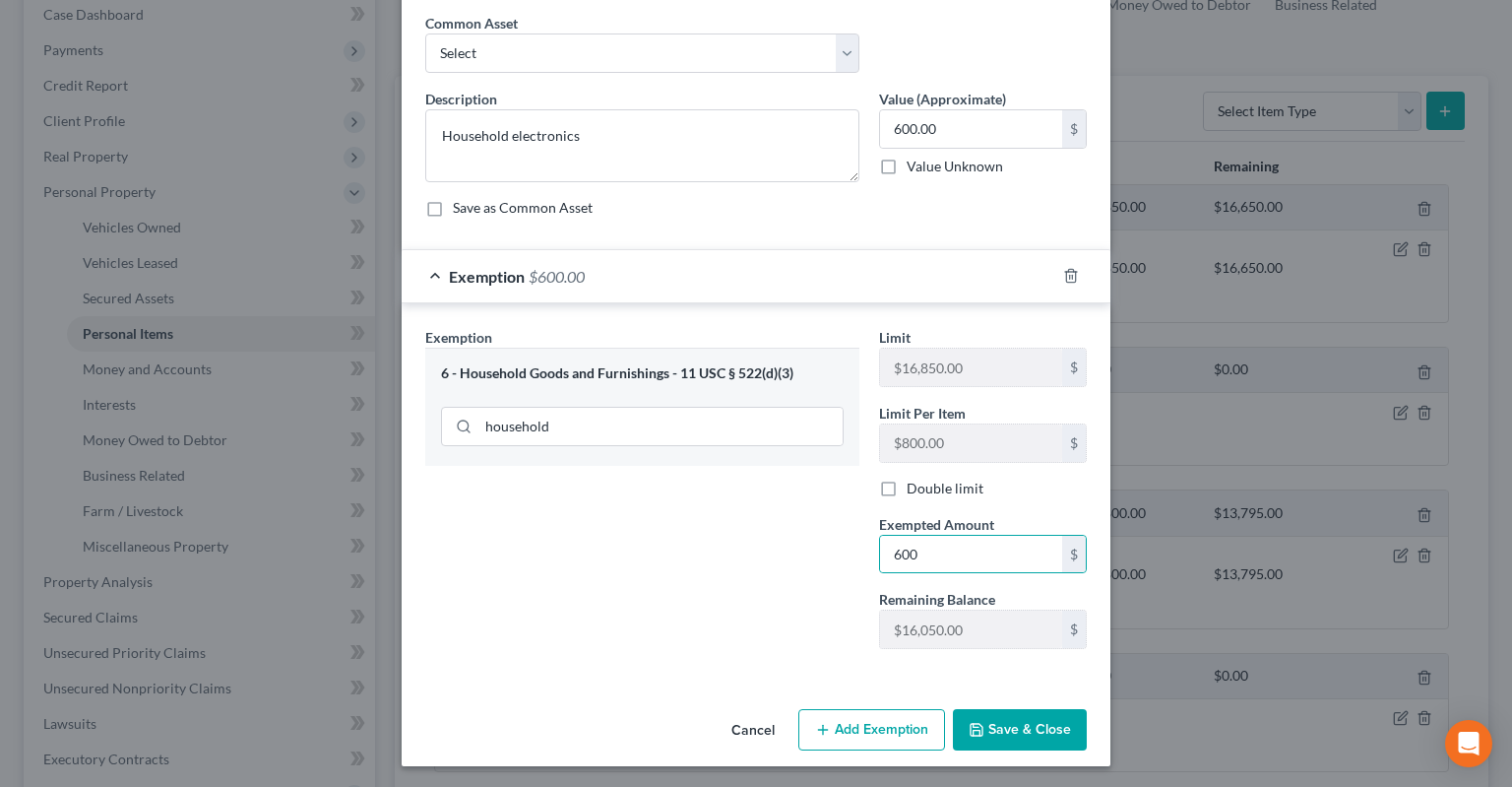 click on "Save & Close" at bounding box center [1020, 730] 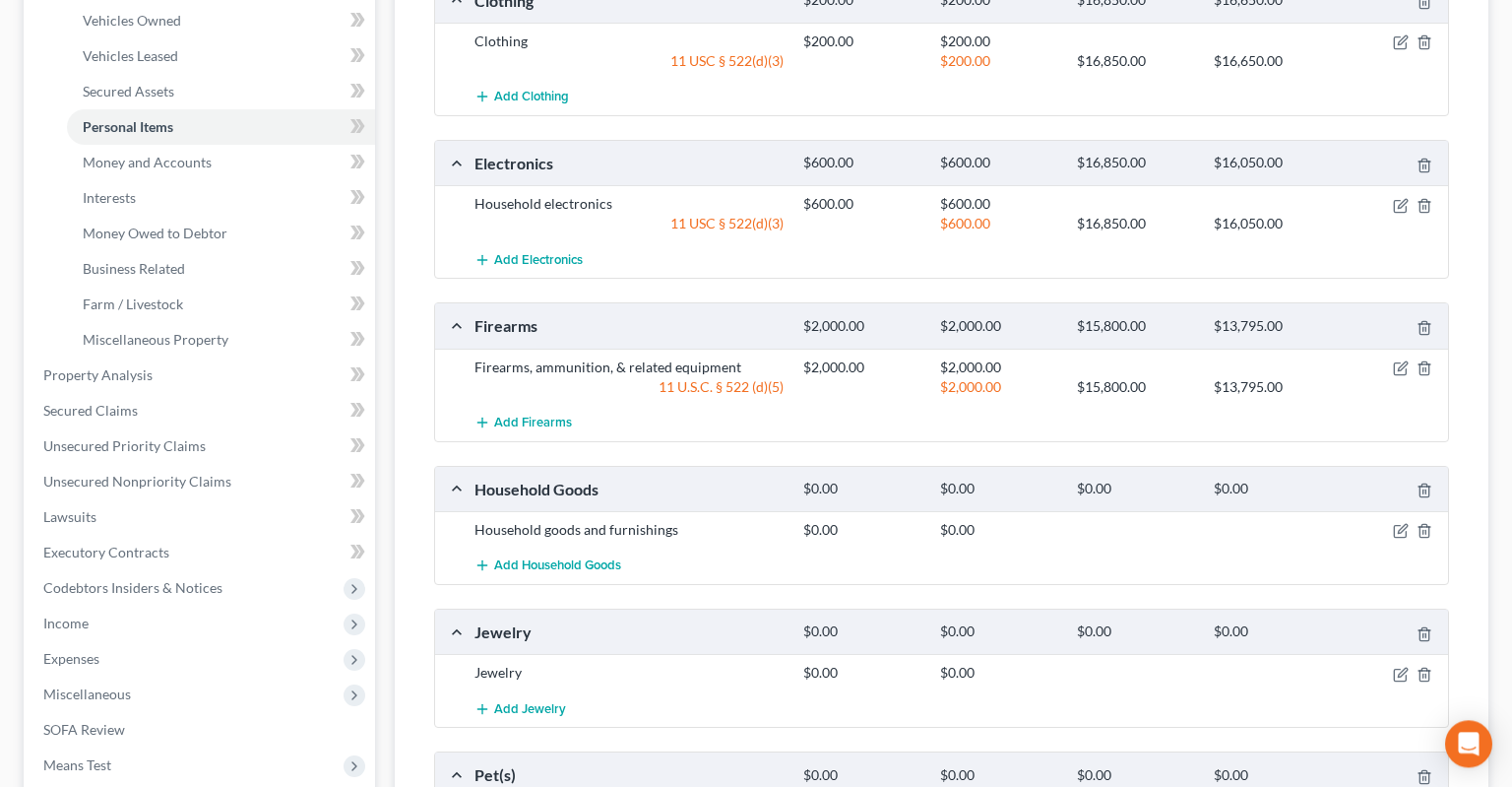scroll, scrollTop: 416, scrollLeft: 0, axis: vertical 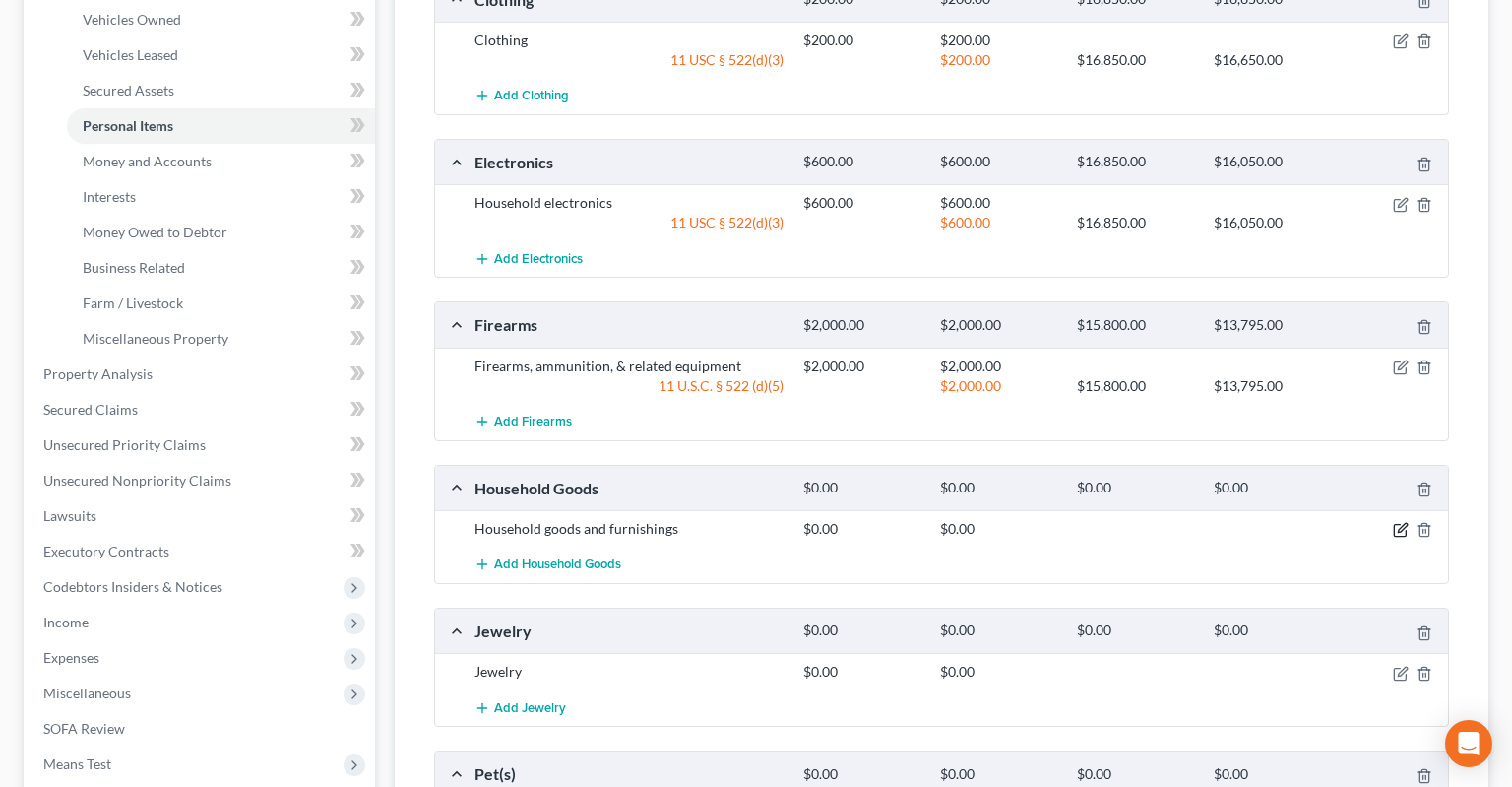 click 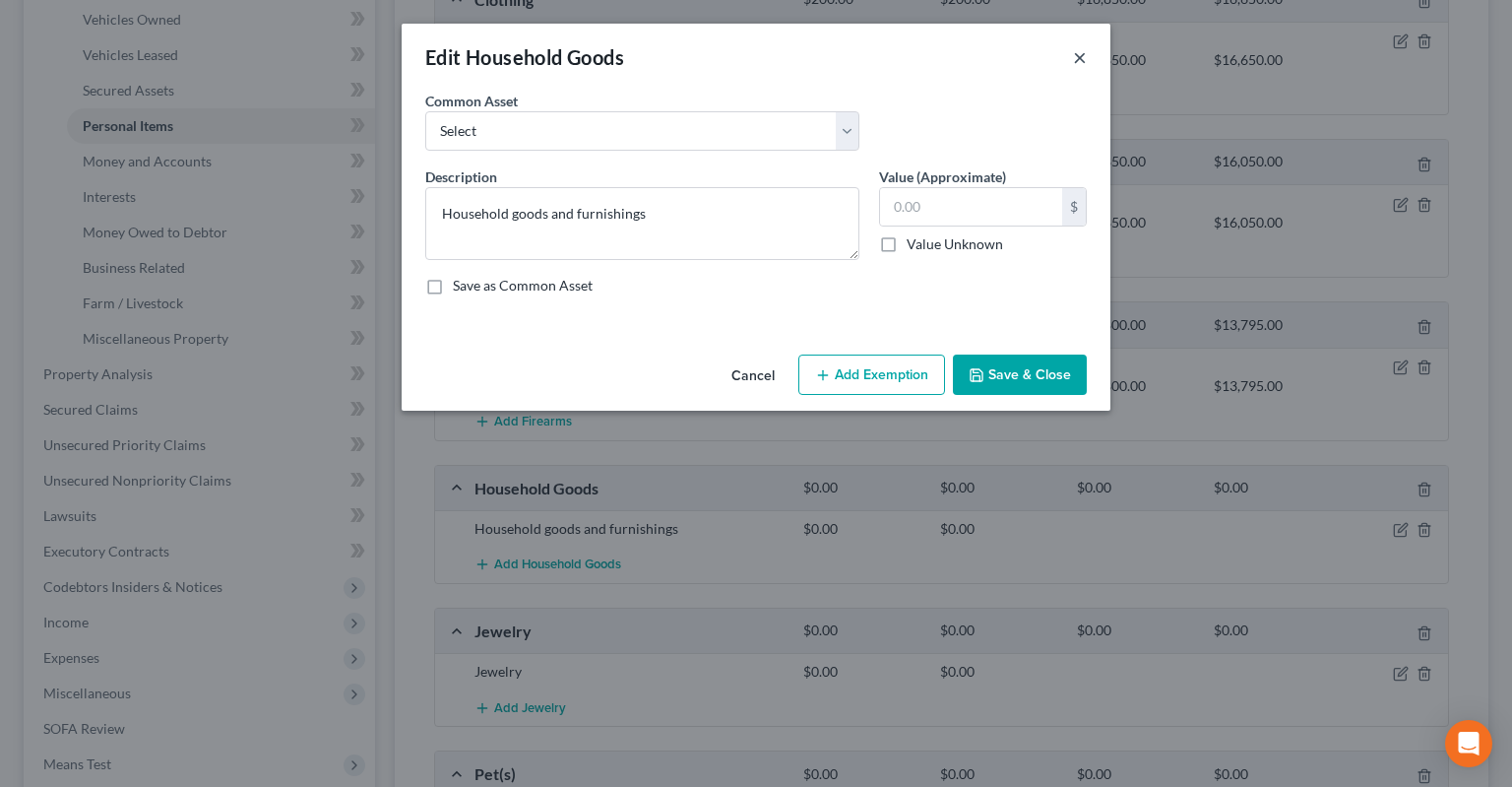 click on "×" at bounding box center [1080, 57] 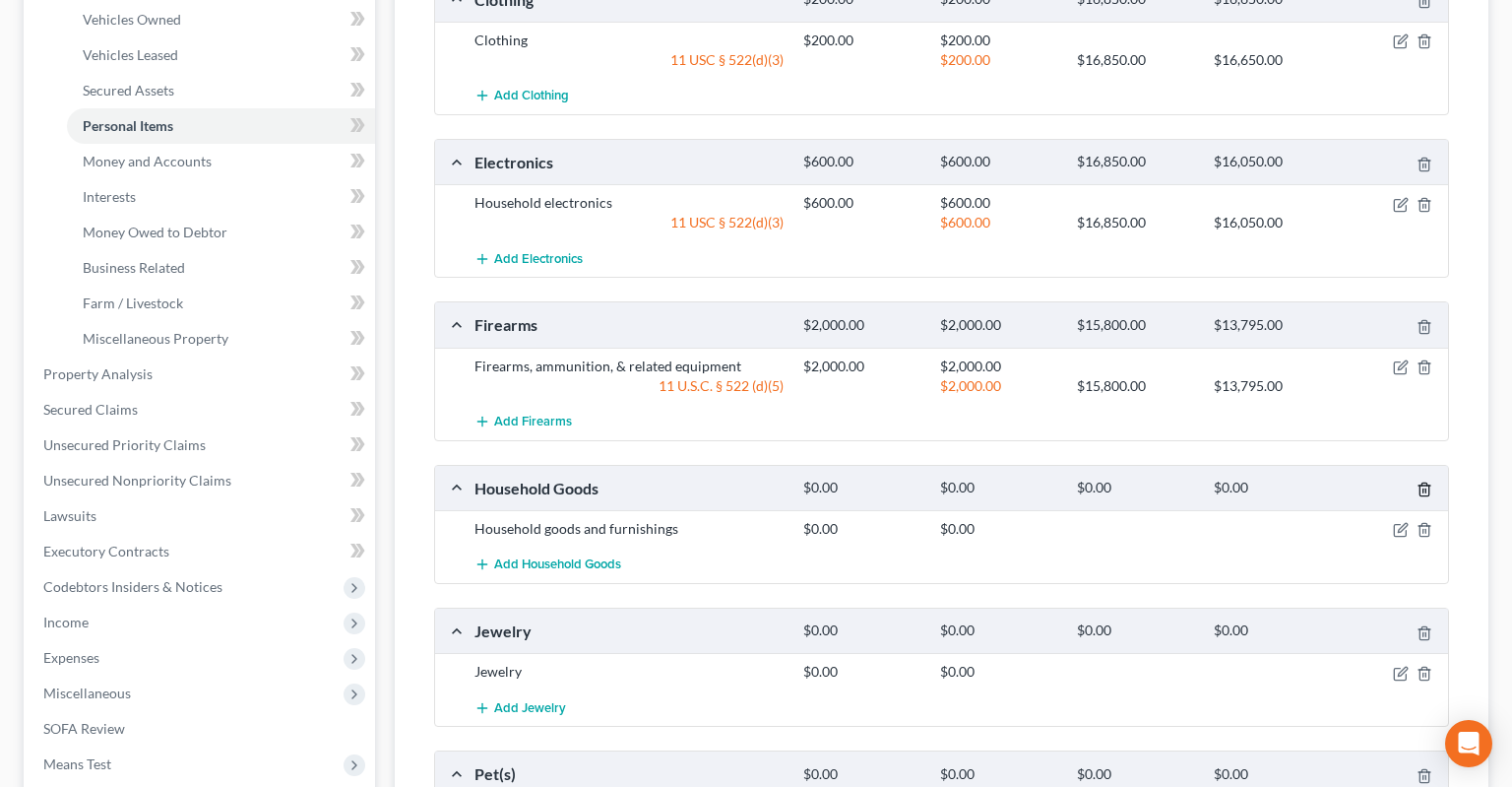 click 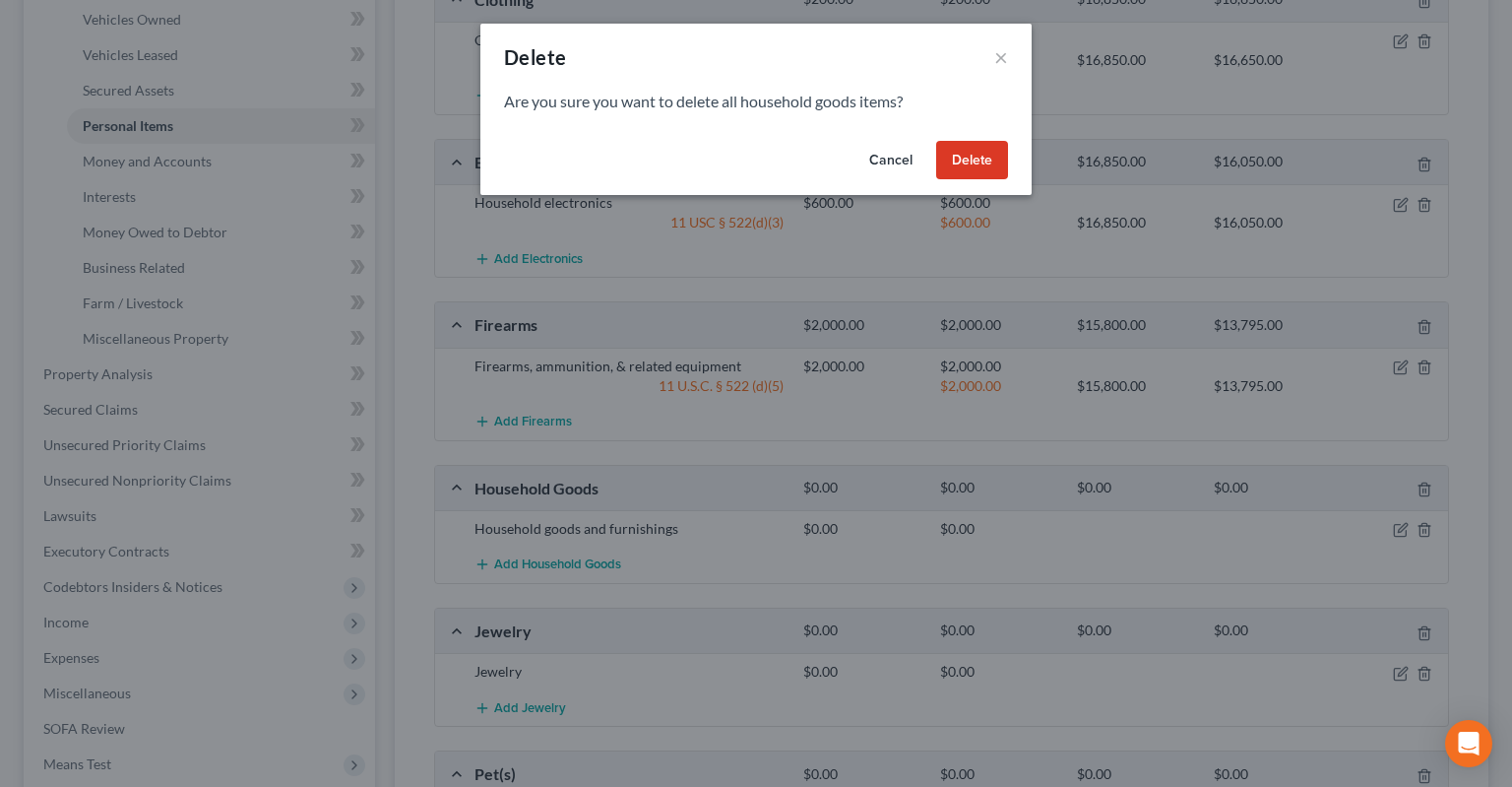 click on "Delete" at bounding box center [972, 161] 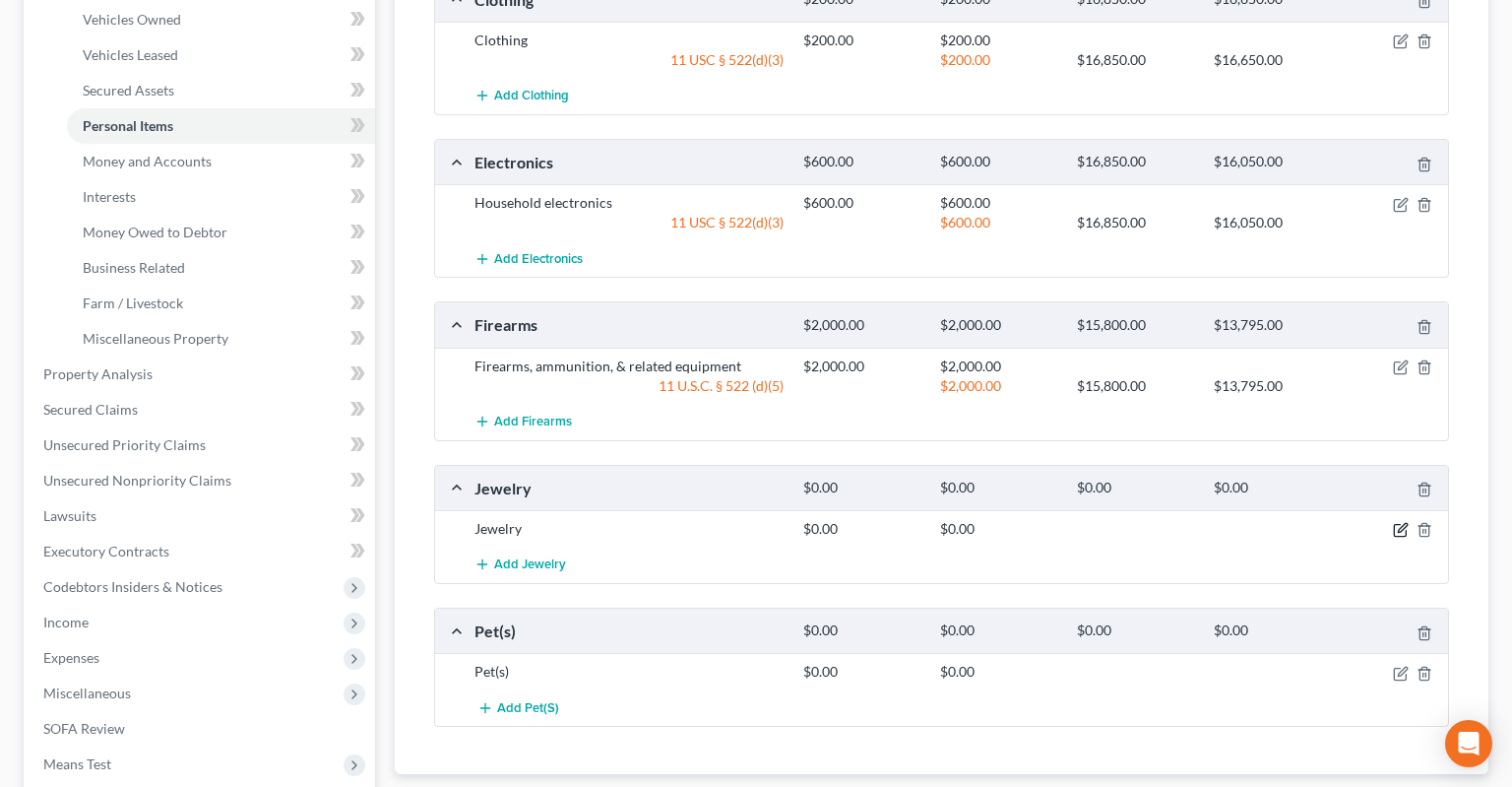 click 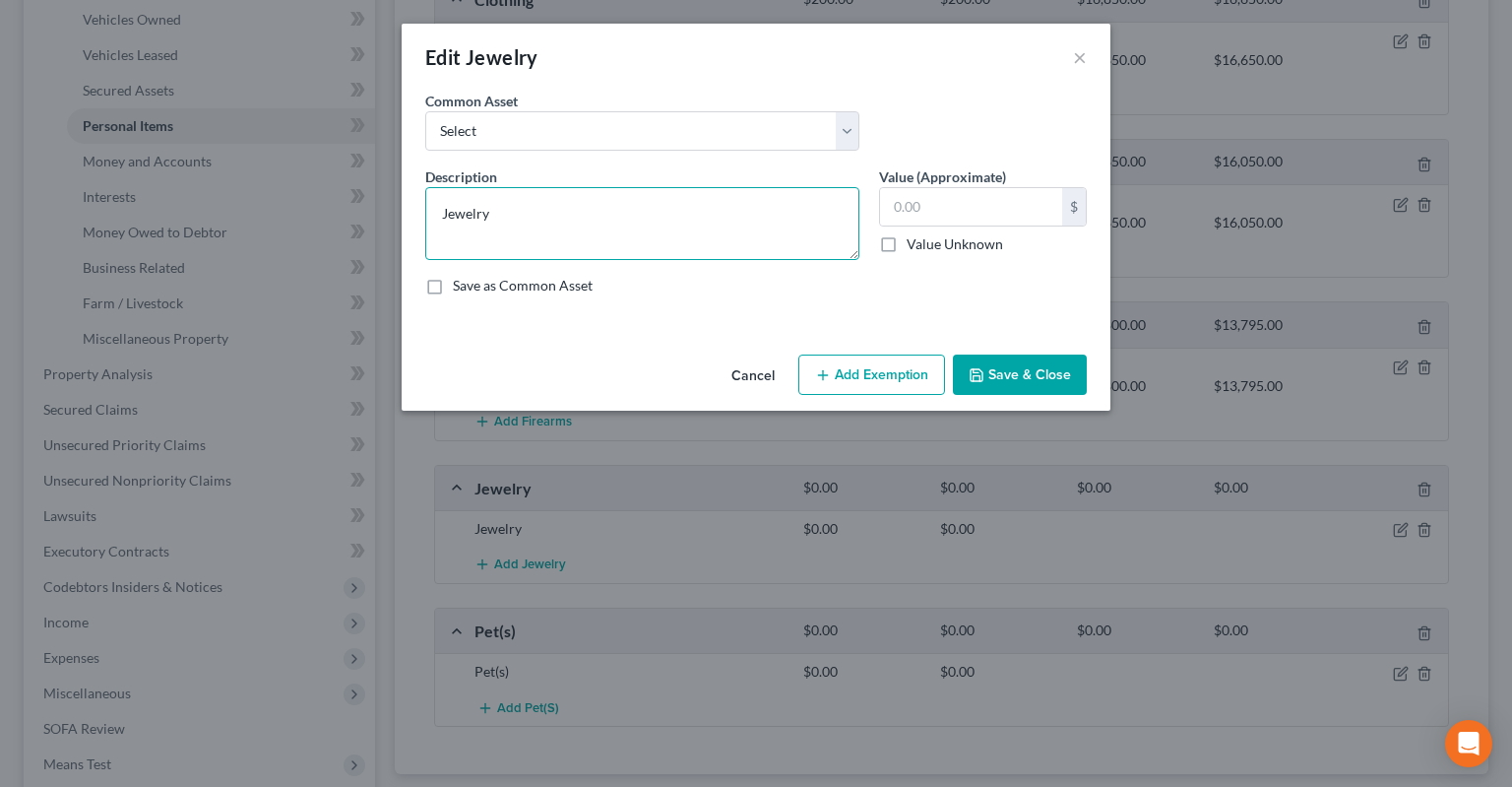 drag, startPoint x: 692, startPoint y: 210, endPoint x: 332, endPoint y: 258, distance: 363.1859 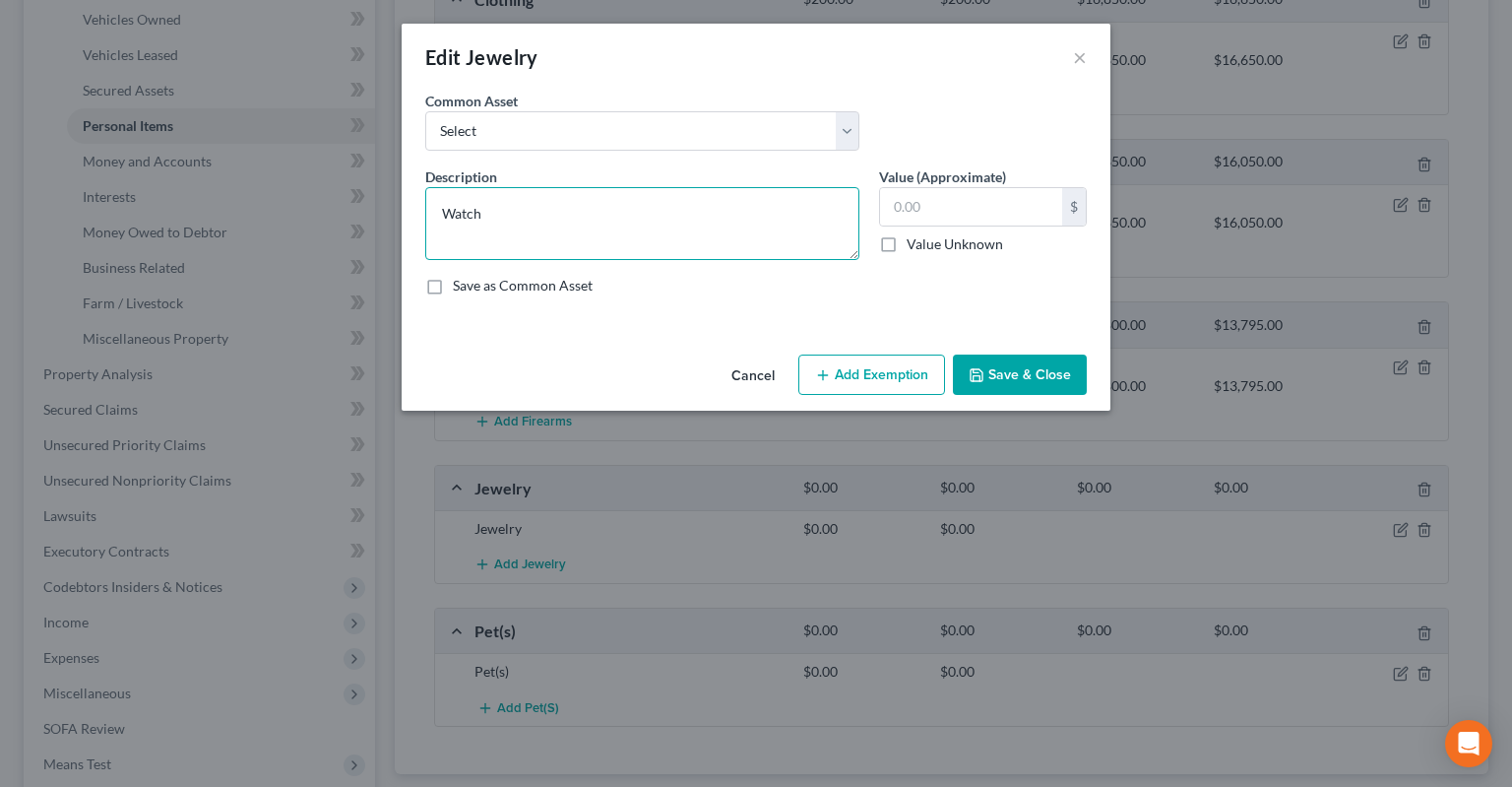 type on "Watch" 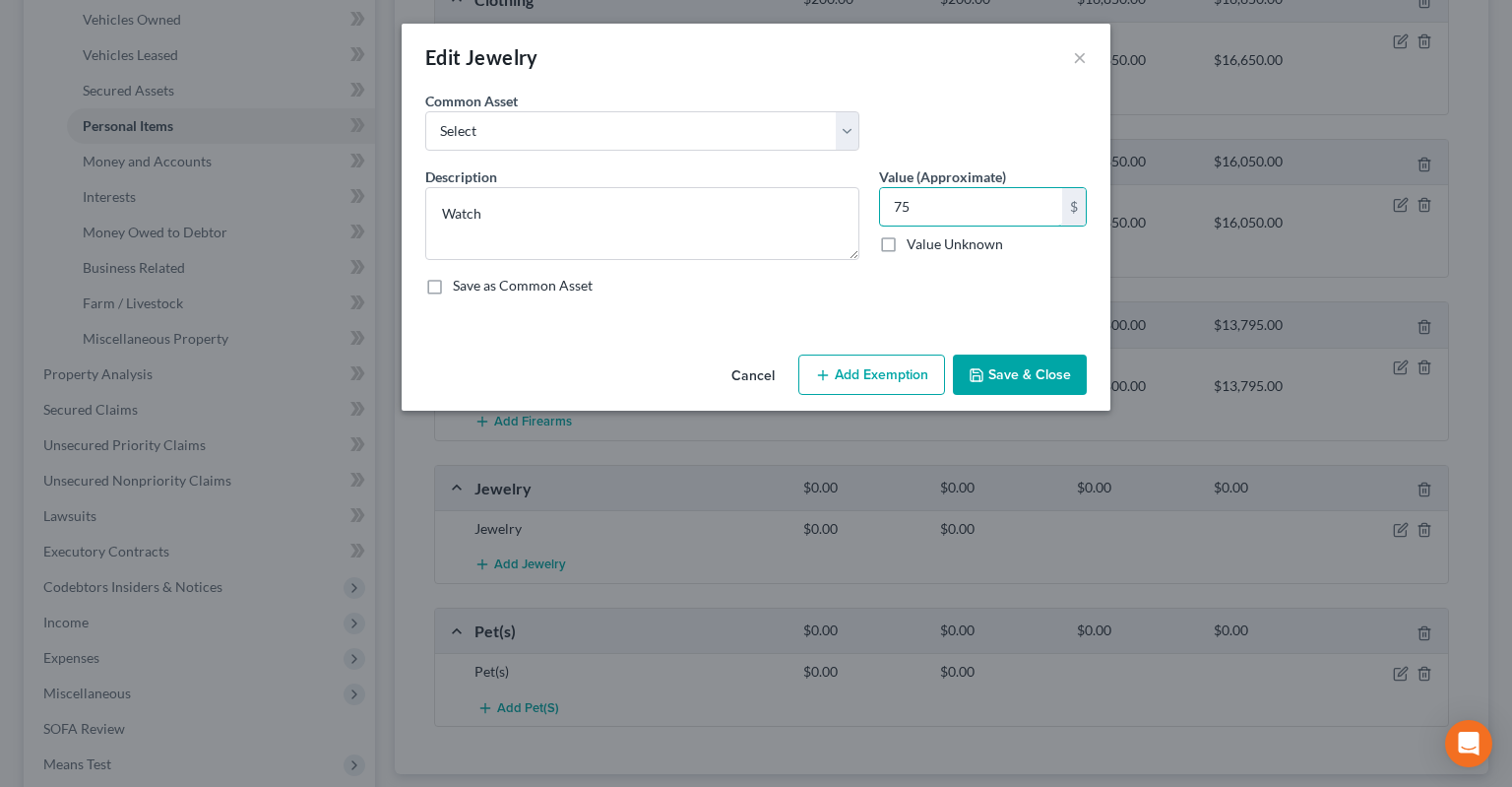 type on "75" 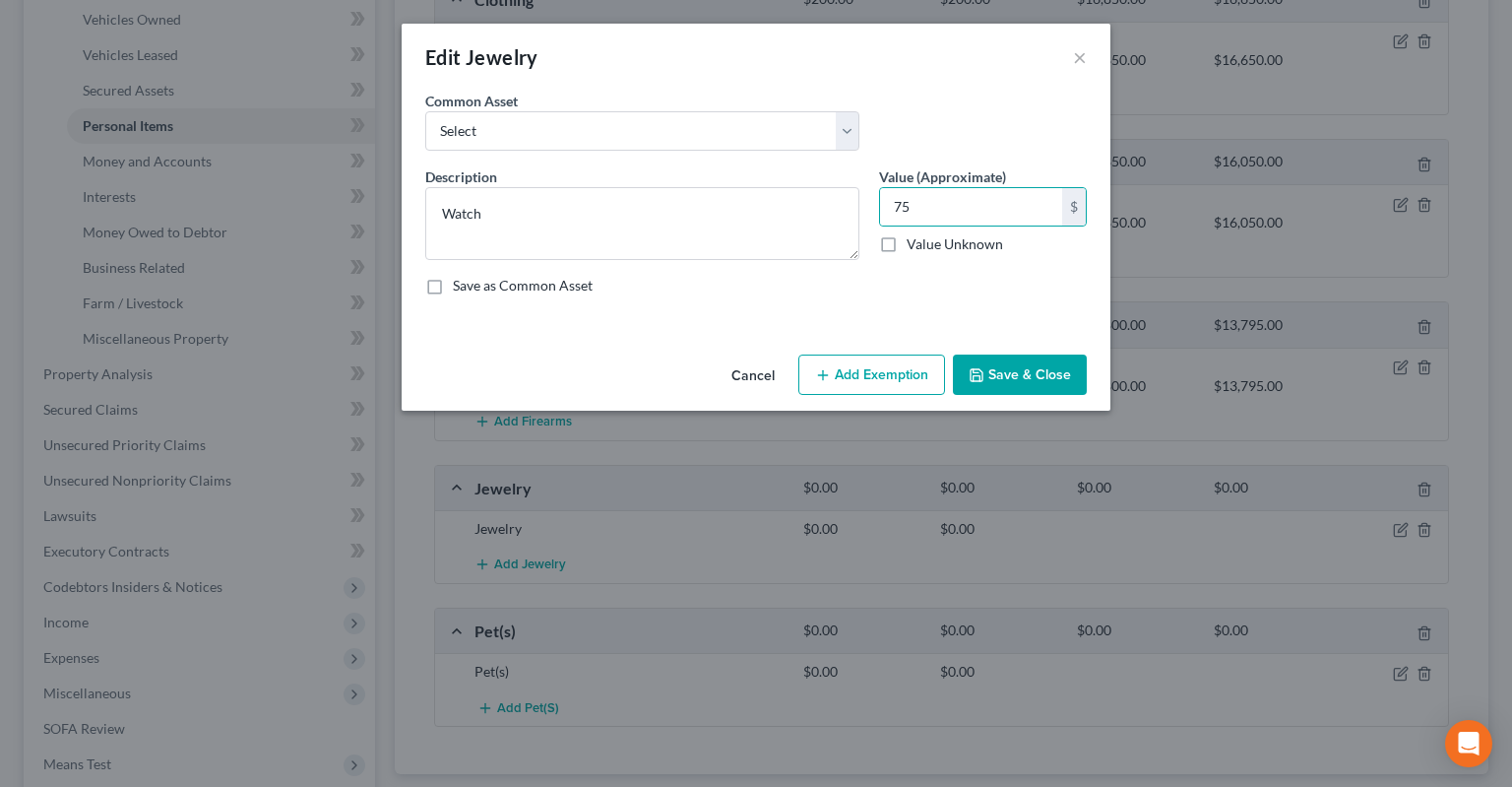 click on "Save & Close" at bounding box center [1020, 375] 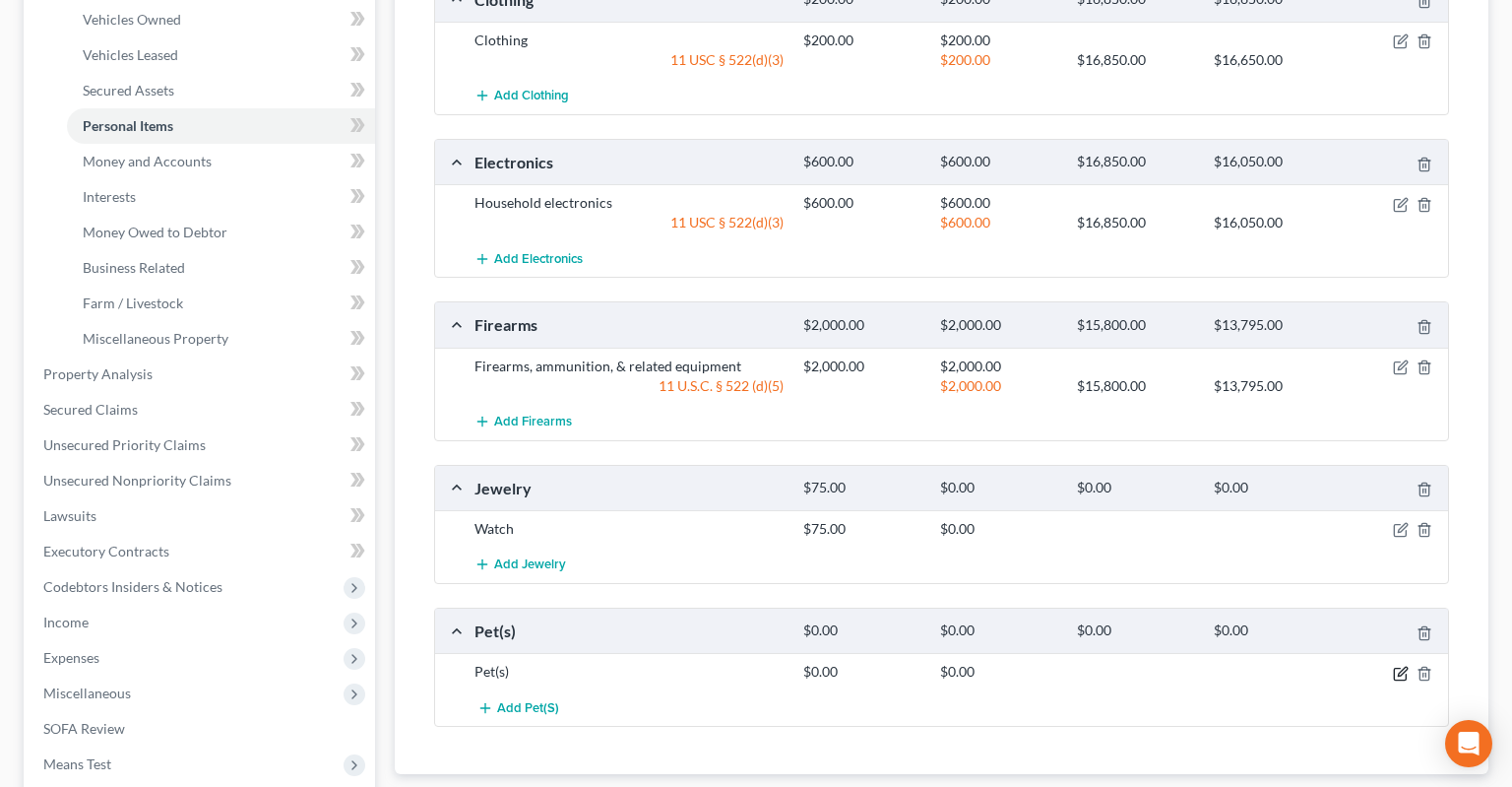 click 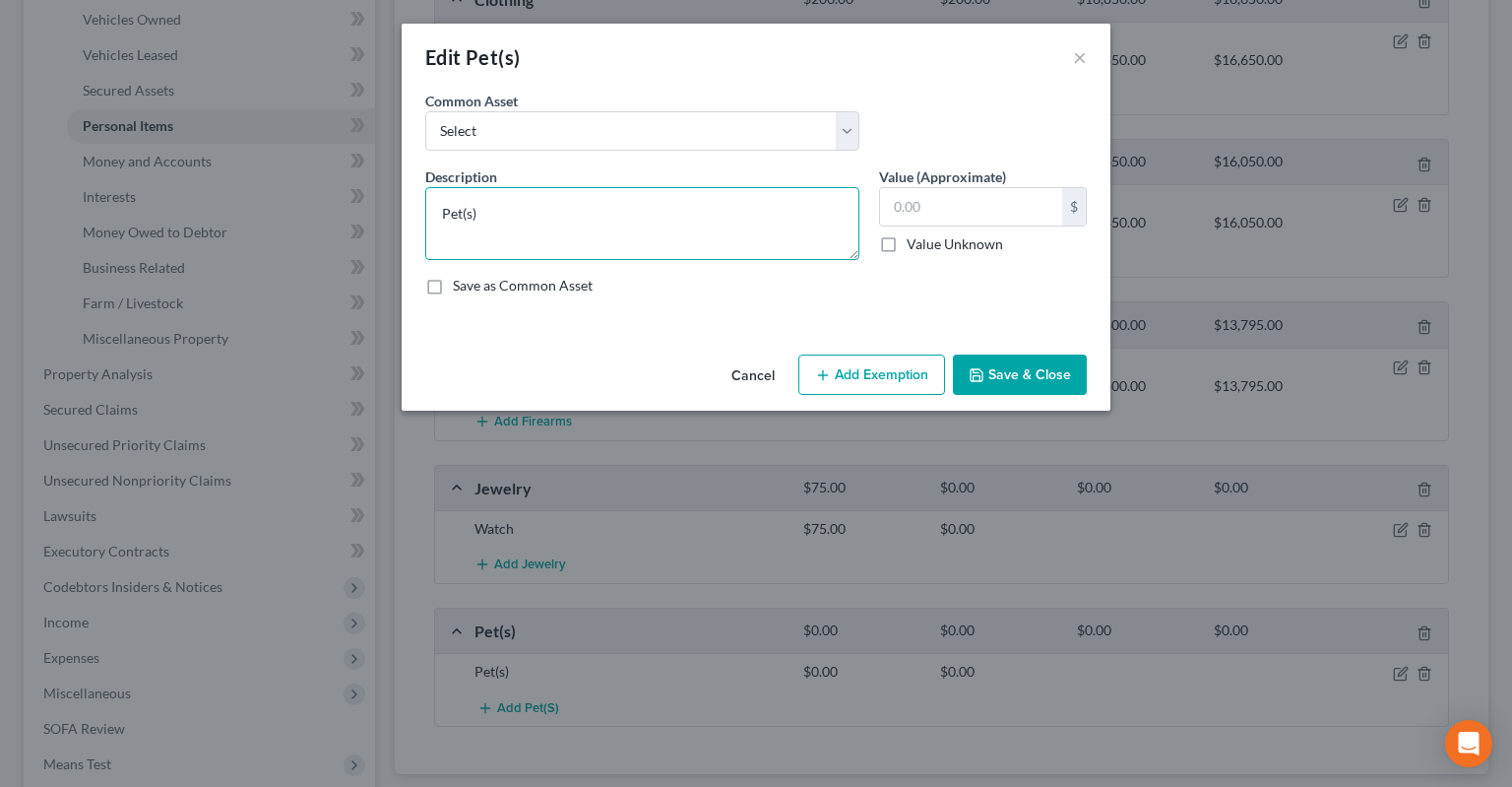 drag, startPoint x: 514, startPoint y: 227, endPoint x: 313, endPoint y: 224, distance: 201.02239 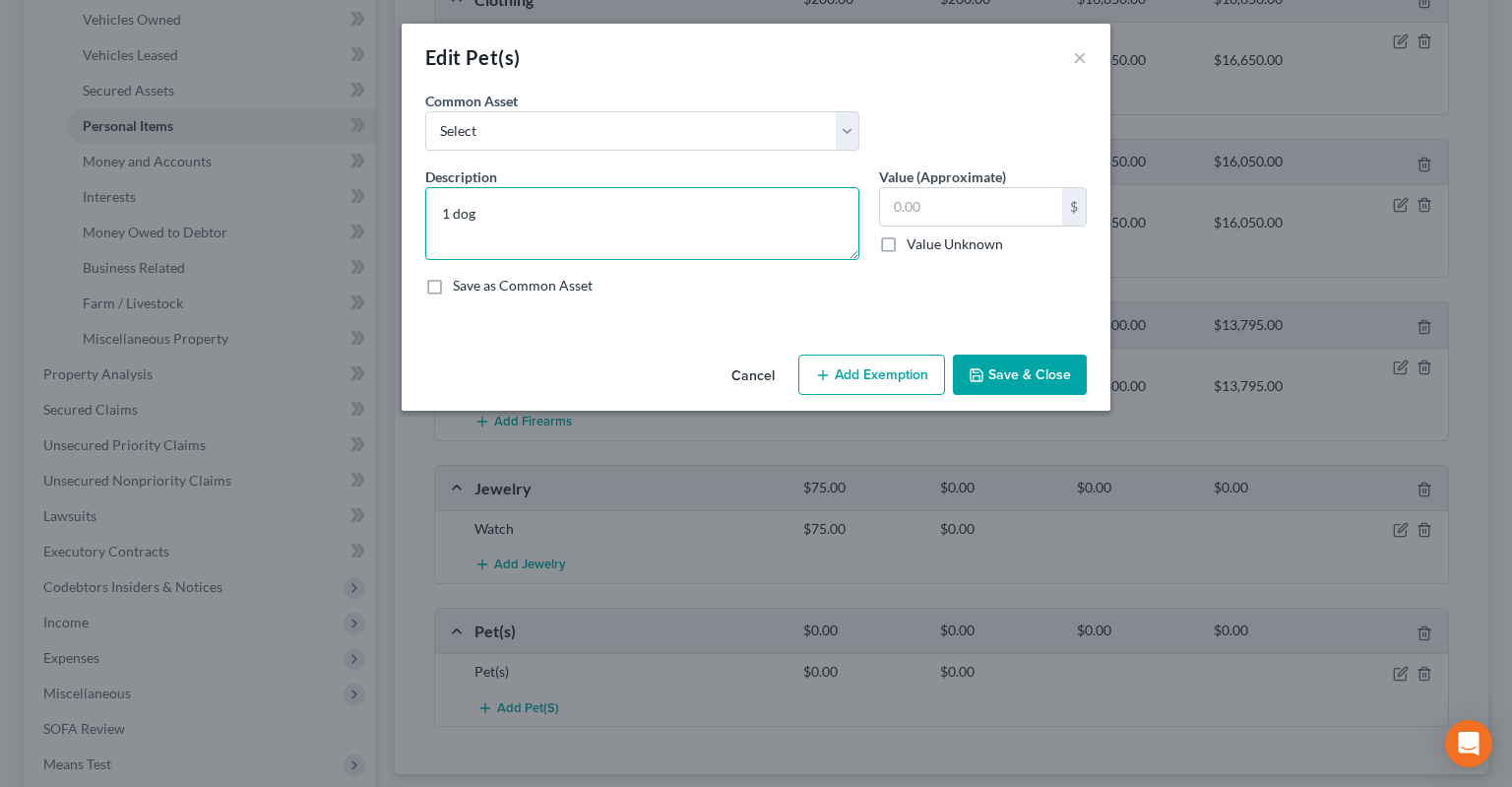 type on "1 dog" 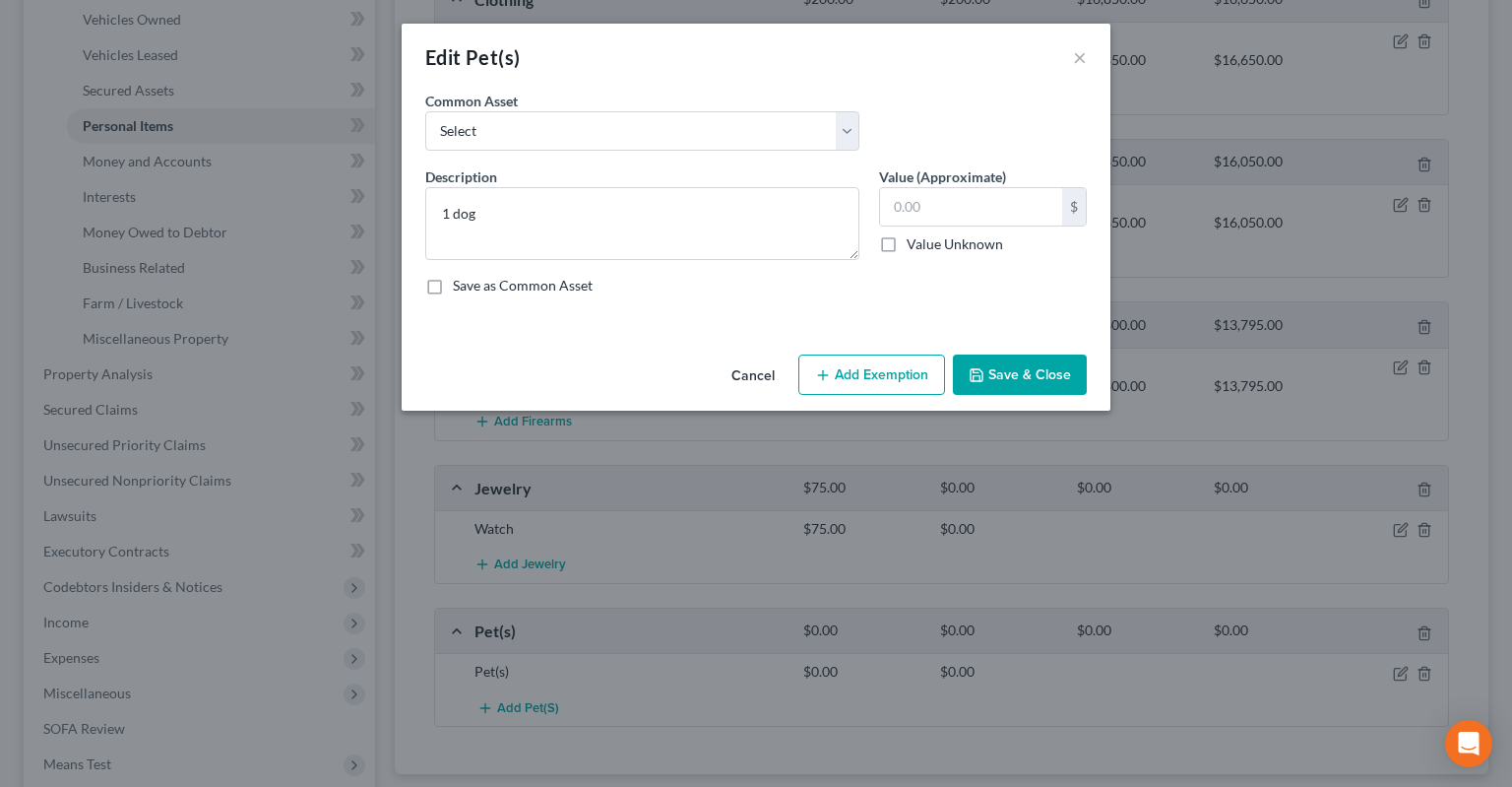 click on "Save & Close" at bounding box center (1020, 375) 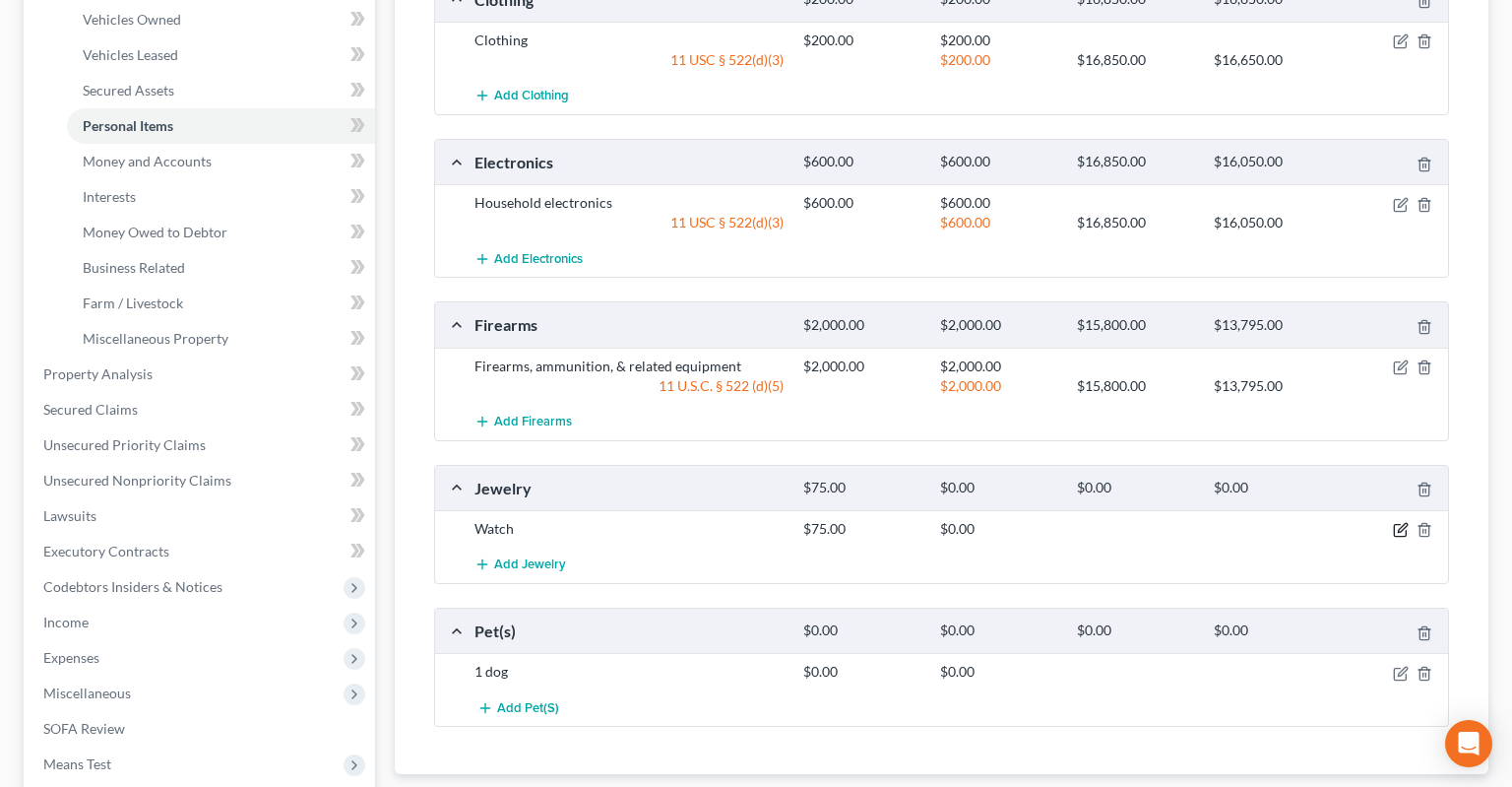 click 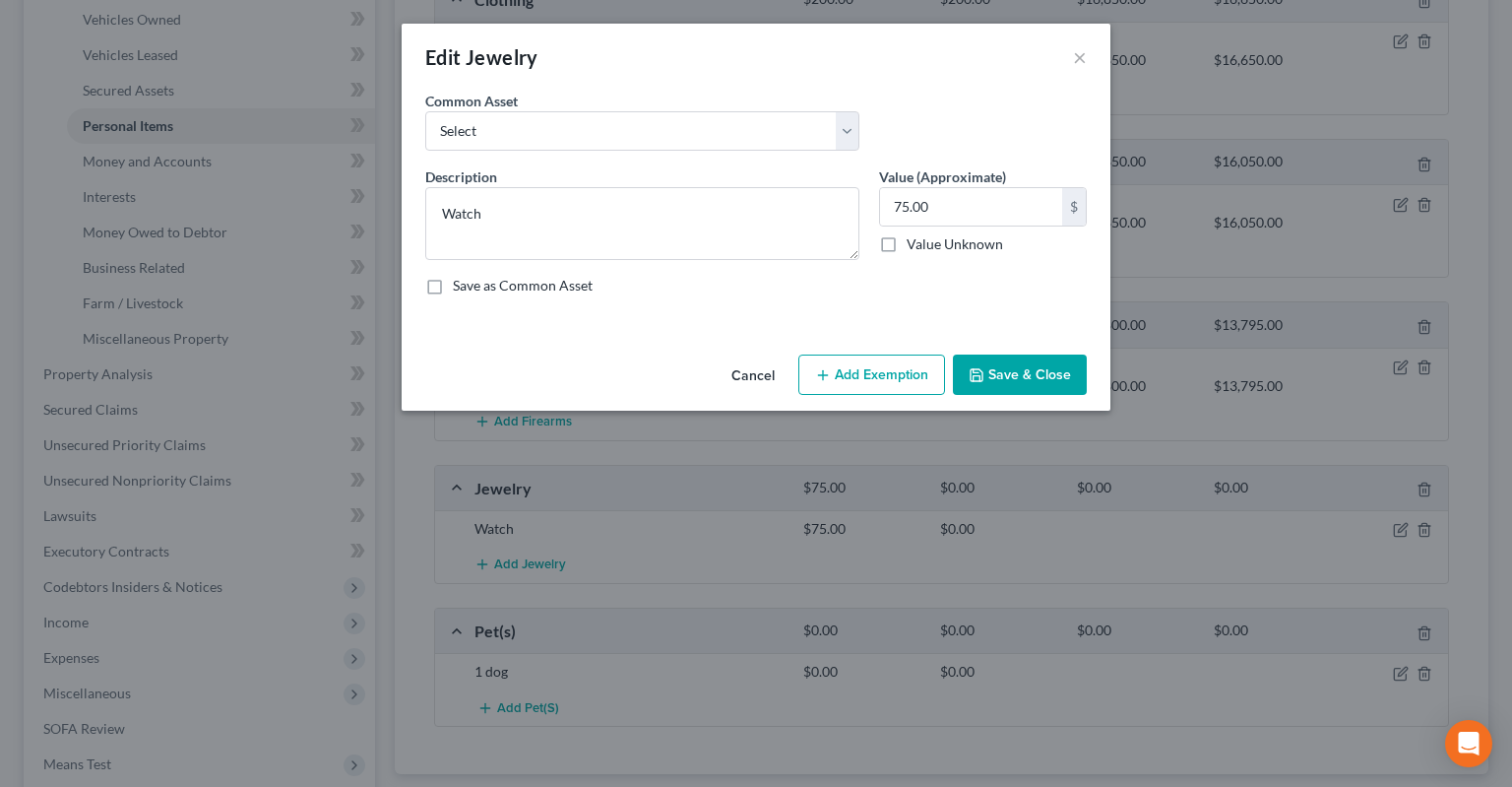 click on "Add Exemption" at bounding box center [871, 375] 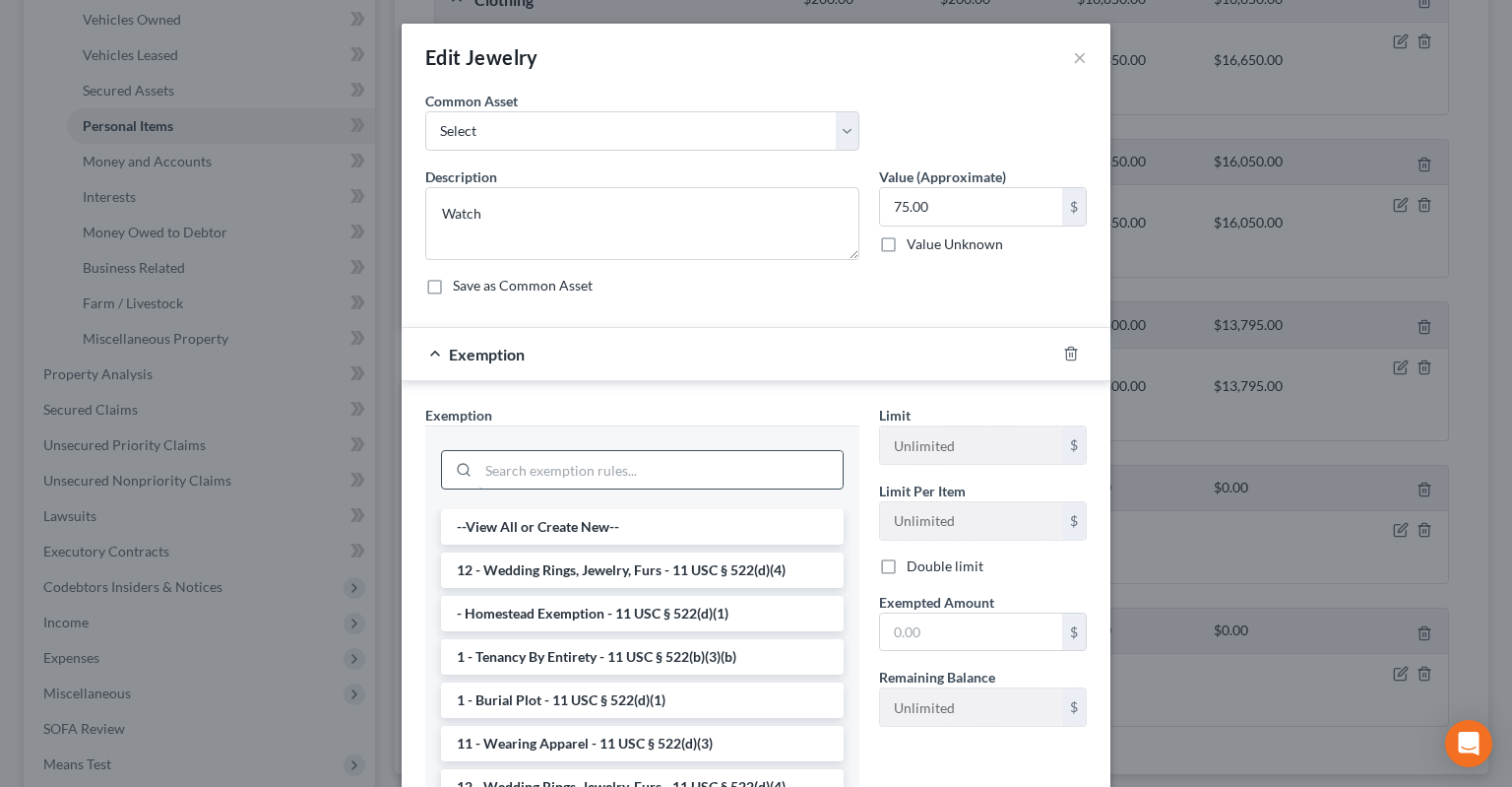 click at bounding box center [661, 470] 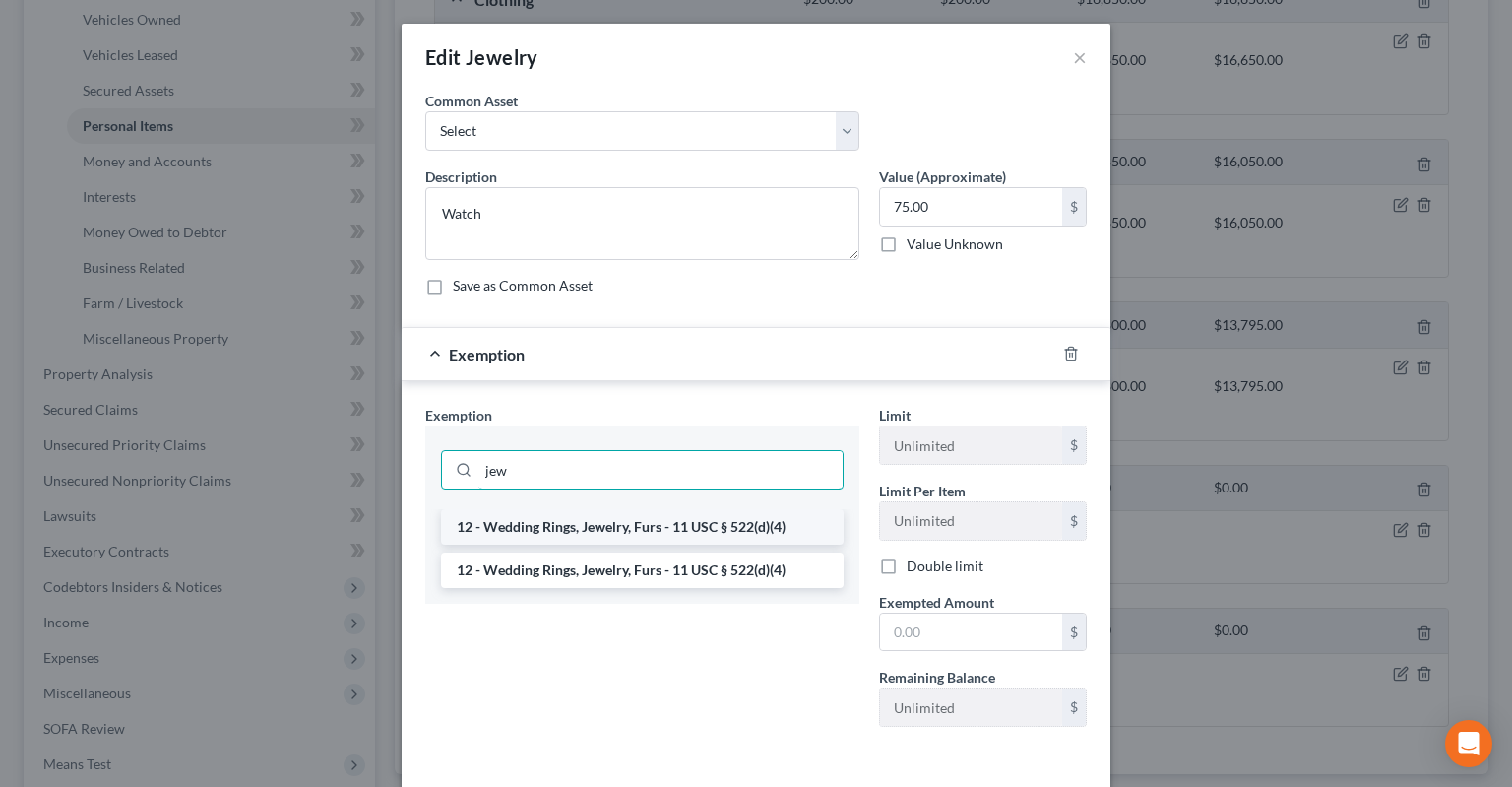 type on "jew" 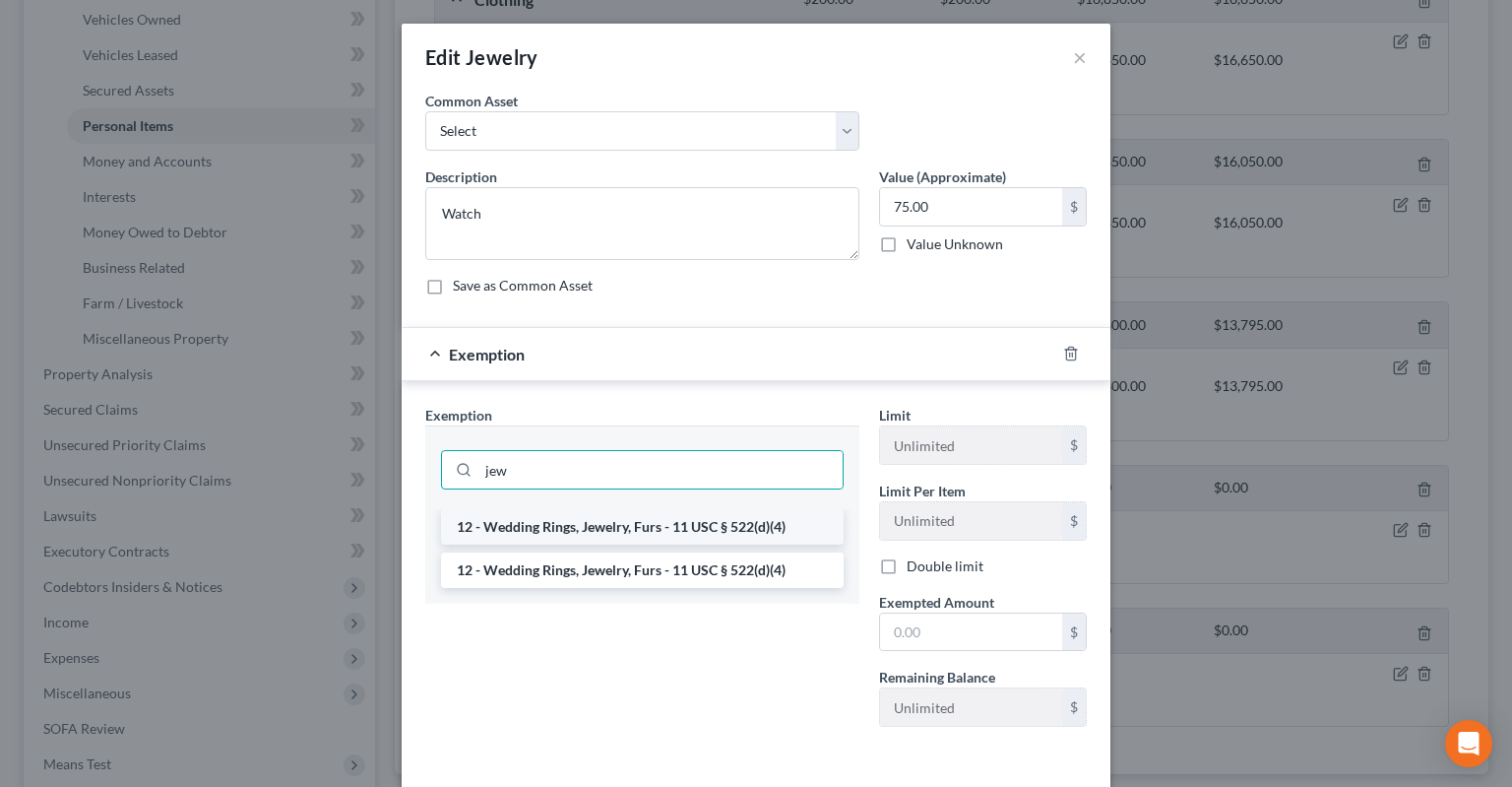 click on "12 - Wedding Rings, Jewelry, Furs - 11 USC § 522(d)(4)" at bounding box center [642, 527] 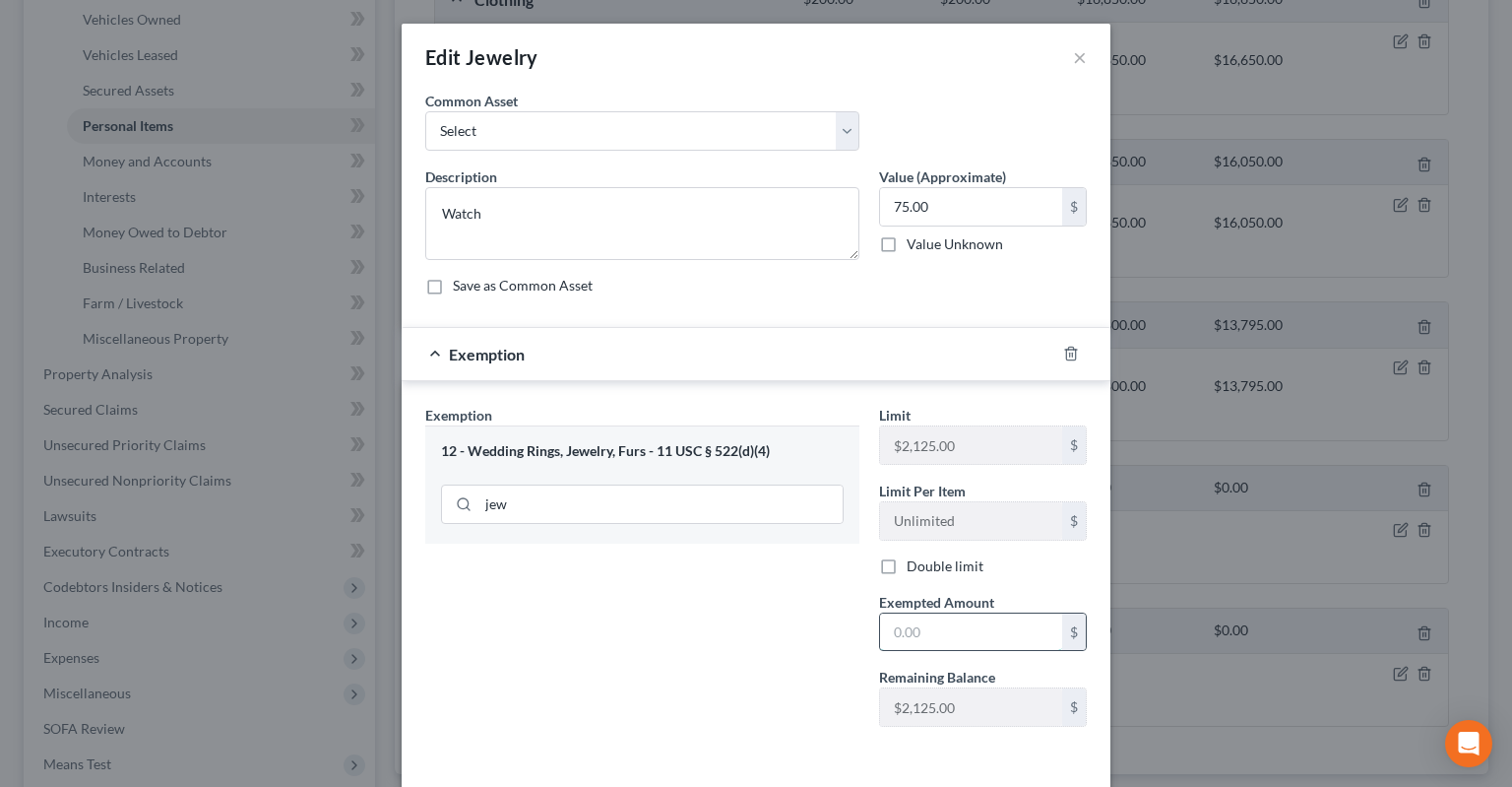 click at bounding box center [971, 632] 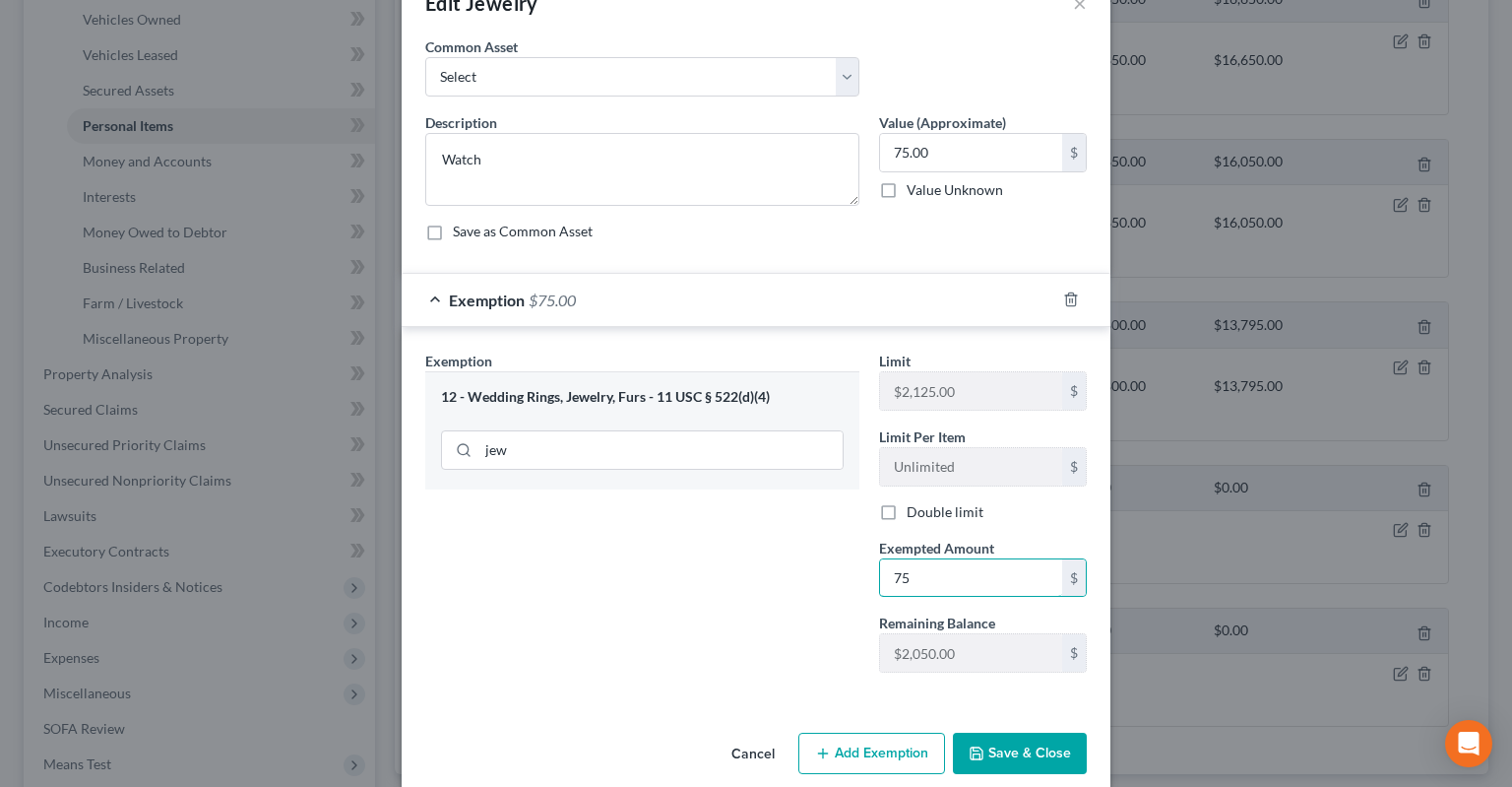 scroll, scrollTop: 78, scrollLeft: 0, axis: vertical 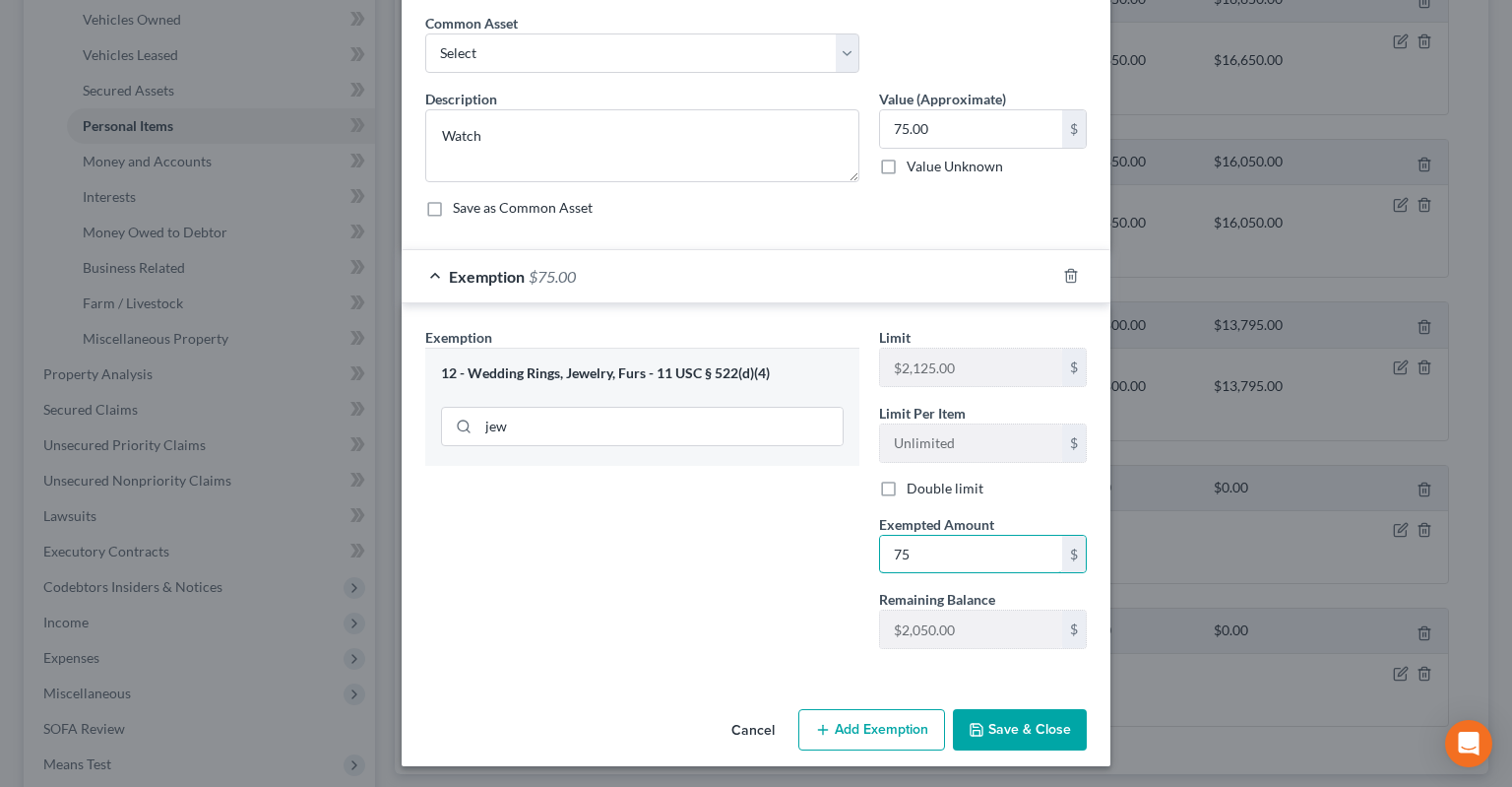 type on "75" 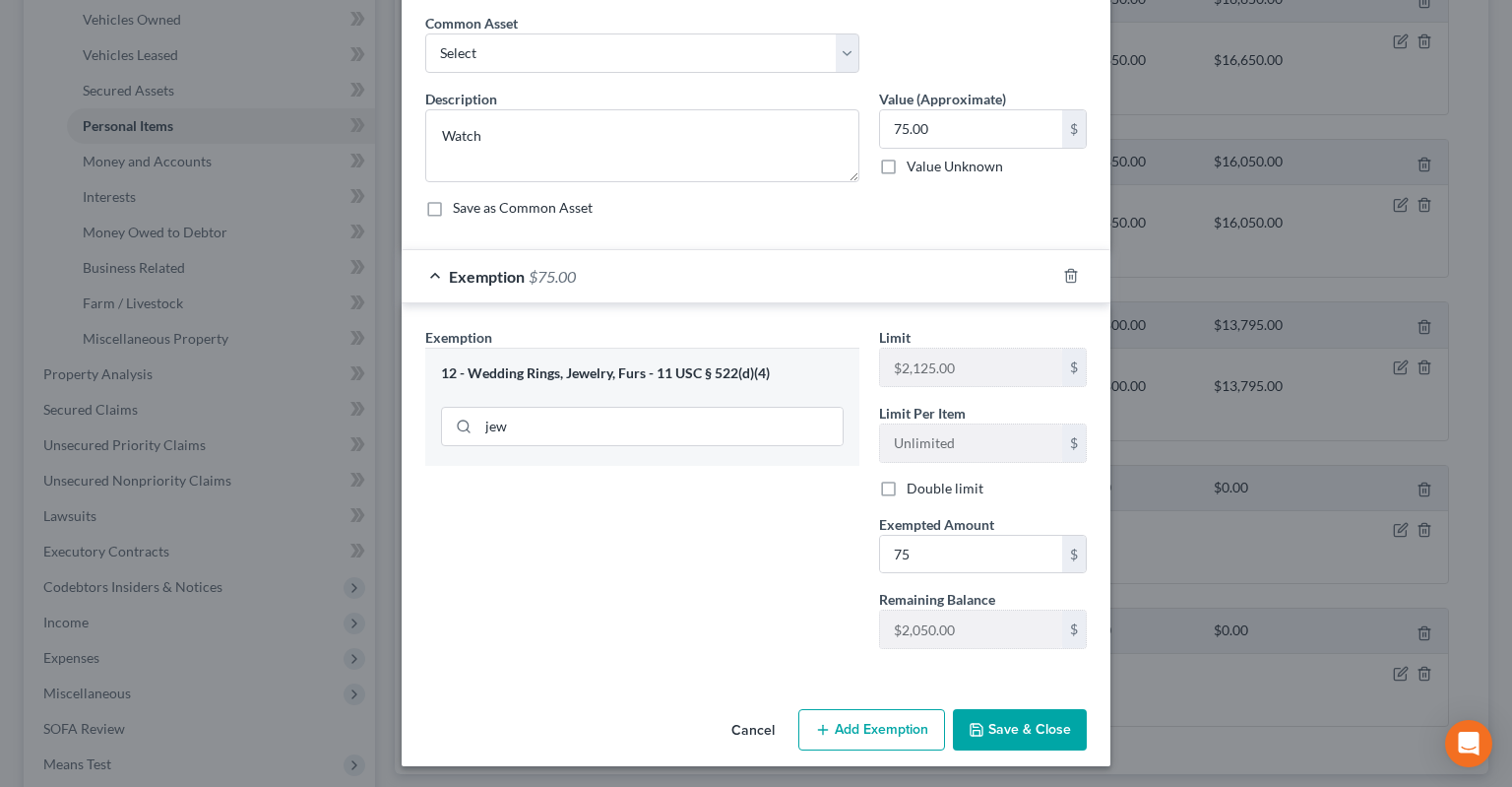 click on "Save & Close" at bounding box center (1020, 730) 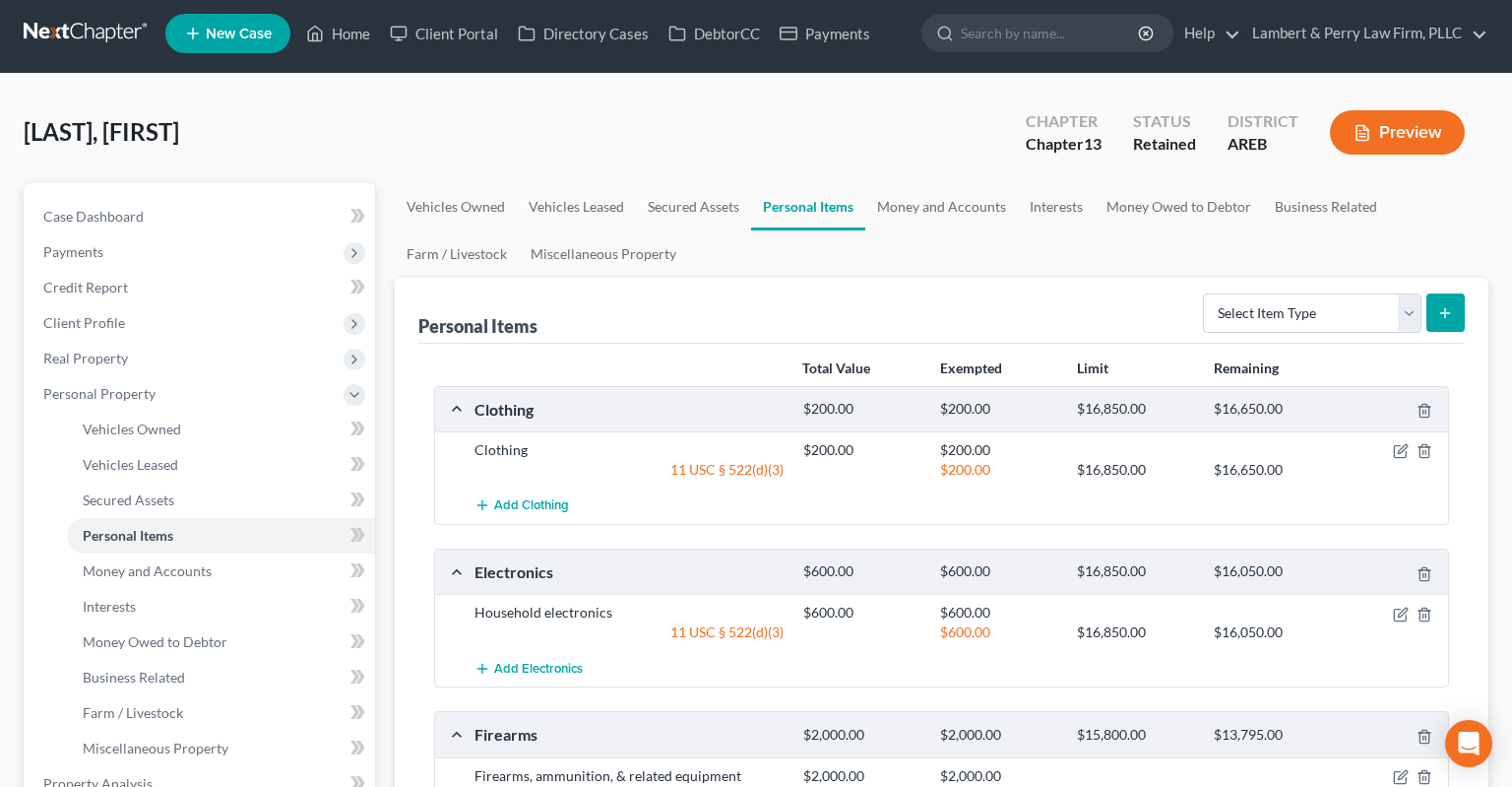 scroll, scrollTop: 0, scrollLeft: 0, axis: both 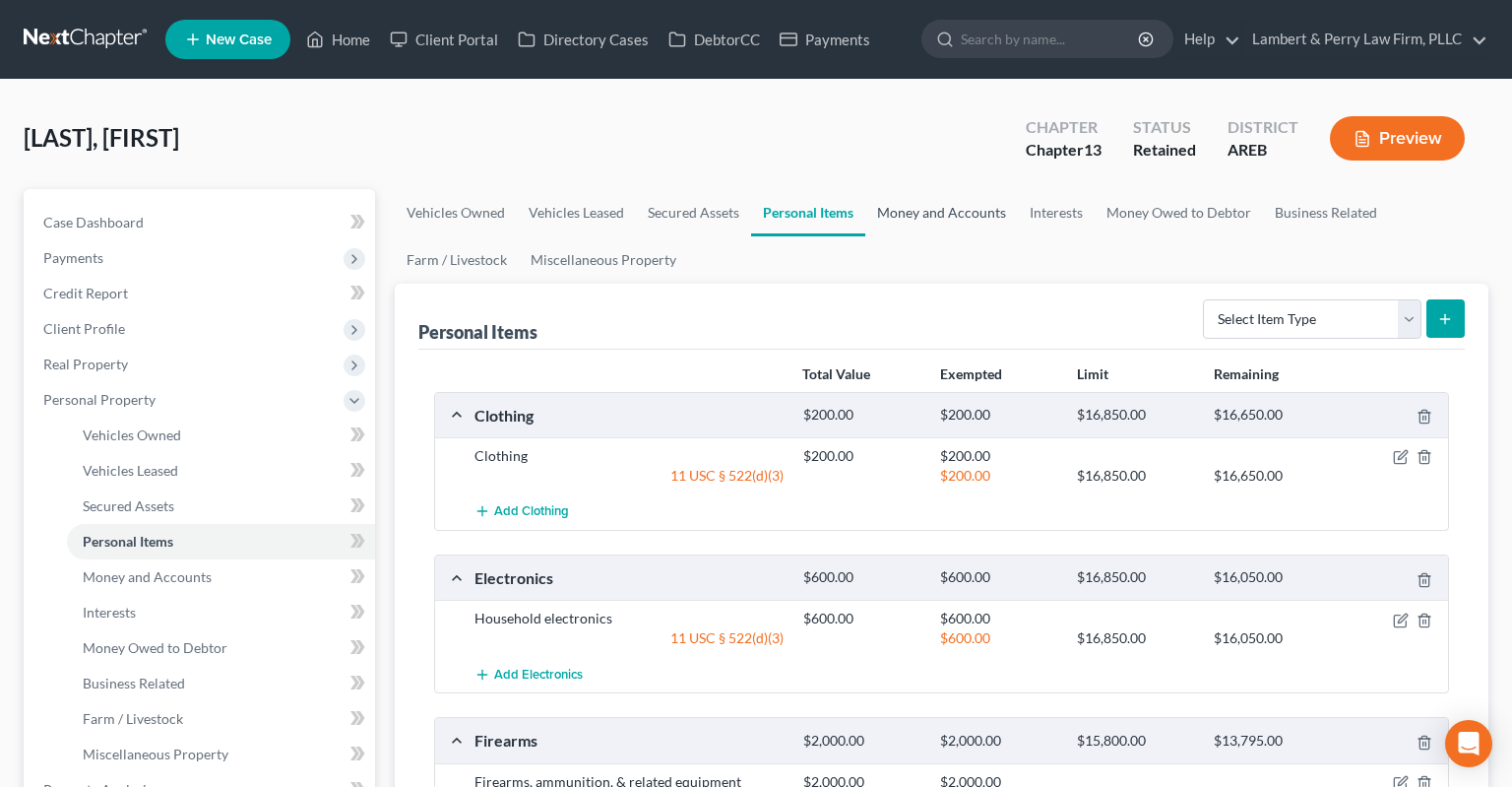 click on "Money and Accounts" at bounding box center [941, 213] 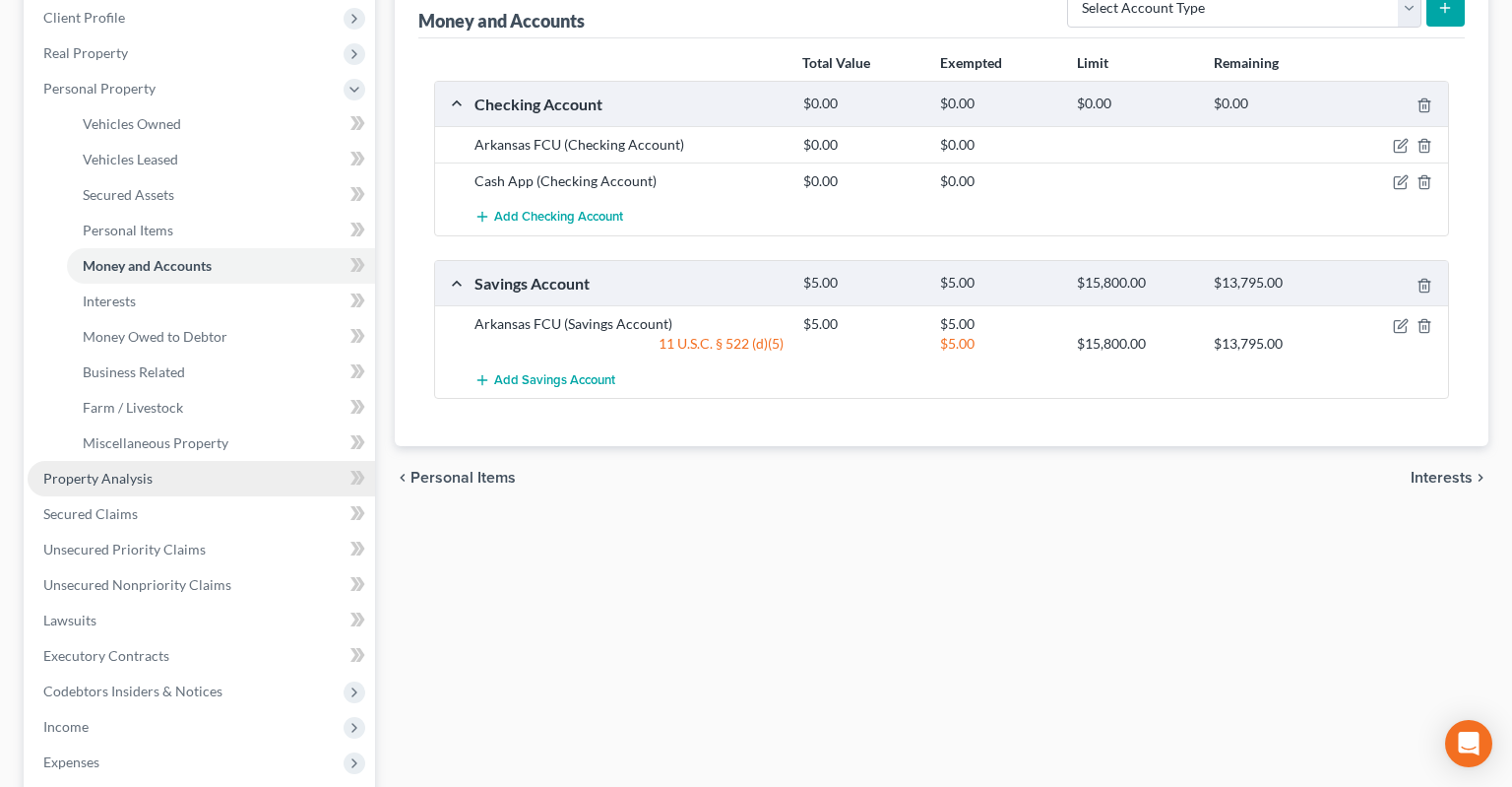 click on "Property Analysis" at bounding box center [201, 479] 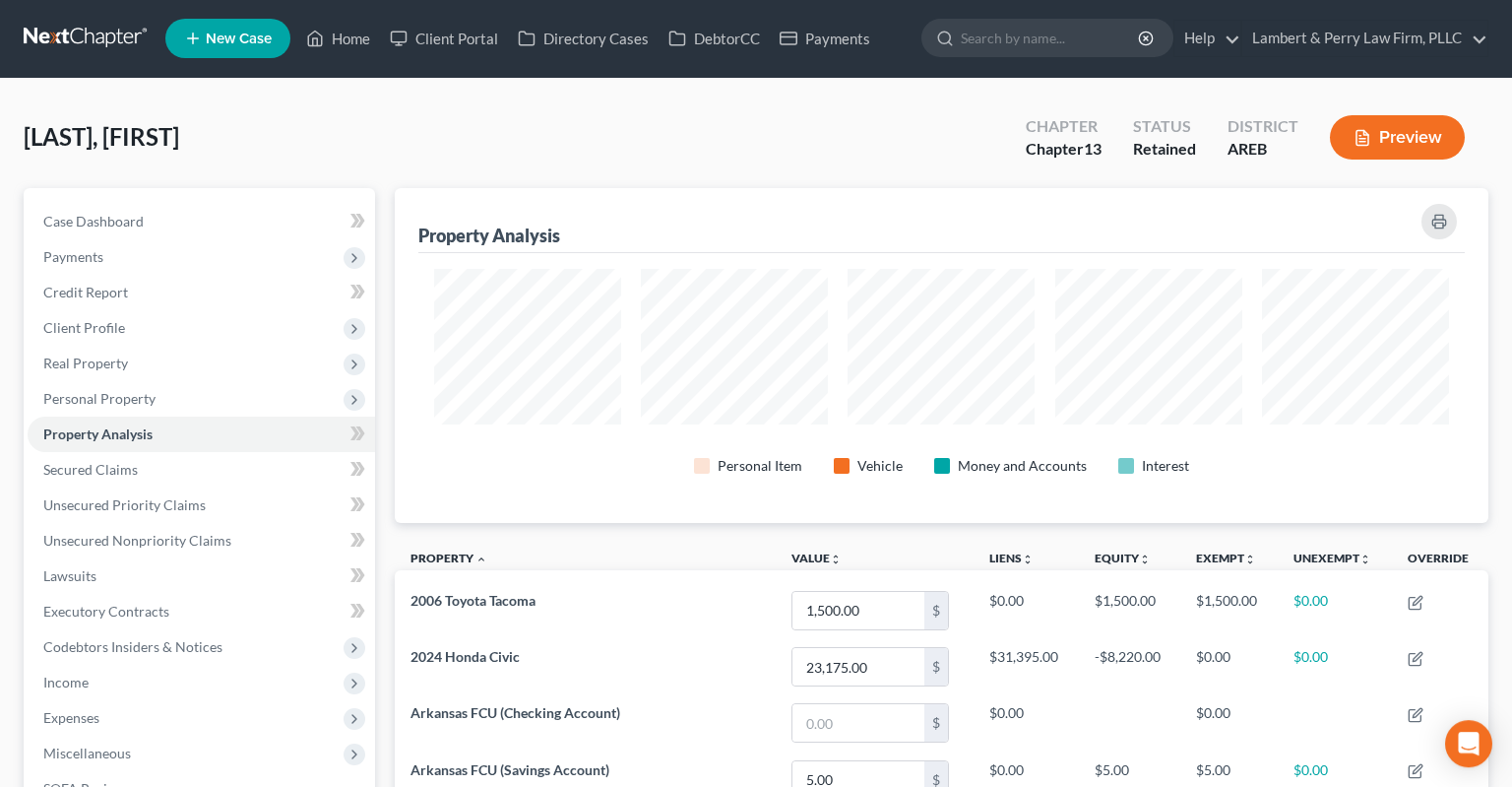 scroll, scrollTop: 0, scrollLeft: 0, axis: both 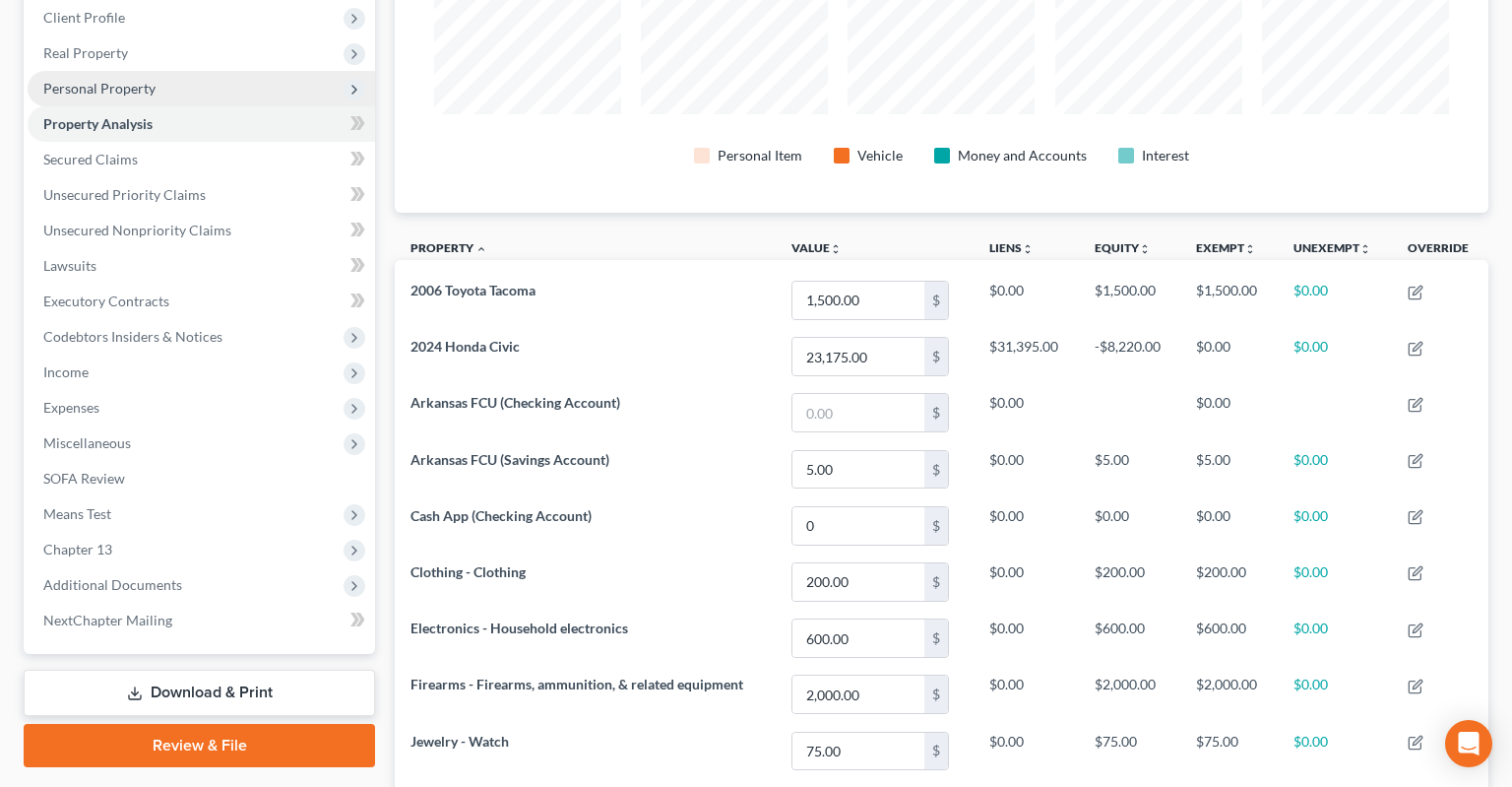 click on "Personal Property" at bounding box center [201, 89] 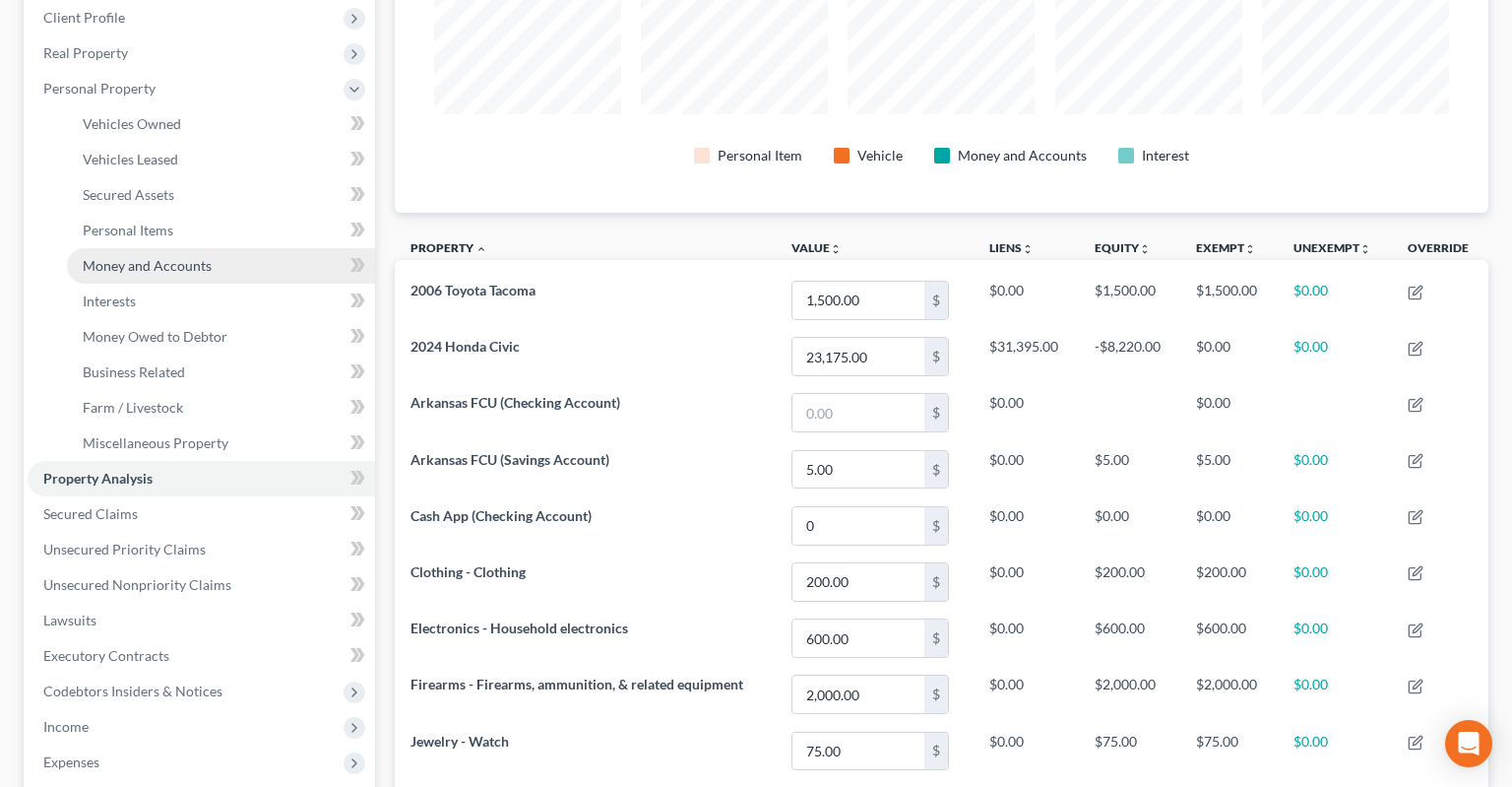 click on "Money and Accounts" at bounding box center (147, 265) 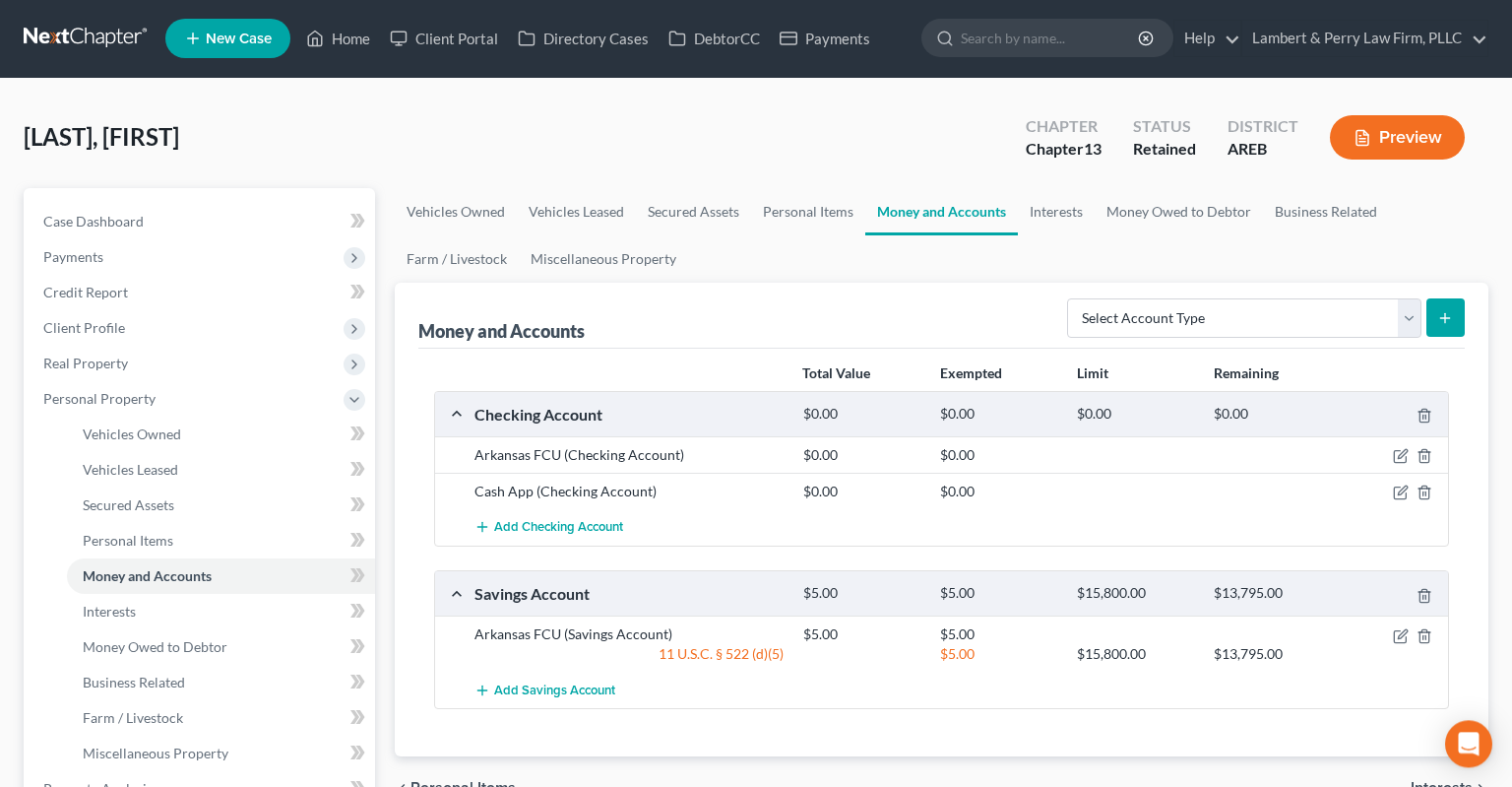 scroll, scrollTop: 0, scrollLeft: 0, axis: both 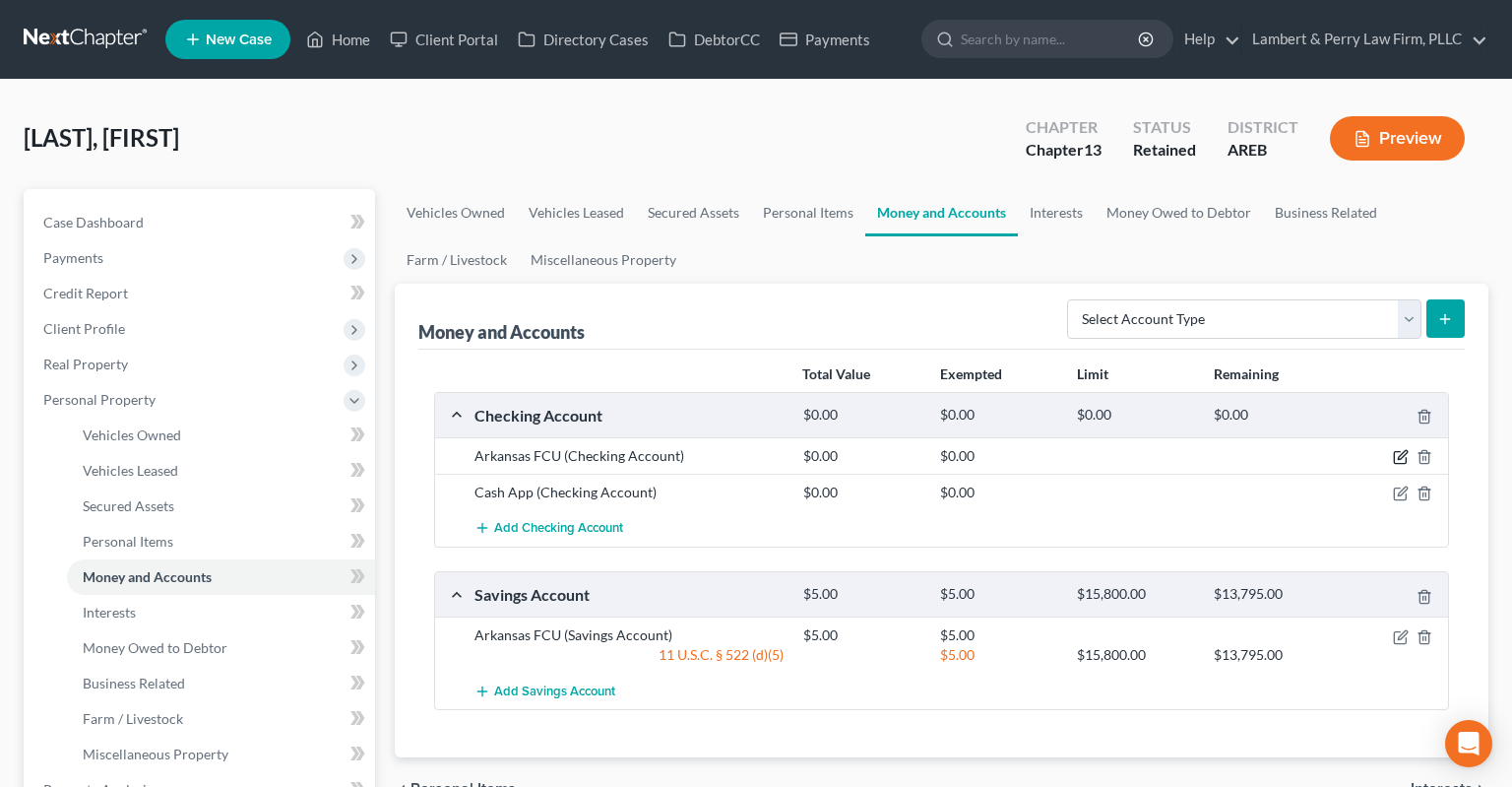 click 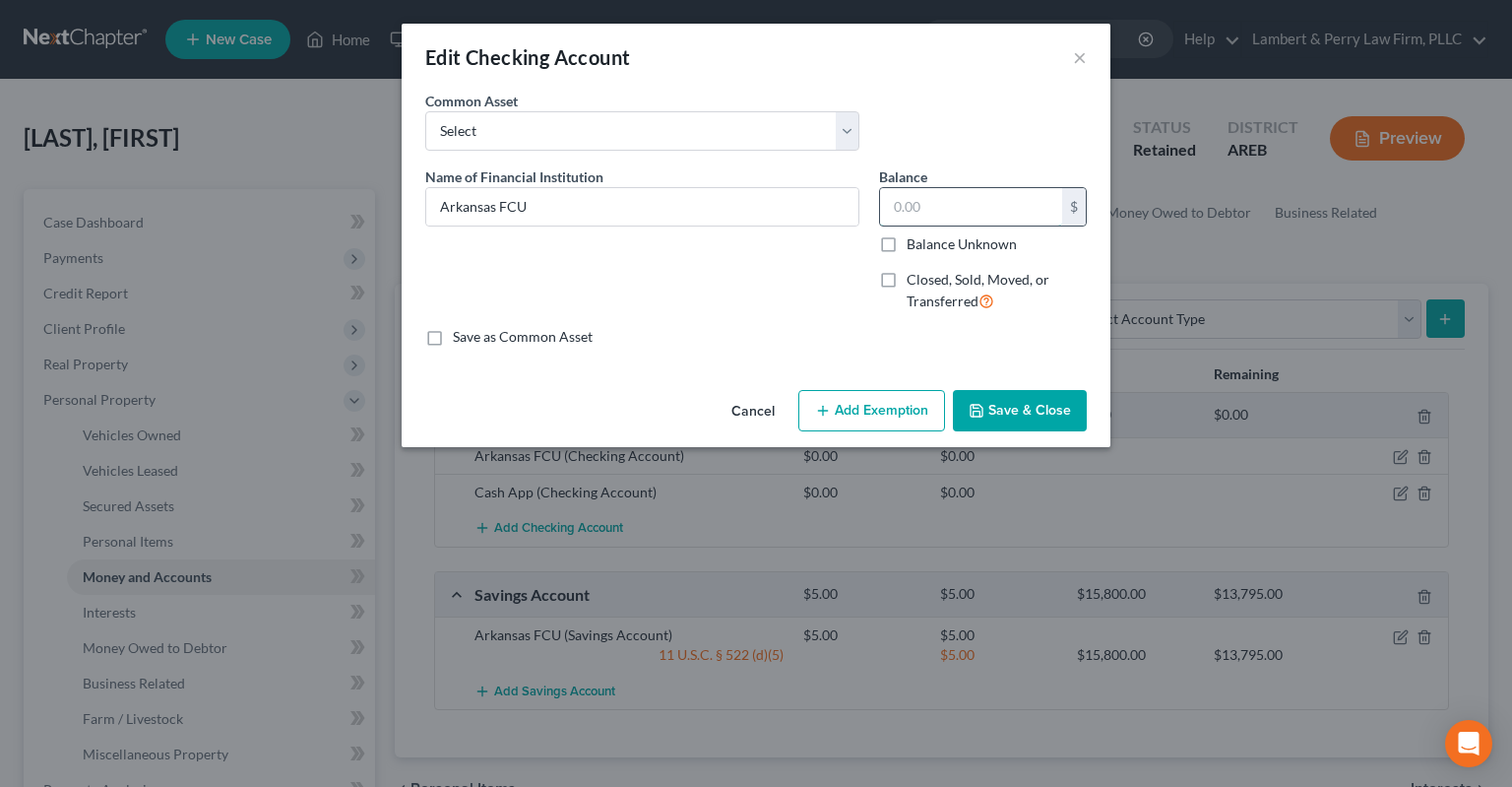 click at bounding box center (971, 207) 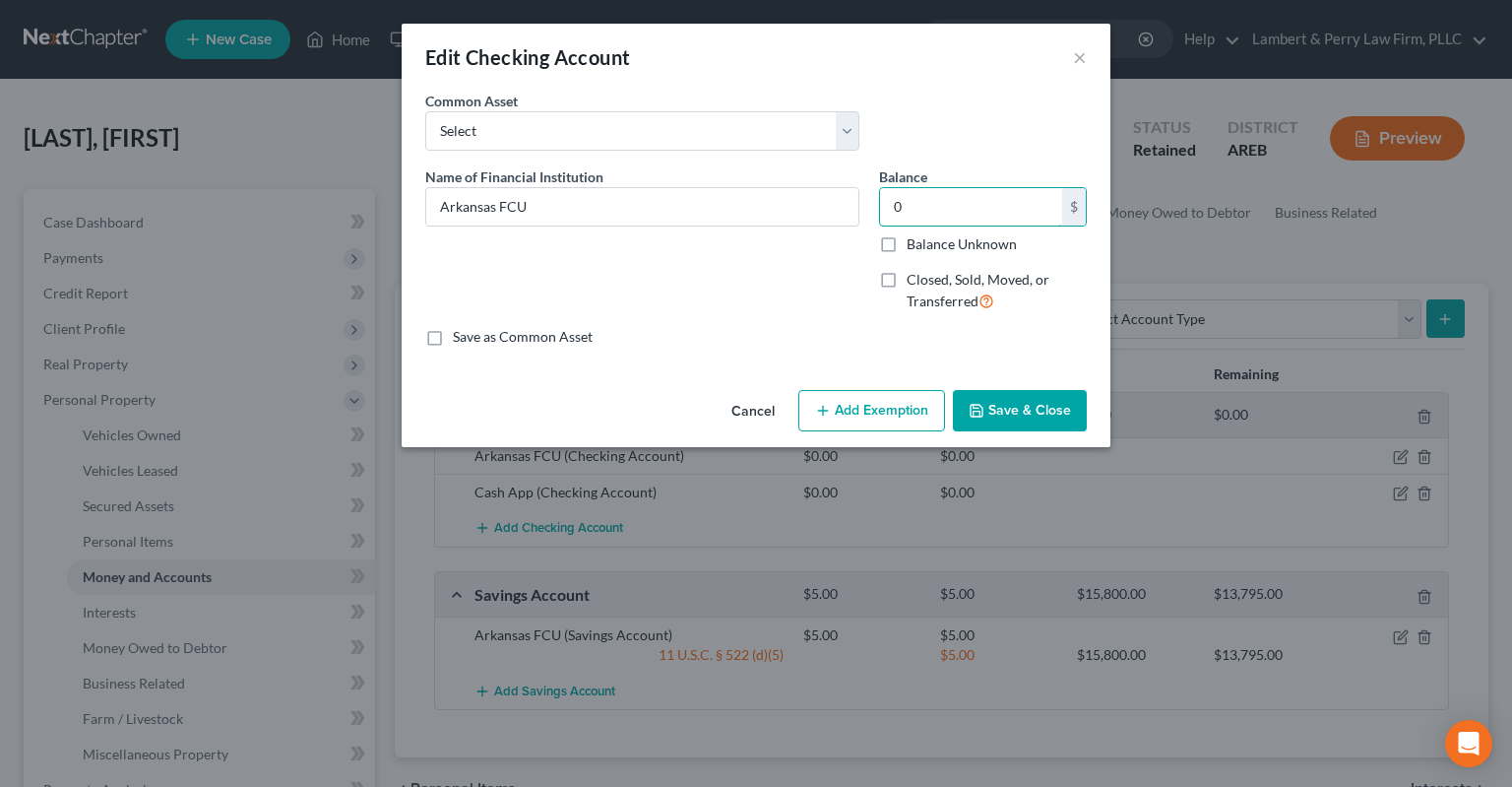 type on "0" 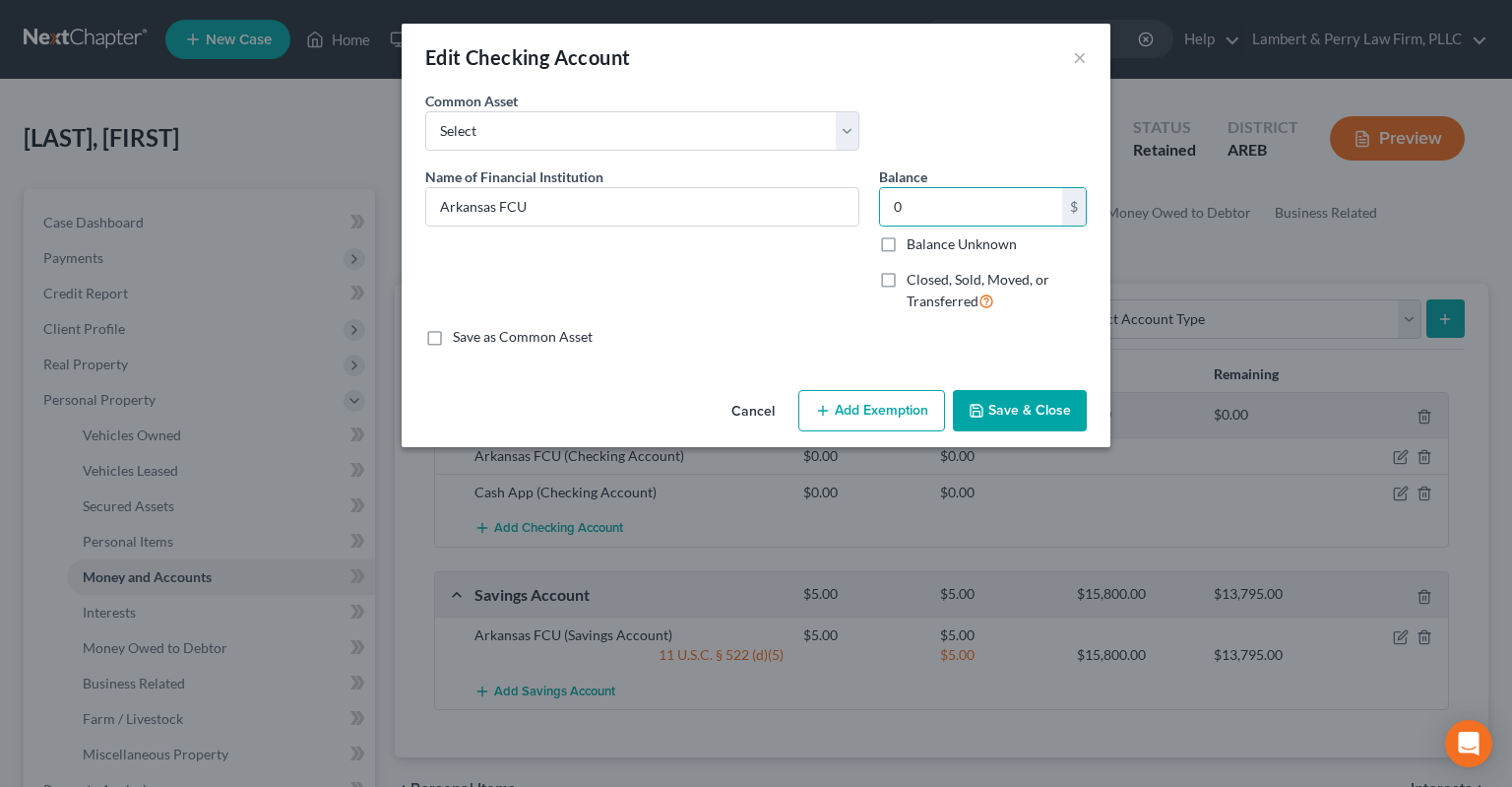 click on "Save & Close" at bounding box center (1020, 411) 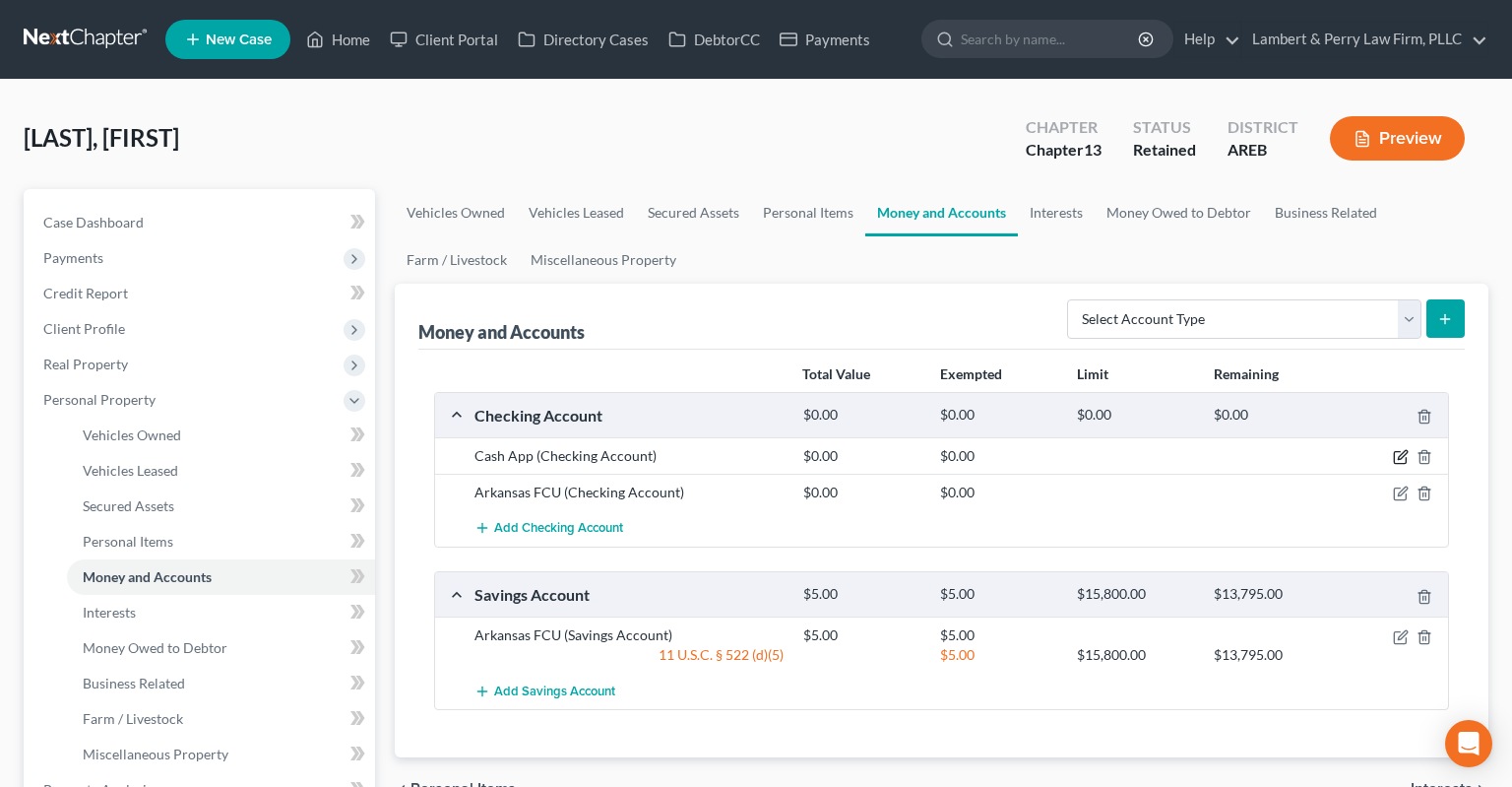 click 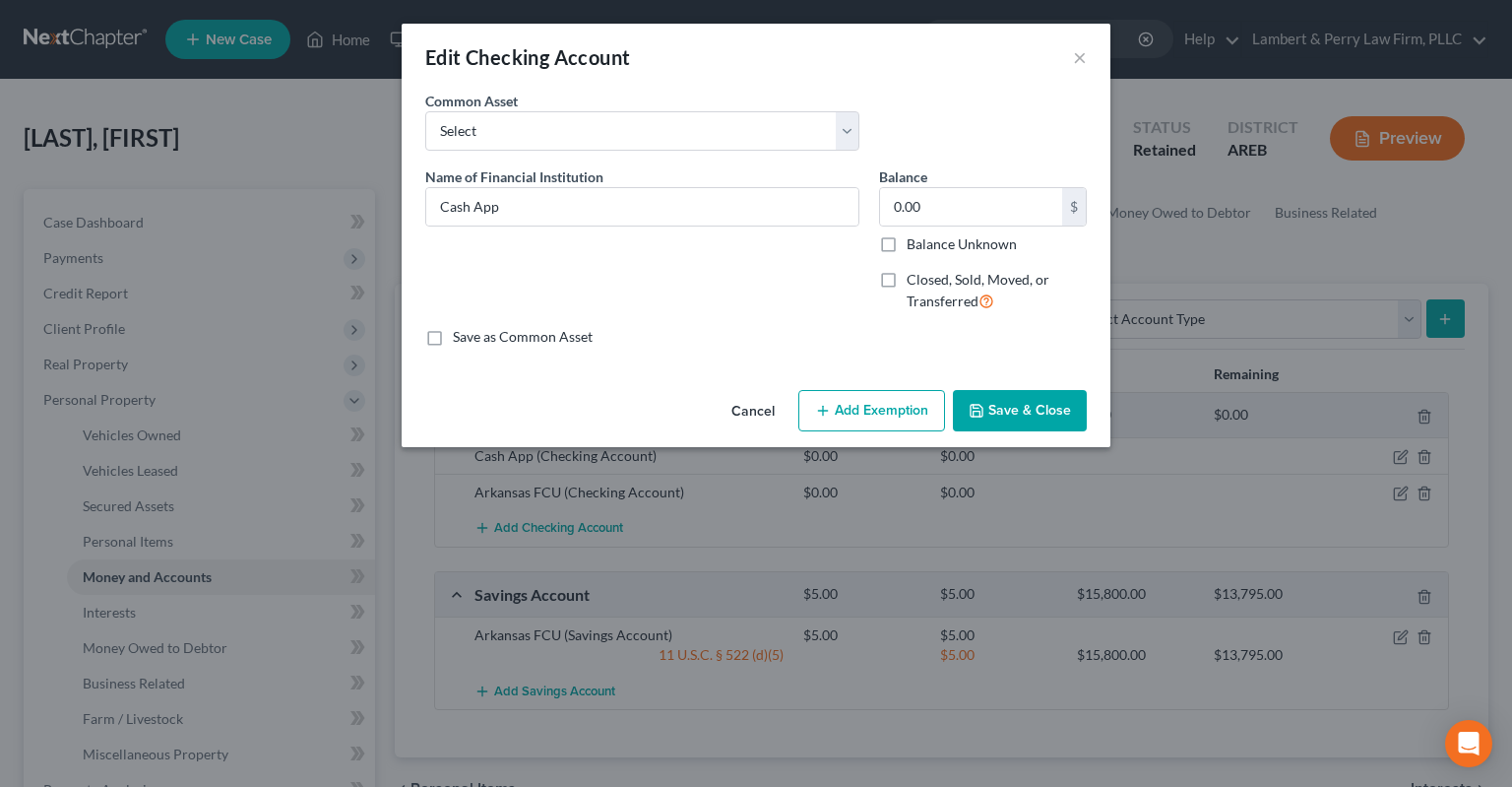 click on "Cancel Add Exemption Save & Close" at bounding box center (756, 415) 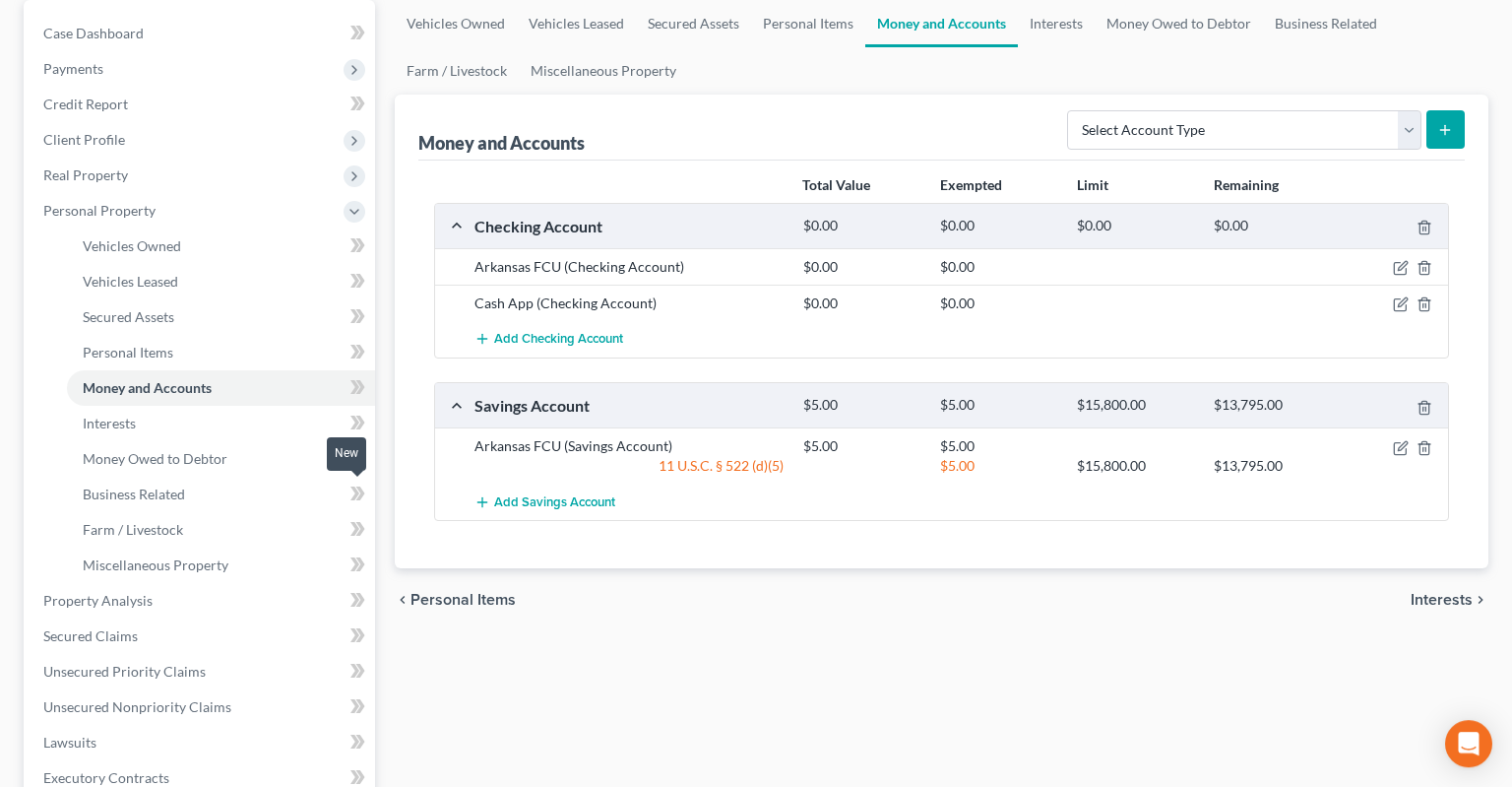 scroll, scrollTop: 311, scrollLeft: 0, axis: vertical 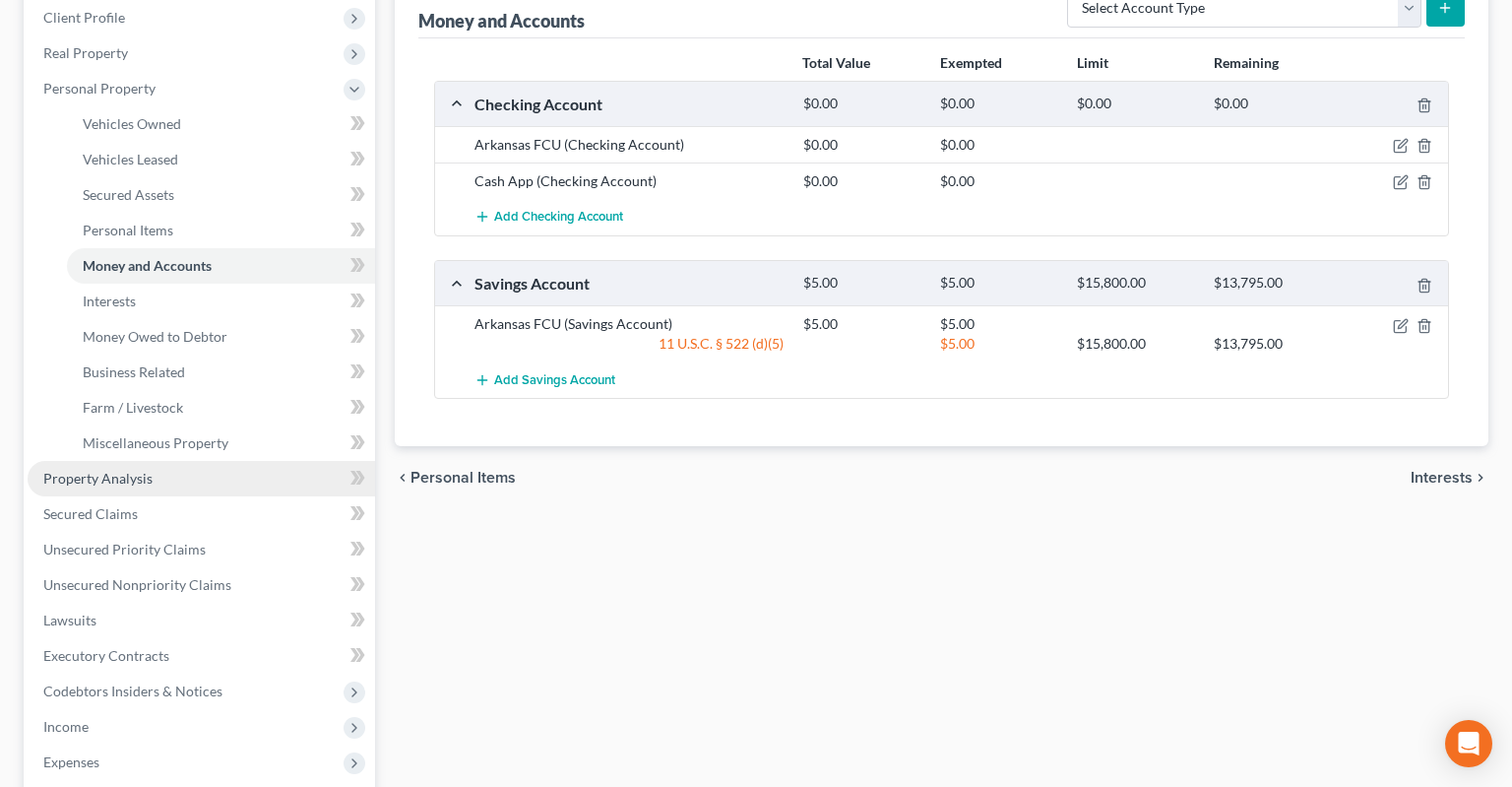 click on "Property Analysis" at bounding box center [201, 479] 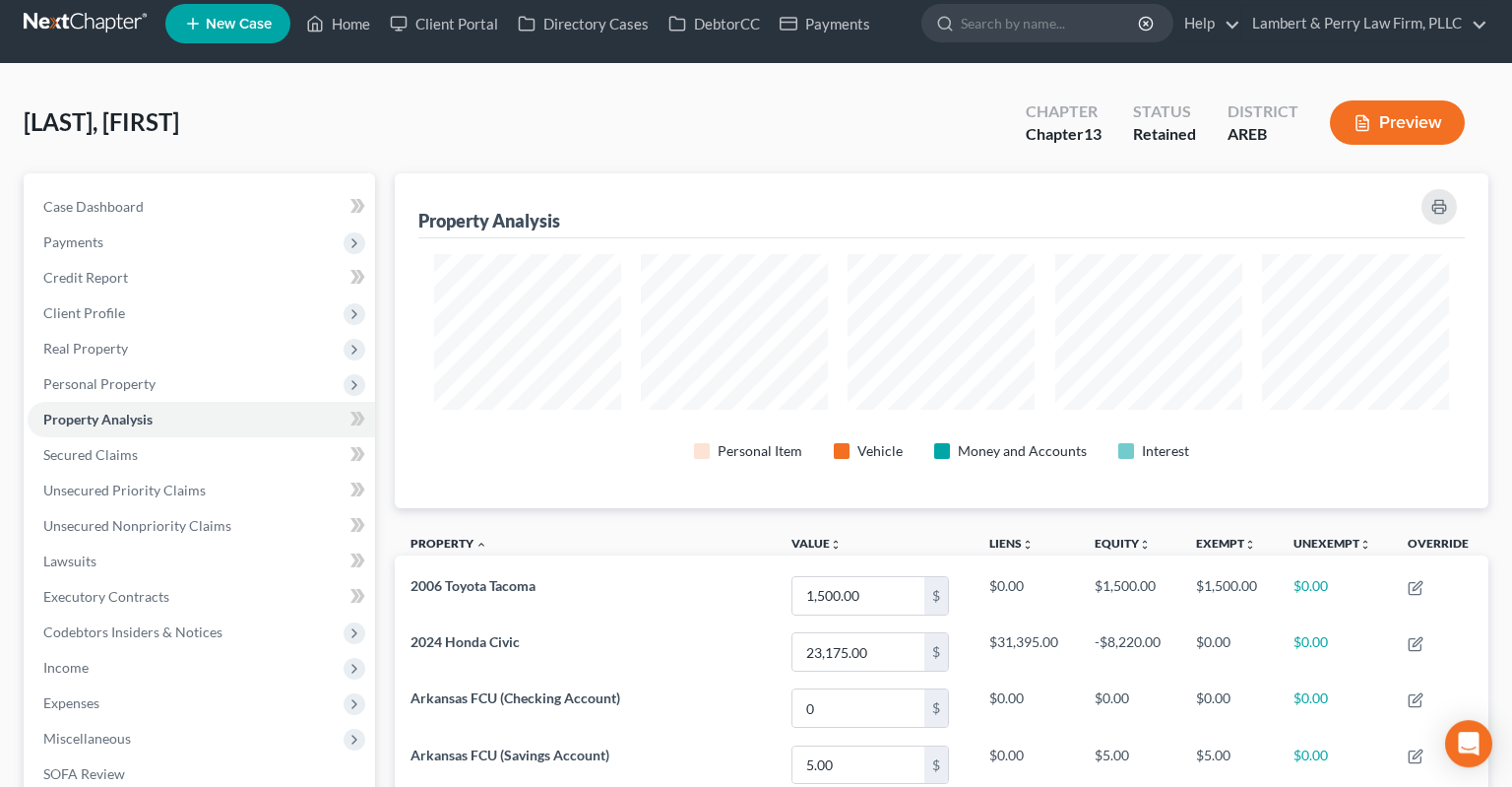 scroll, scrollTop: 5, scrollLeft: 0, axis: vertical 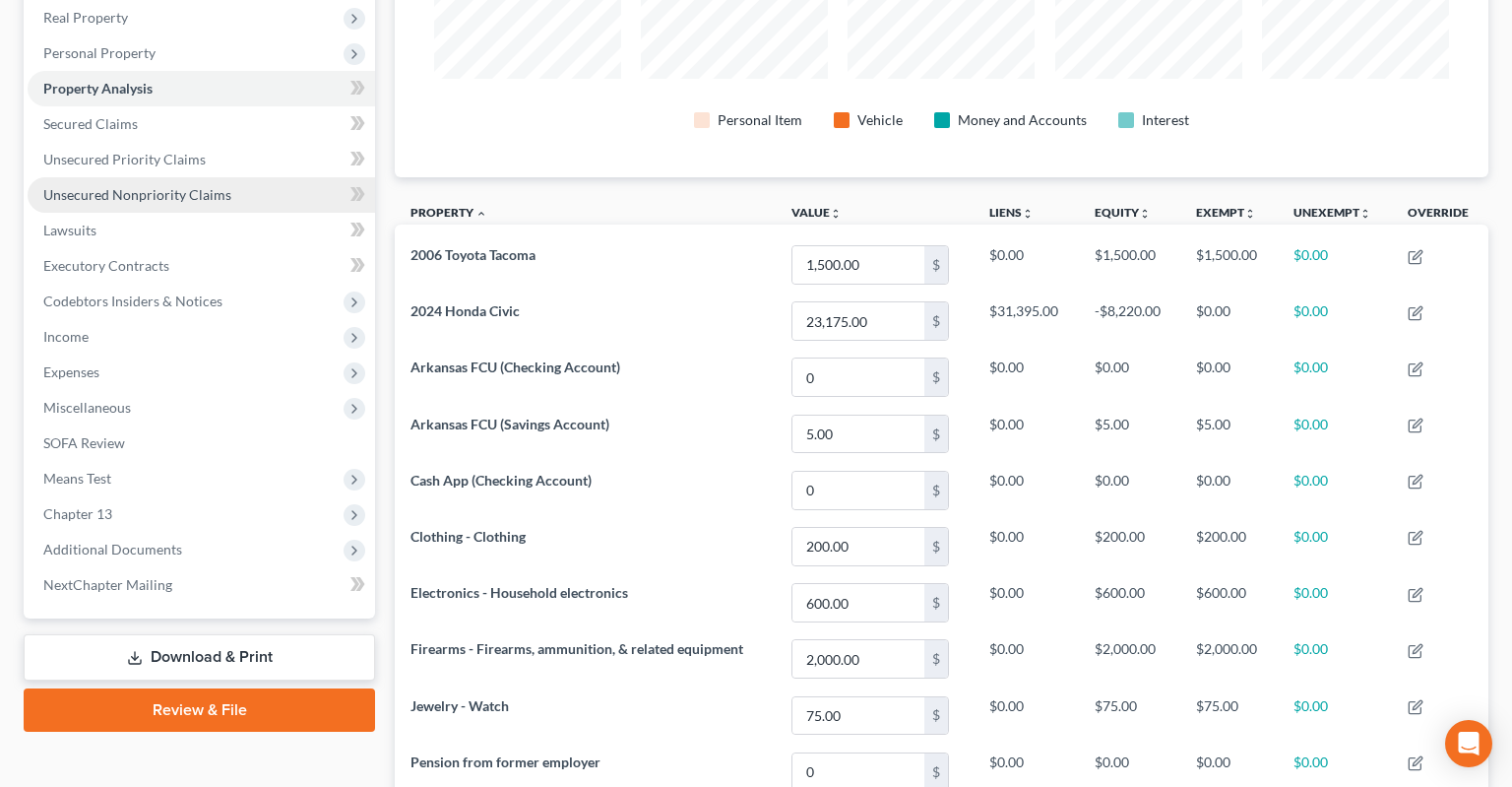click on "Unsecured Nonpriority Claims" at bounding box center (137, 194) 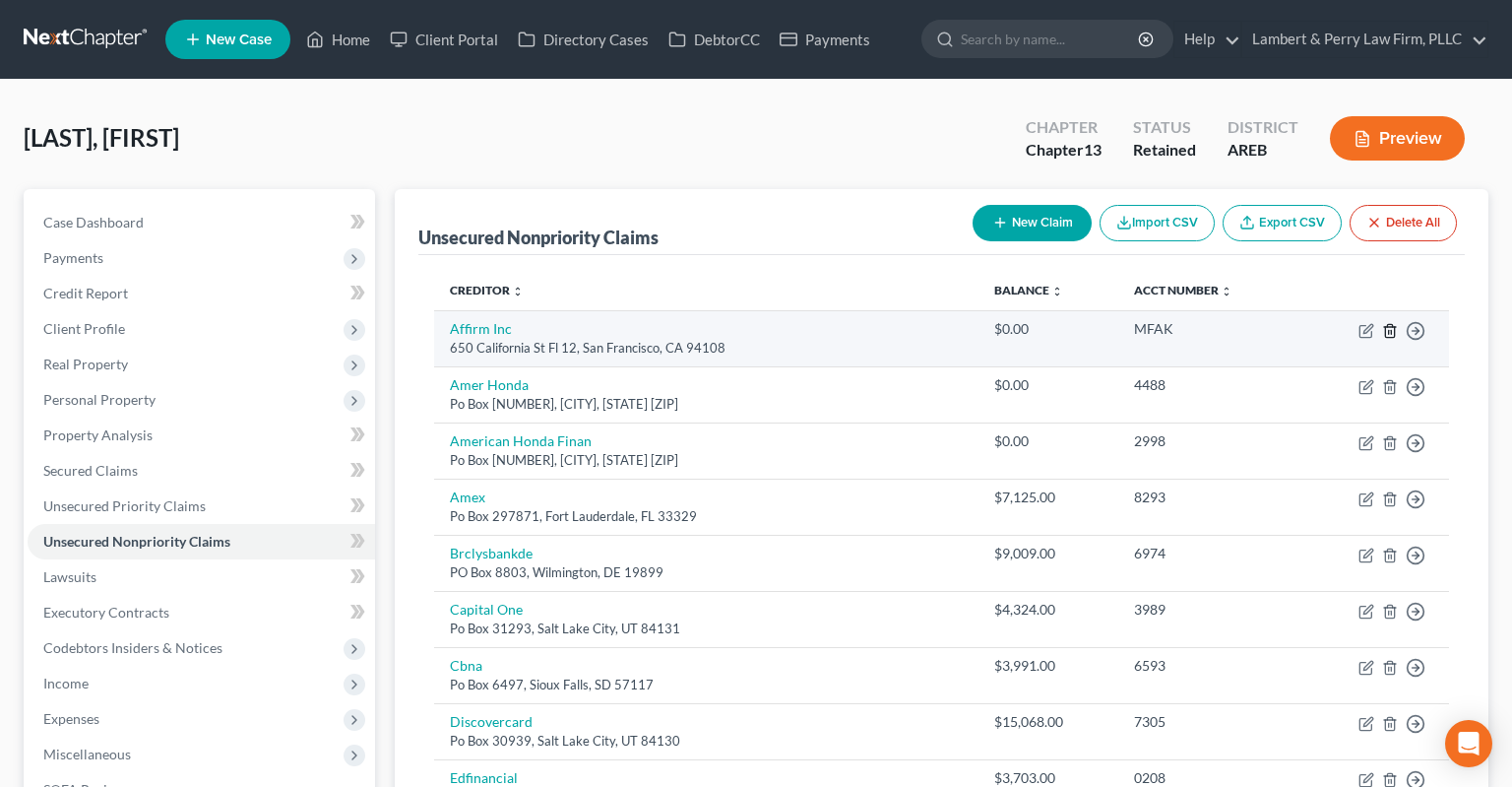 click 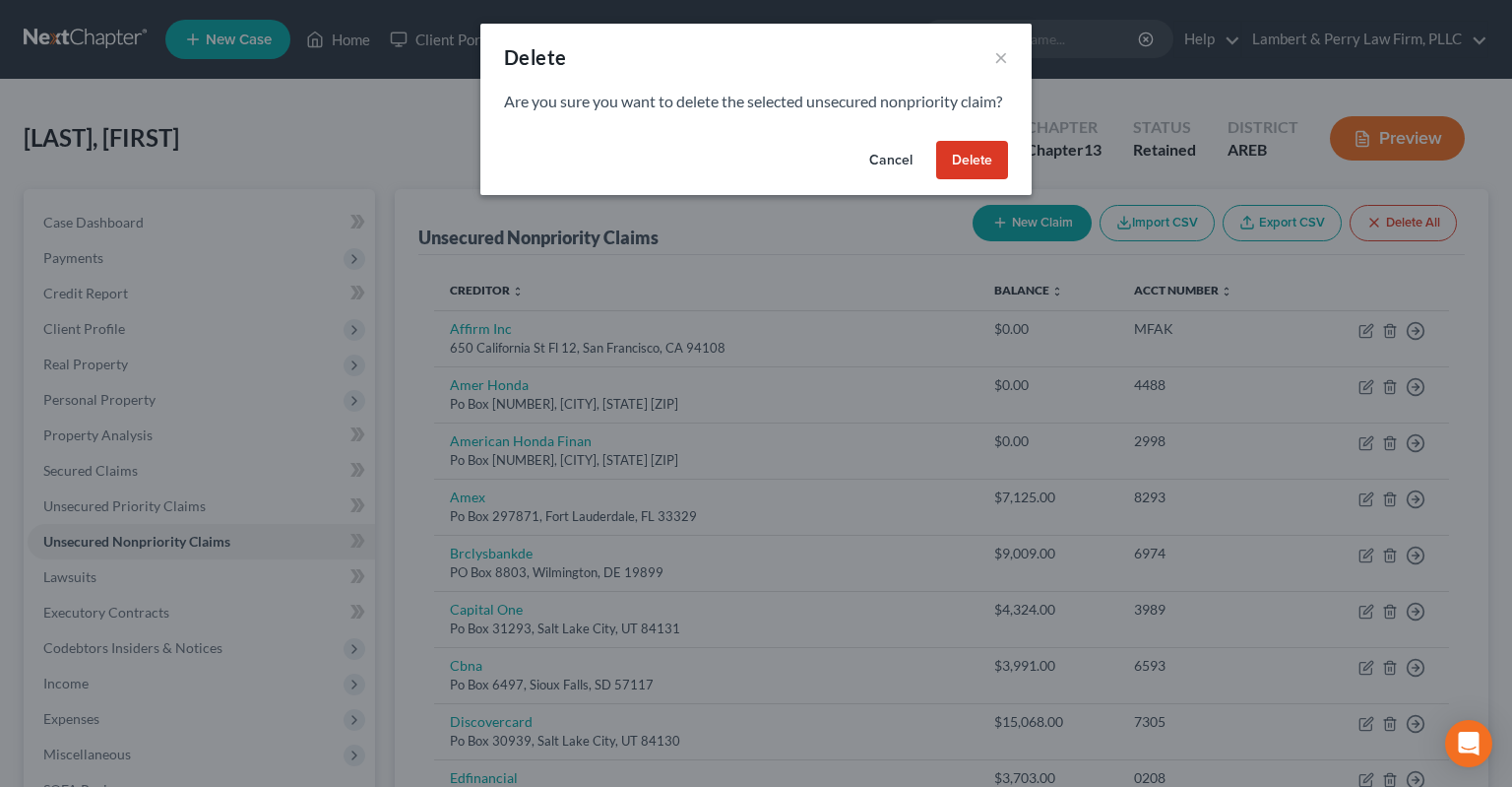 click on "Delete" at bounding box center [972, 161] 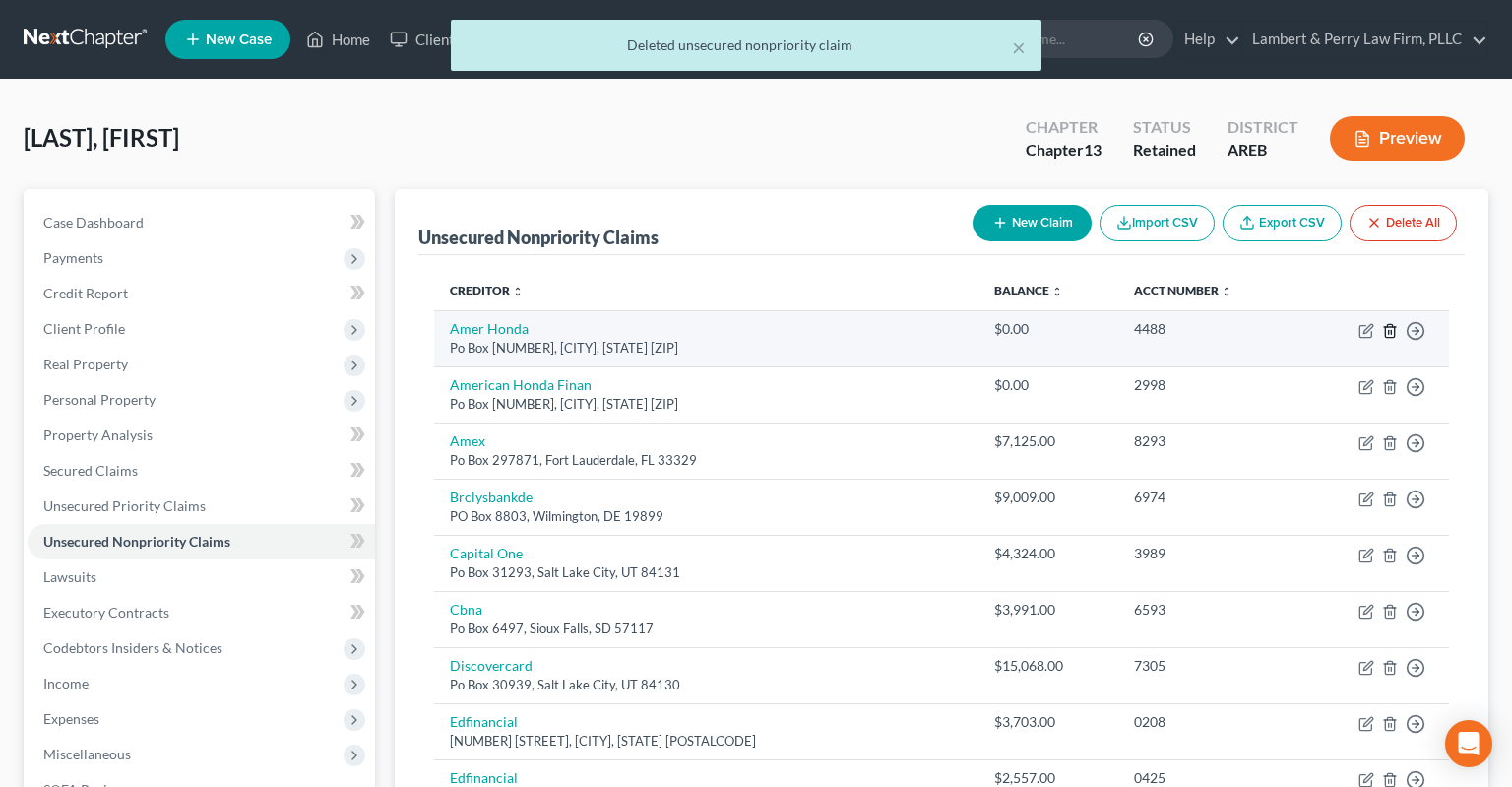 click 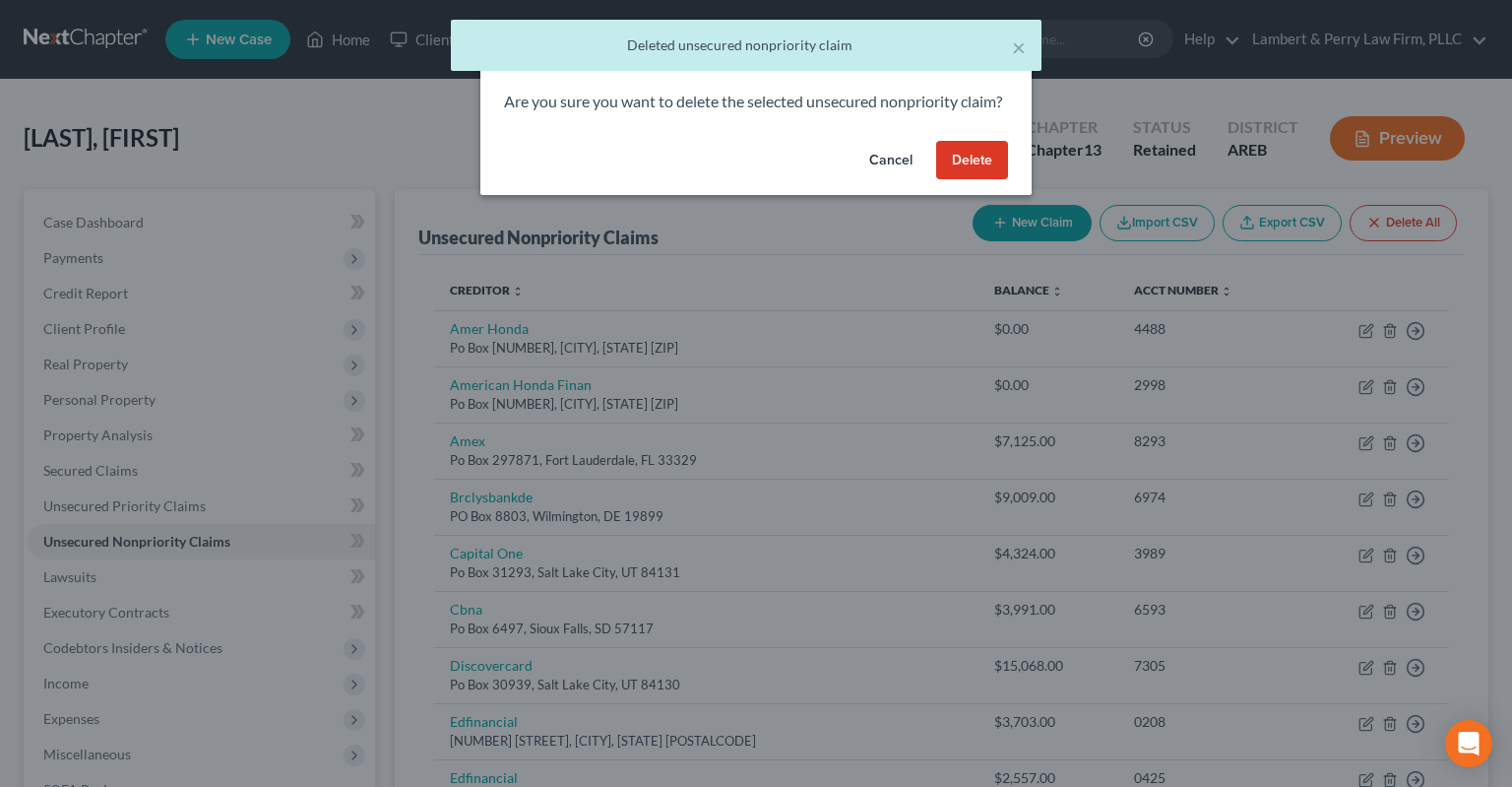 click on "Delete" at bounding box center [972, 161] 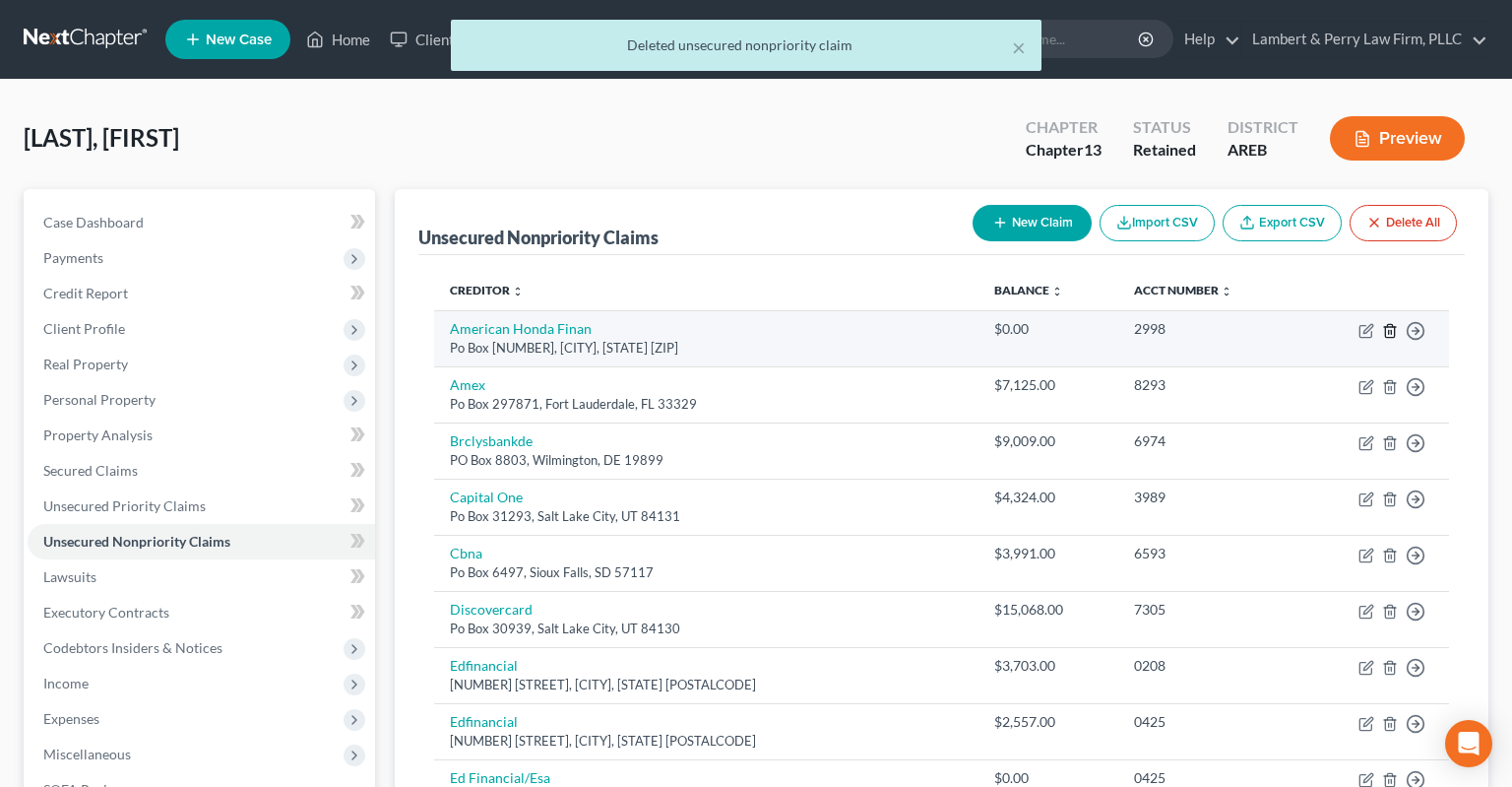 click 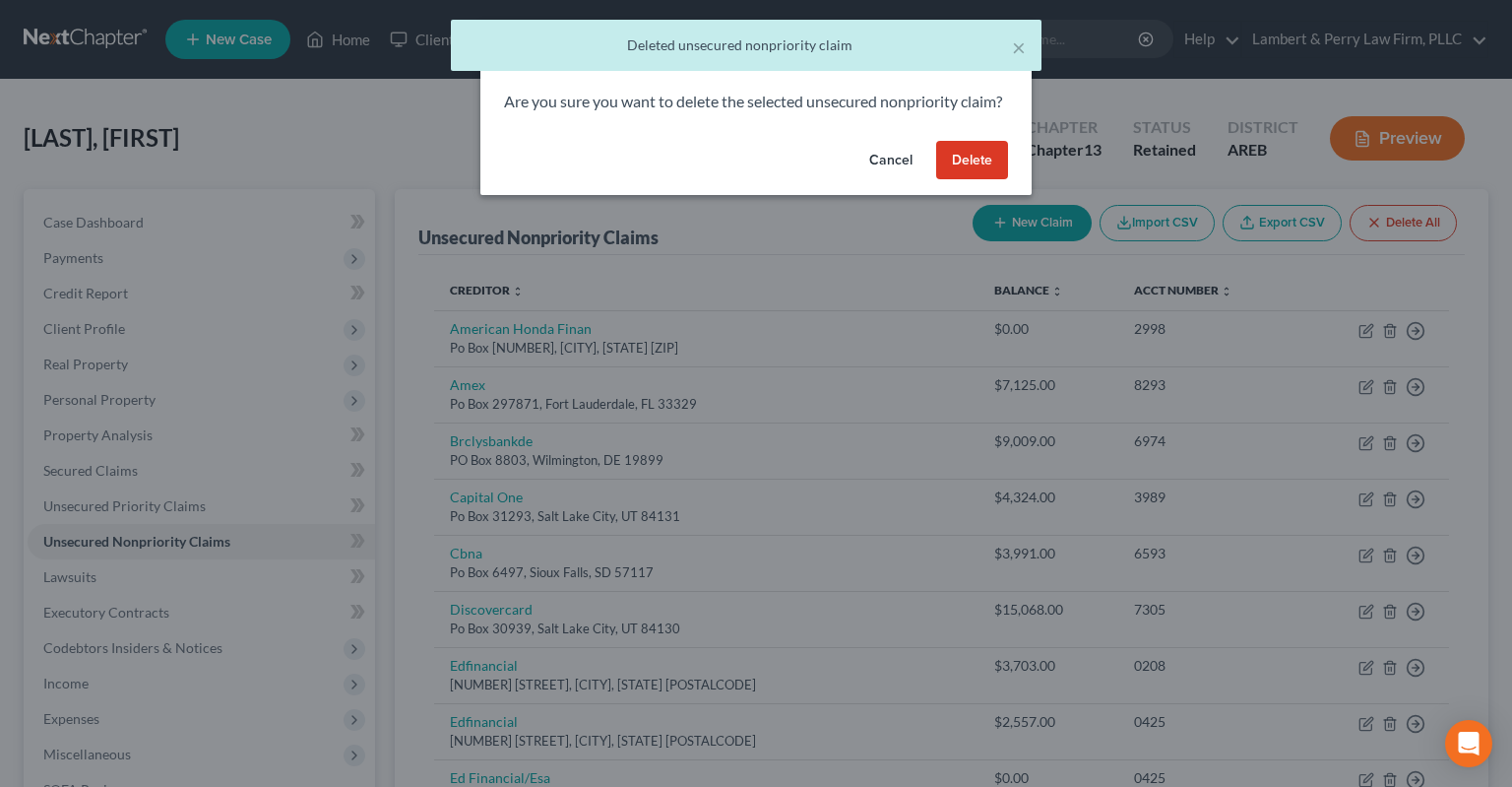 click on "Delete" at bounding box center (972, 161) 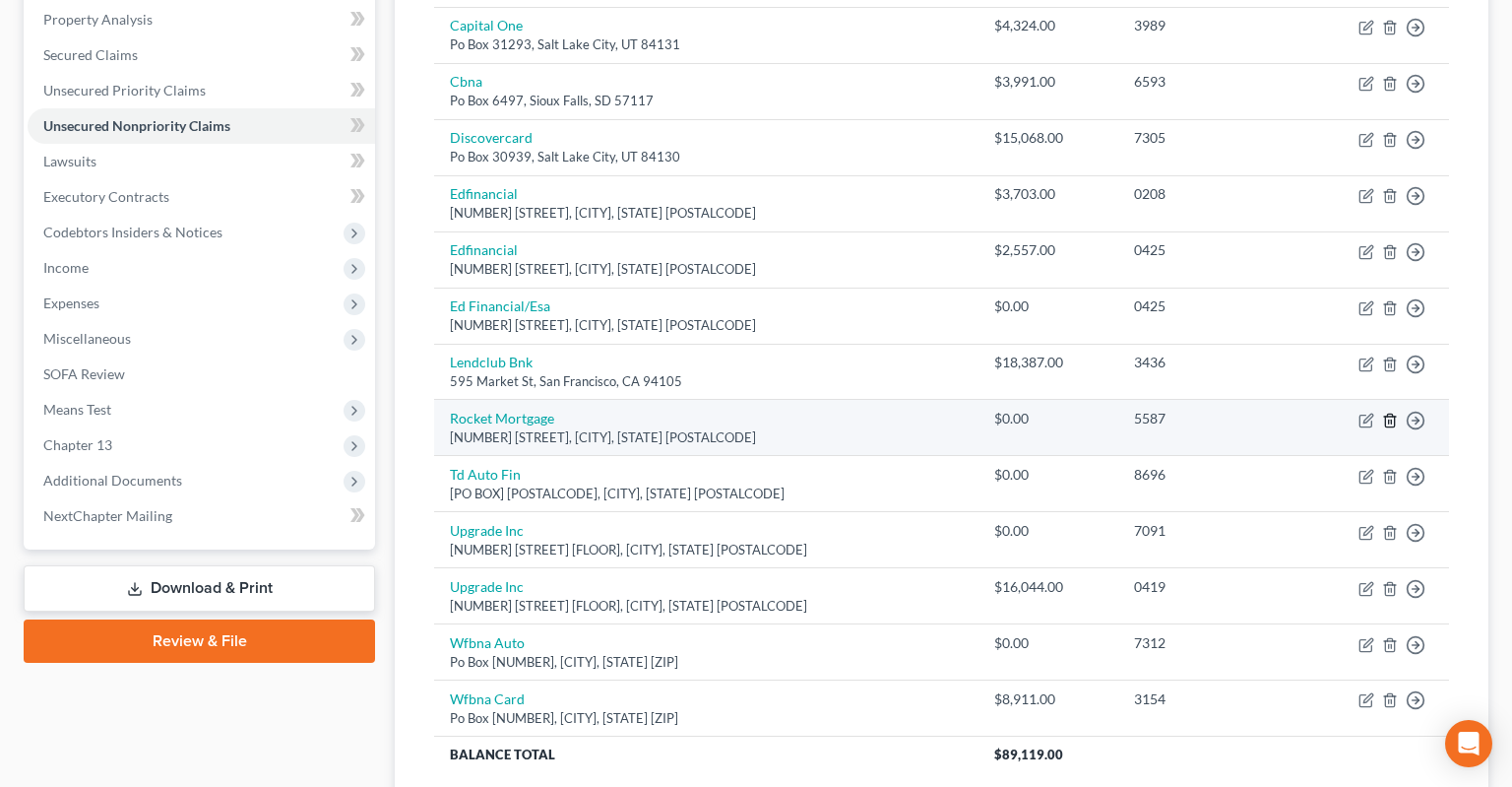click 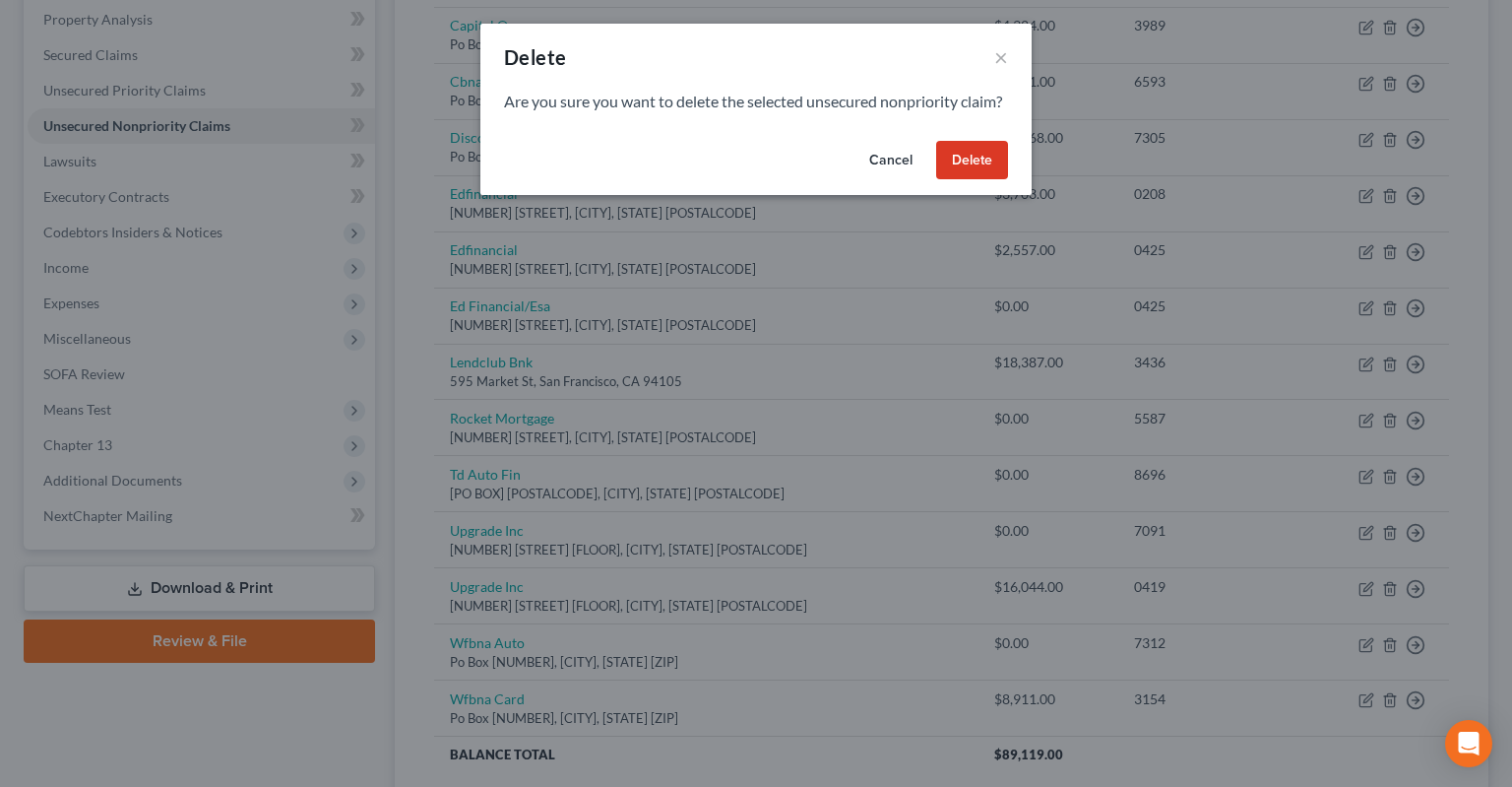 click on "Delete" at bounding box center [972, 161] 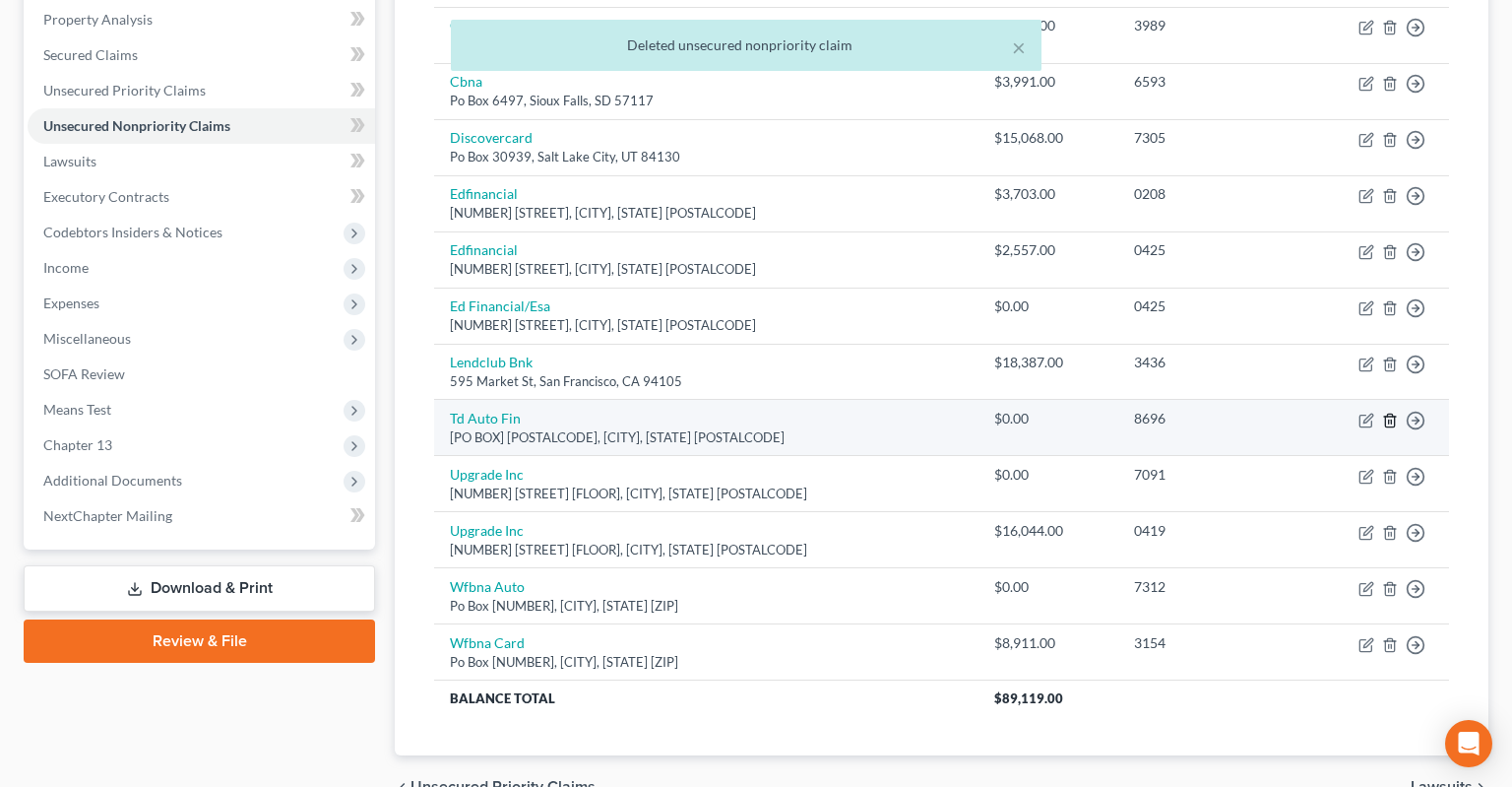 click 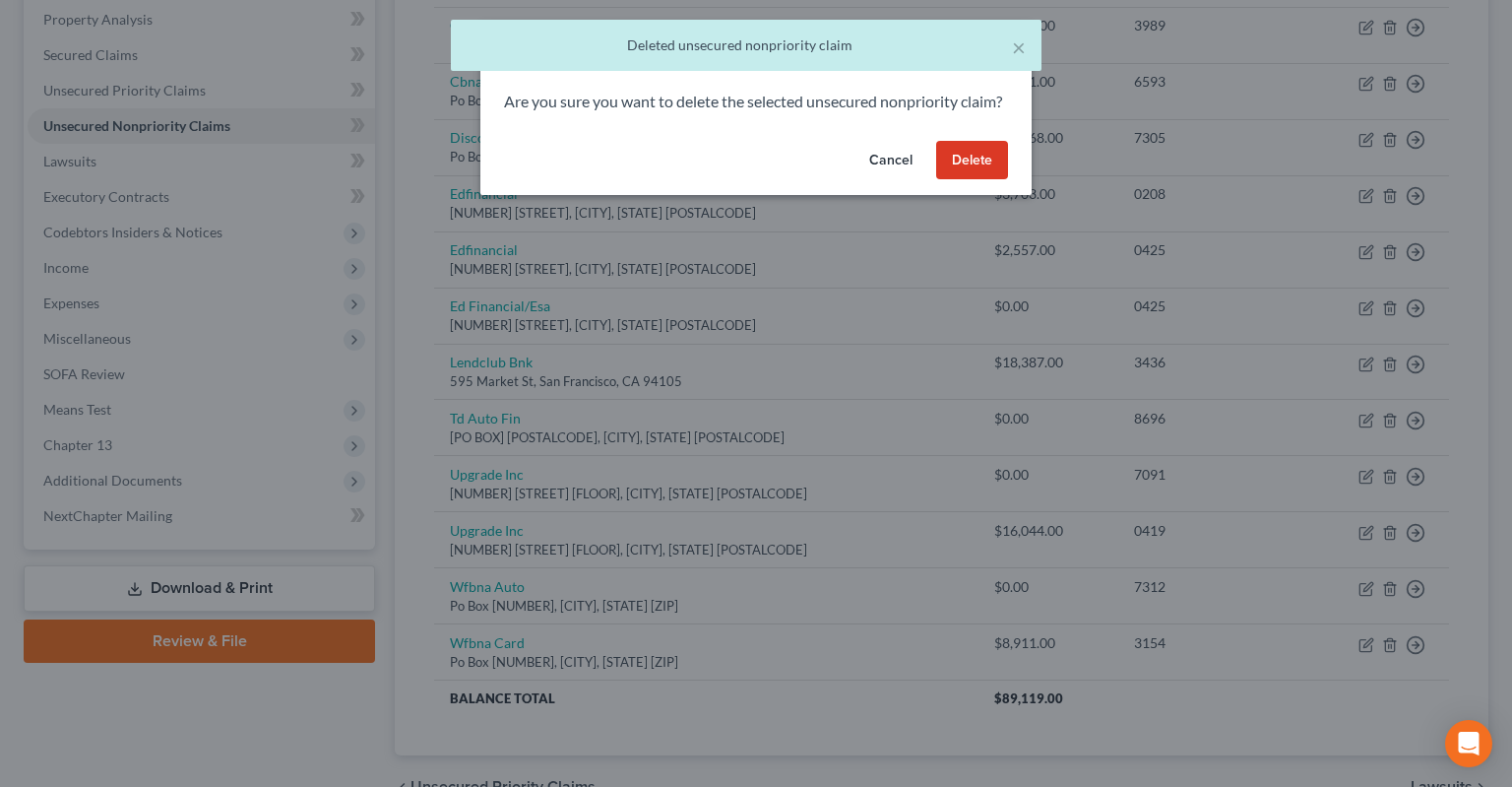 click on "Delete" at bounding box center [972, 161] 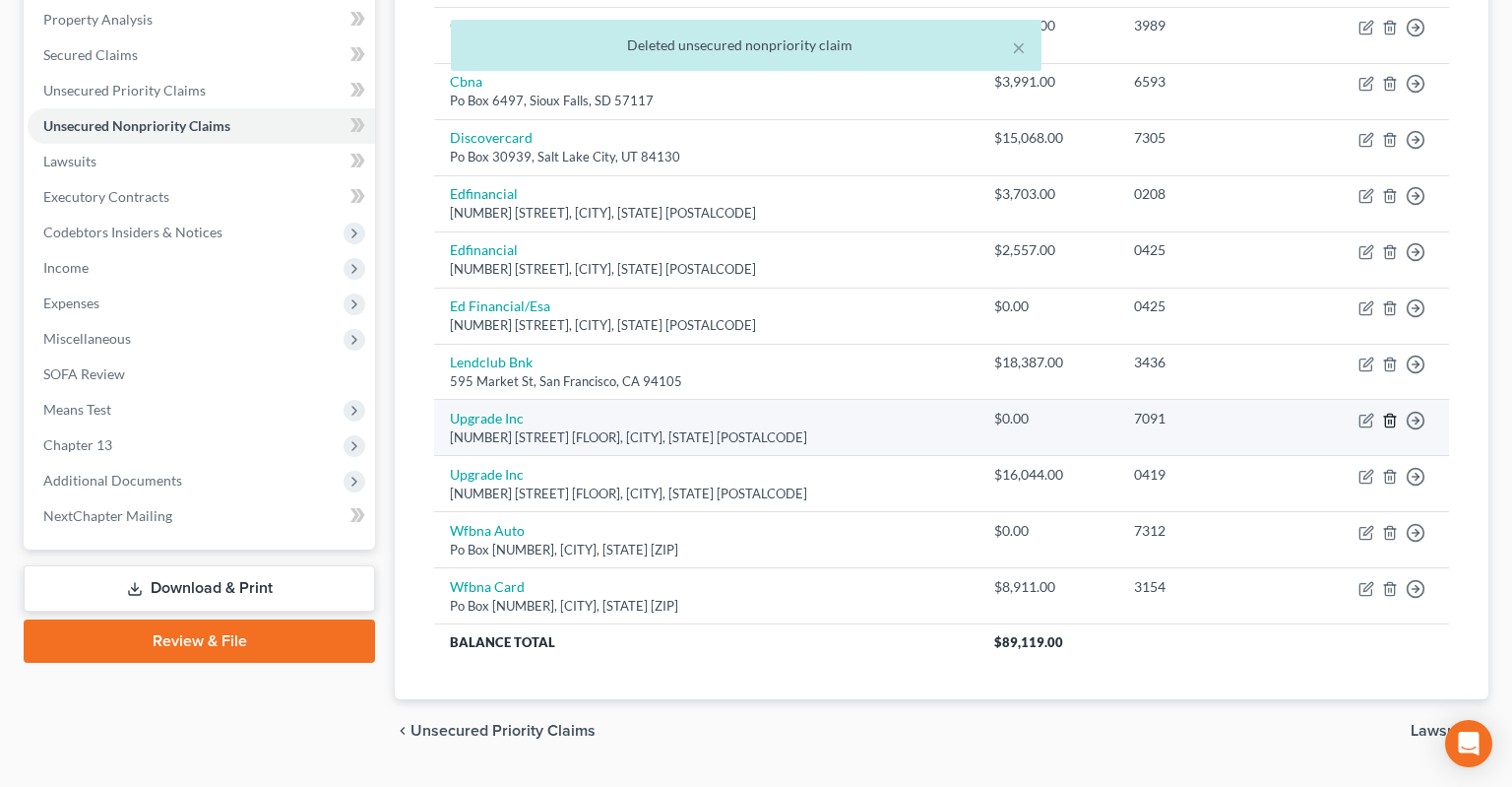 click 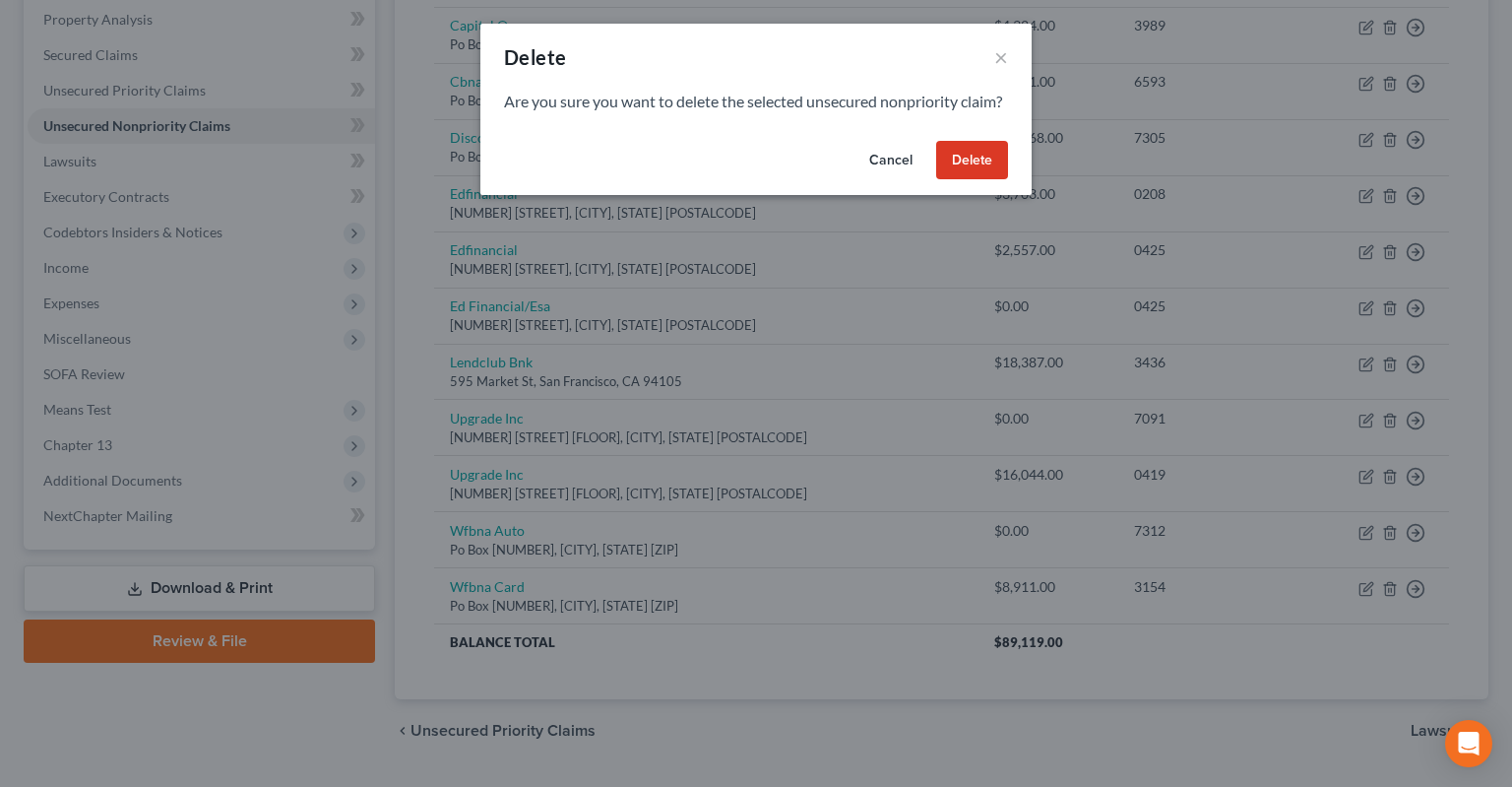 click on "Delete" at bounding box center [972, 161] 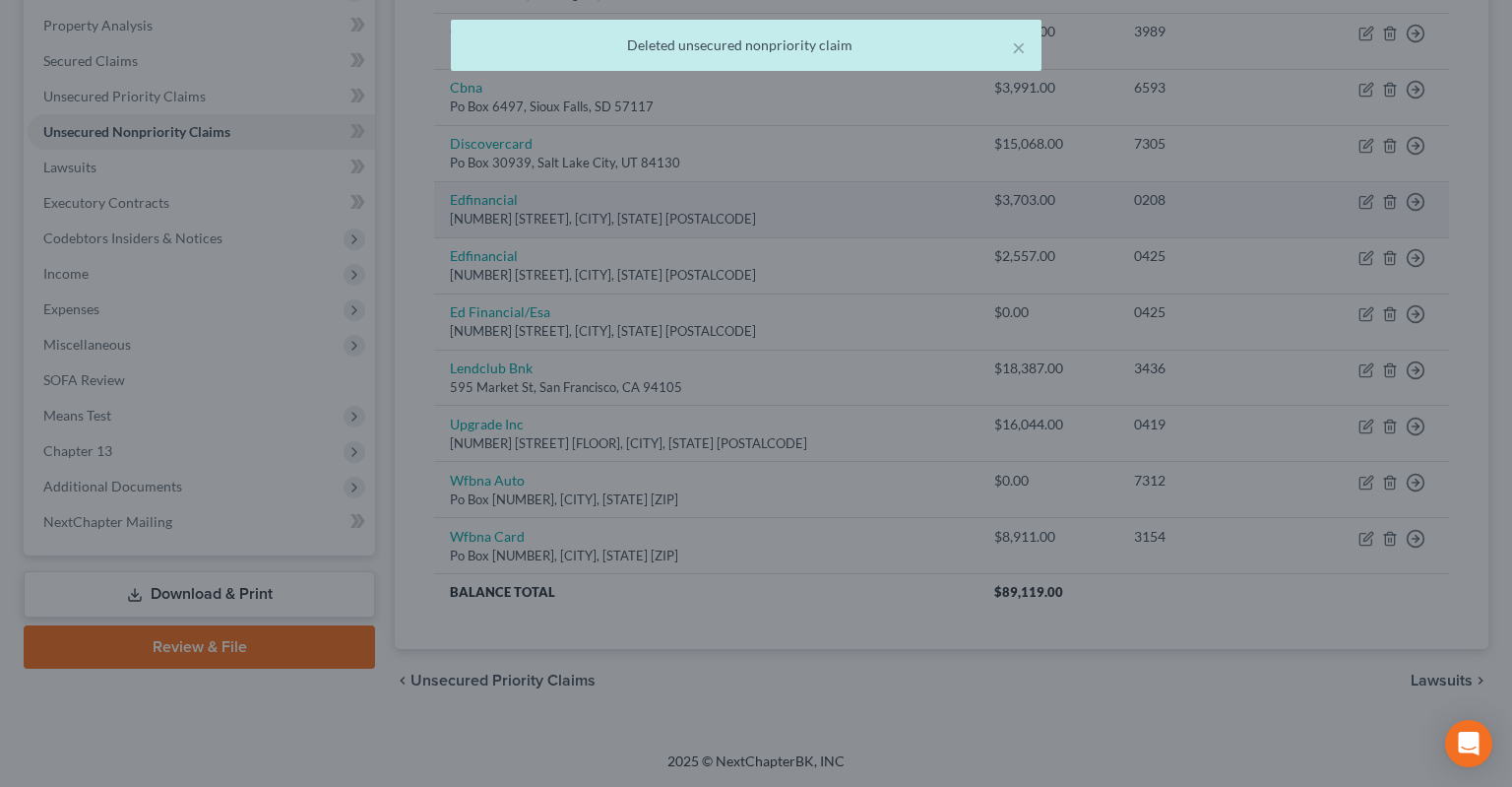 scroll, scrollTop: 406, scrollLeft: 0, axis: vertical 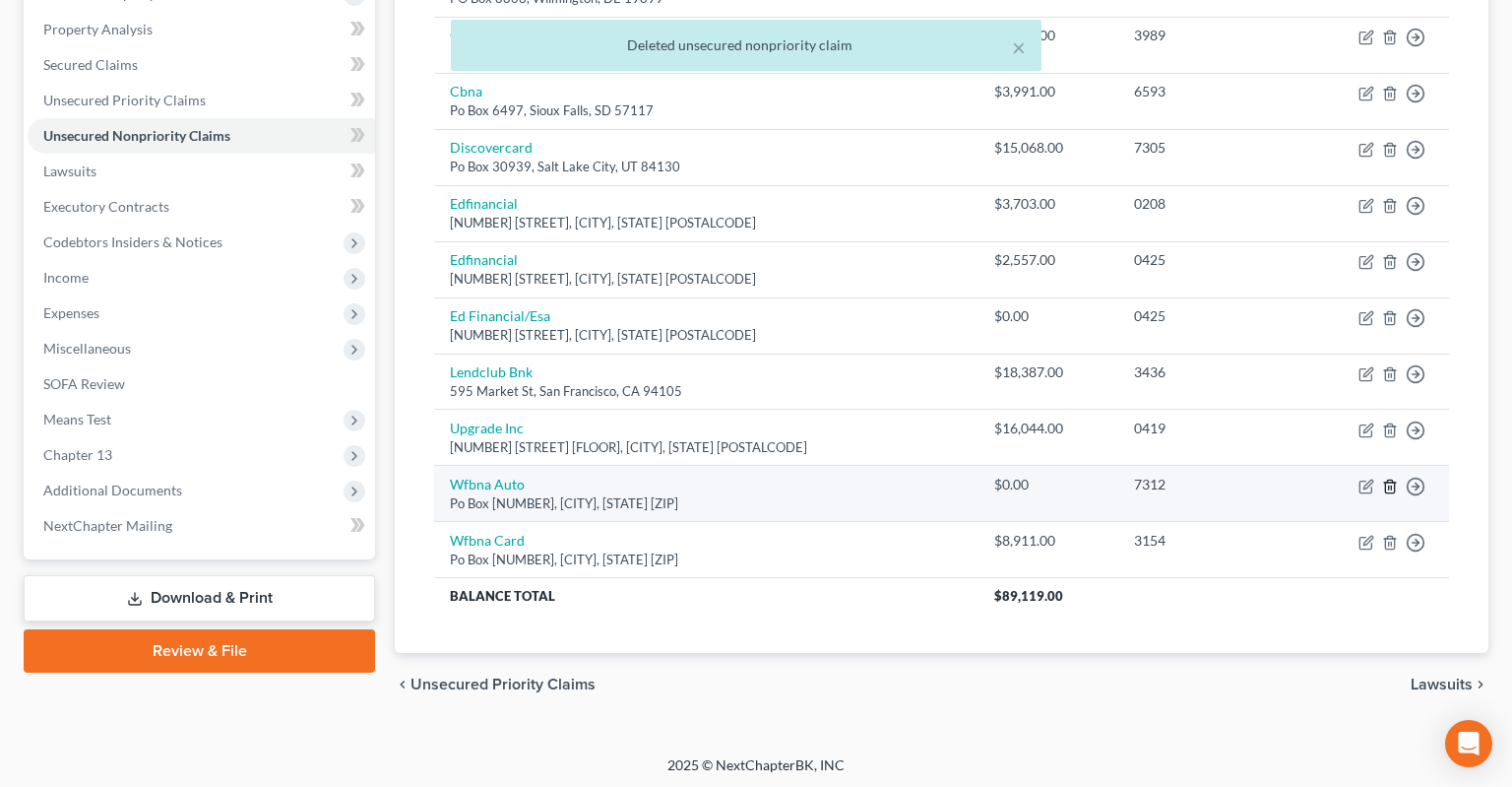 click 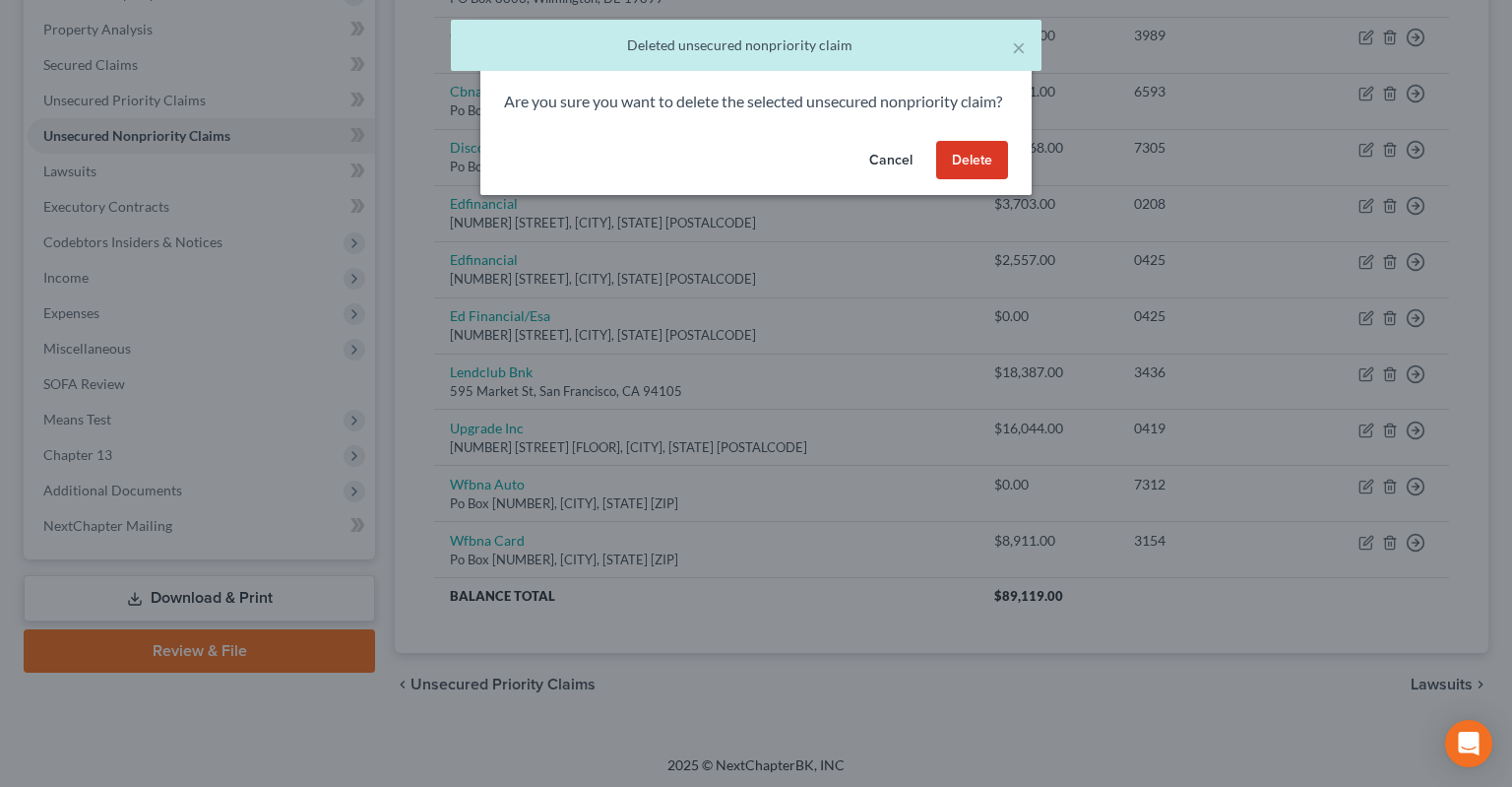 click on "Delete" at bounding box center [972, 161] 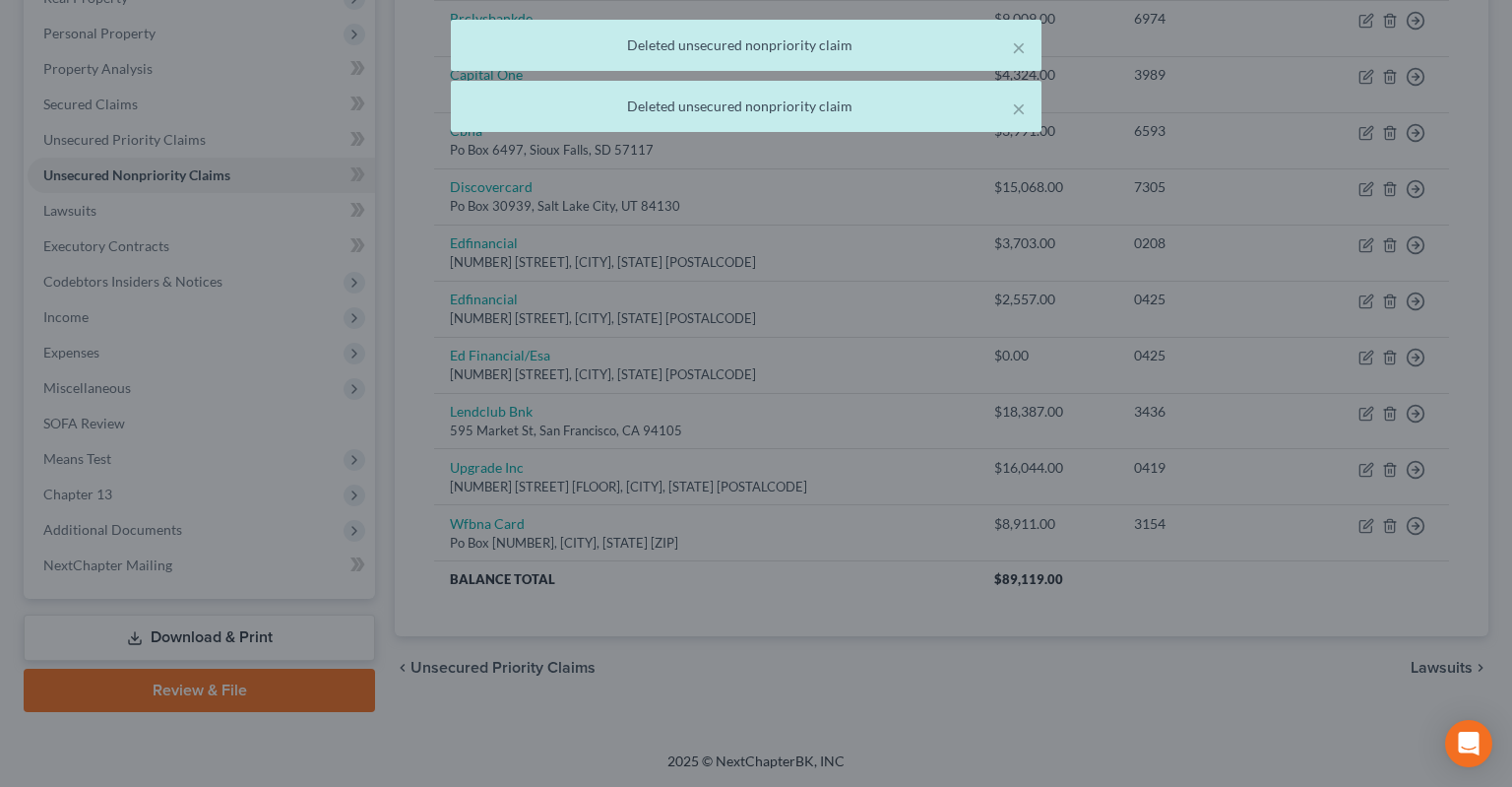 scroll, scrollTop: 363, scrollLeft: 0, axis: vertical 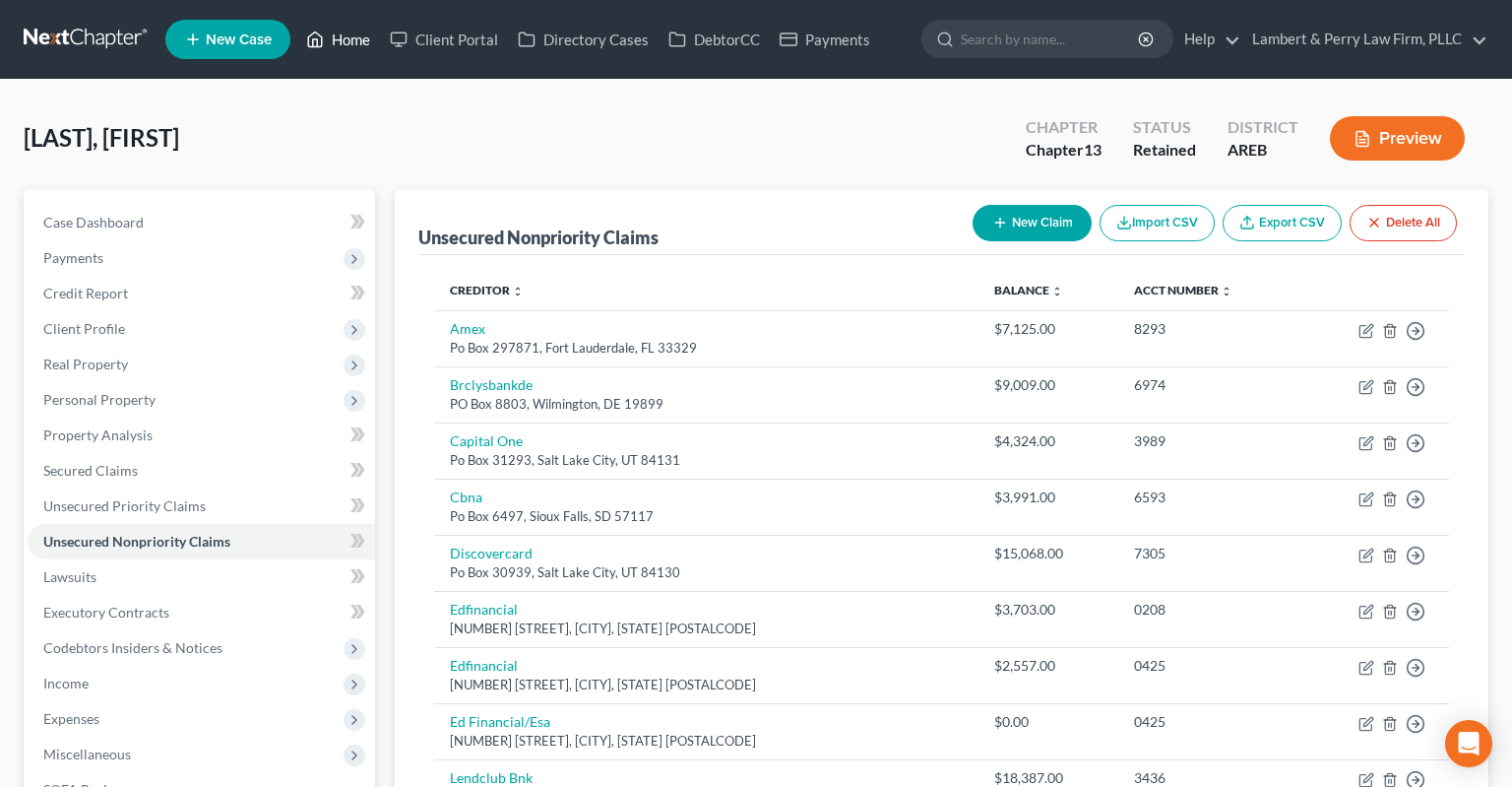 click on "Home" at bounding box center [338, 39] 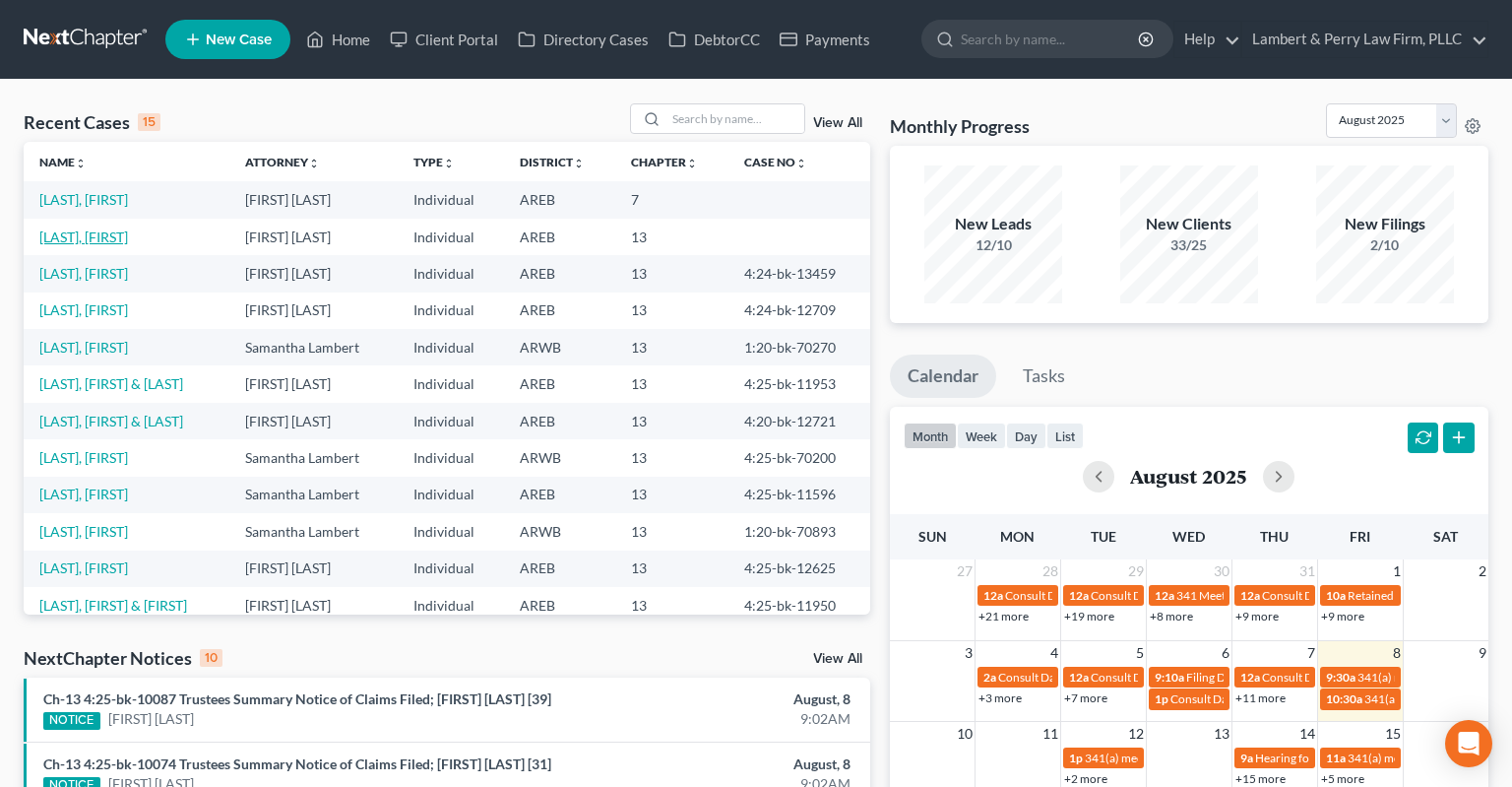 click on "[LAST], [FIRST]" at bounding box center (84, 236) 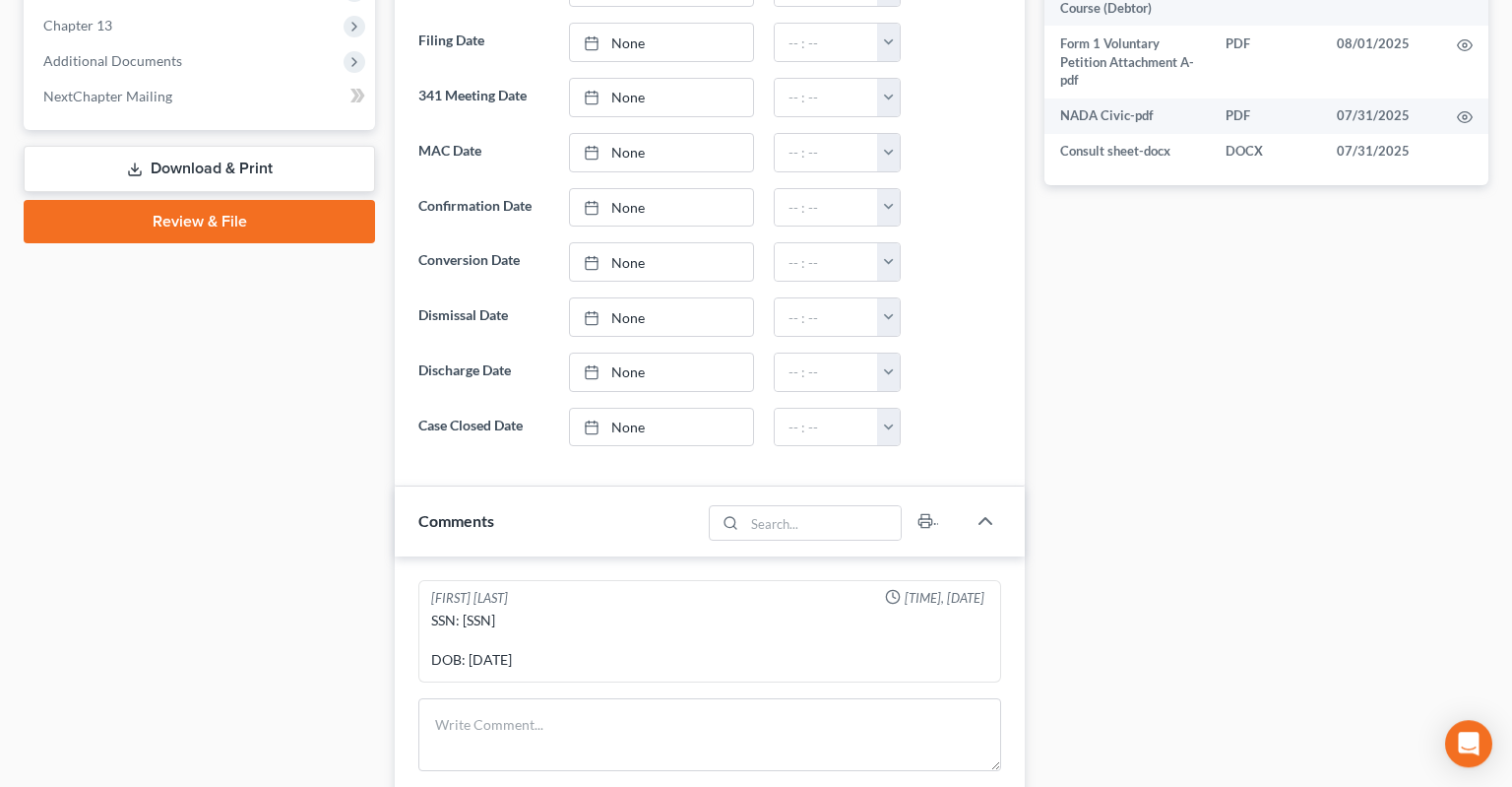 scroll, scrollTop: 1040, scrollLeft: 0, axis: vertical 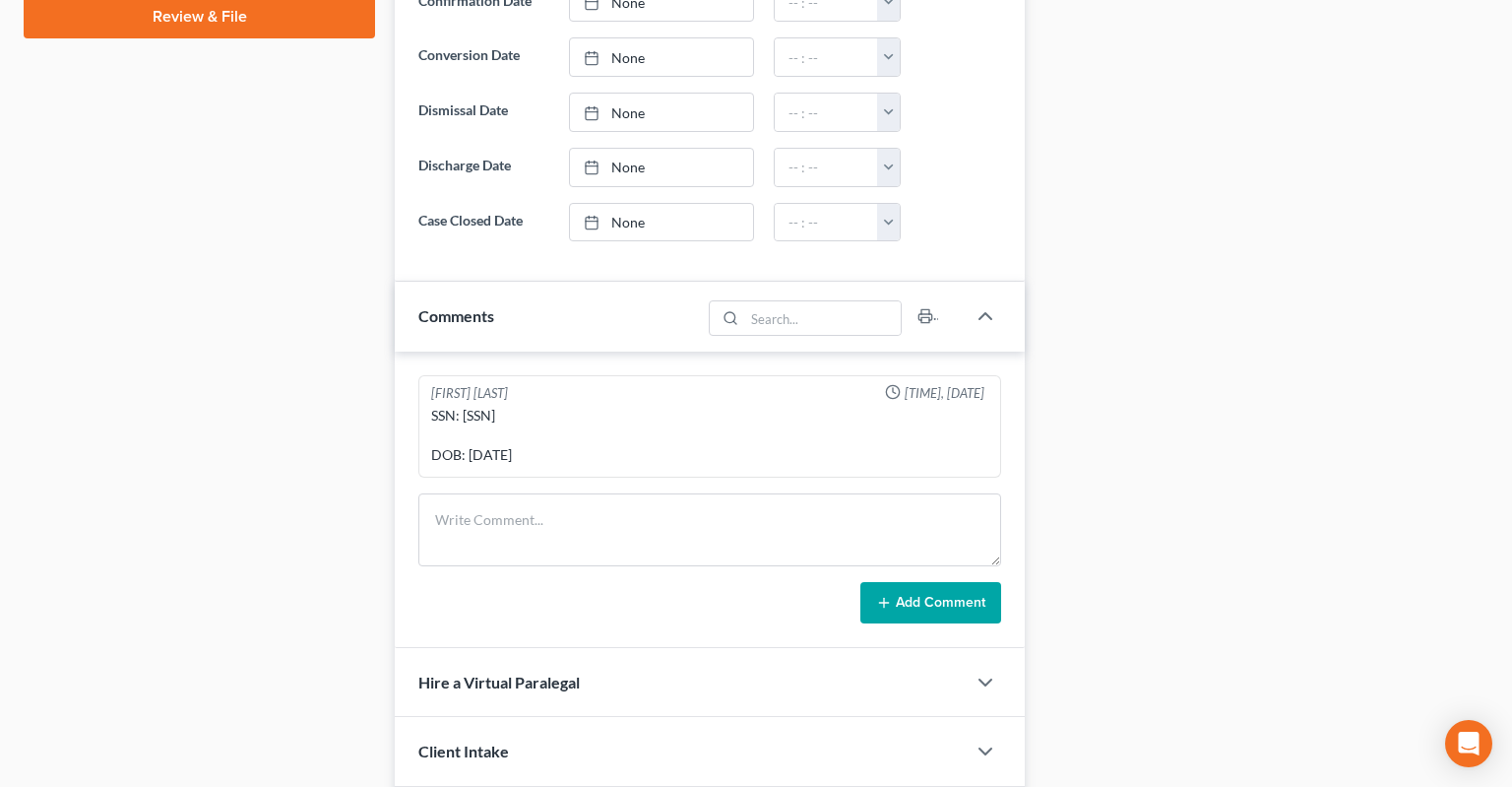 click on "SSN:  429-57-2534
DOB: 06/09/1972" at bounding box center (710, 435) 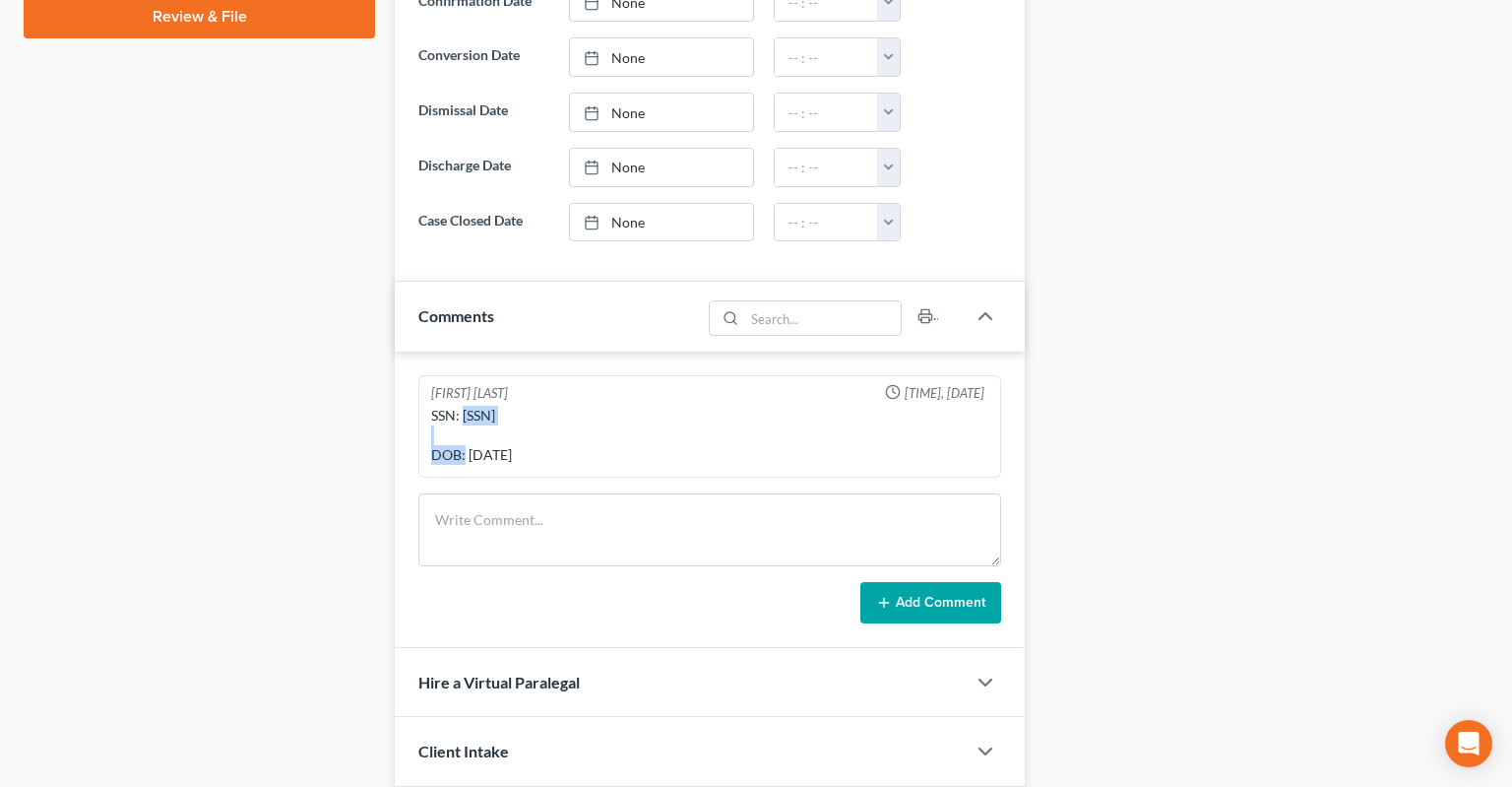 drag, startPoint x: 471, startPoint y: 407, endPoint x: 514, endPoint y: 409, distance: 43.04649 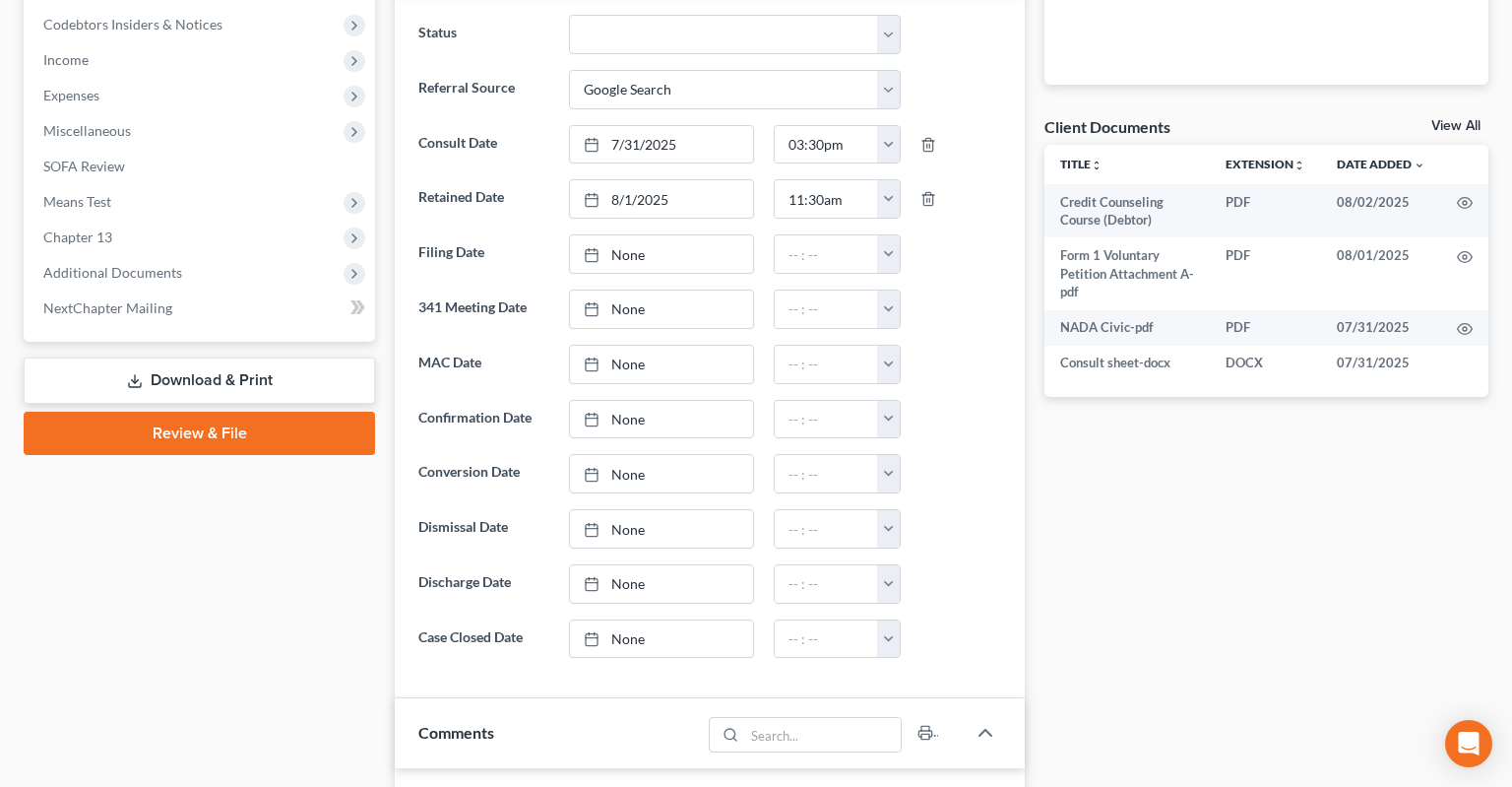 click on "Review & File" at bounding box center [199, 433] 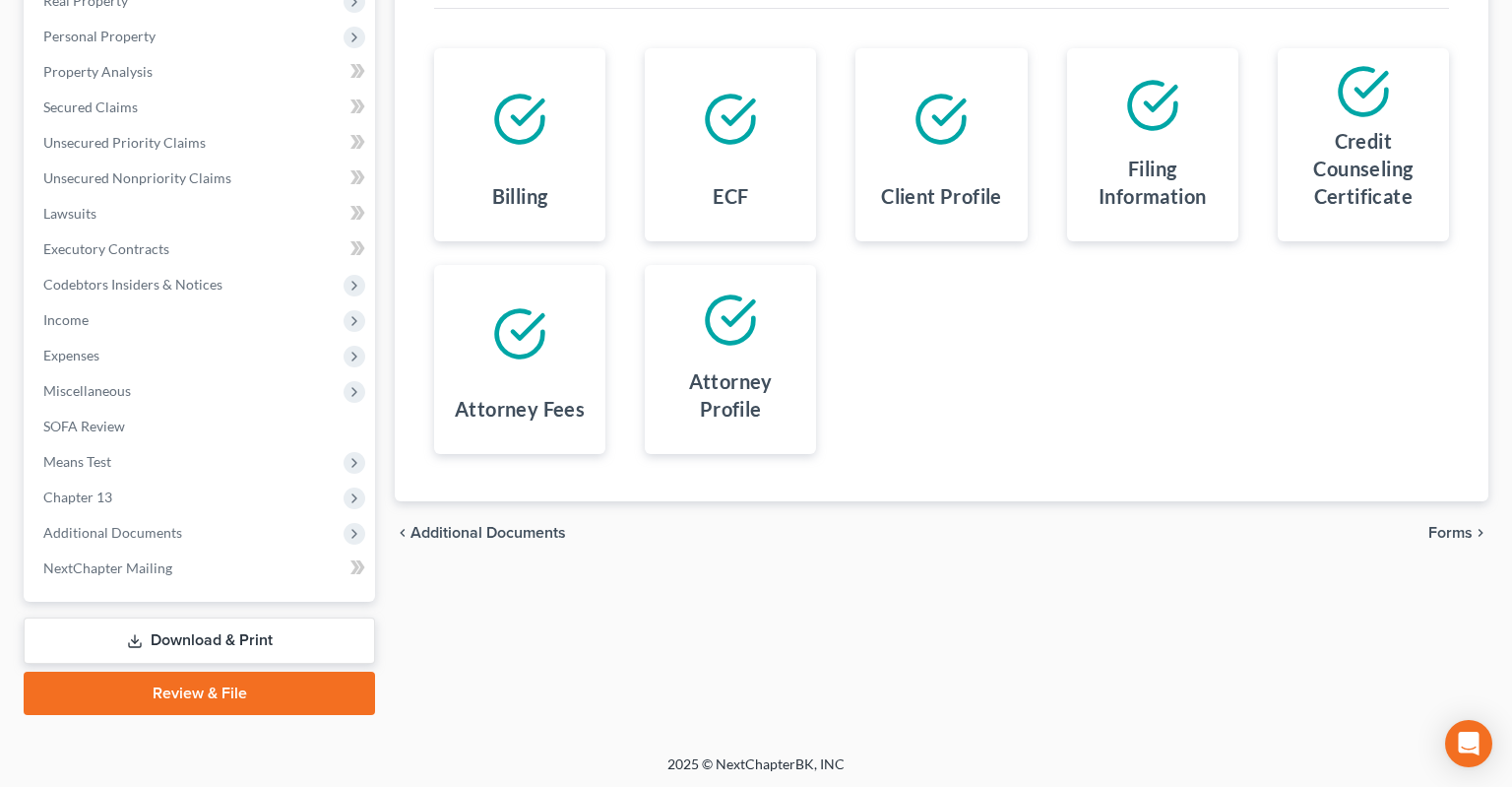 scroll, scrollTop: 0, scrollLeft: 0, axis: both 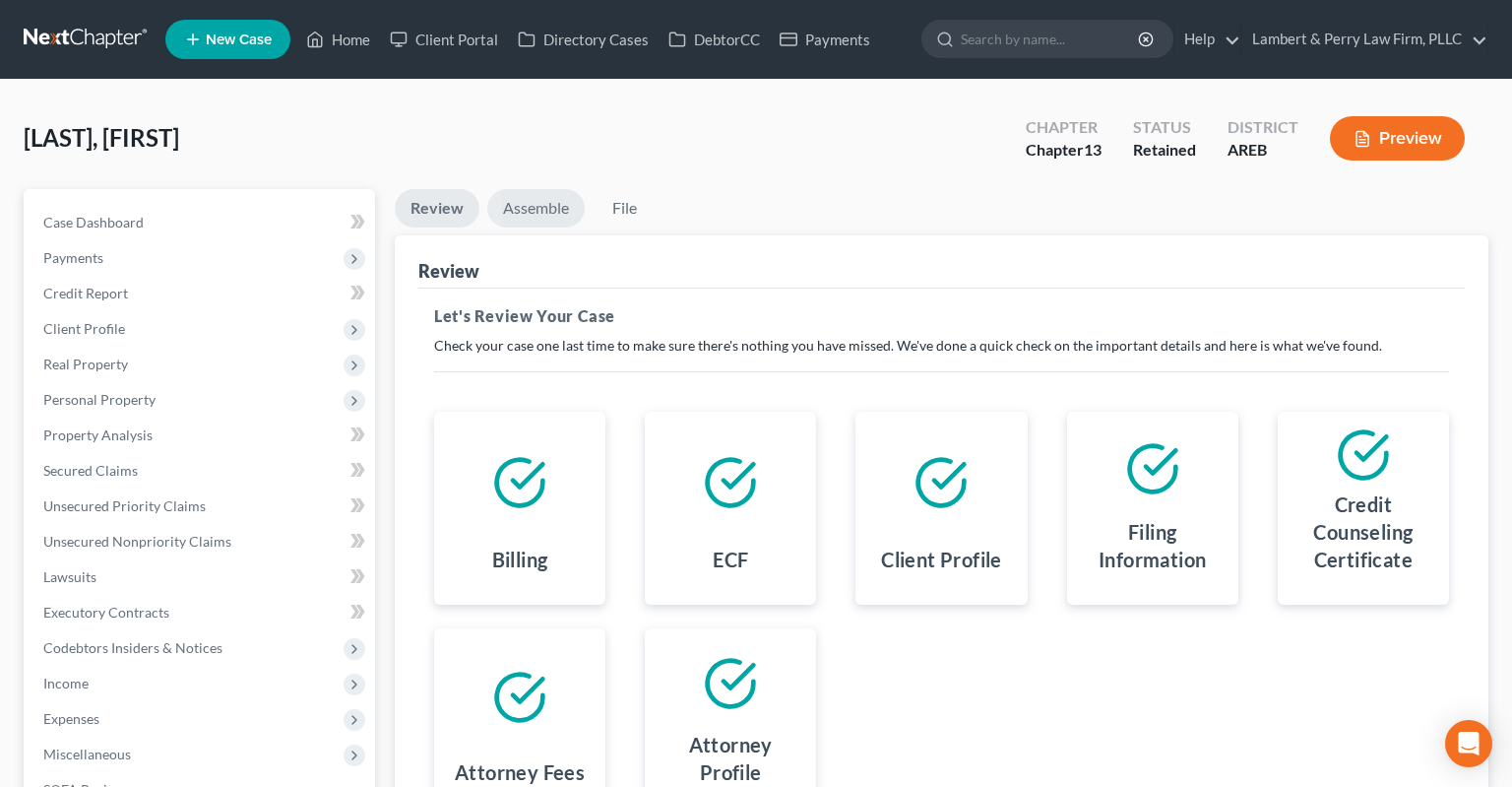 click on "Assemble" at bounding box center (536, 208) 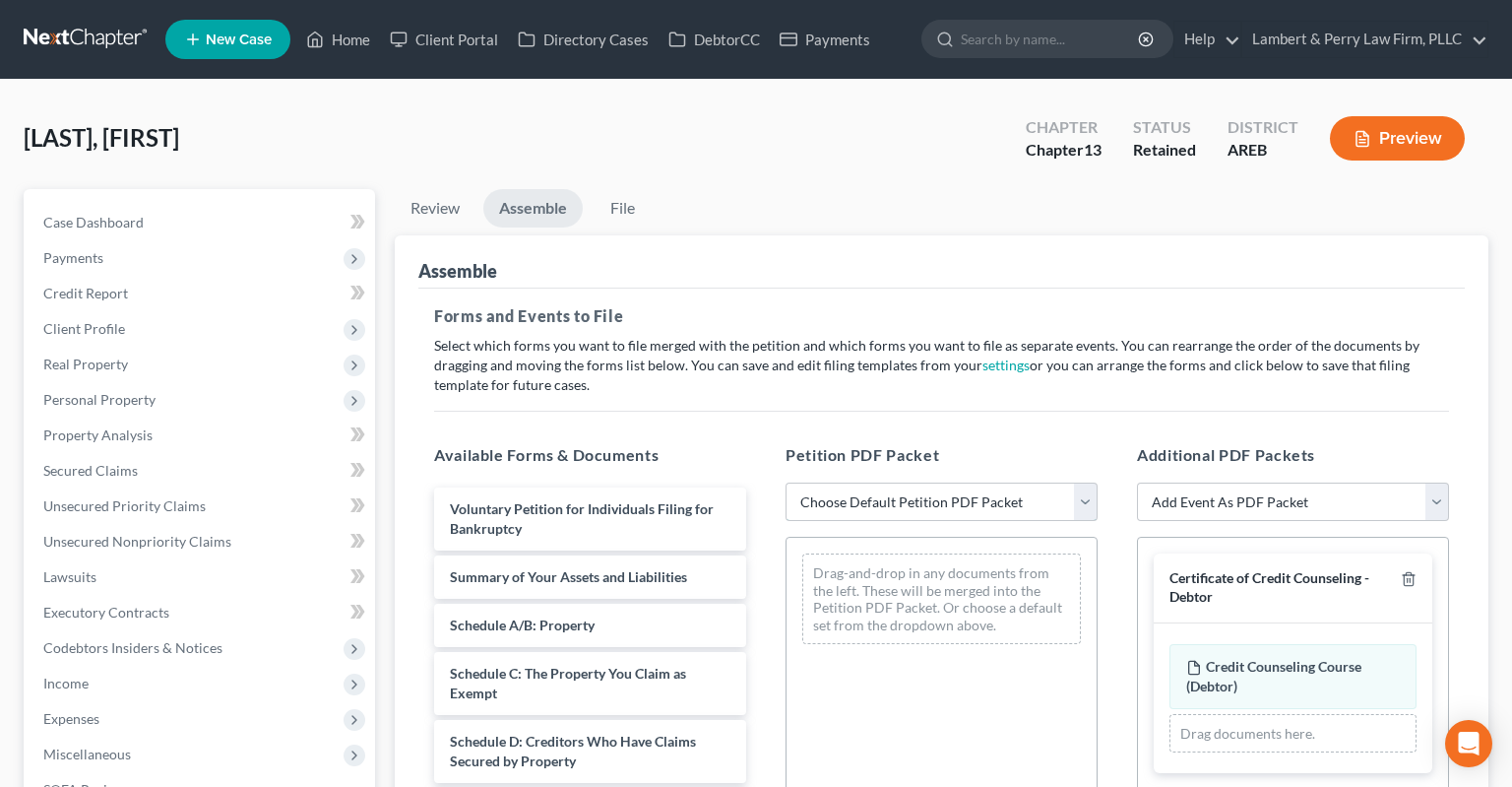 click on "Choose Default Petition PDF Packet Complete Bankruptcy Petition (all forms and schedules) Emergency Filing (Voluntary Petition and Creditor List Only)" at bounding box center (941, 502) 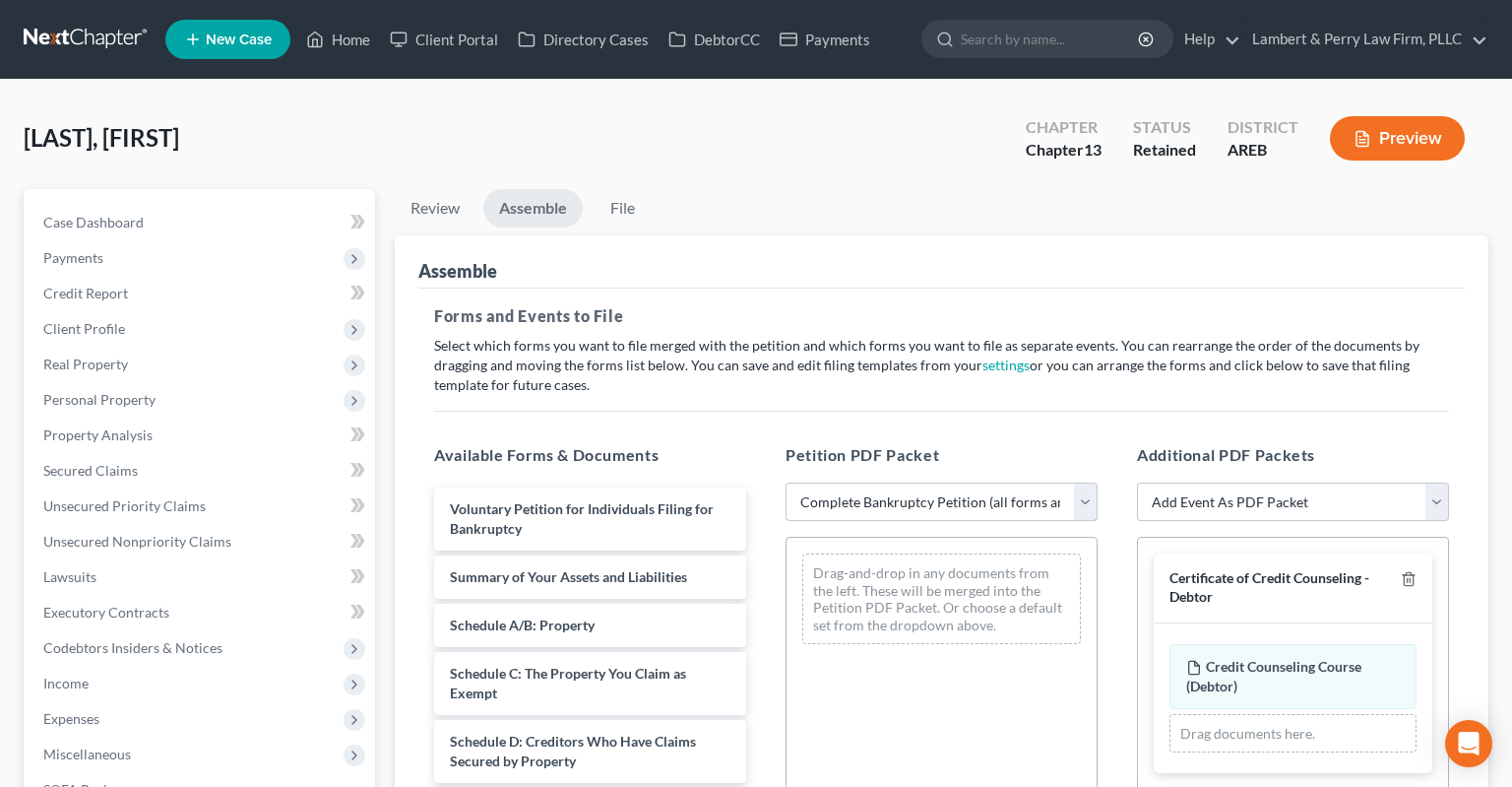 click on "Complete Bankruptcy Petition (all forms and schedules)" at bounding box center [0, 0] 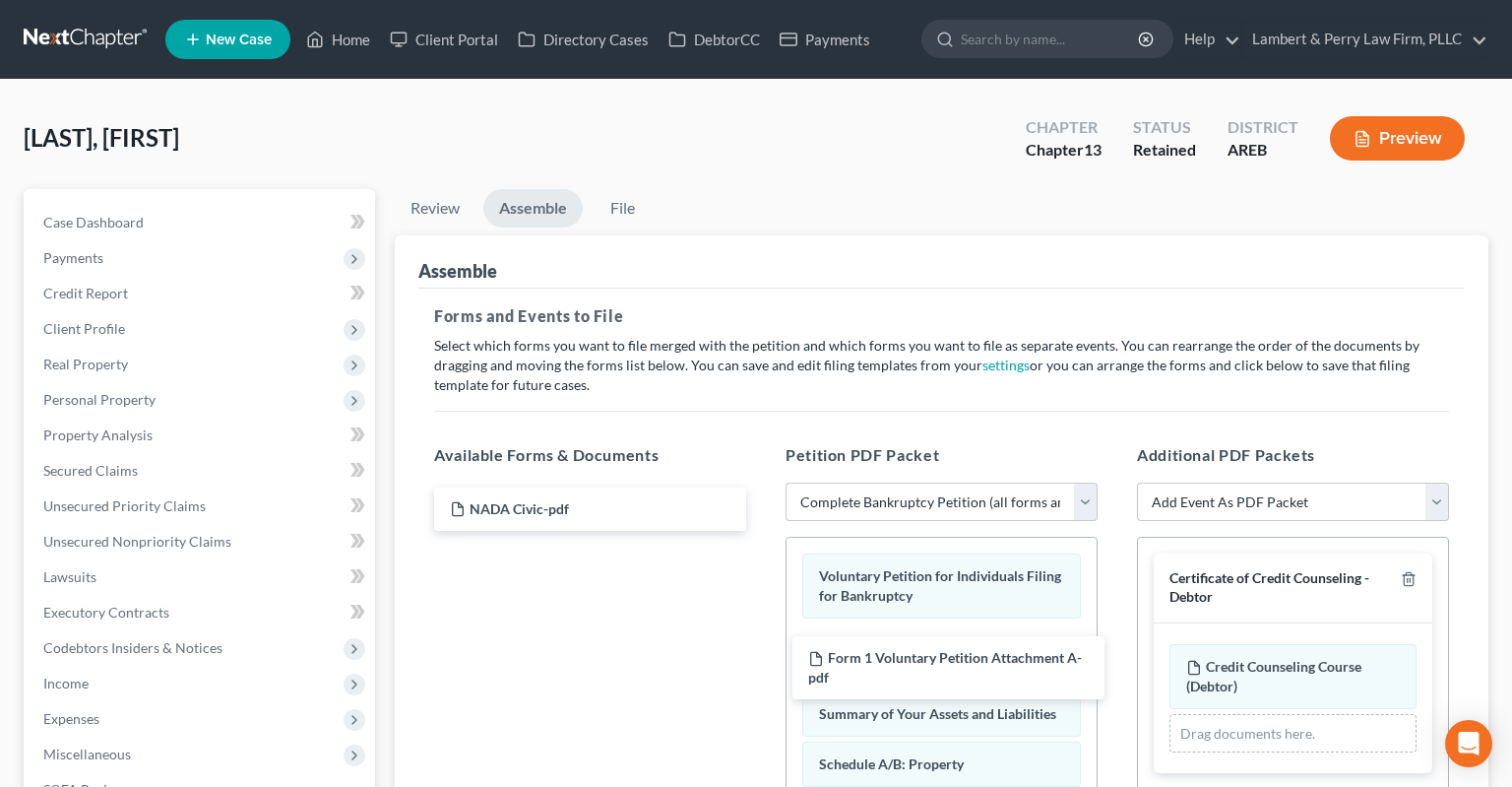 drag, startPoint x: 683, startPoint y: 492, endPoint x: 1030, endPoint y: 620, distance: 369.8554 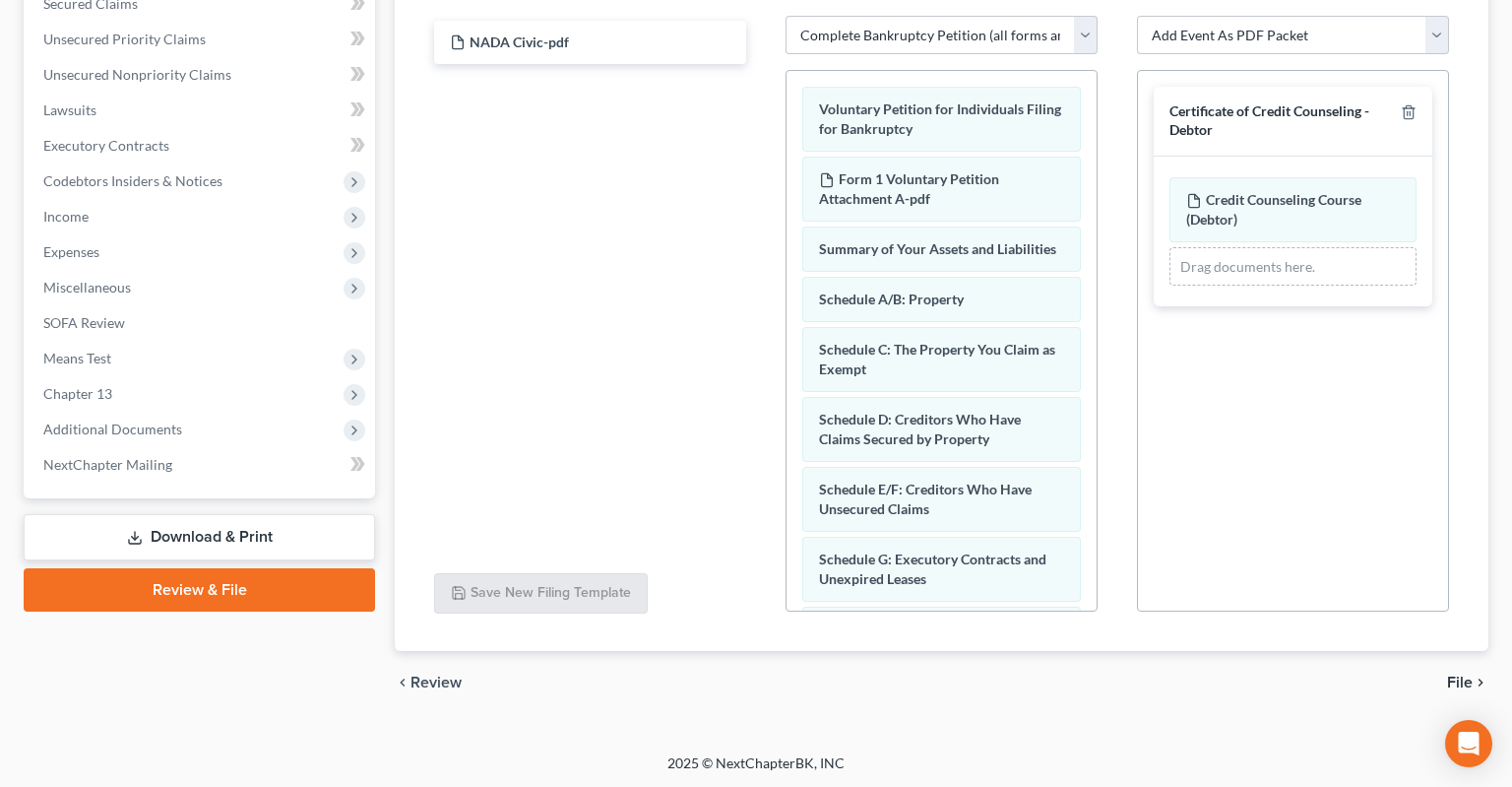 click on "File" at bounding box center [1460, 683] 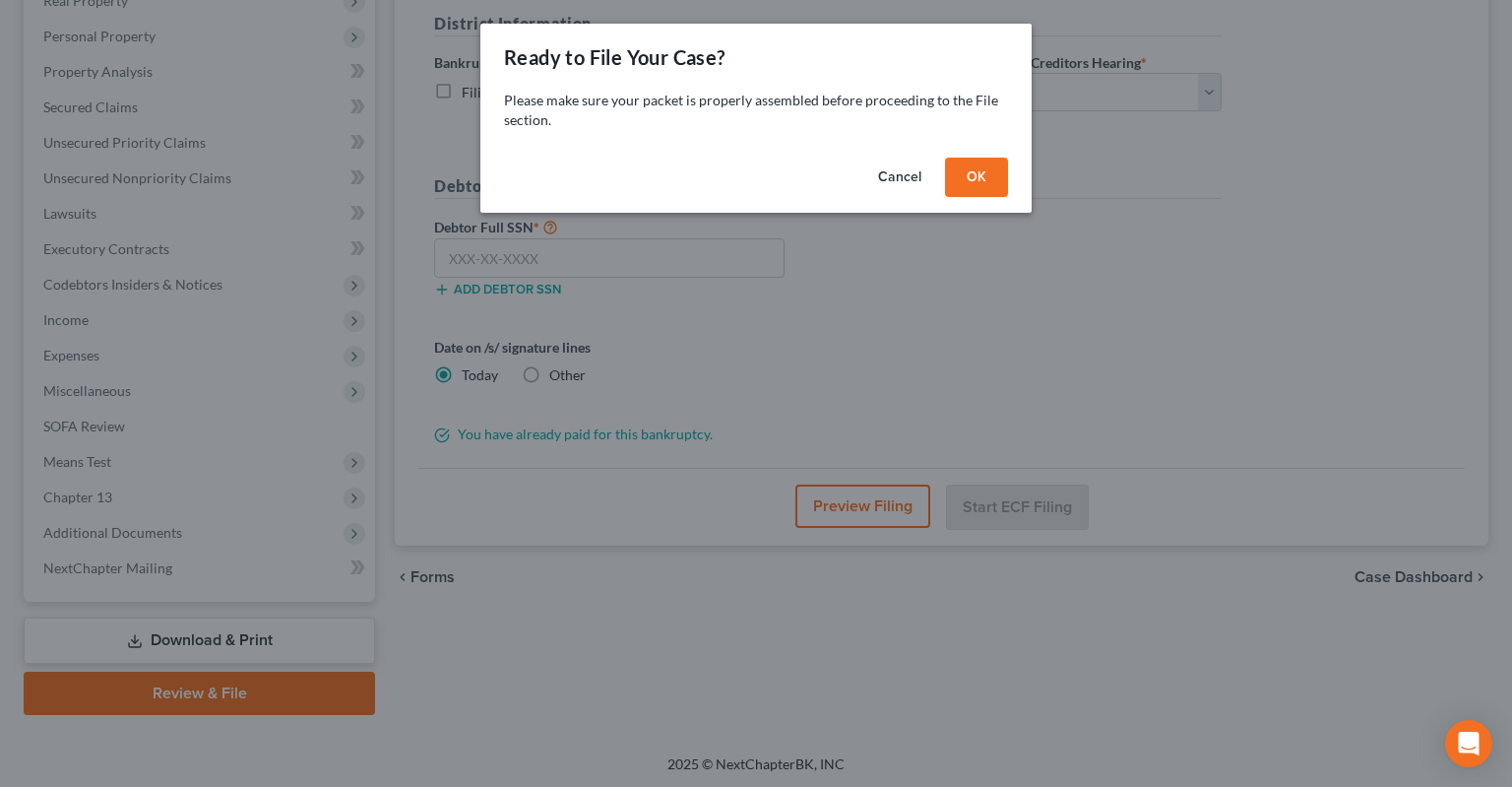 click on "OK" at bounding box center [976, 177] 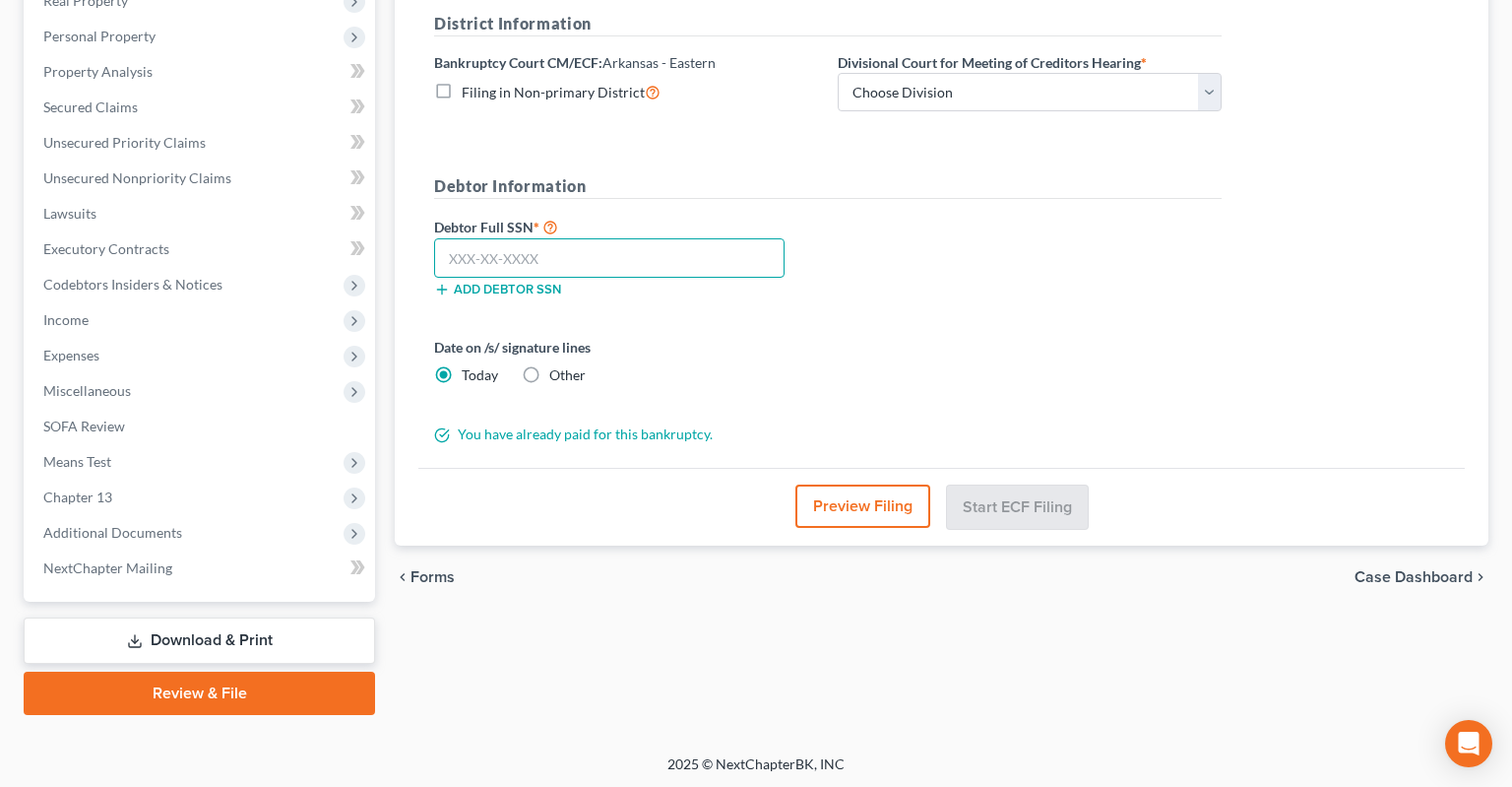 click at bounding box center [609, 258] 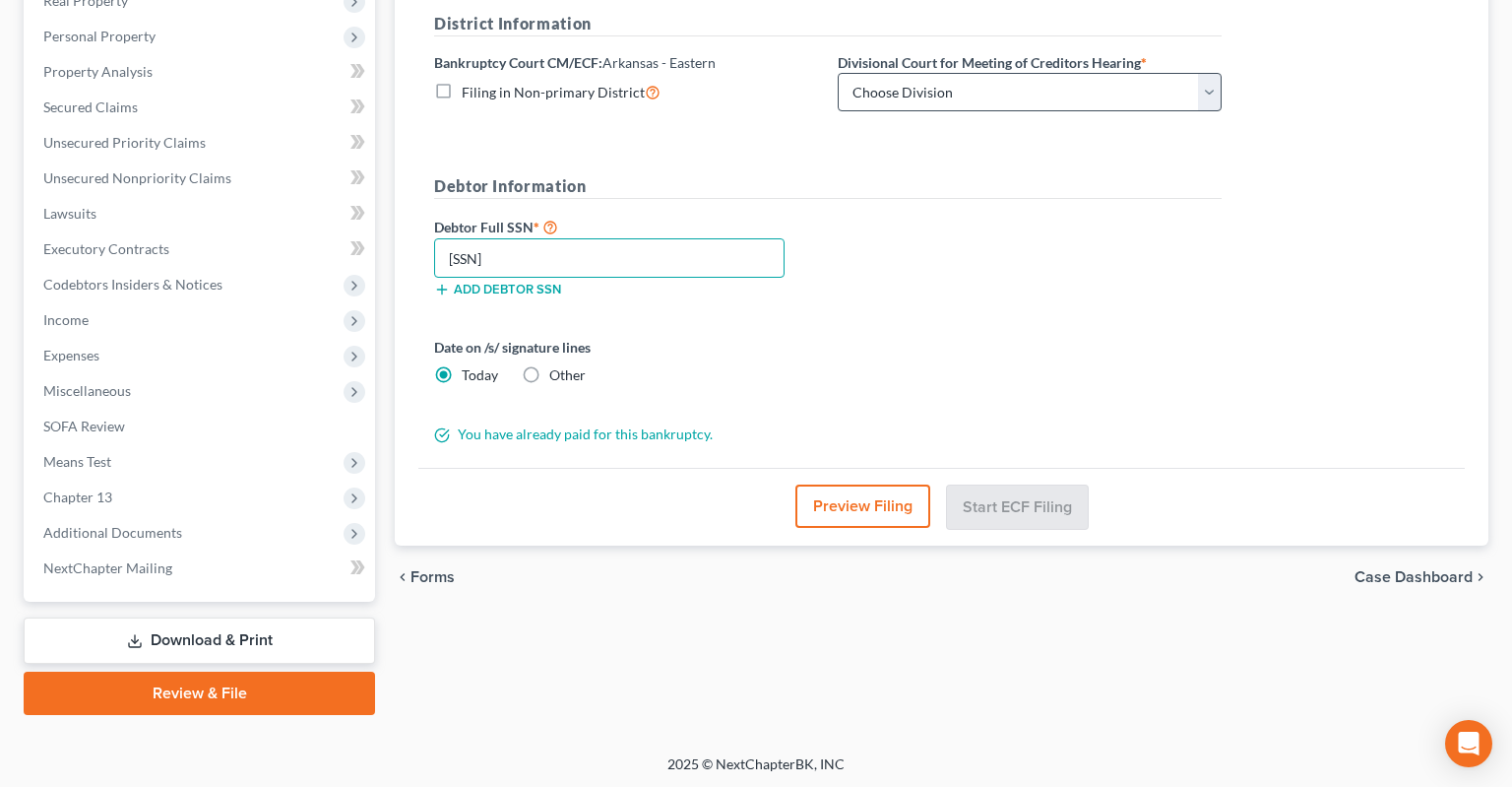 type on "[SSN]" 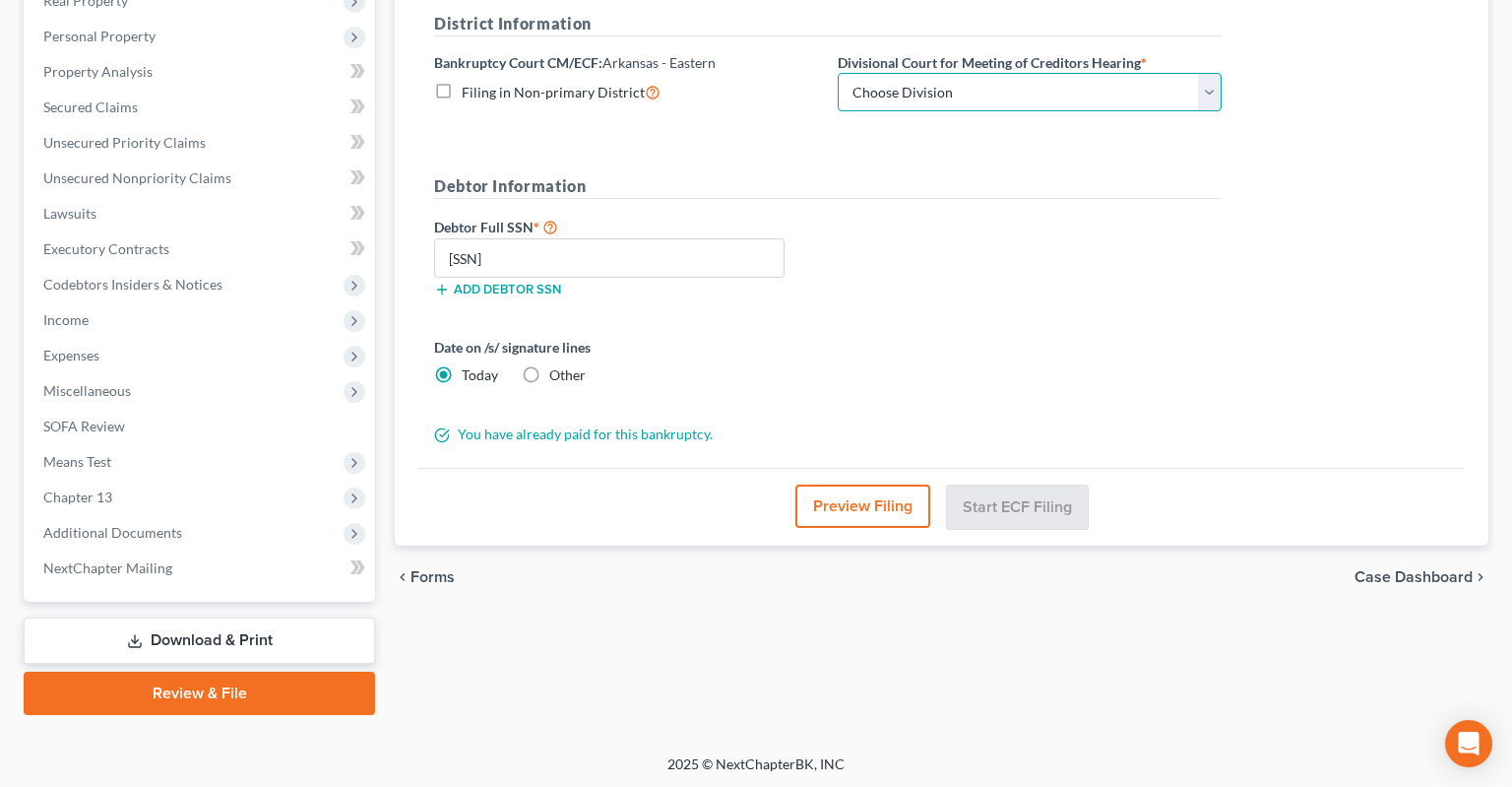 click on "Choose Division Delta Division Northern Division Central Division" at bounding box center [1030, 93] 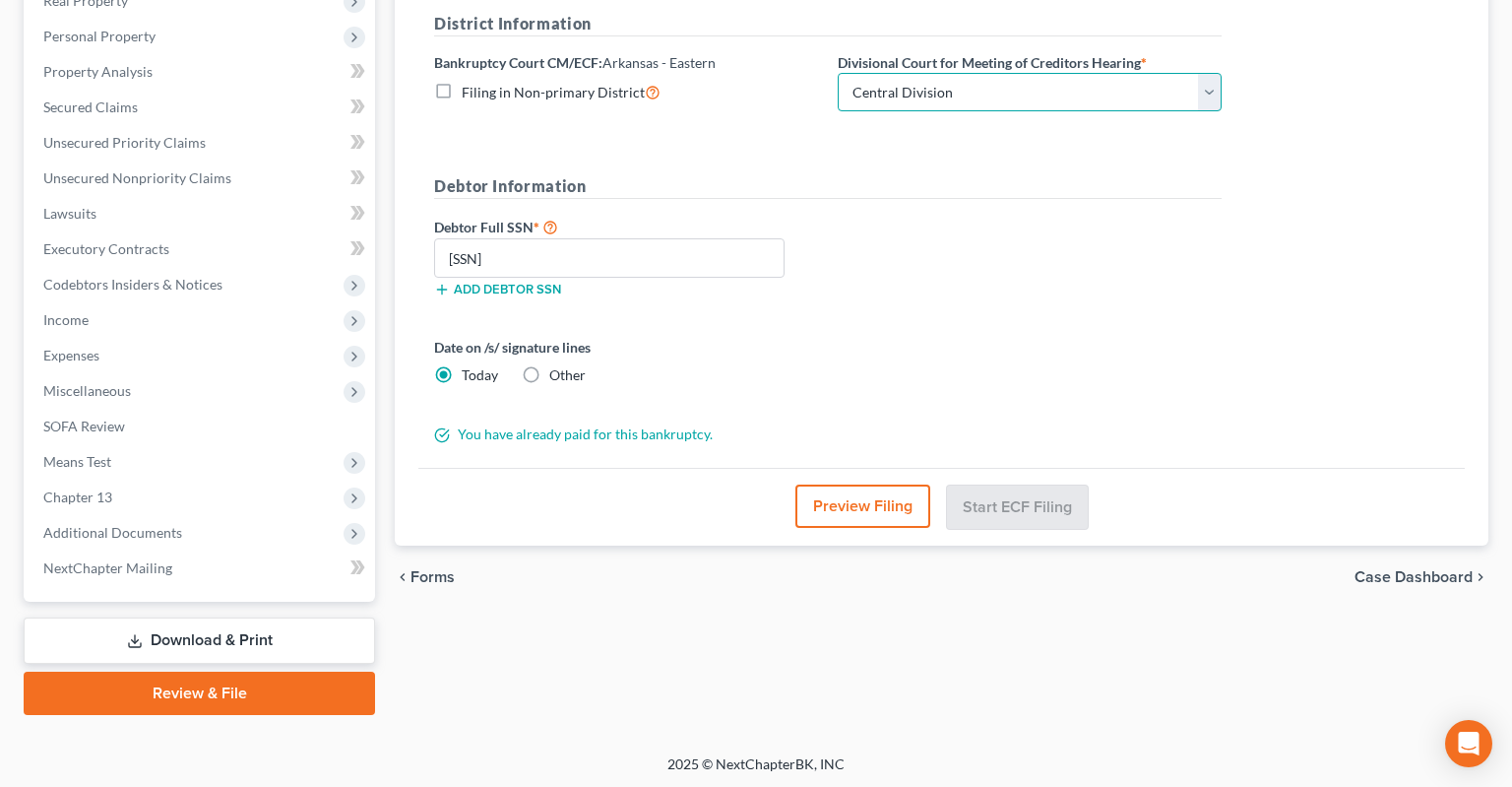 click on "Central Division" at bounding box center (0, 0) 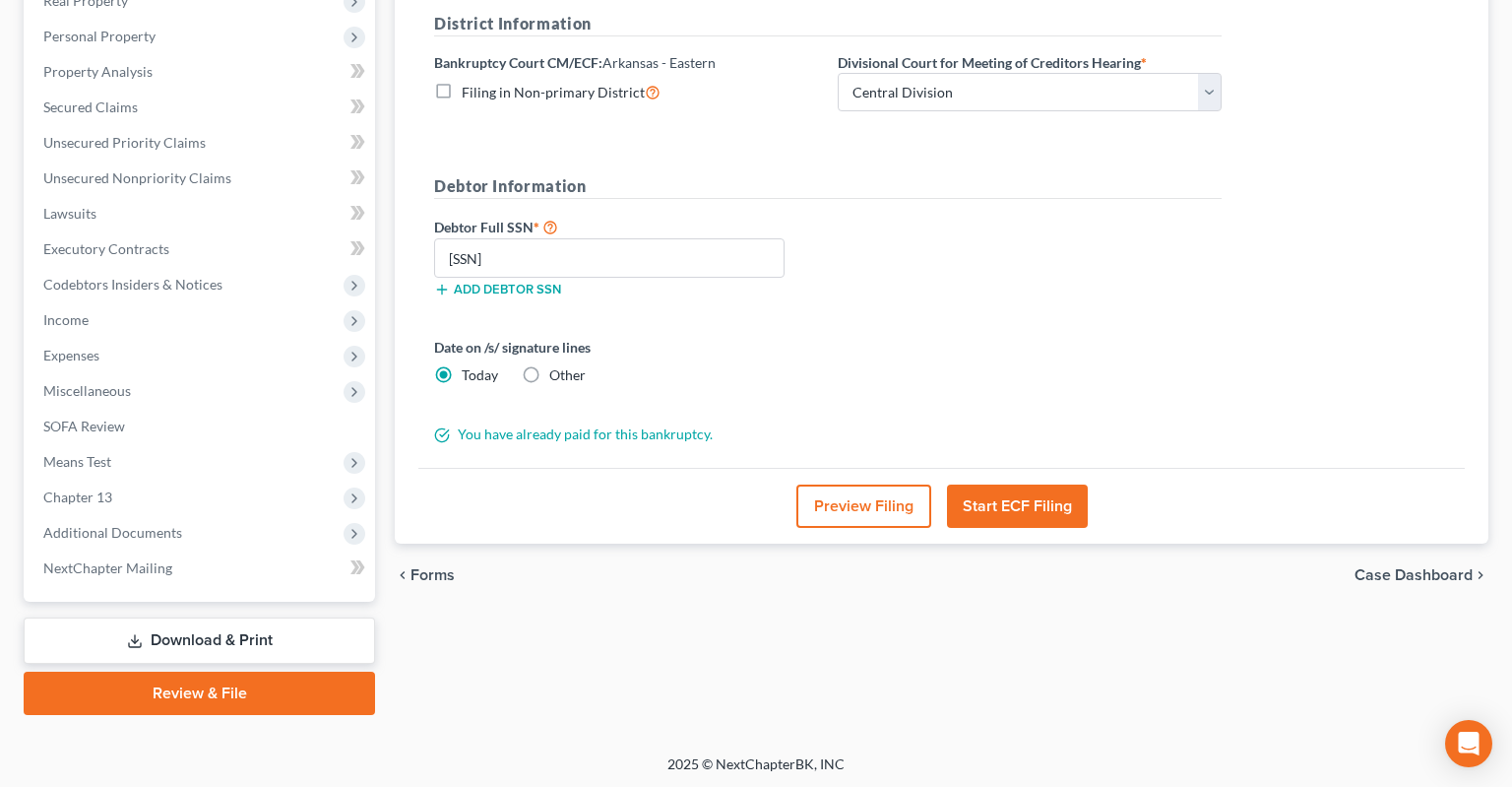drag, startPoint x: 985, startPoint y: 506, endPoint x: 986, endPoint y: 491, distance: 15.0333 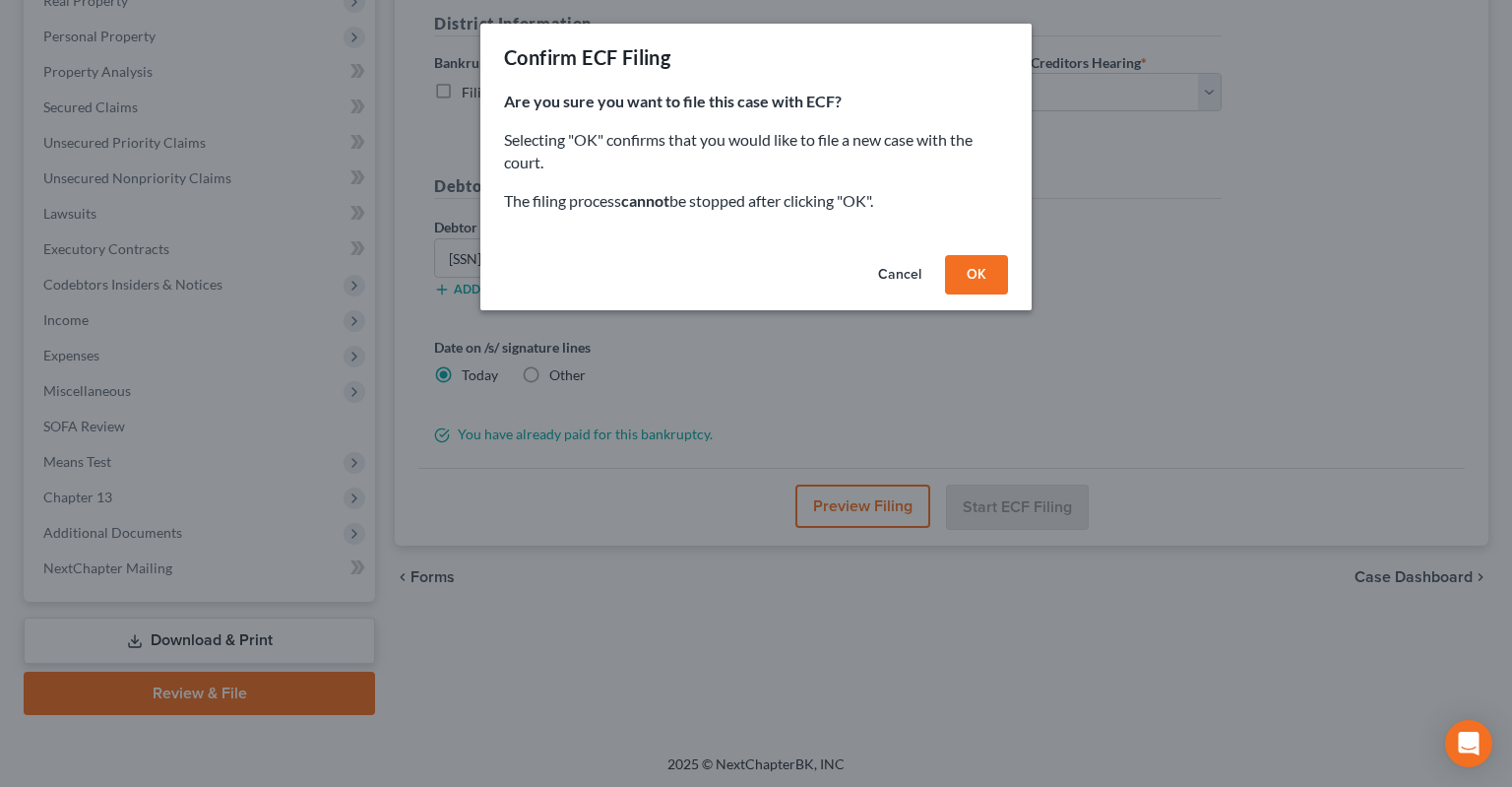 click on "OK" at bounding box center (976, 275) 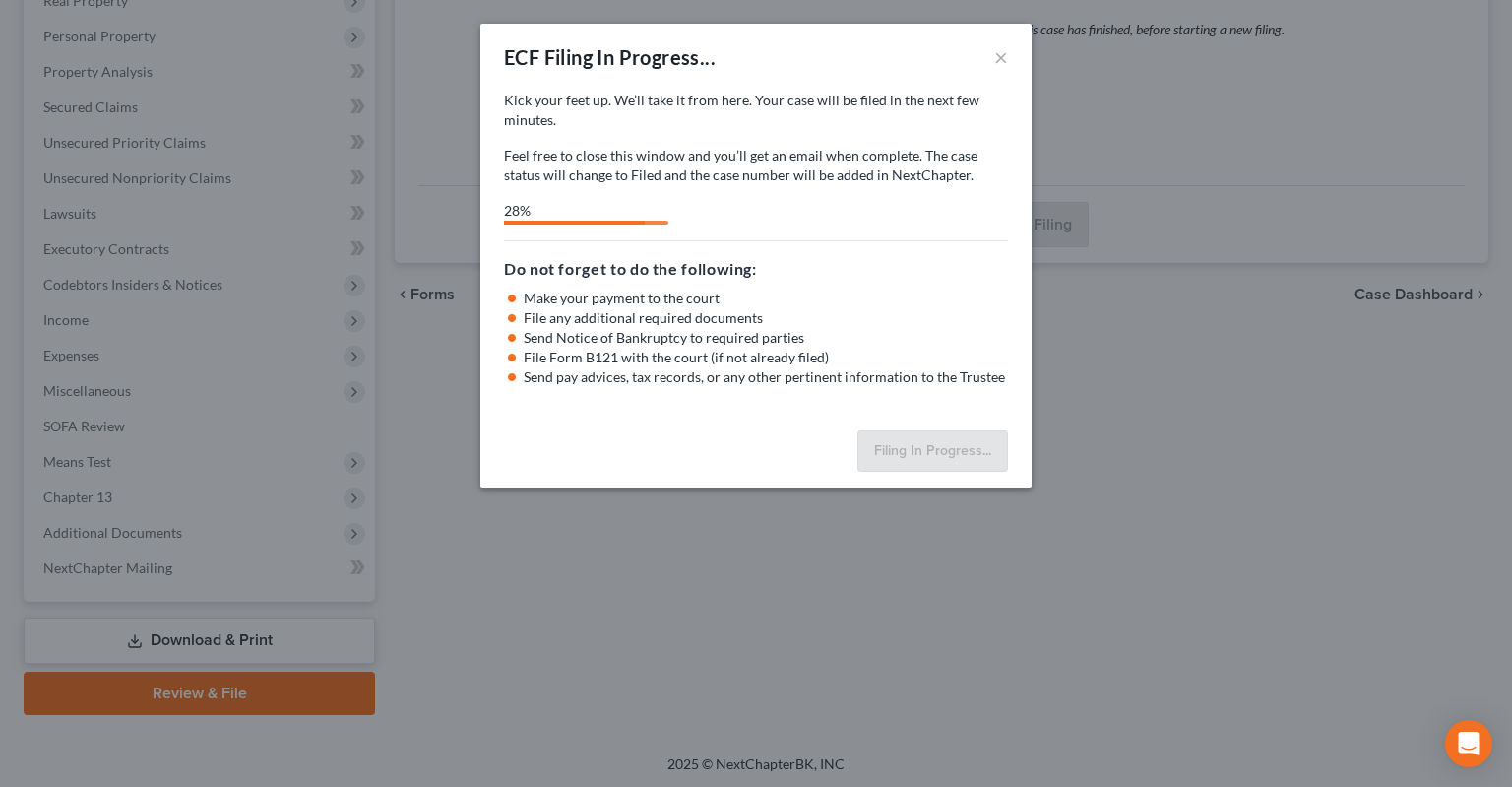 select on "2" 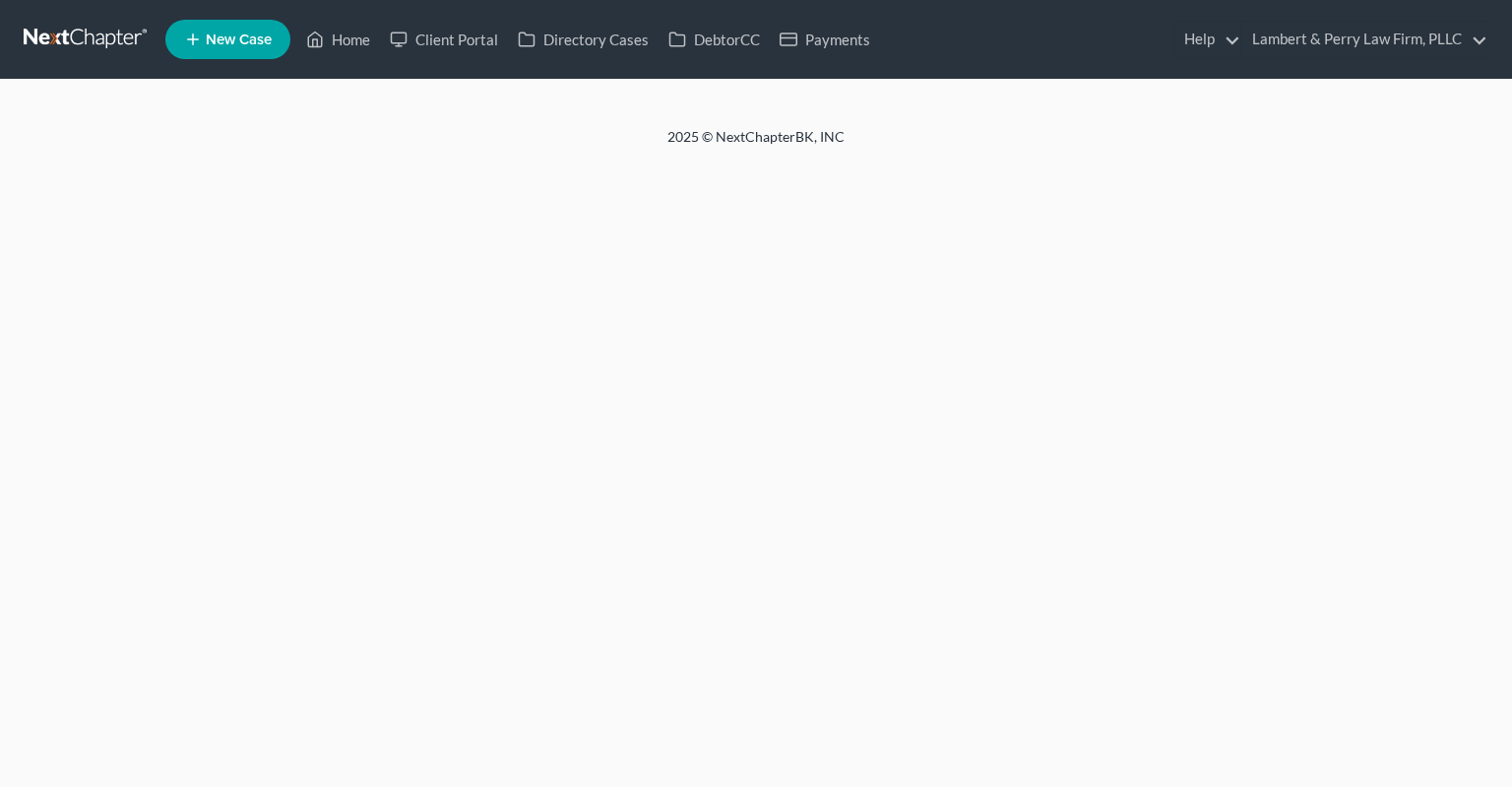 scroll, scrollTop: 0, scrollLeft: 0, axis: both 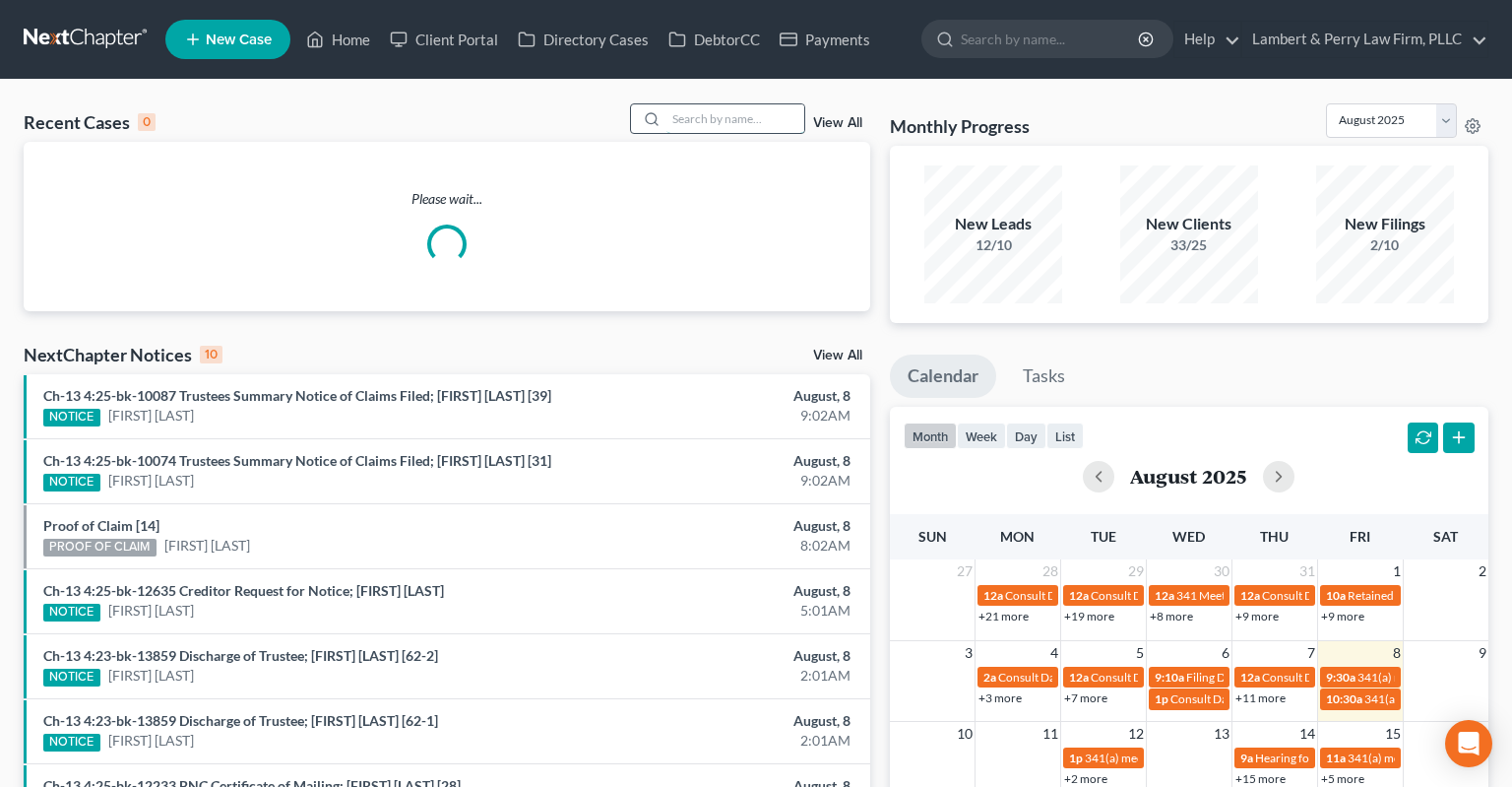 click at bounding box center [735, 118] 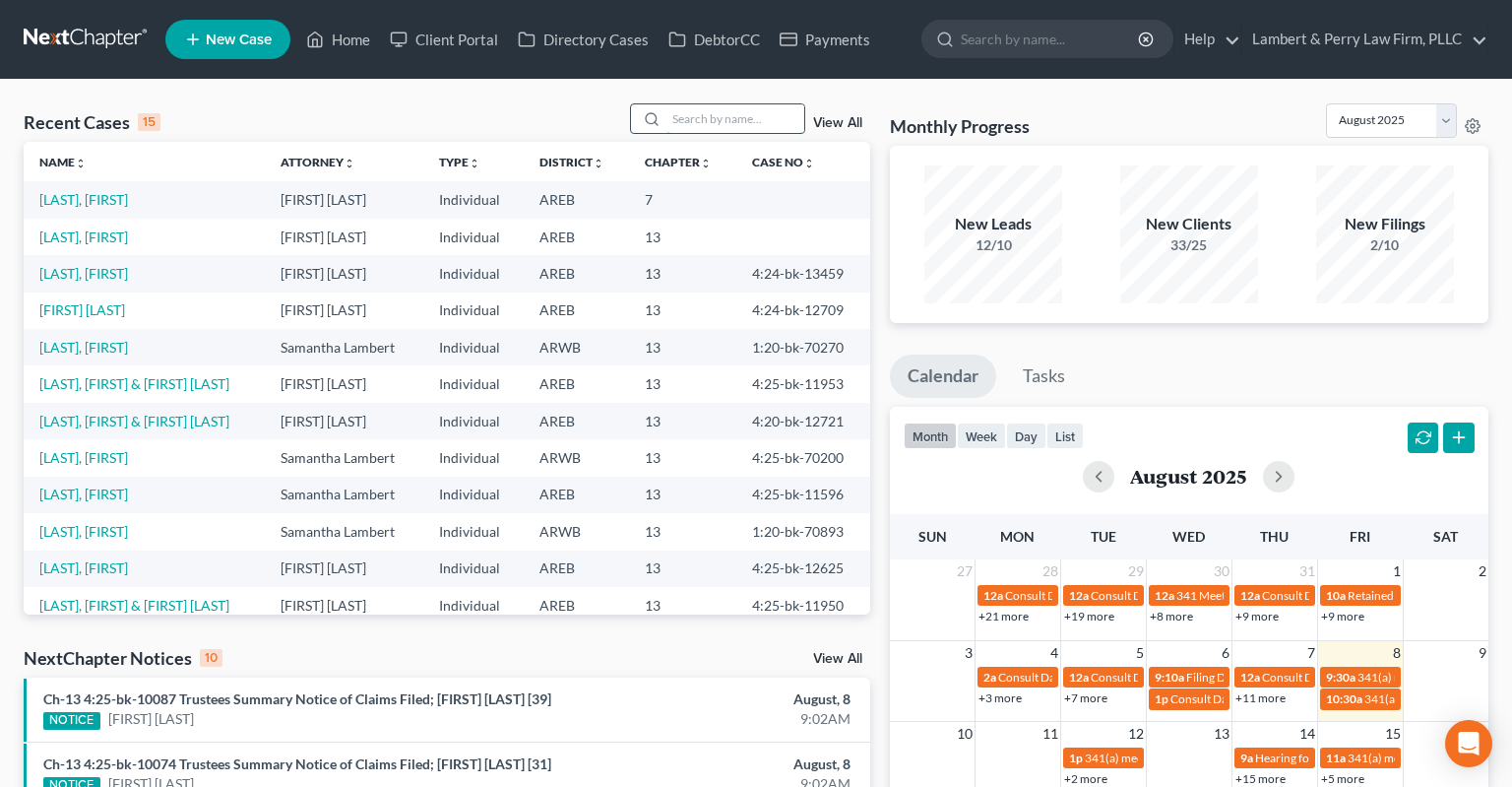 paste on "Brittney Barnes" 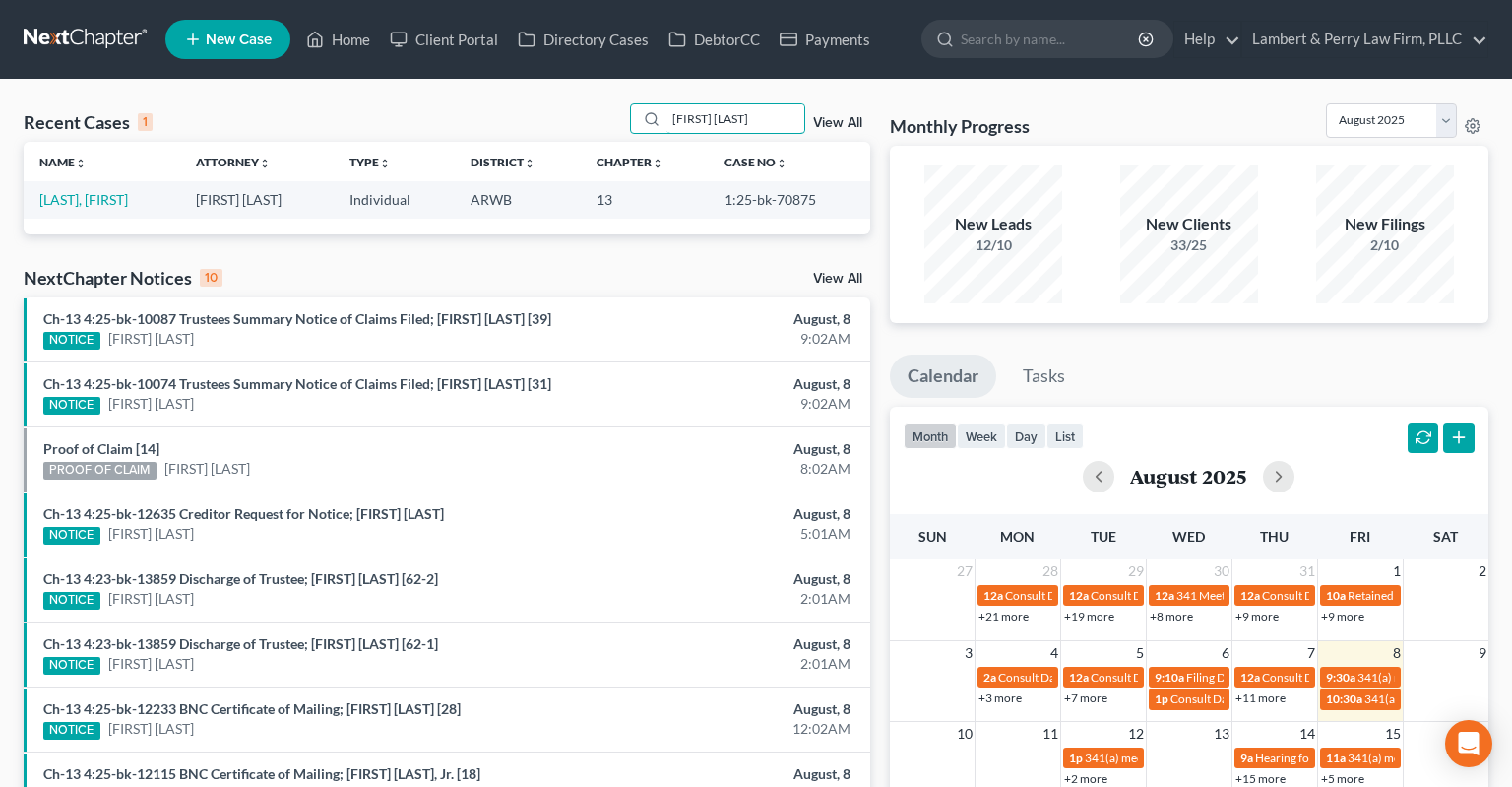 type on "Brittney Barnes" 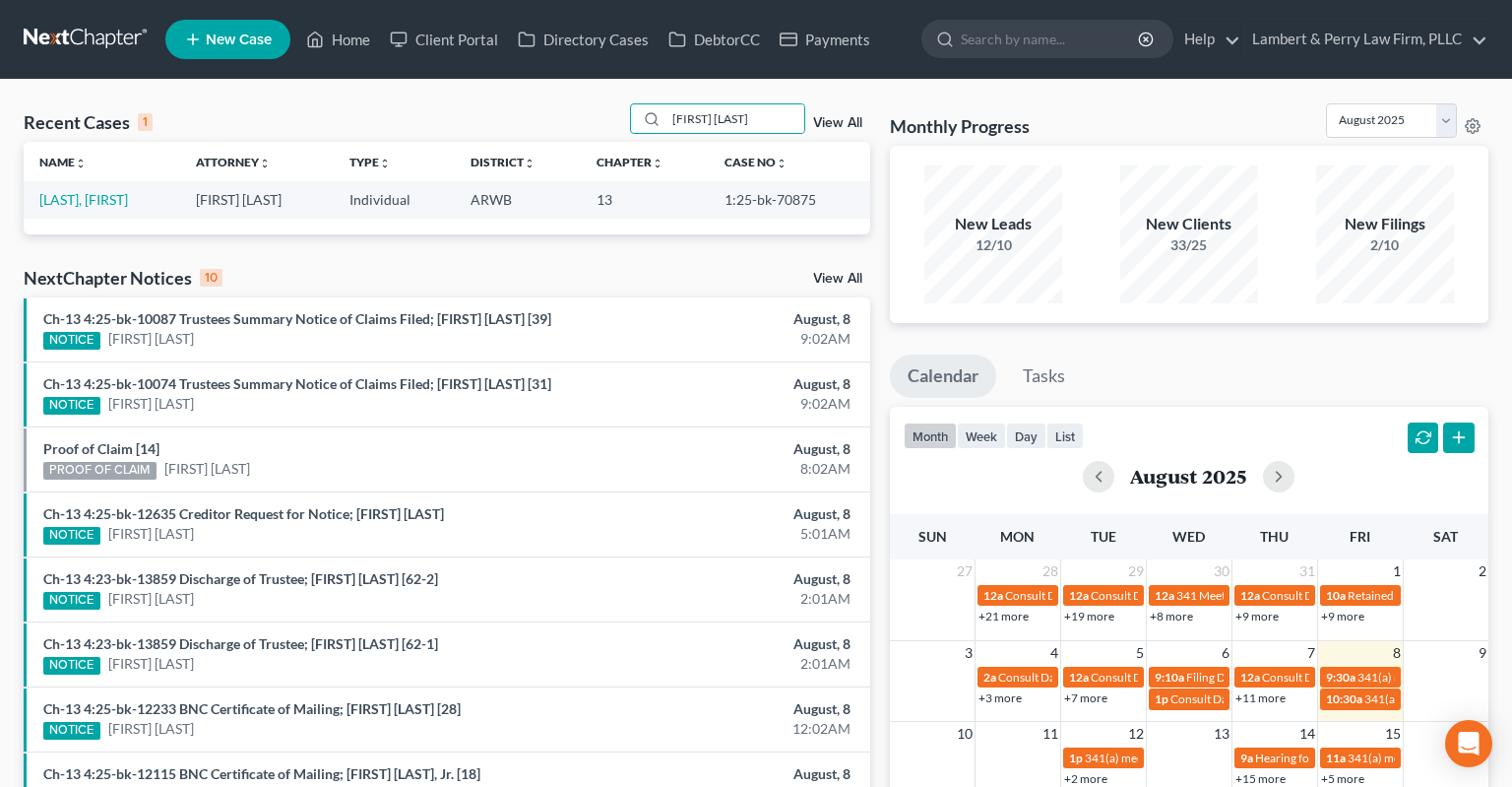 click on "[LAST], [FIRST]" at bounding box center (101, 199) 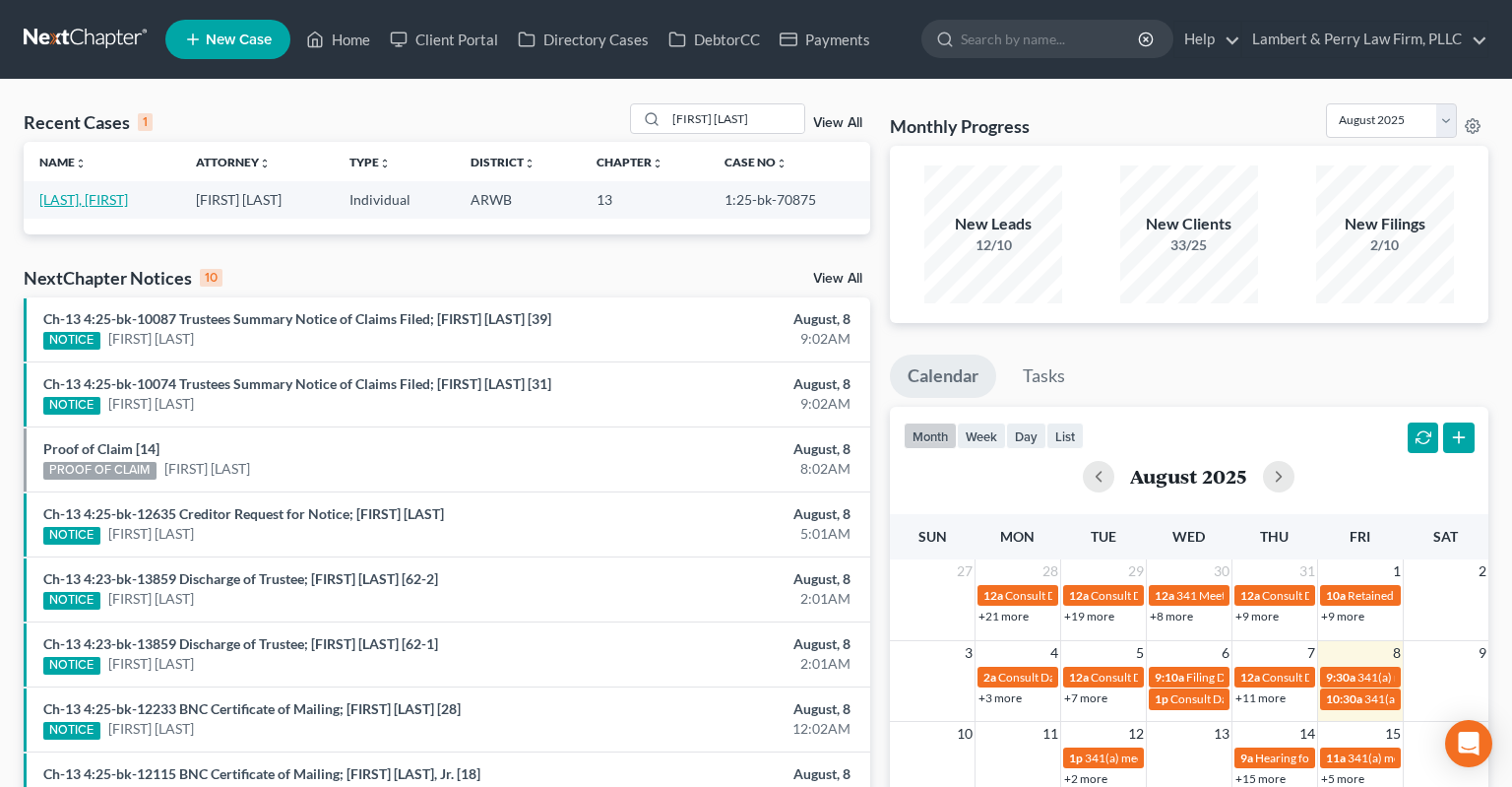 click on "[LAST], [FIRST]" at bounding box center (84, 199) 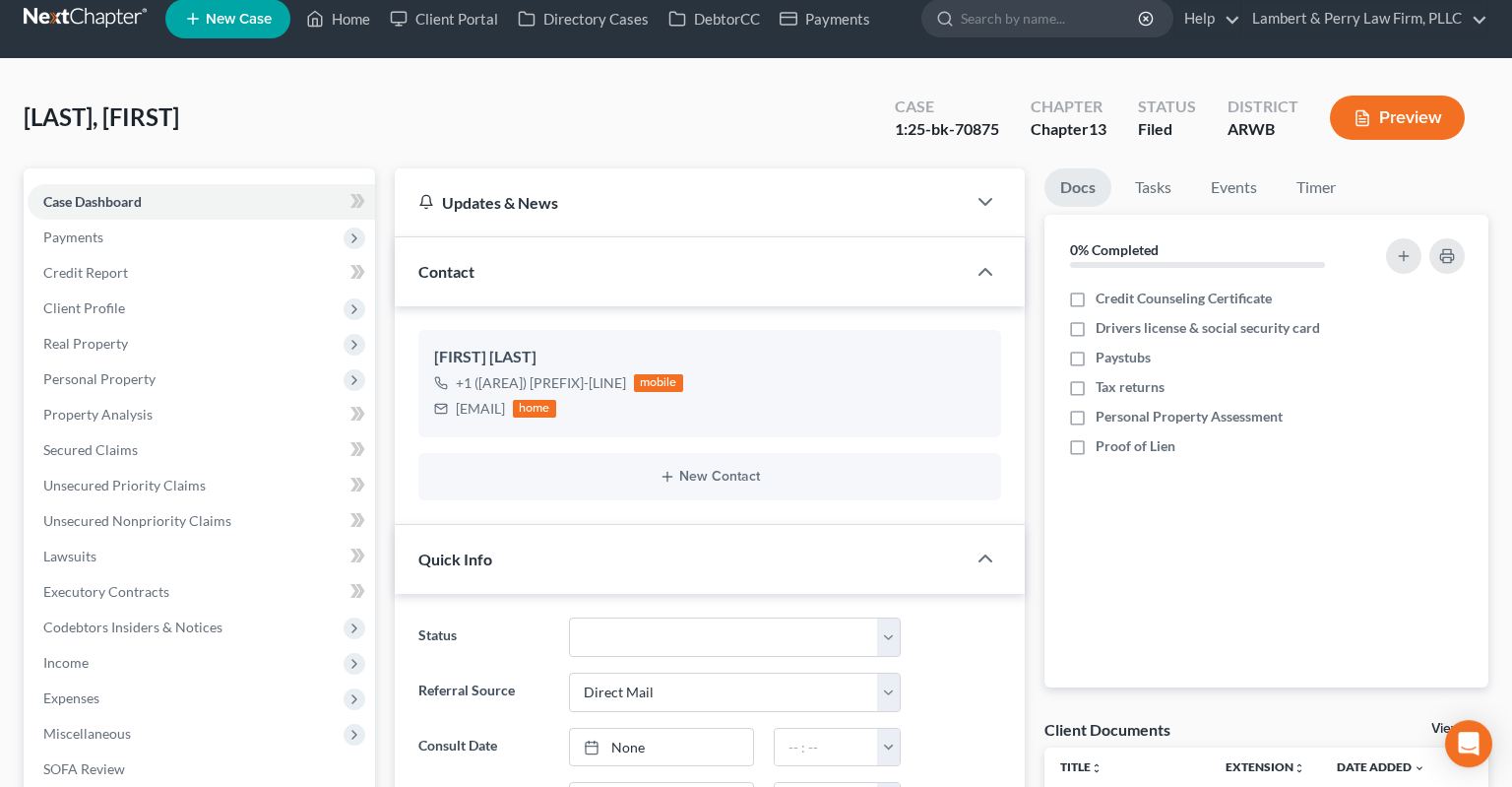 scroll, scrollTop: 311, scrollLeft: 0, axis: vertical 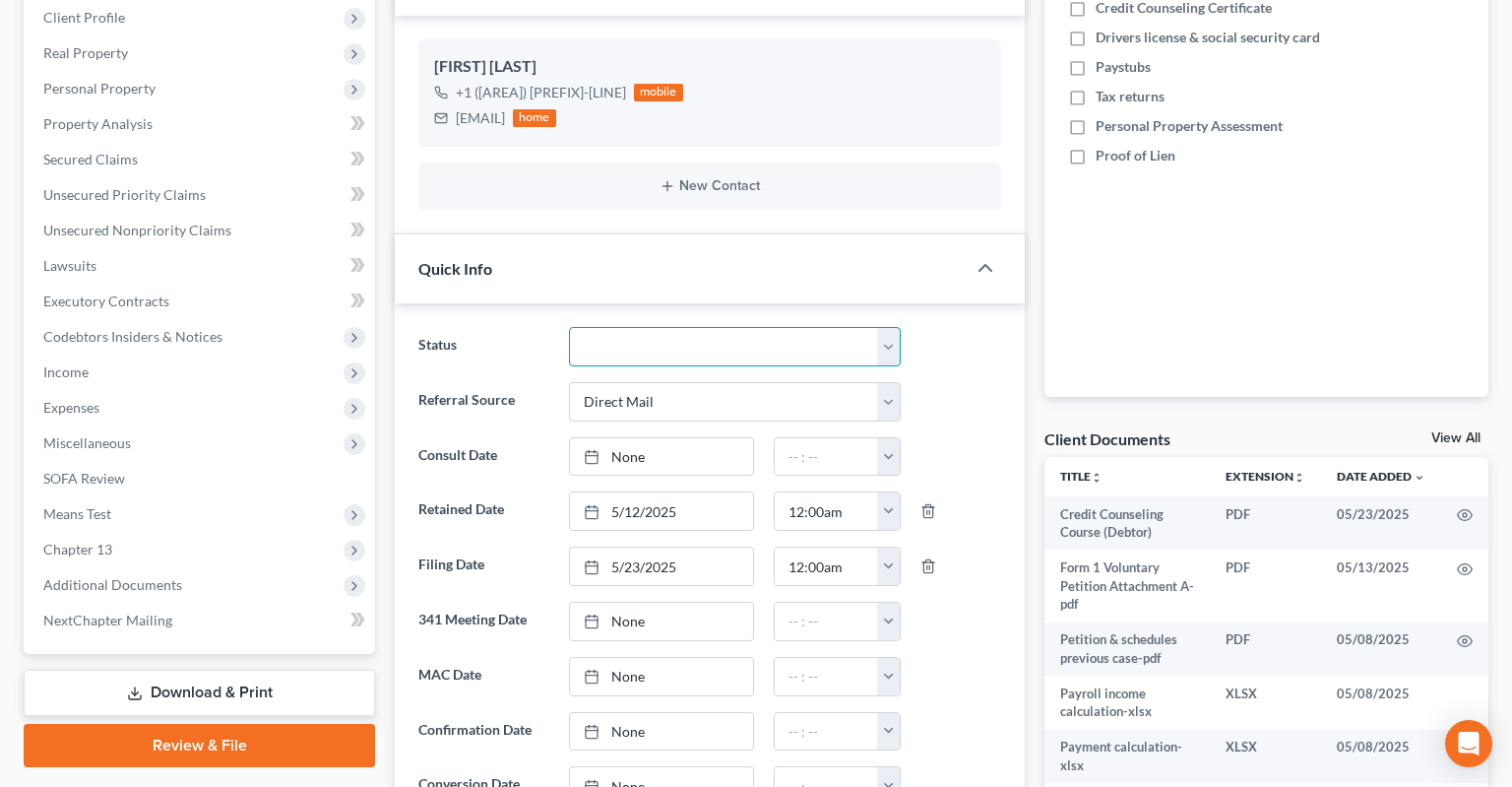 select on "0" 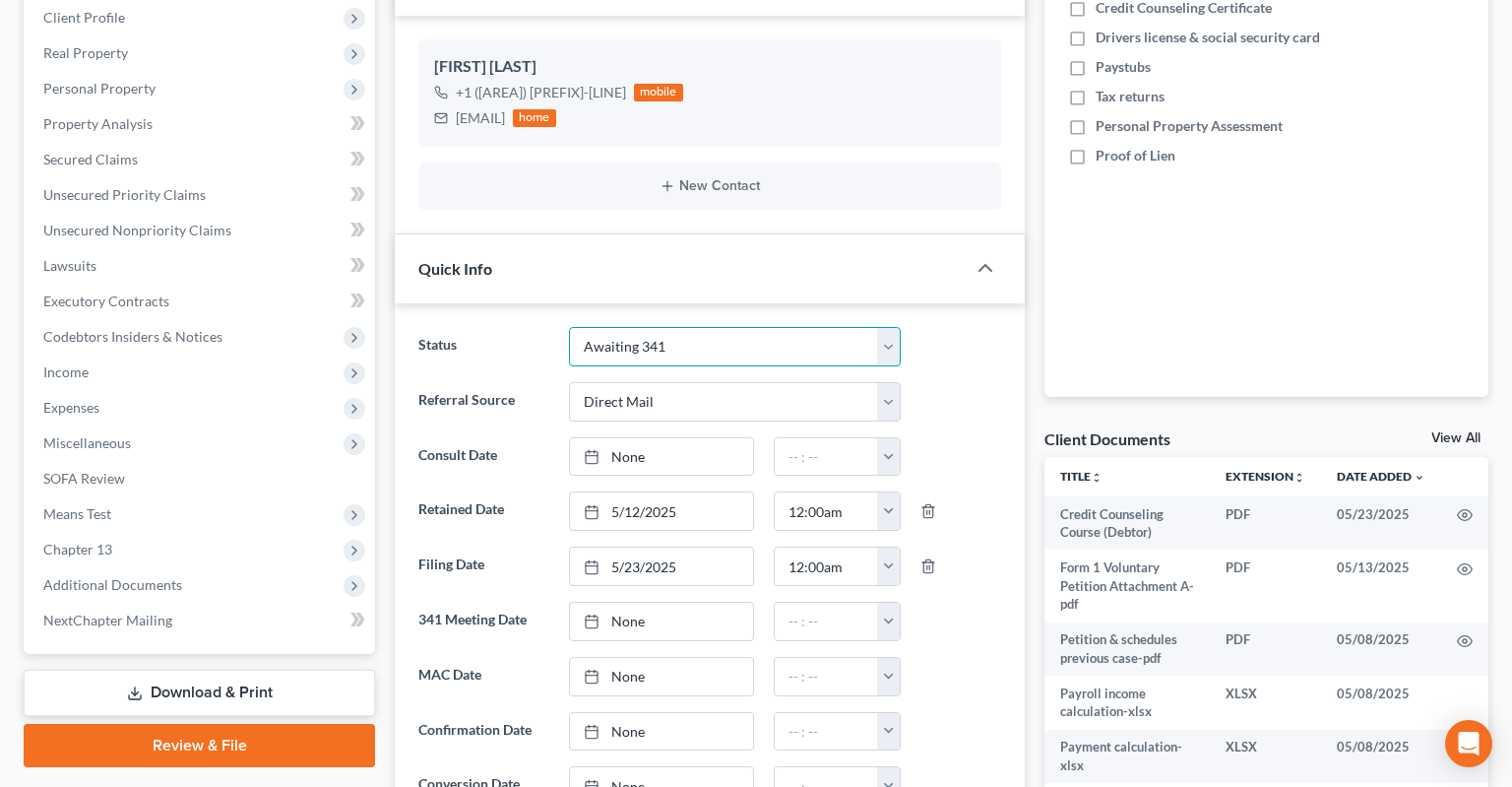 click on "Awaiting 341" at bounding box center [0, 0] 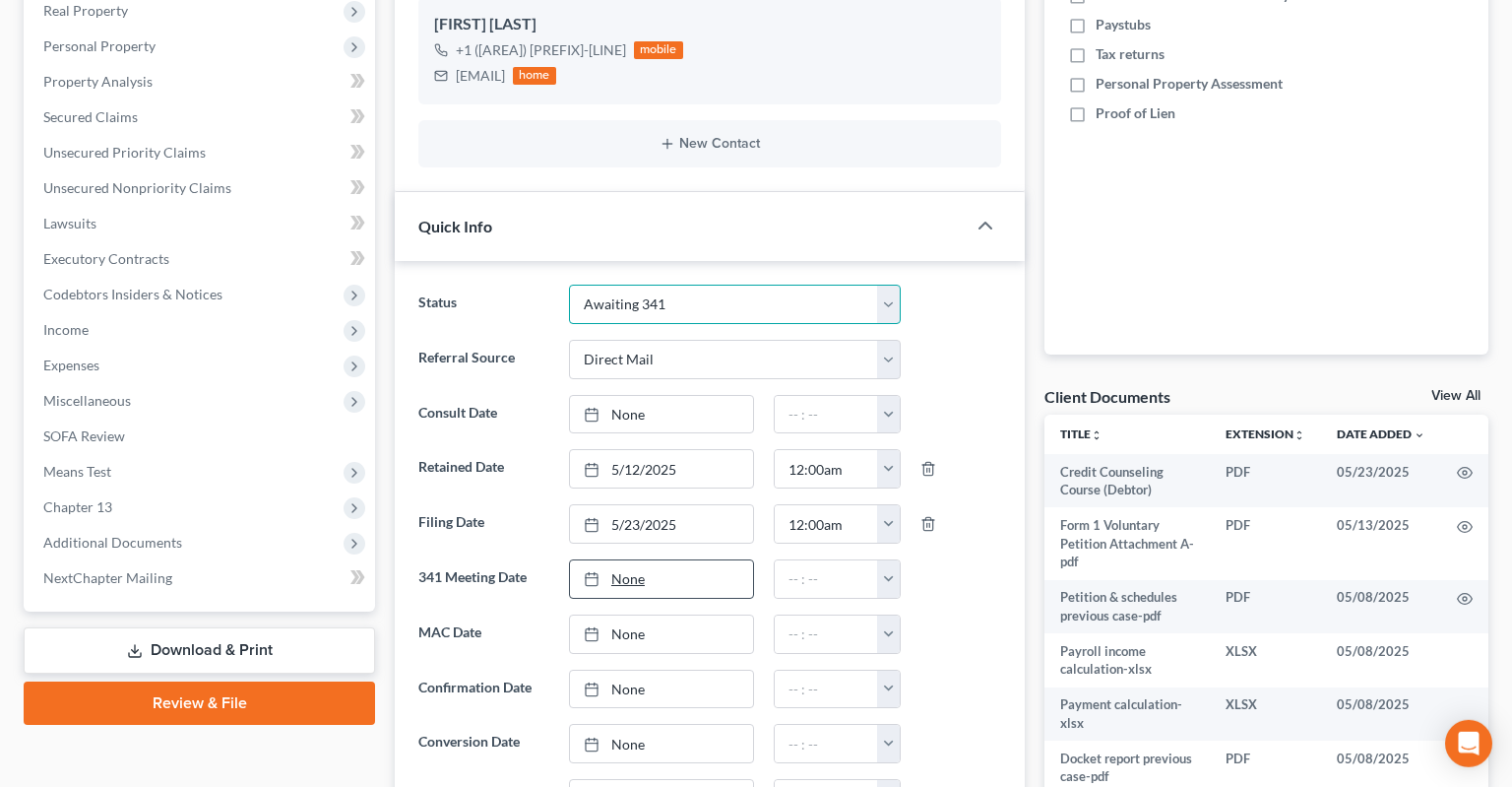 scroll, scrollTop: 416, scrollLeft: 0, axis: vertical 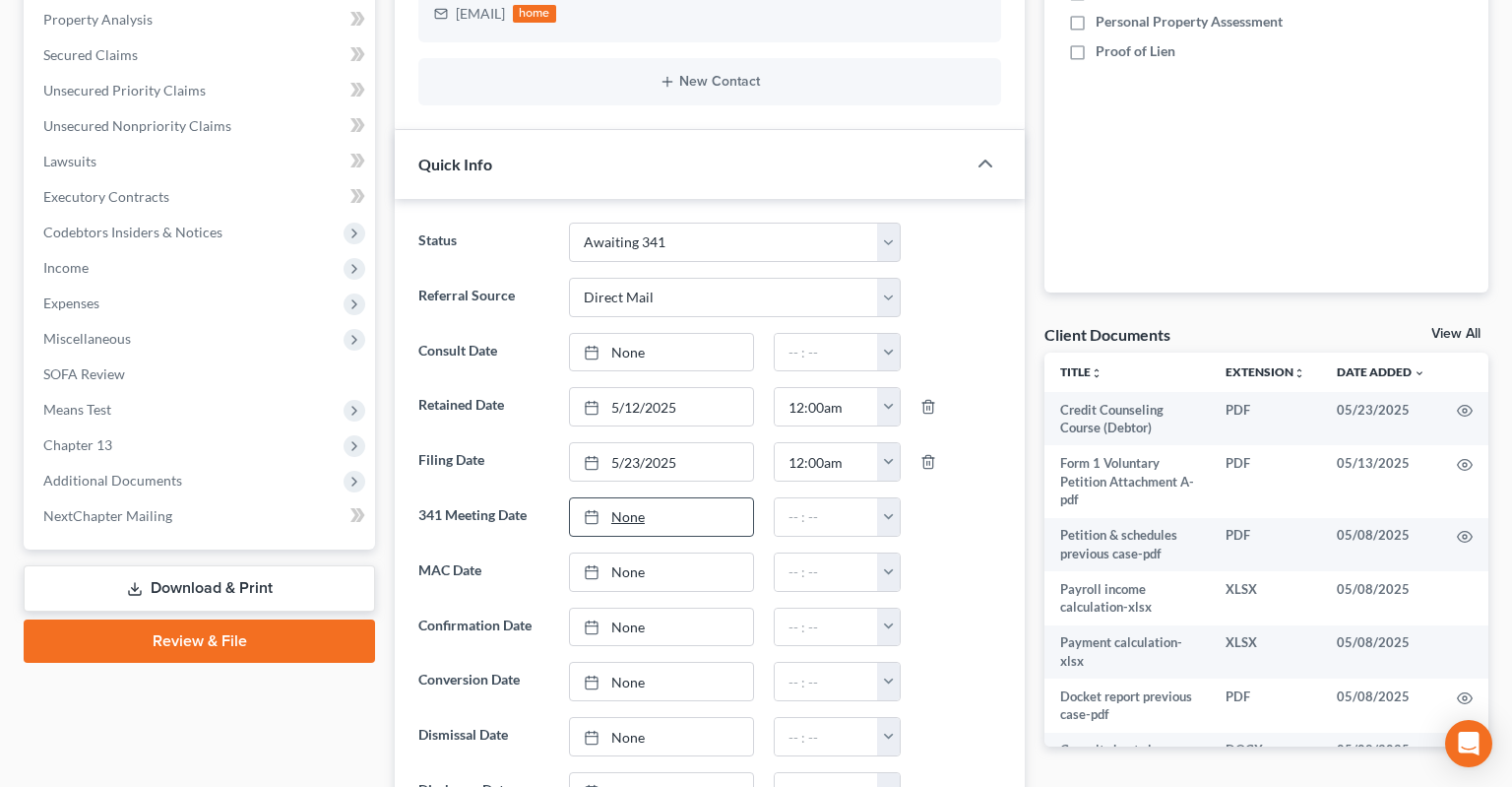 click on "None" at bounding box center [662, 517] 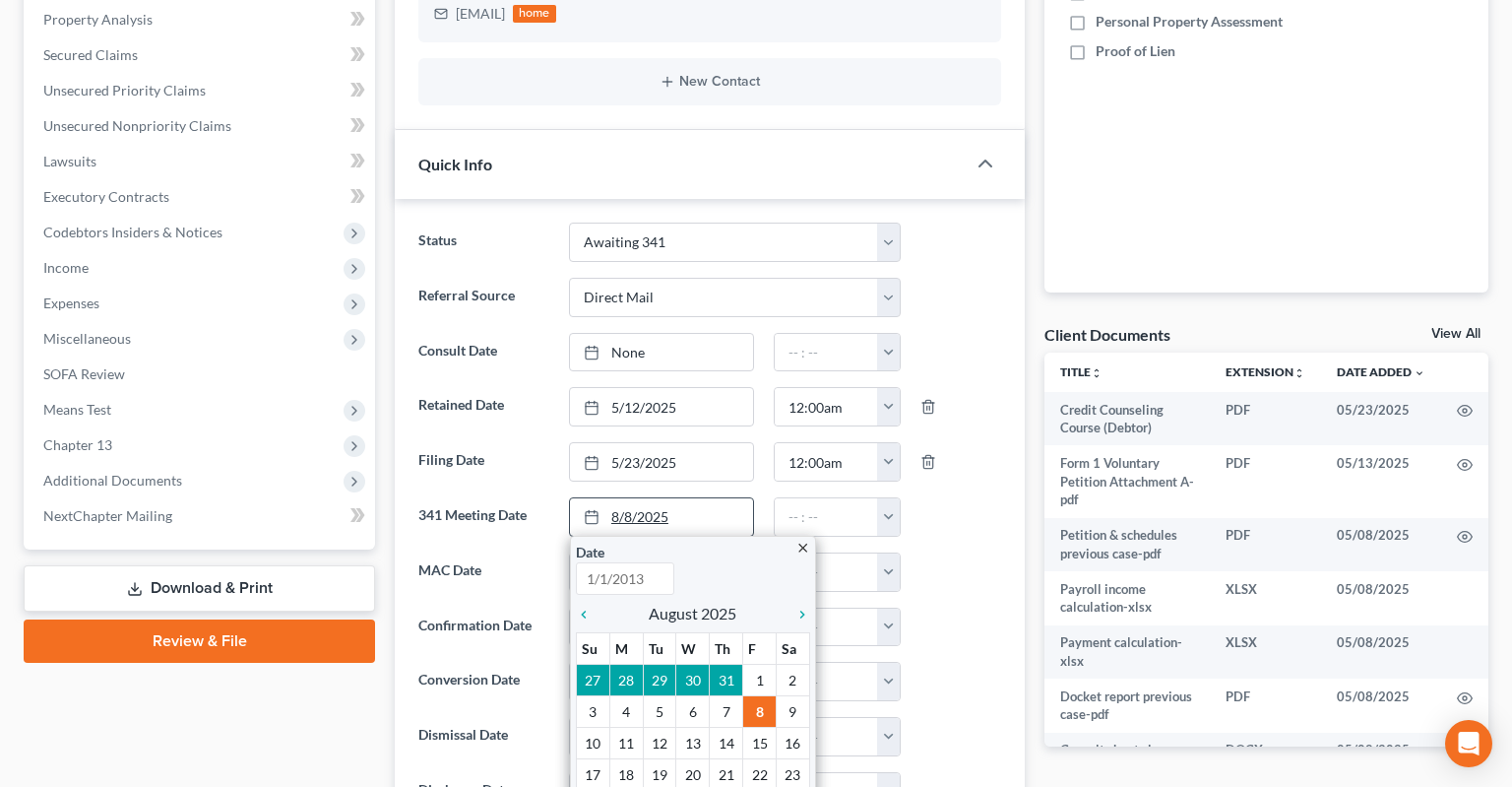 type on "8/8/2025" 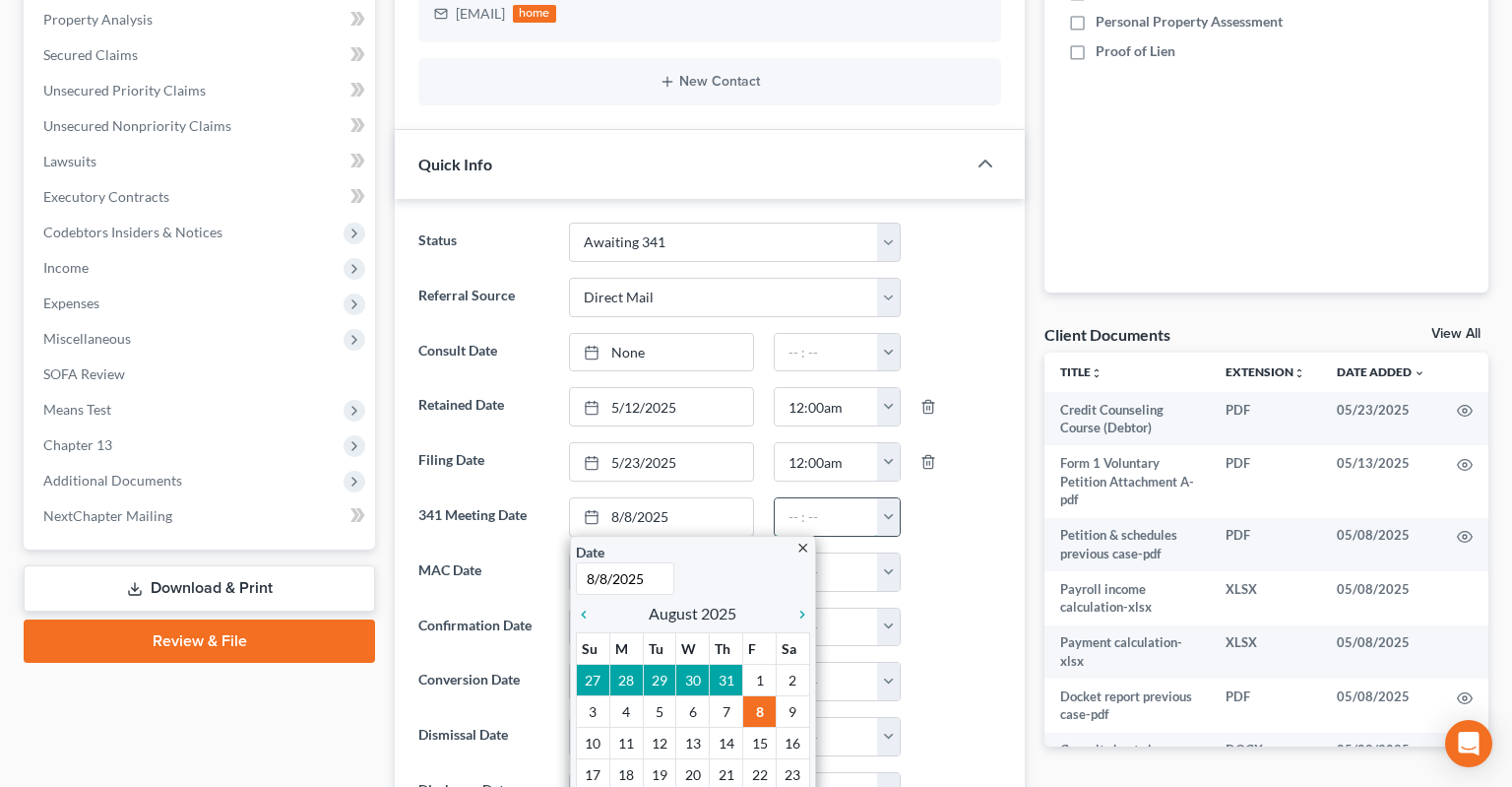 click at bounding box center [826, 517] 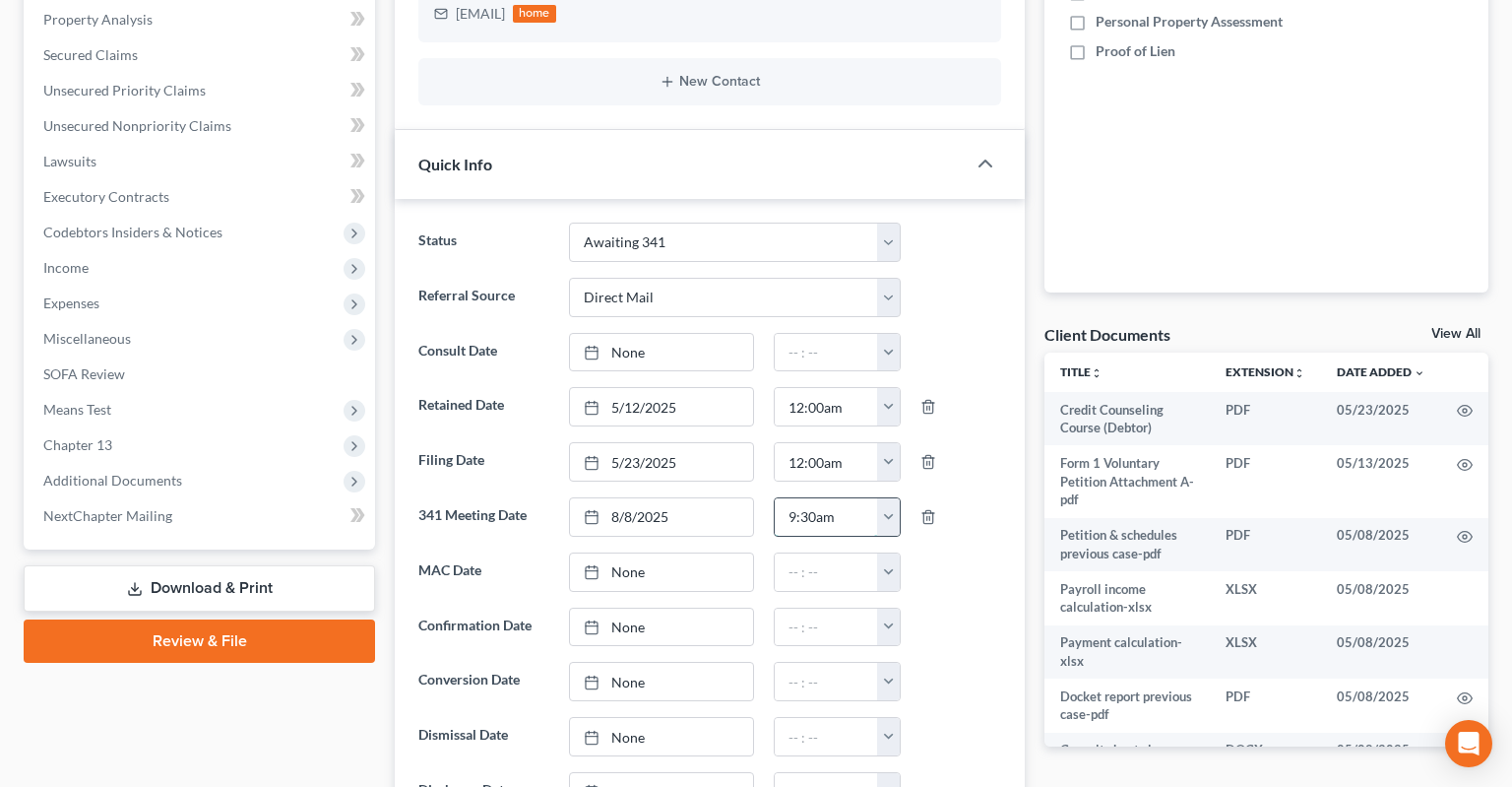 type on "9:30am" 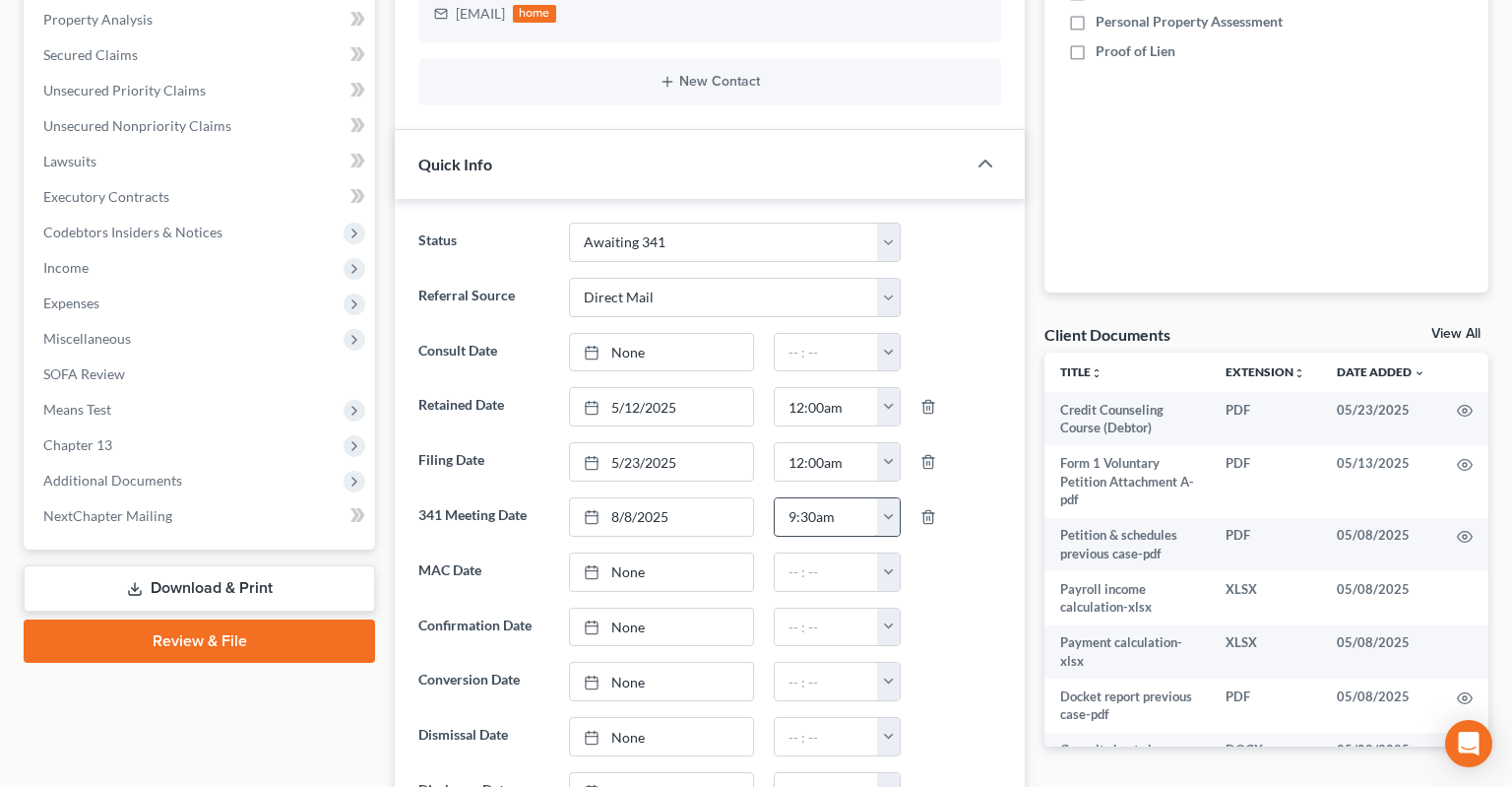 type 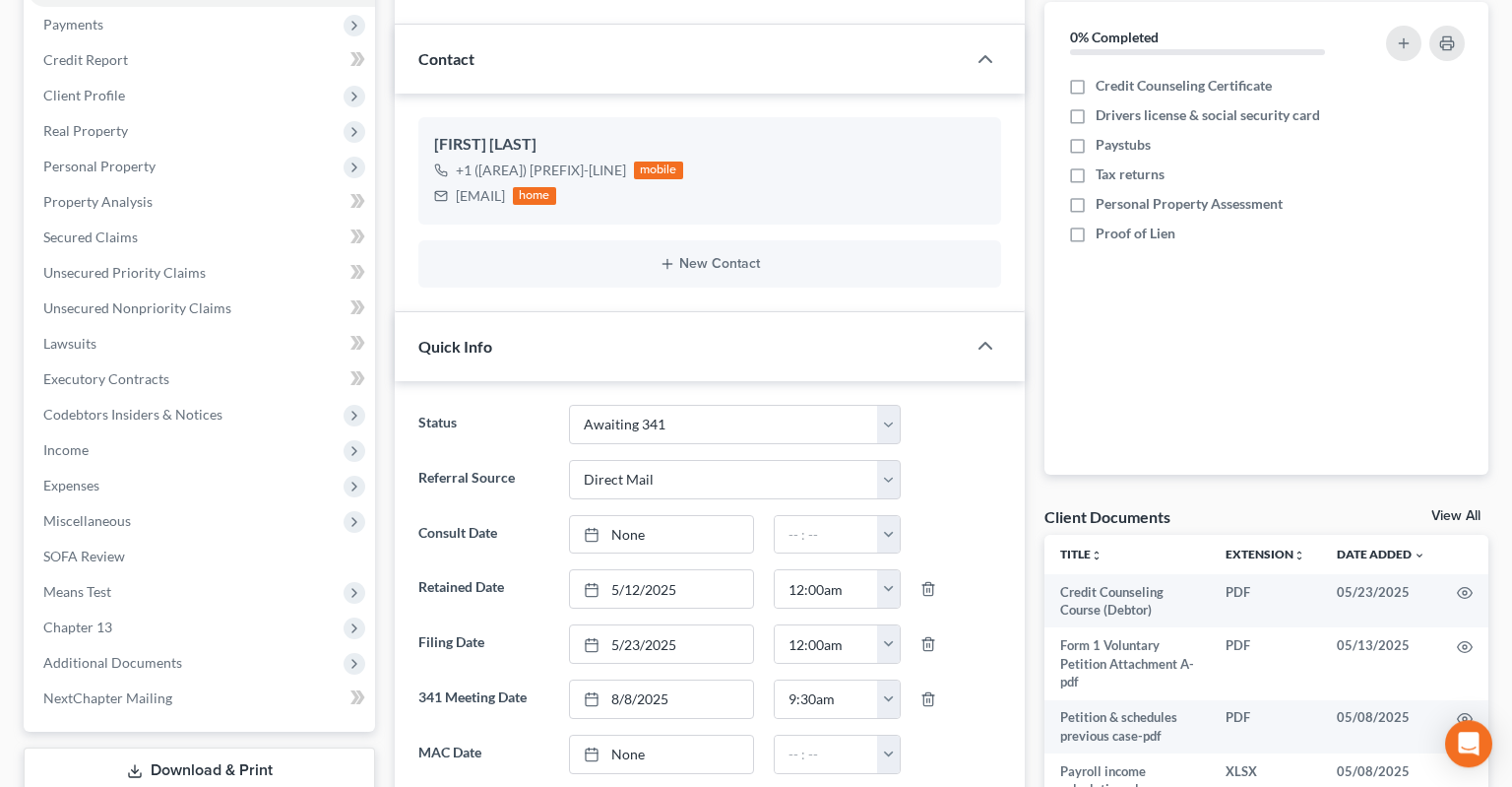 scroll, scrollTop: 103, scrollLeft: 0, axis: vertical 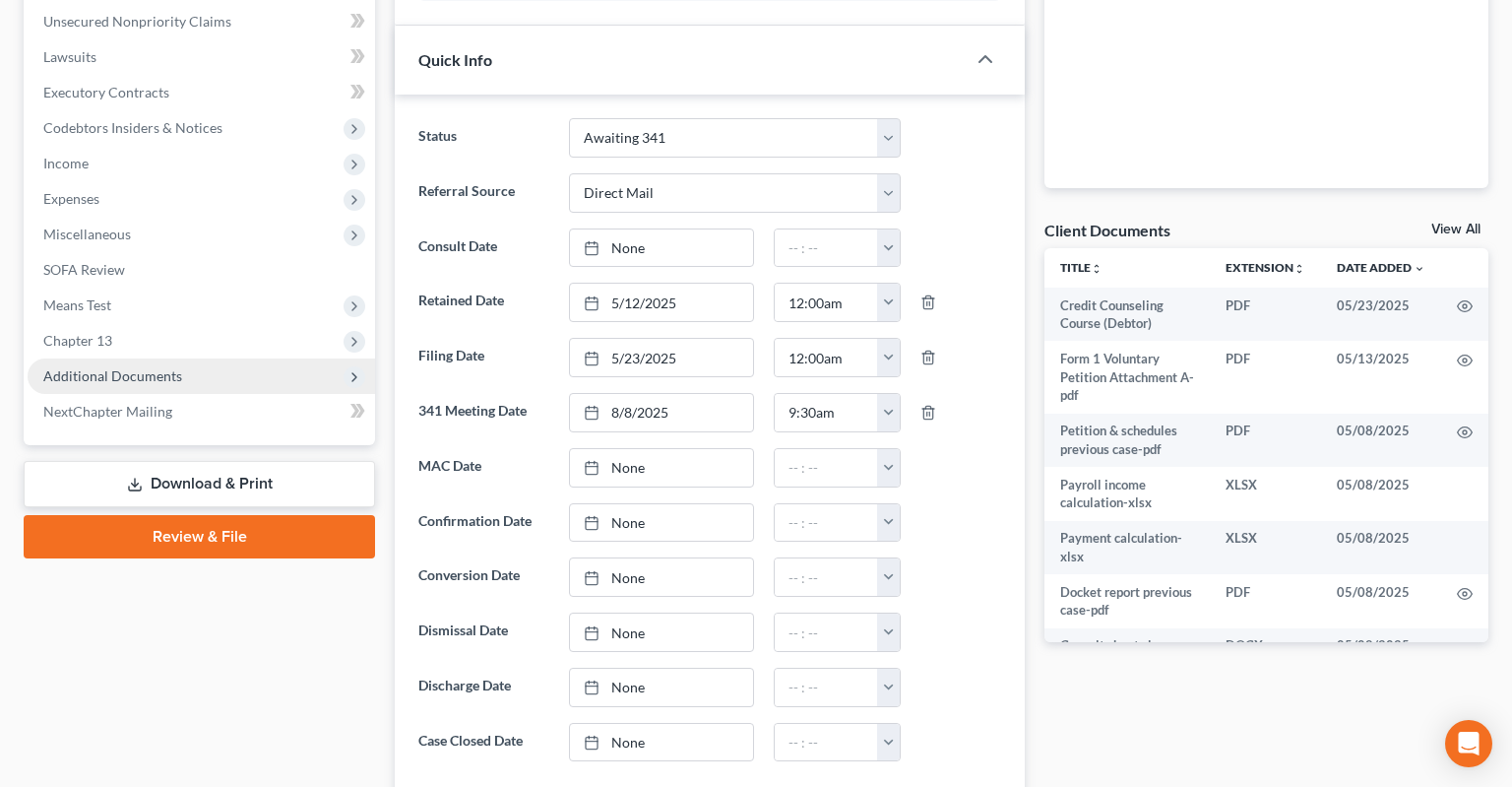 drag, startPoint x: 254, startPoint y: 372, endPoint x: 276, endPoint y: 381, distance: 23.769729 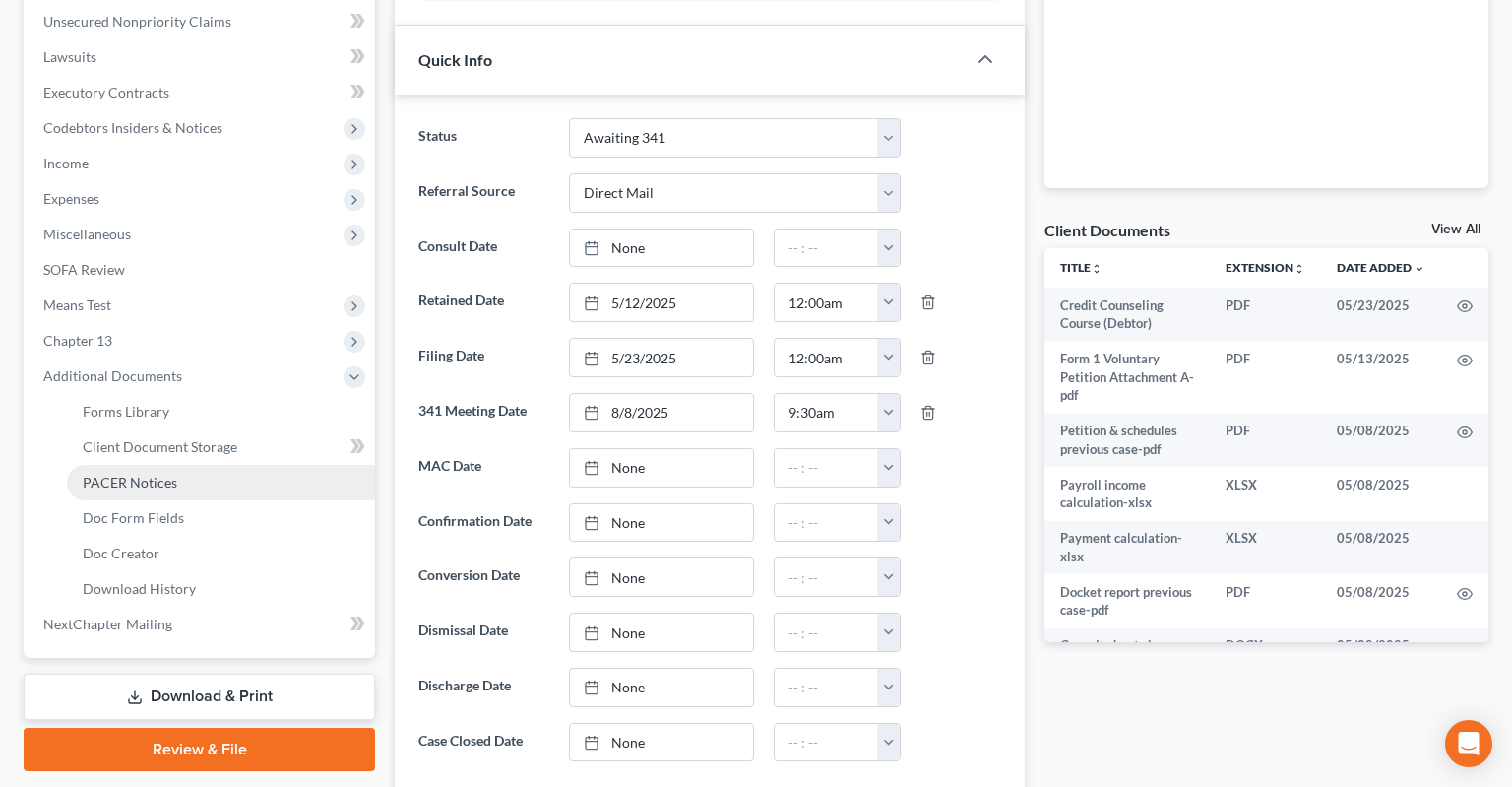 click on "PACER Notices" at bounding box center (220, 483) 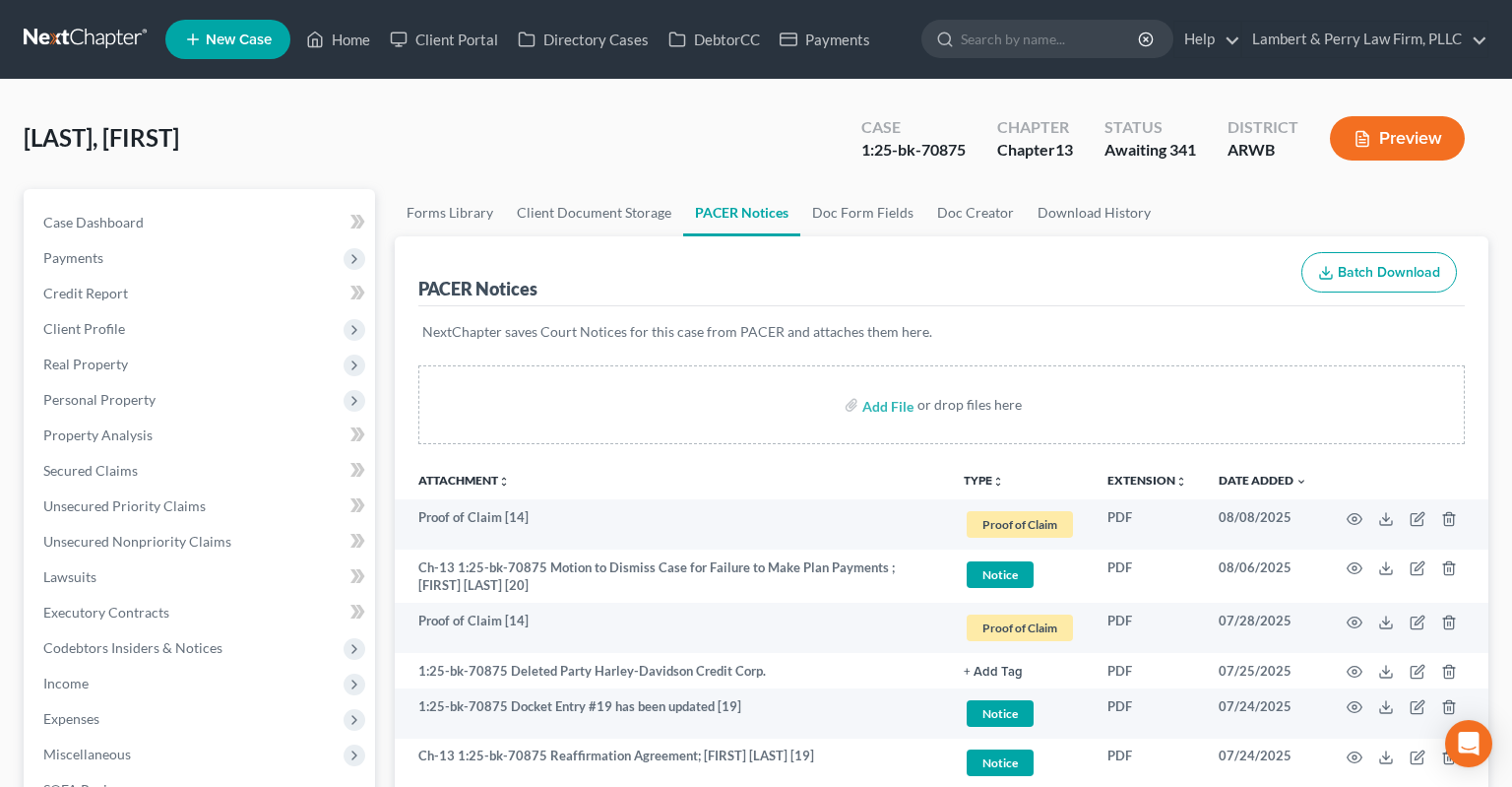 scroll, scrollTop: 0, scrollLeft: 0, axis: both 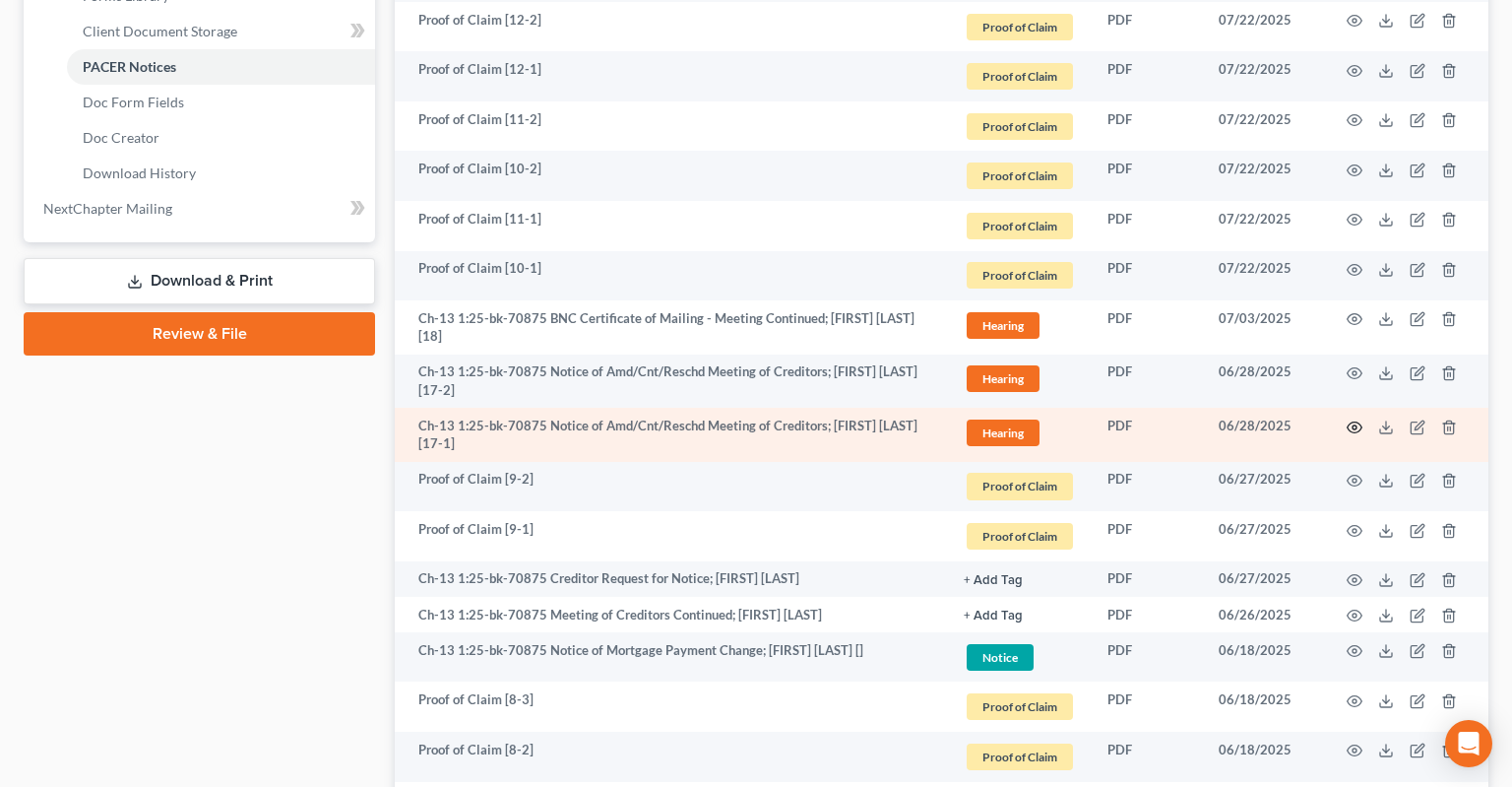 click 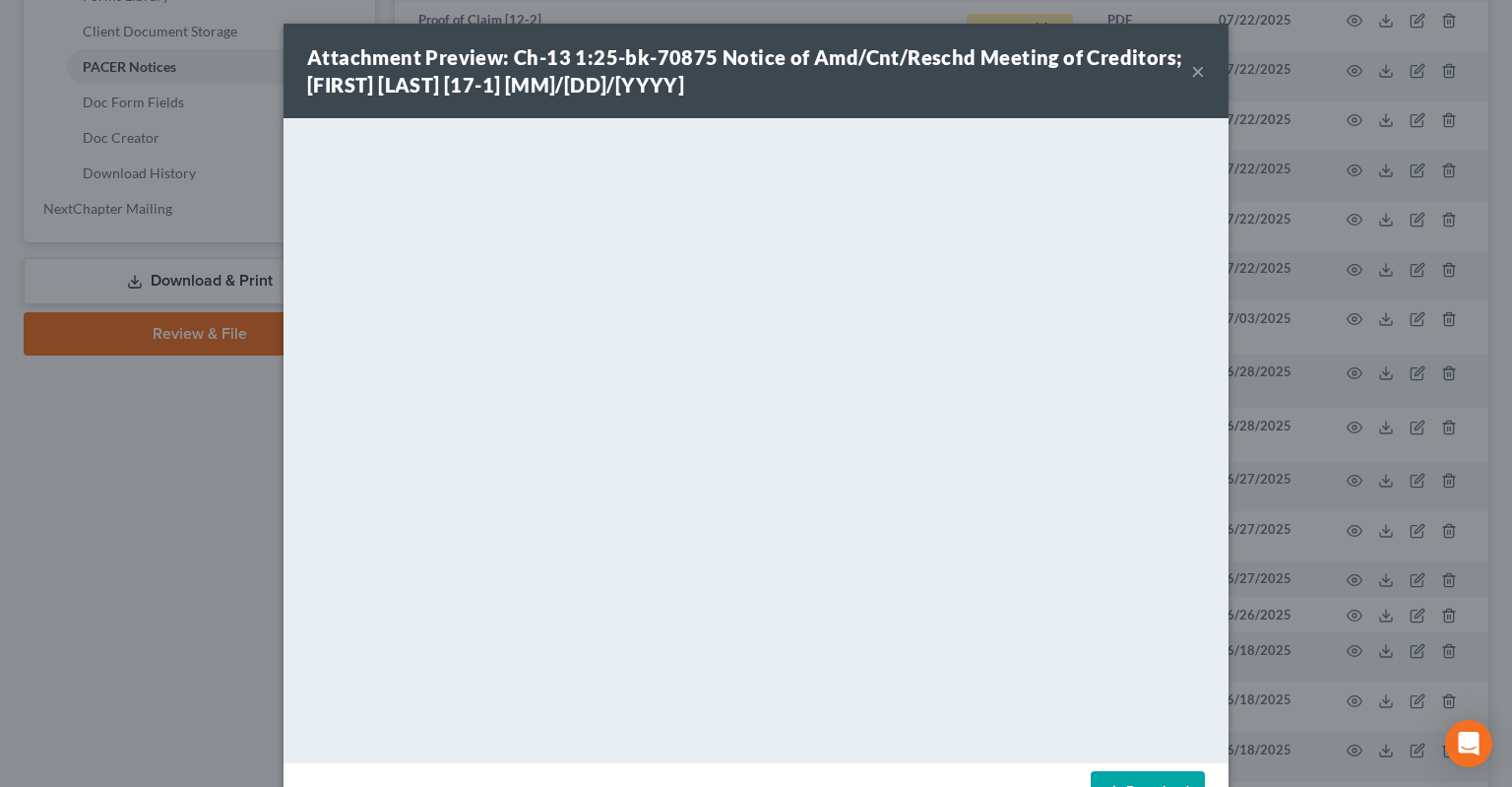 click on "×" at bounding box center [1198, 71] 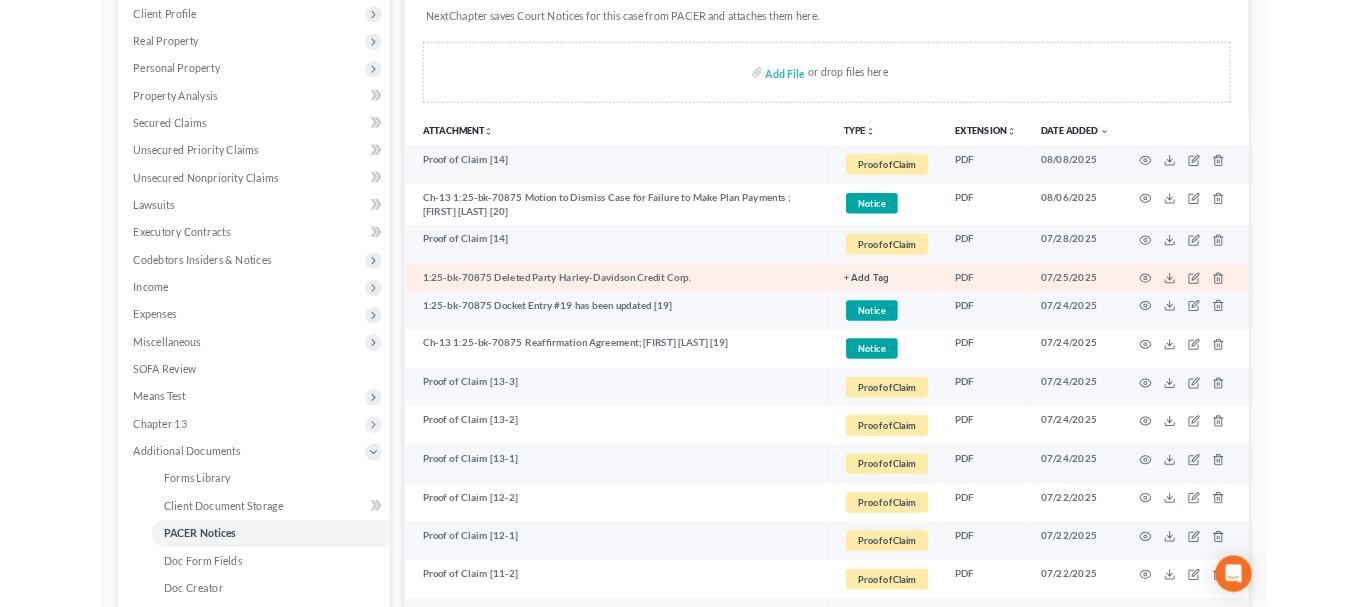 scroll, scrollTop: 0, scrollLeft: 0, axis: both 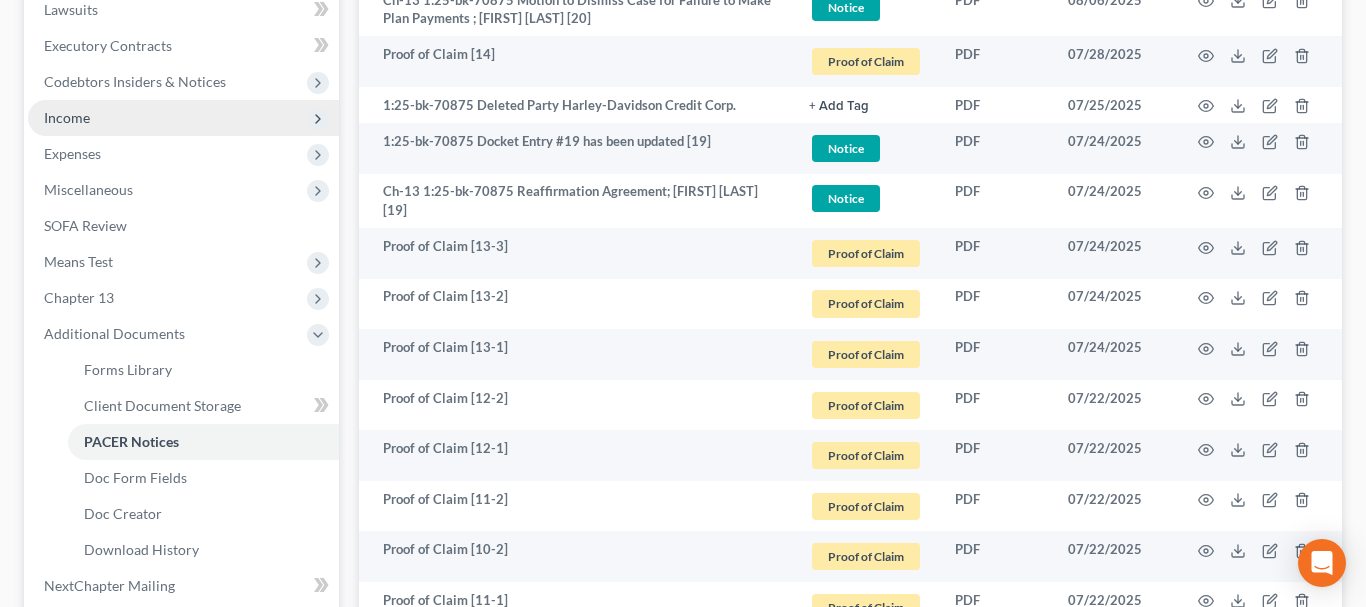 click on "Income" at bounding box center [183, 118] 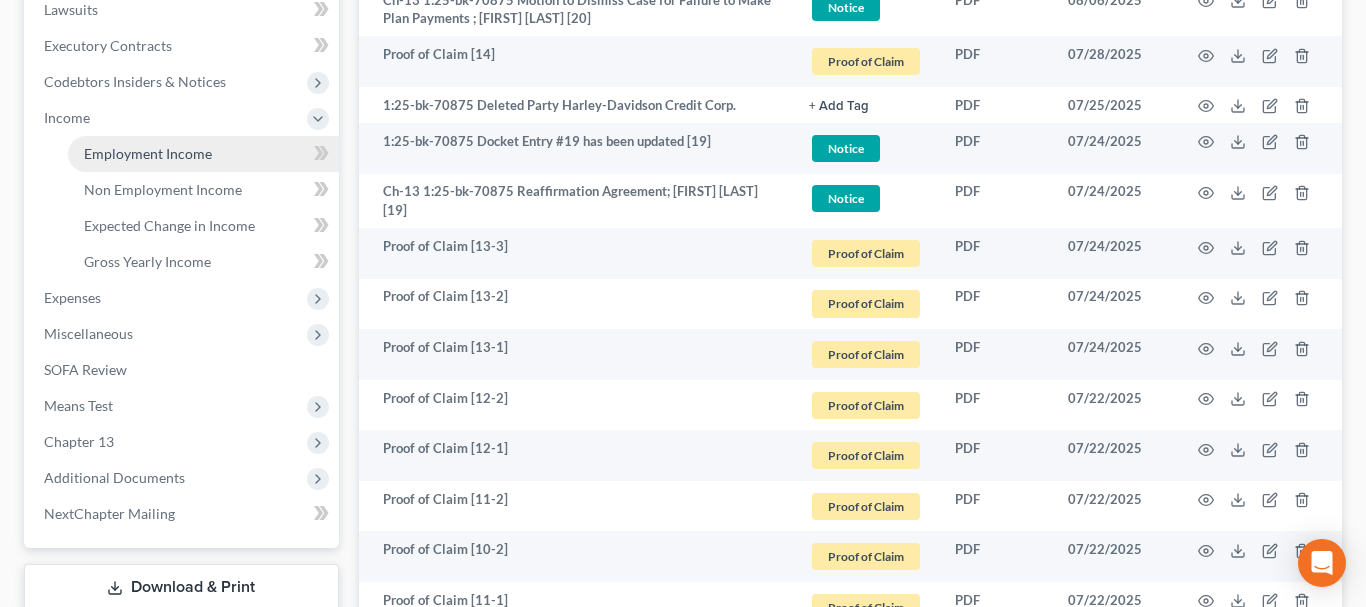 click on "Employment Income" at bounding box center [203, 154] 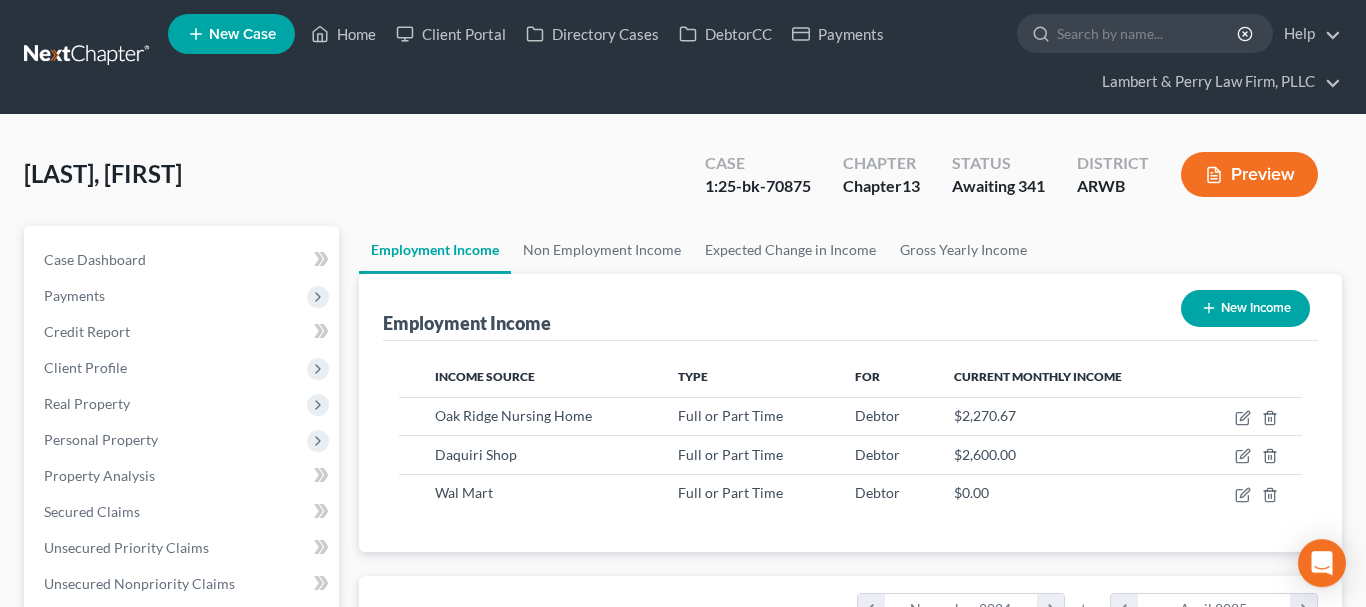 scroll, scrollTop: 0, scrollLeft: 0, axis: both 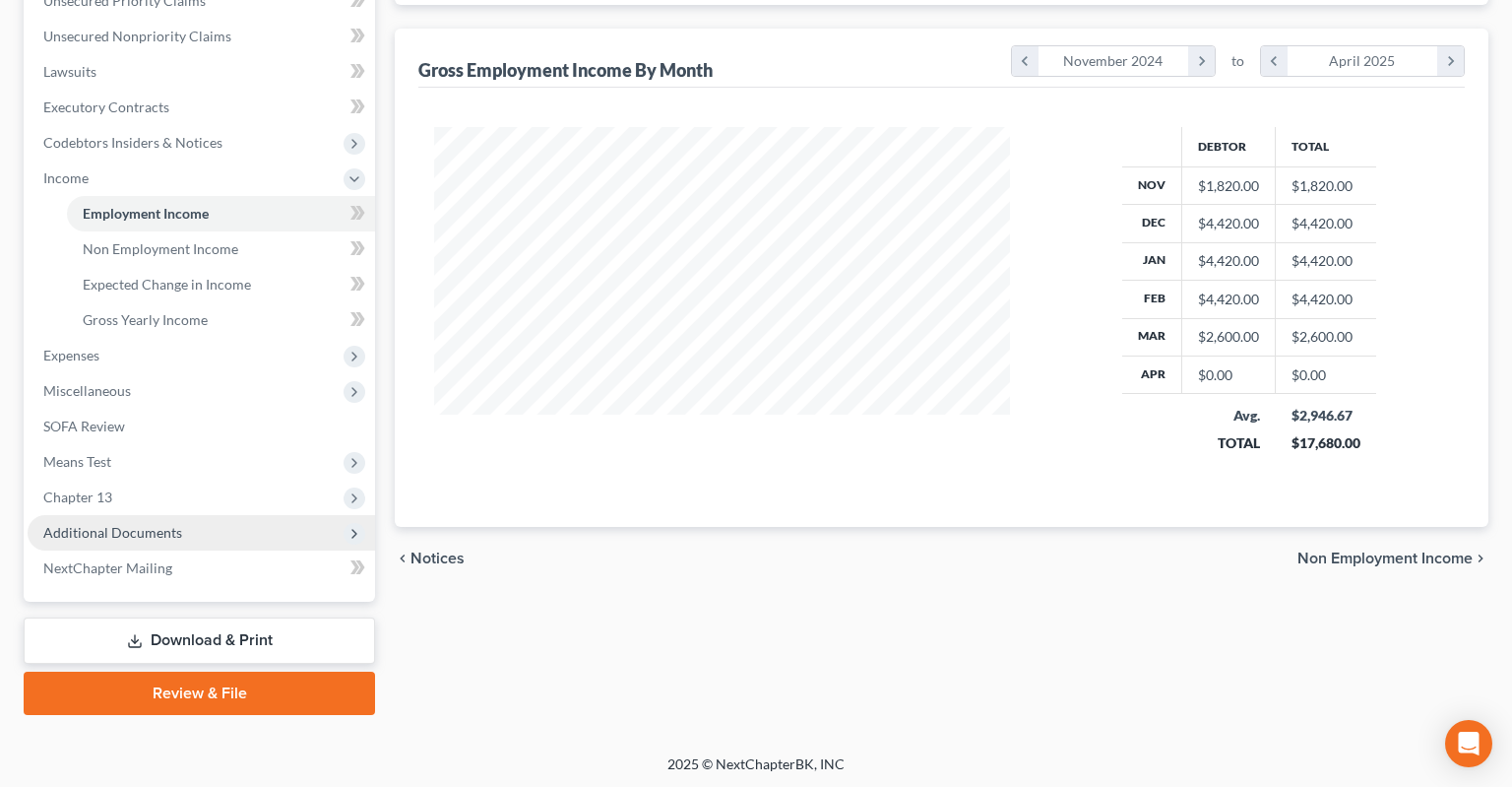 click on "Additional Documents" at bounding box center [201, 533] 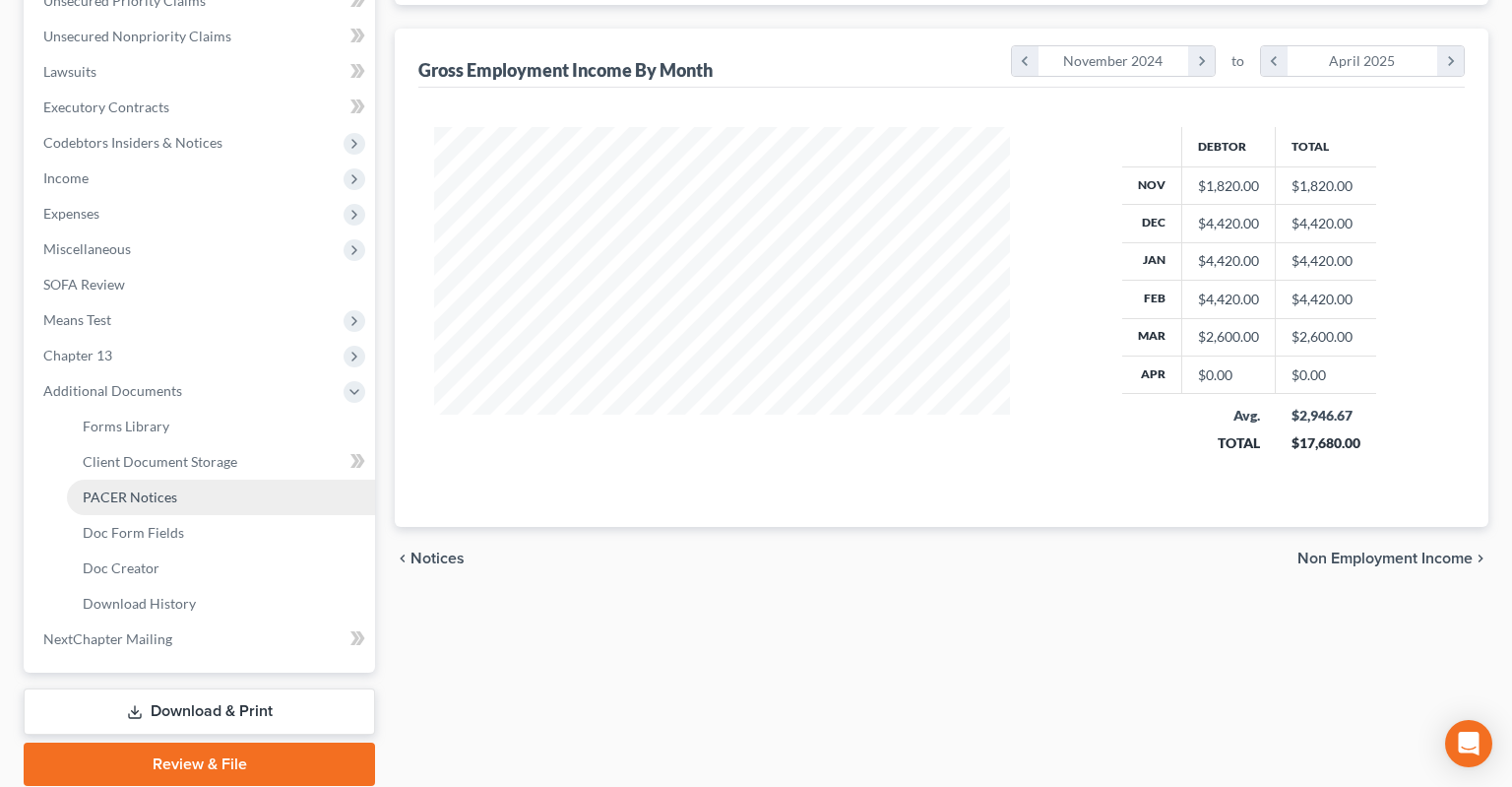 click on "PACER Notices" at bounding box center [220, 497] 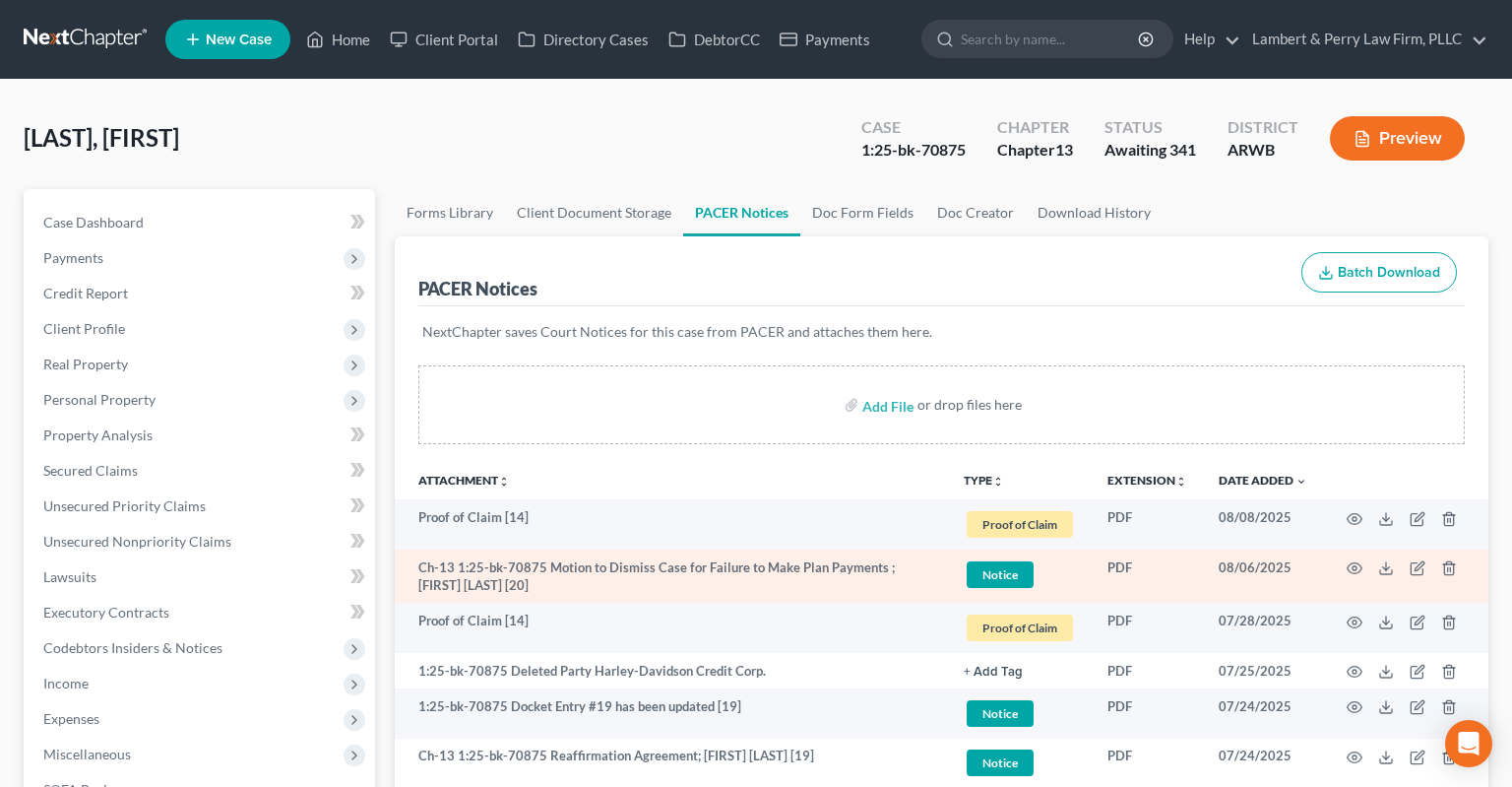 scroll, scrollTop: 103, scrollLeft: 0, axis: vertical 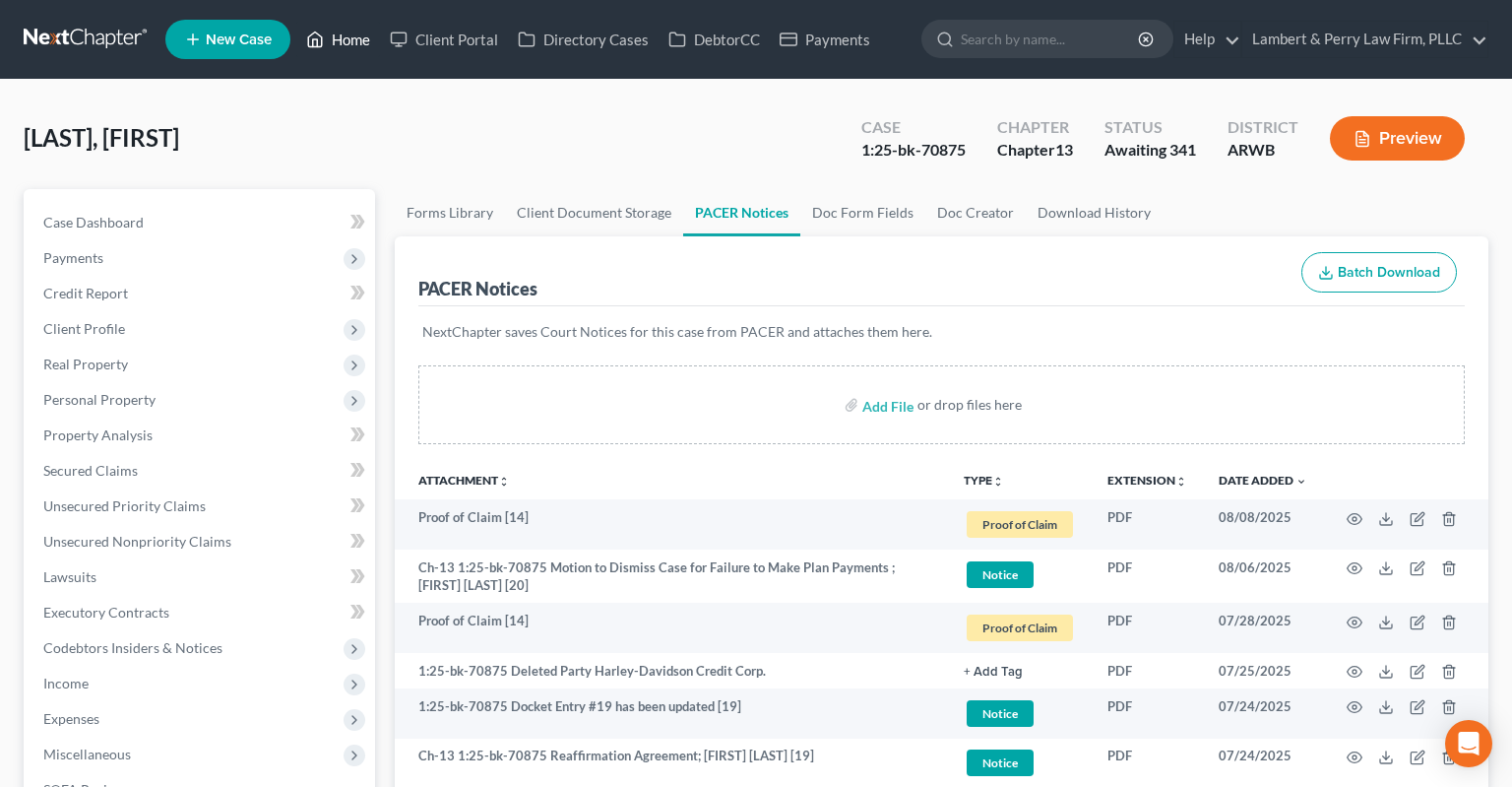 click on "Home" at bounding box center (338, 39) 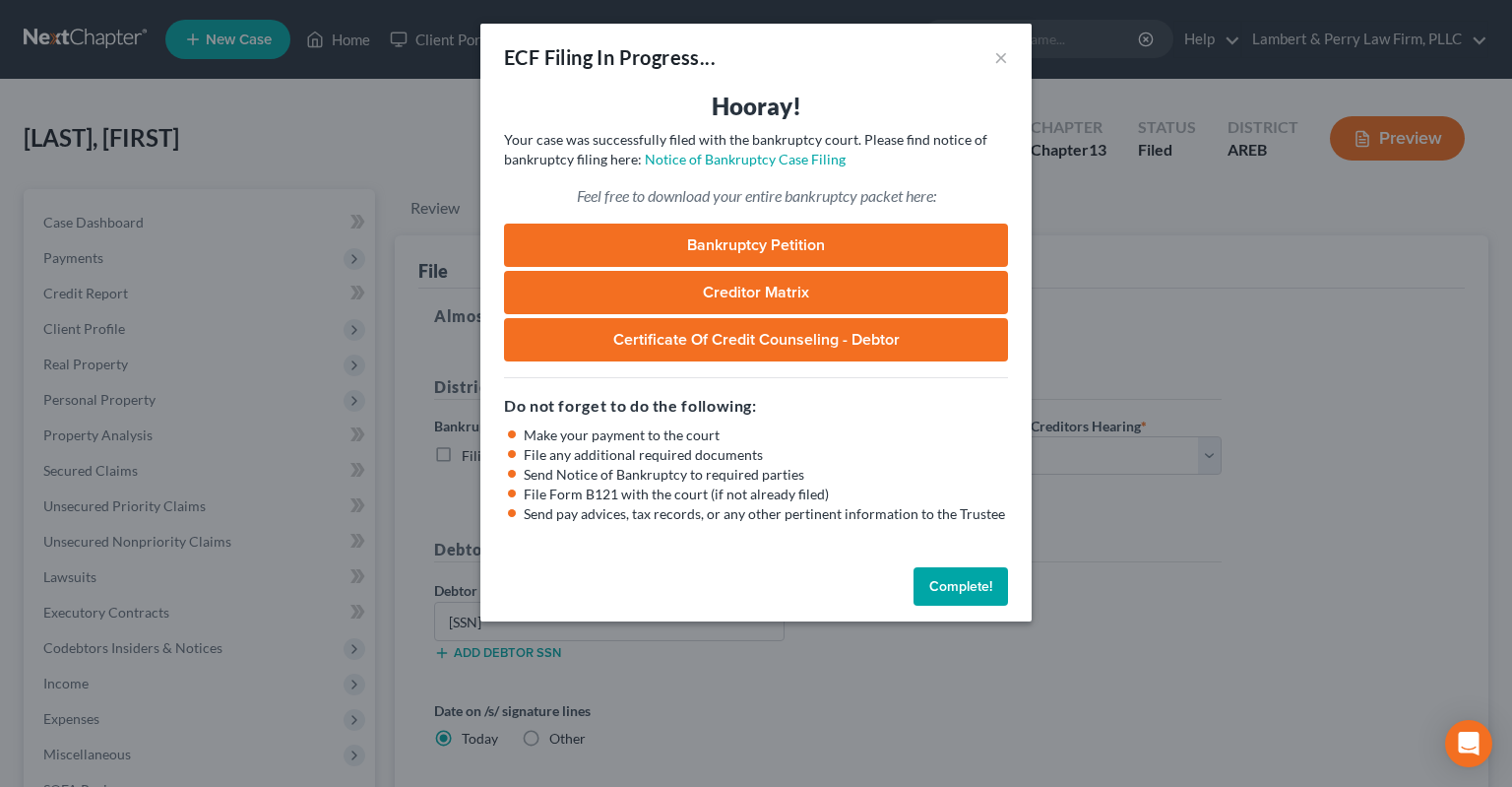 select on "2" 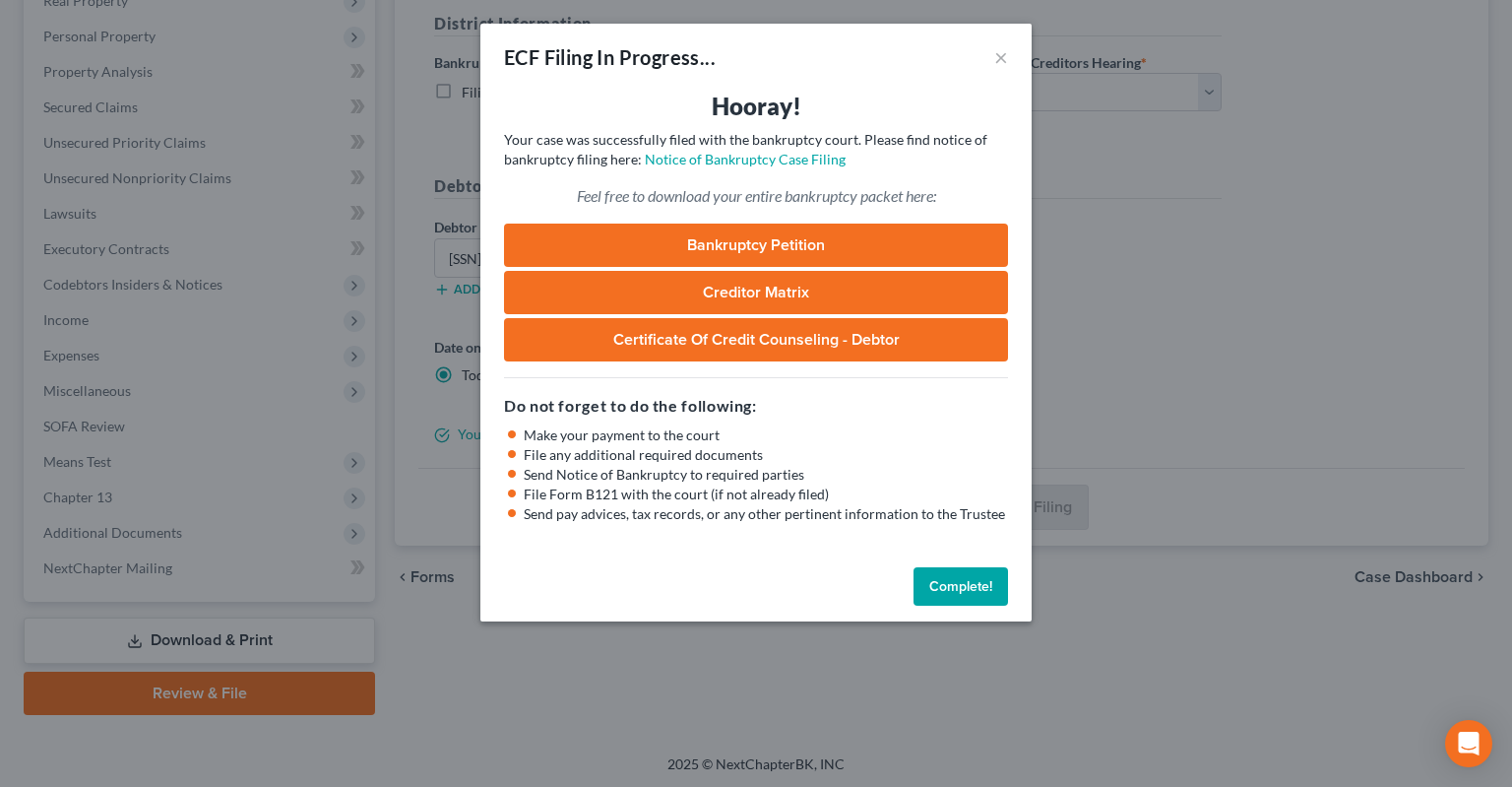 scroll, scrollTop: 363, scrollLeft: 0, axis: vertical 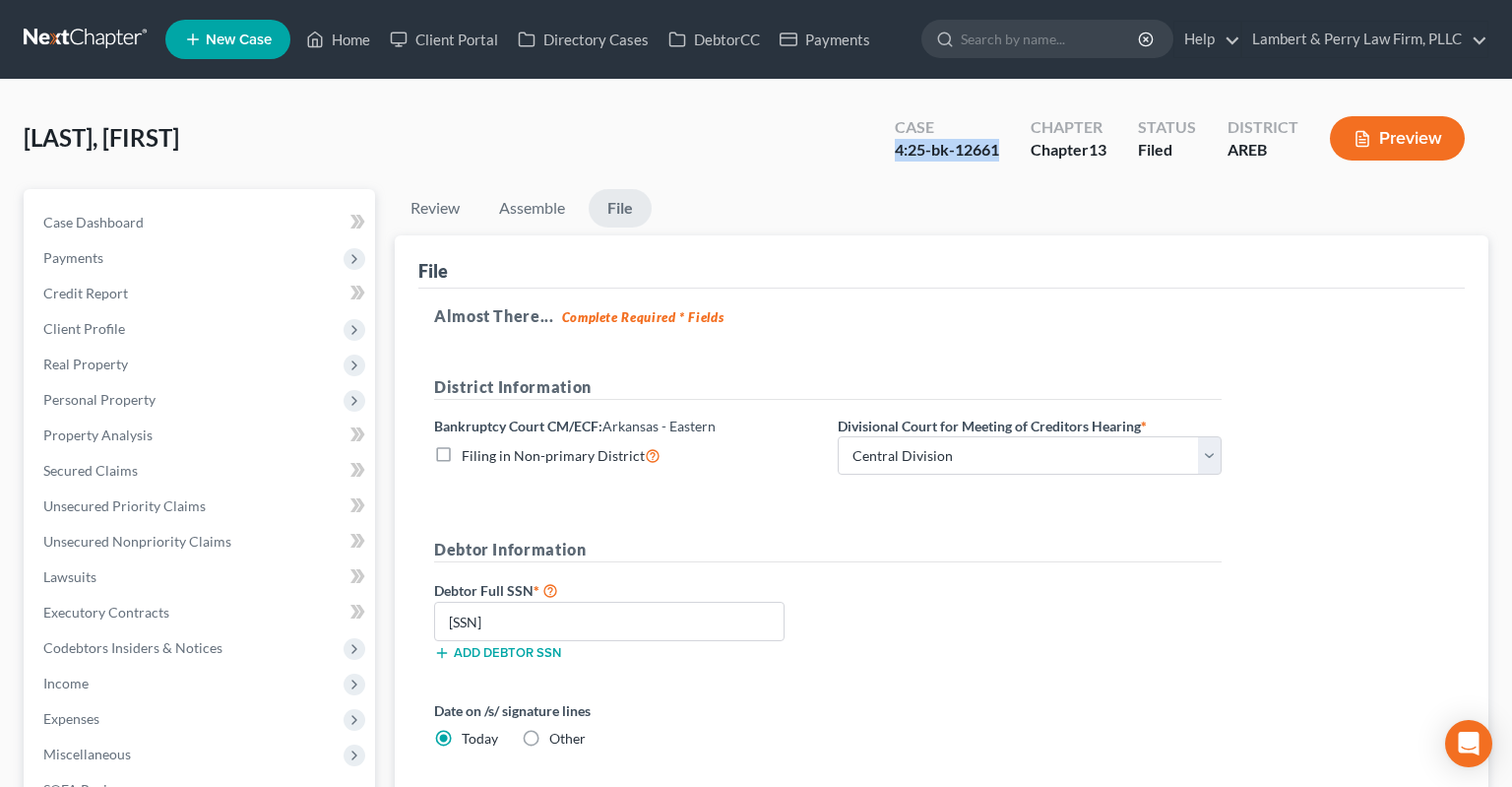 drag, startPoint x: 896, startPoint y: 154, endPoint x: 998, endPoint y: 153, distance: 102.0049 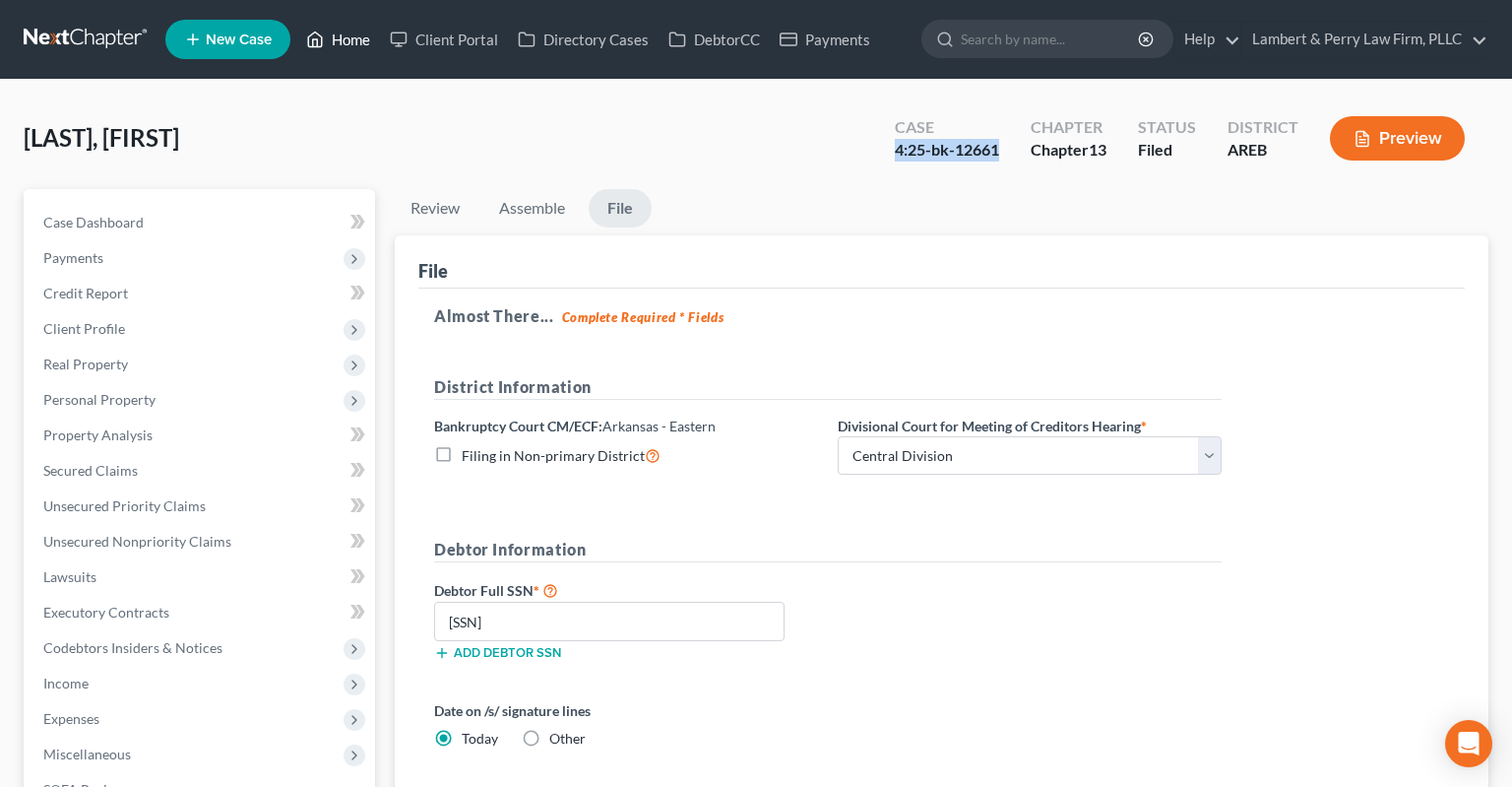 click on "Home" at bounding box center (338, 39) 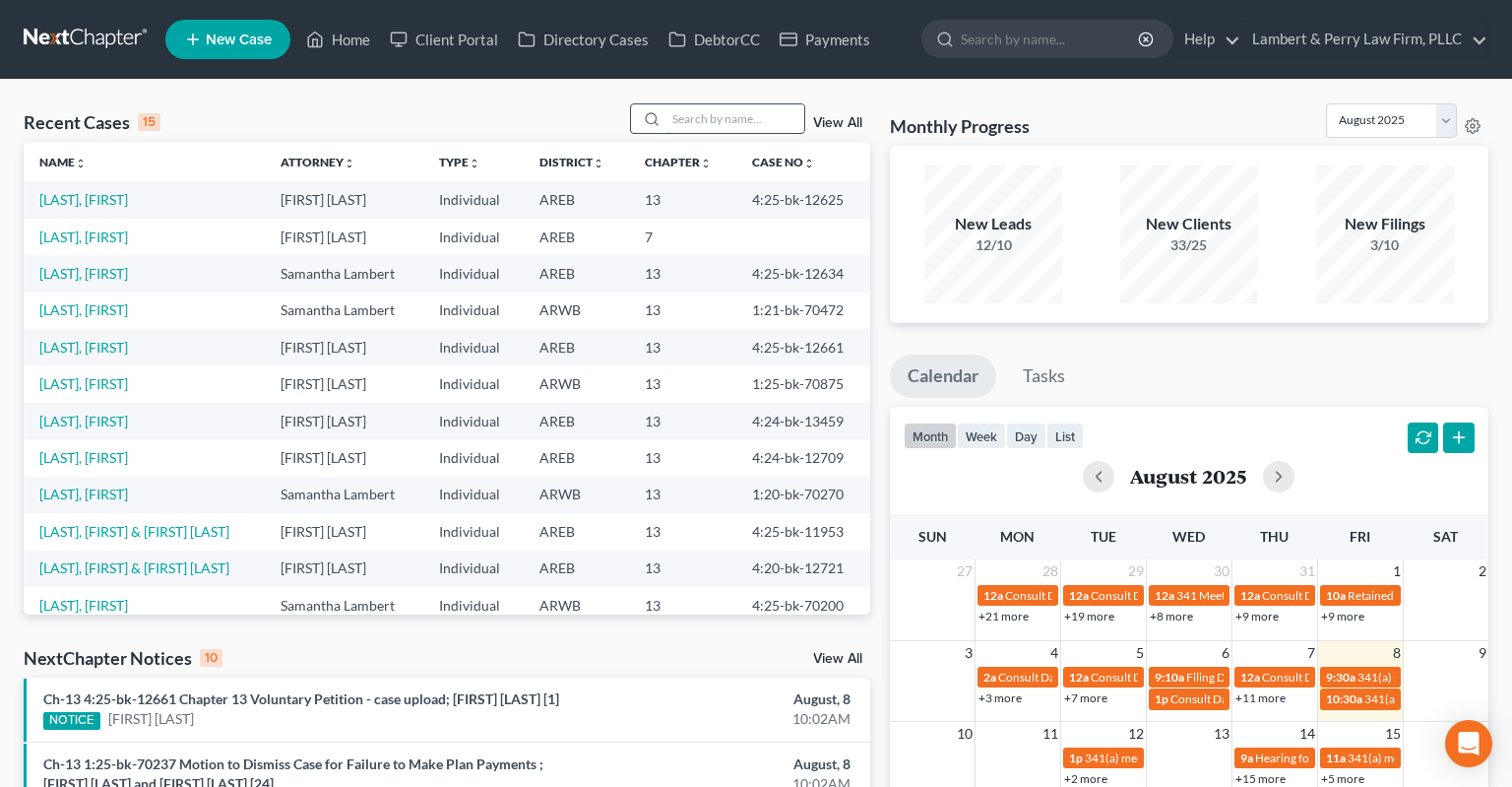 click at bounding box center [735, 118] 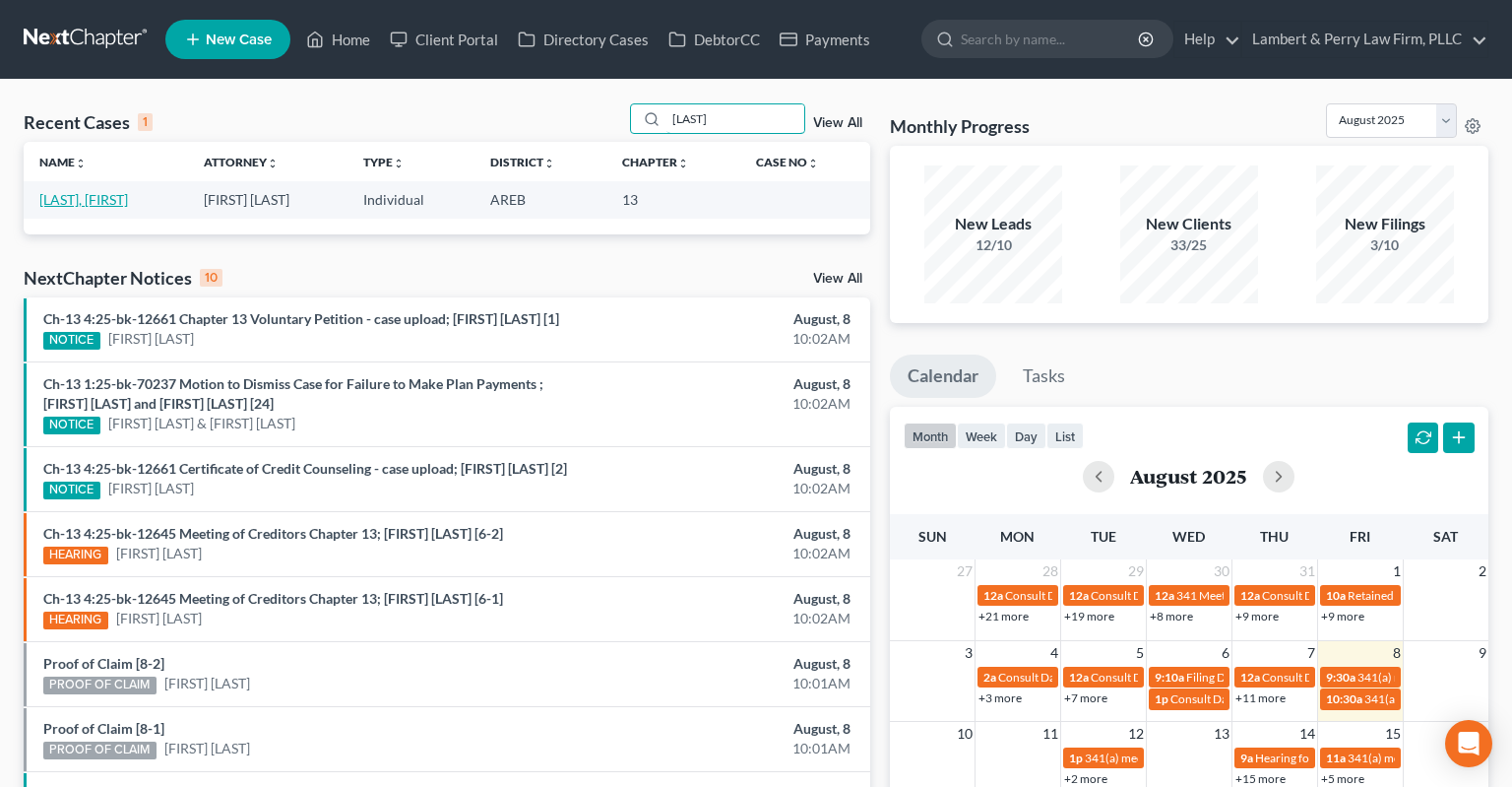 type on "[LAST]" 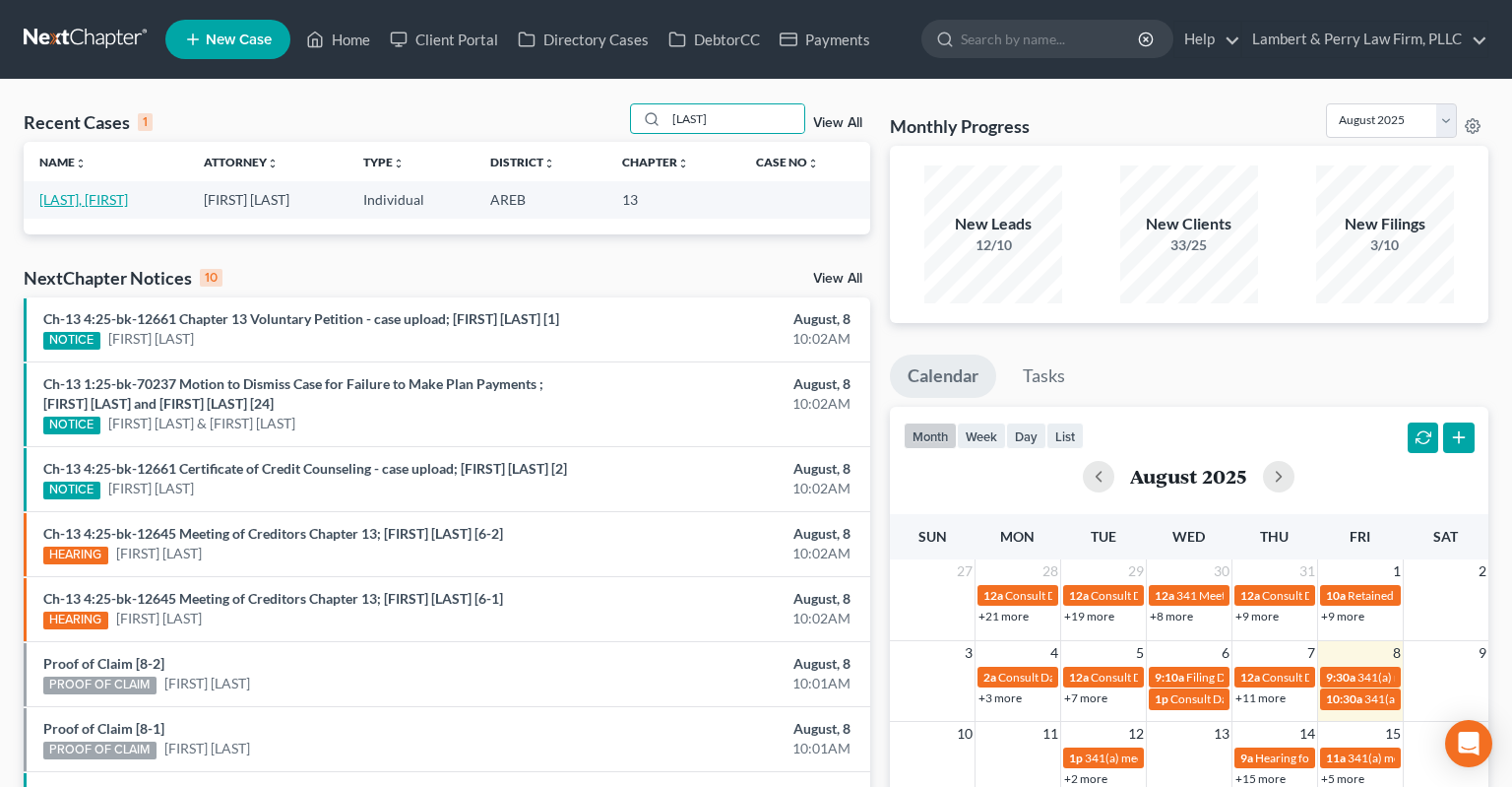 click on "[LAST], [FIRST]" at bounding box center (84, 199) 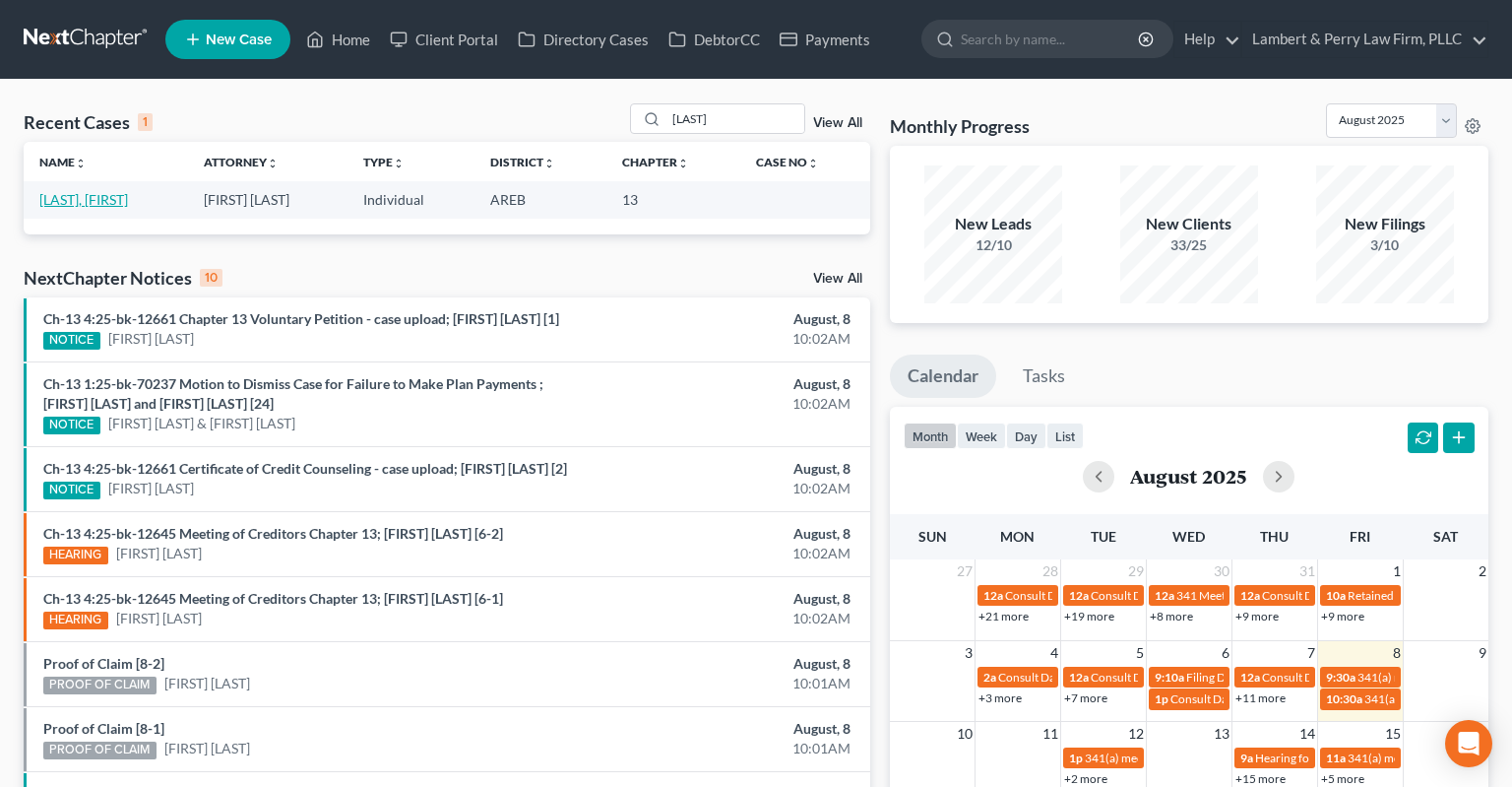 select on "2" 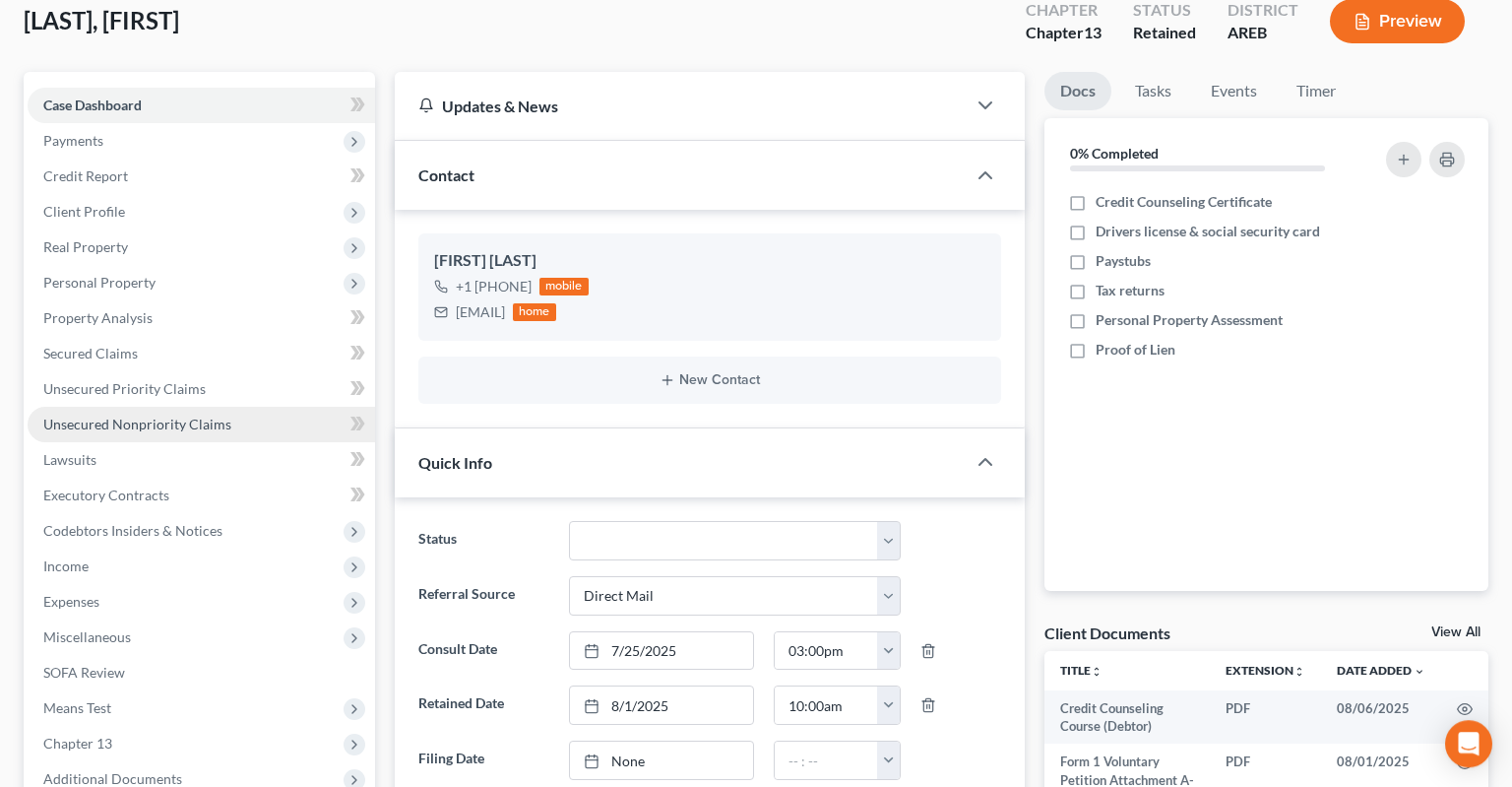 scroll, scrollTop: 311, scrollLeft: 0, axis: vertical 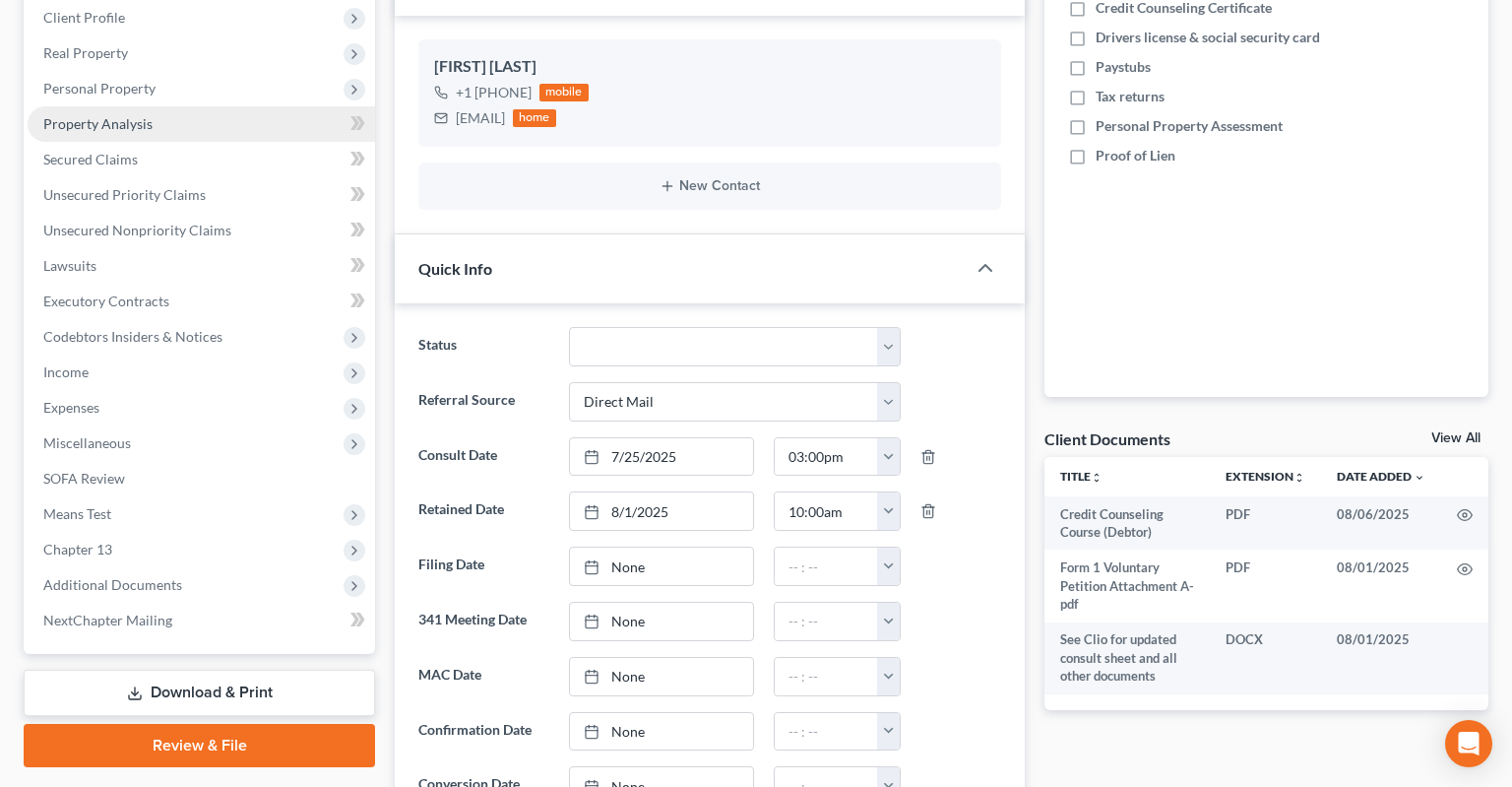 click on "Property Analysis" at bounding box center (201, 124) 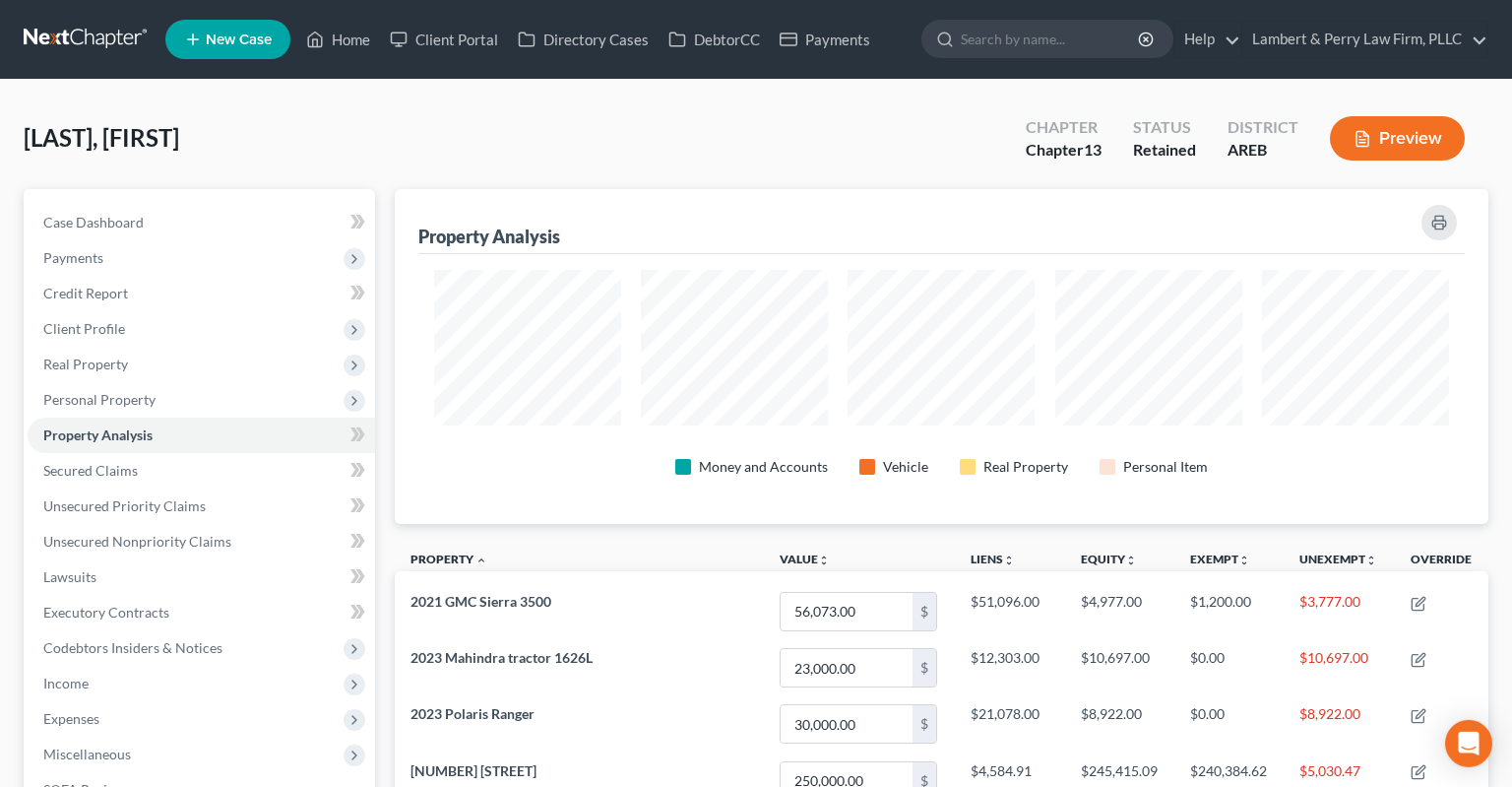 scroll, scrollTop: 0, scrollLeft: 0, axis: both 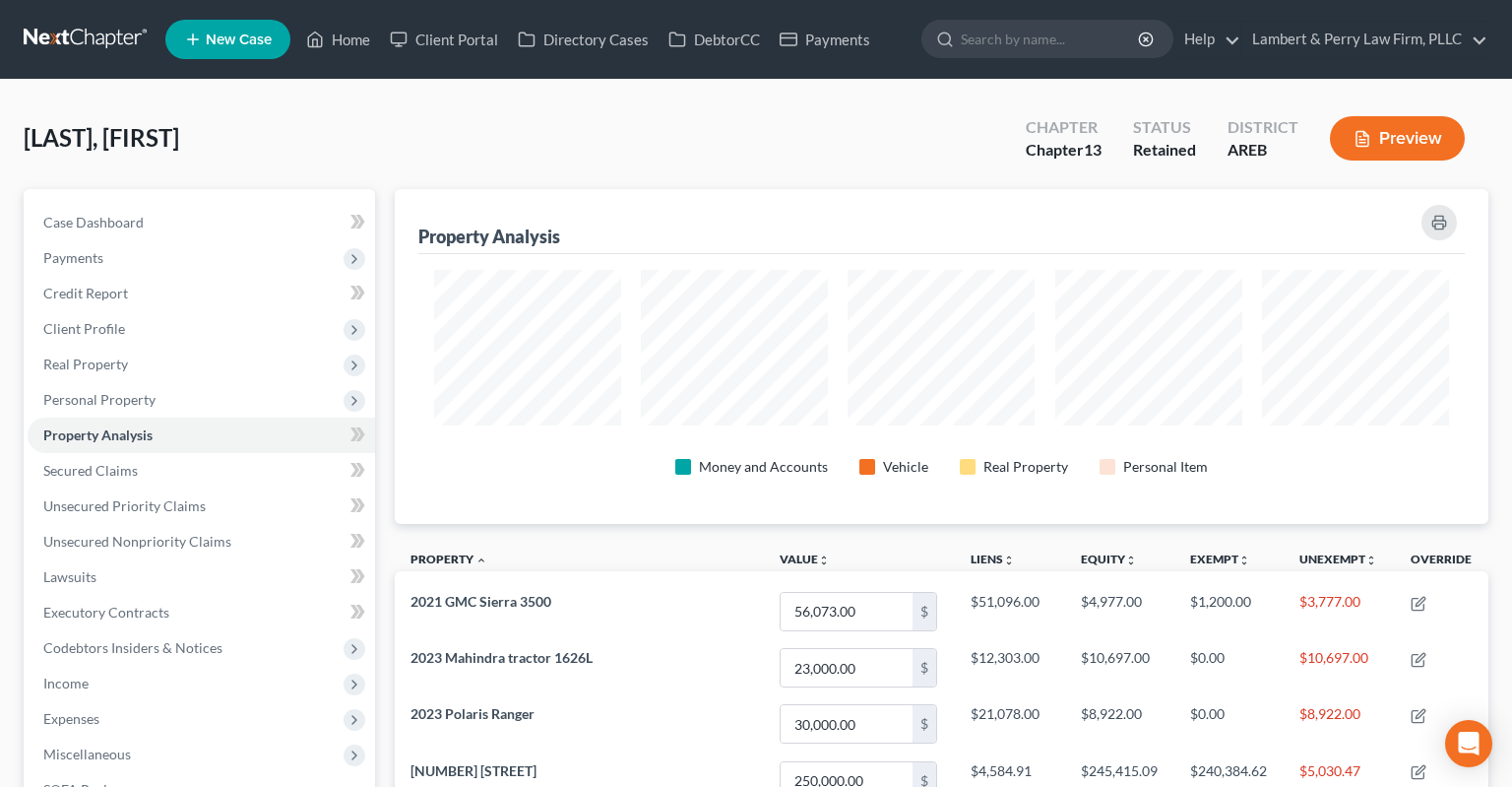 click on "Preview" at bounding box center (1397, 138) 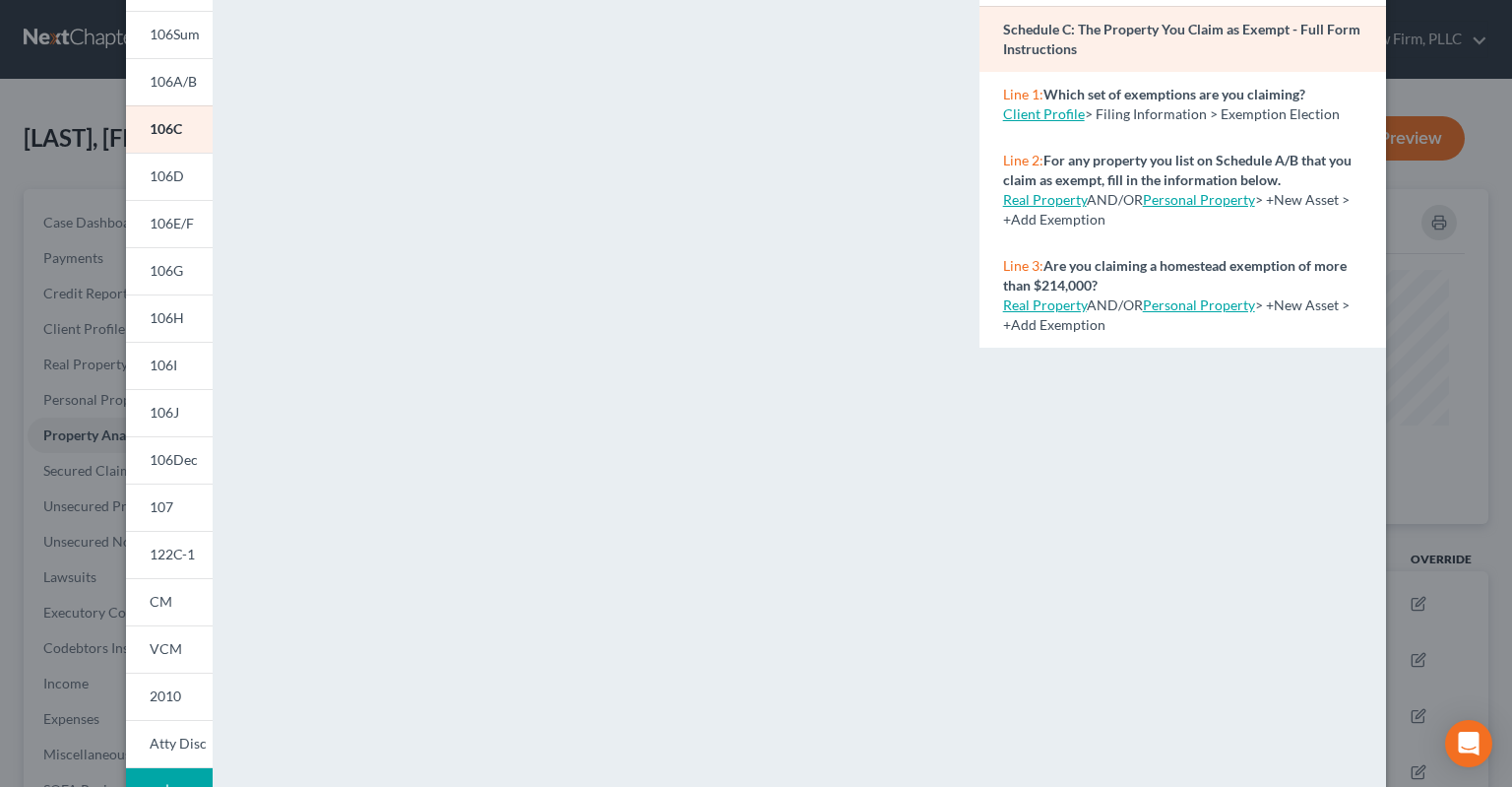 scroll, scrollTop: 26, scrollLeft: 0, axis: vertical 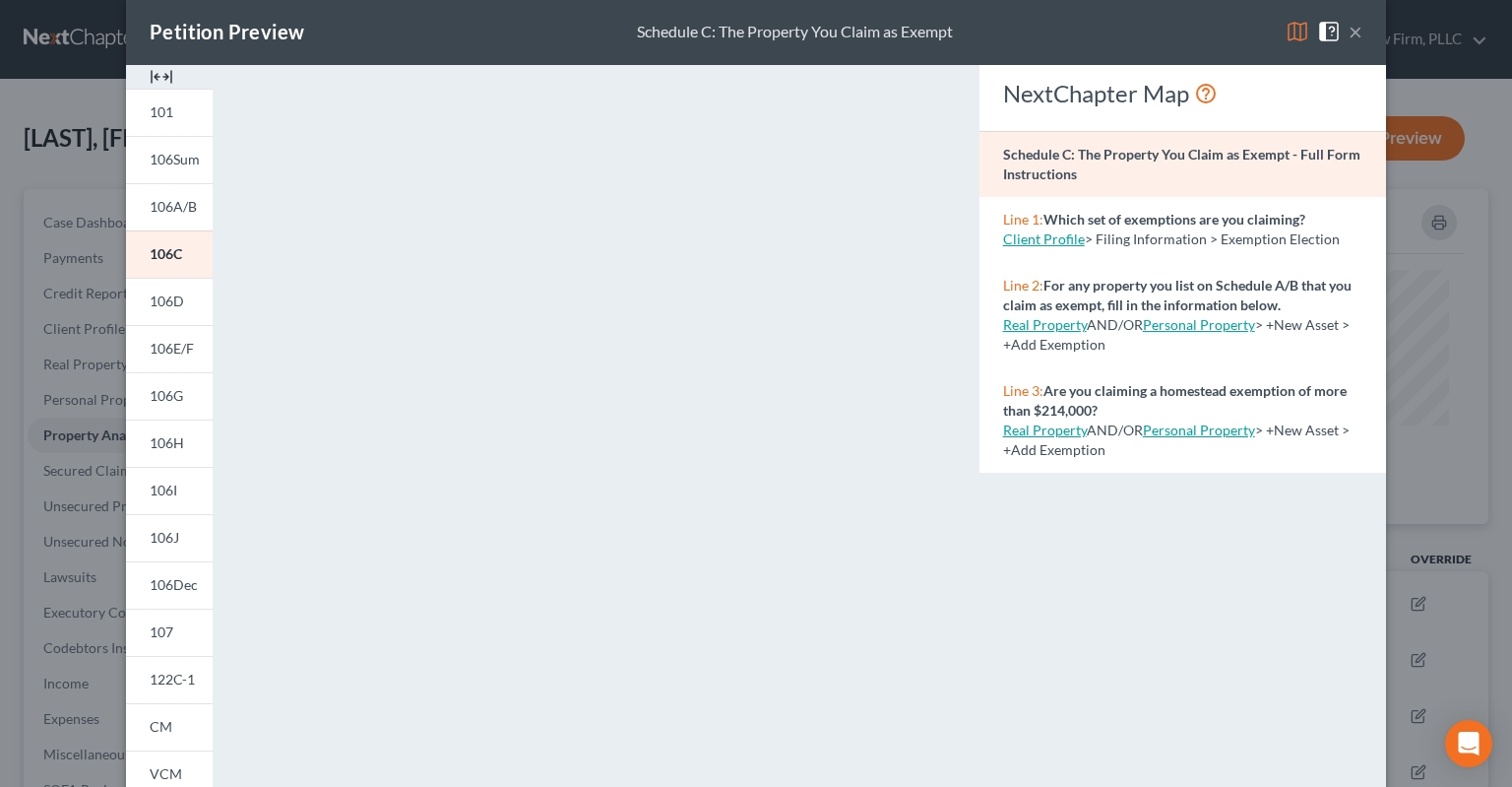 click on "×" at bounding box center [1355, 32] 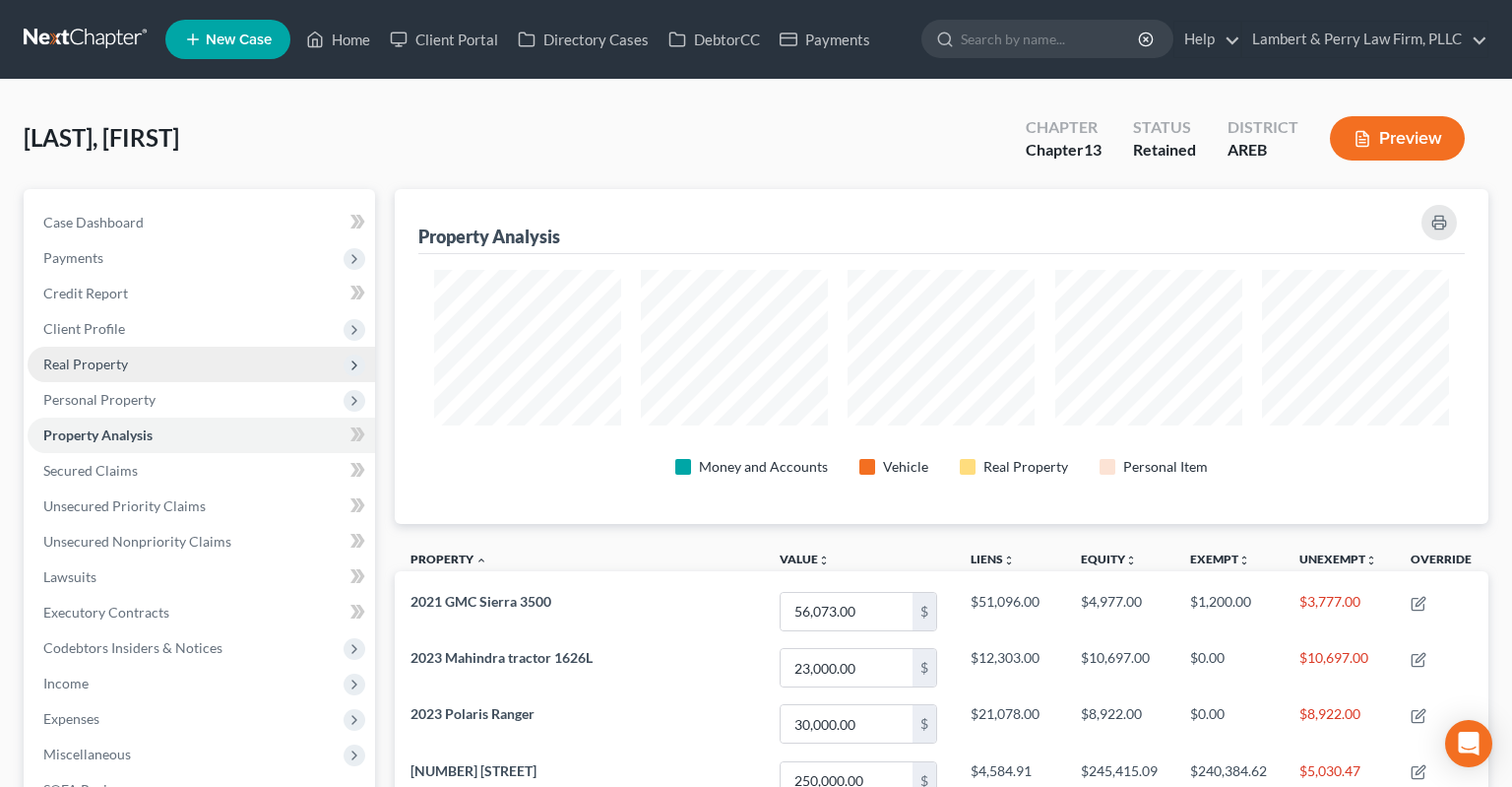 click on "Real Property" at bounding box center (201, 364) 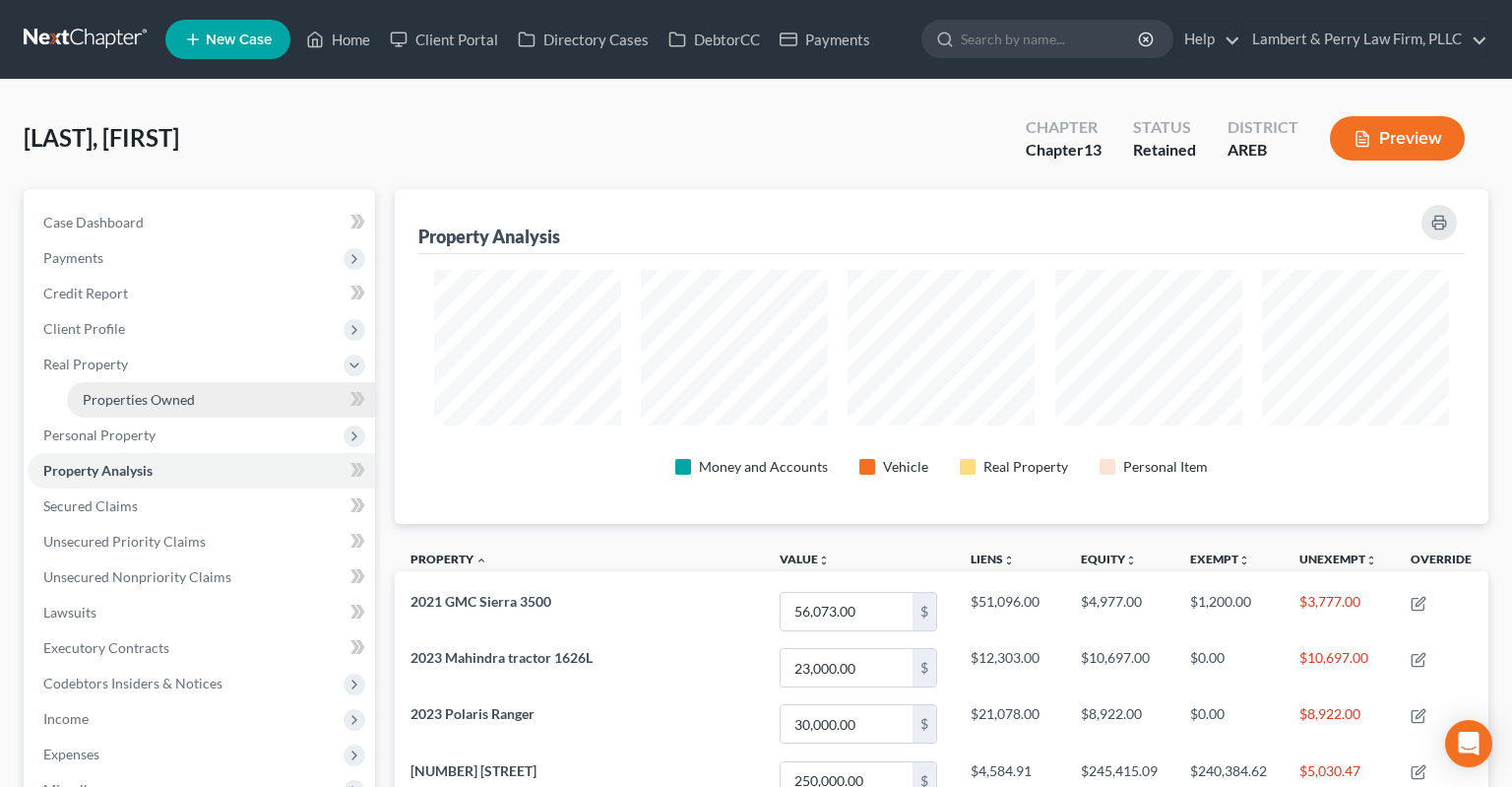 click on "Properties Owned" at bounding box center [139, 399] 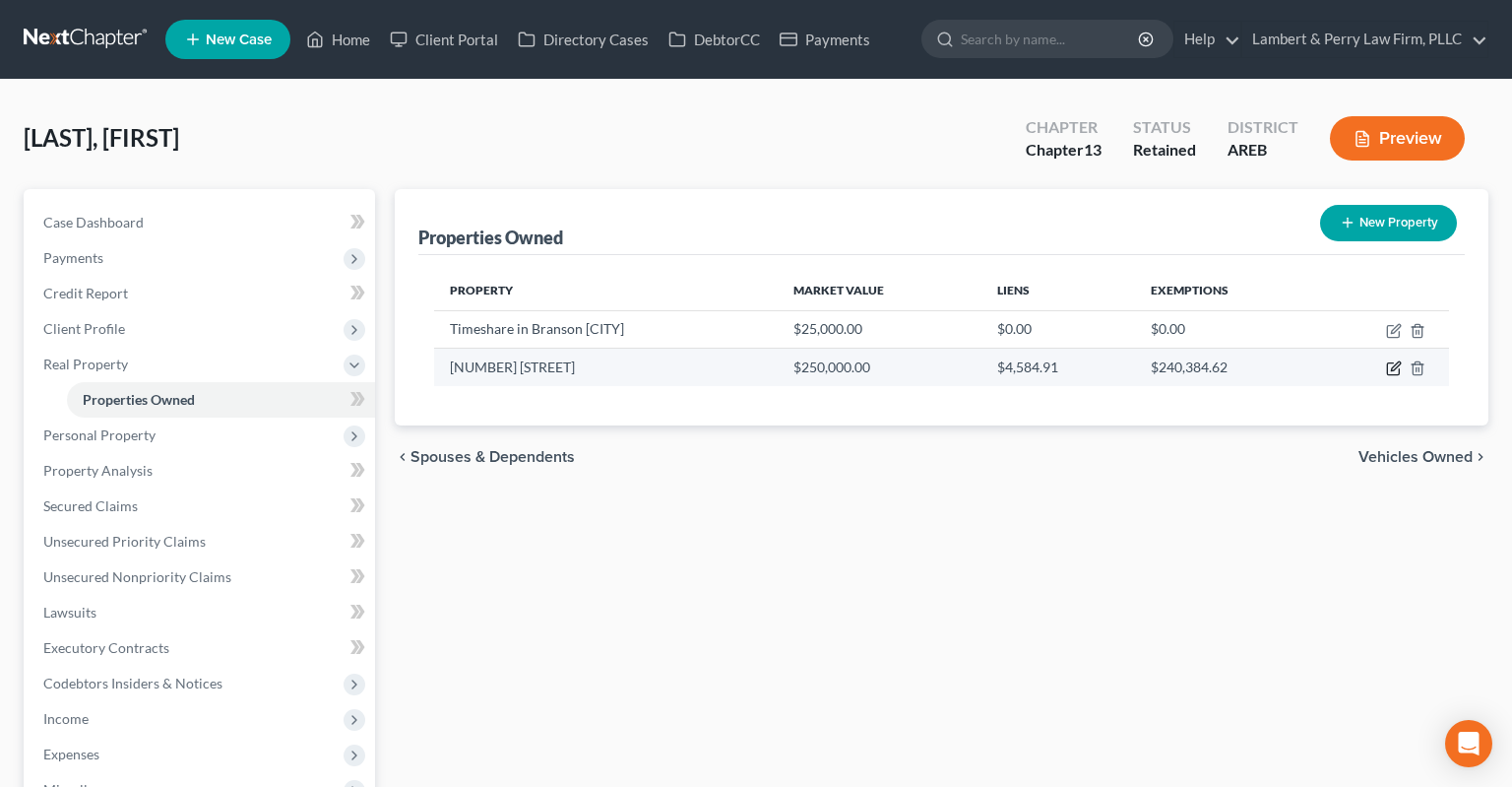 click 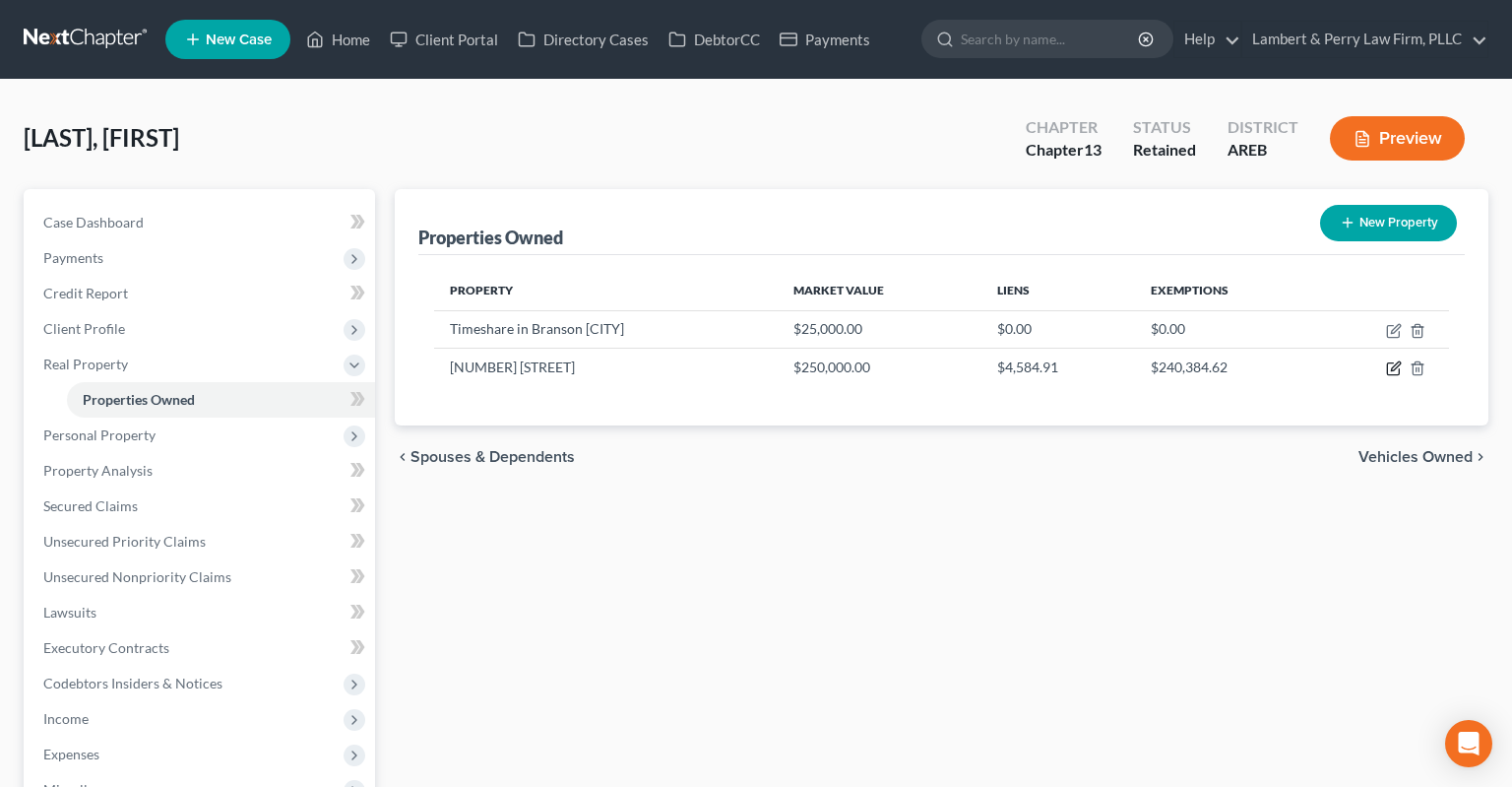 select on "2" 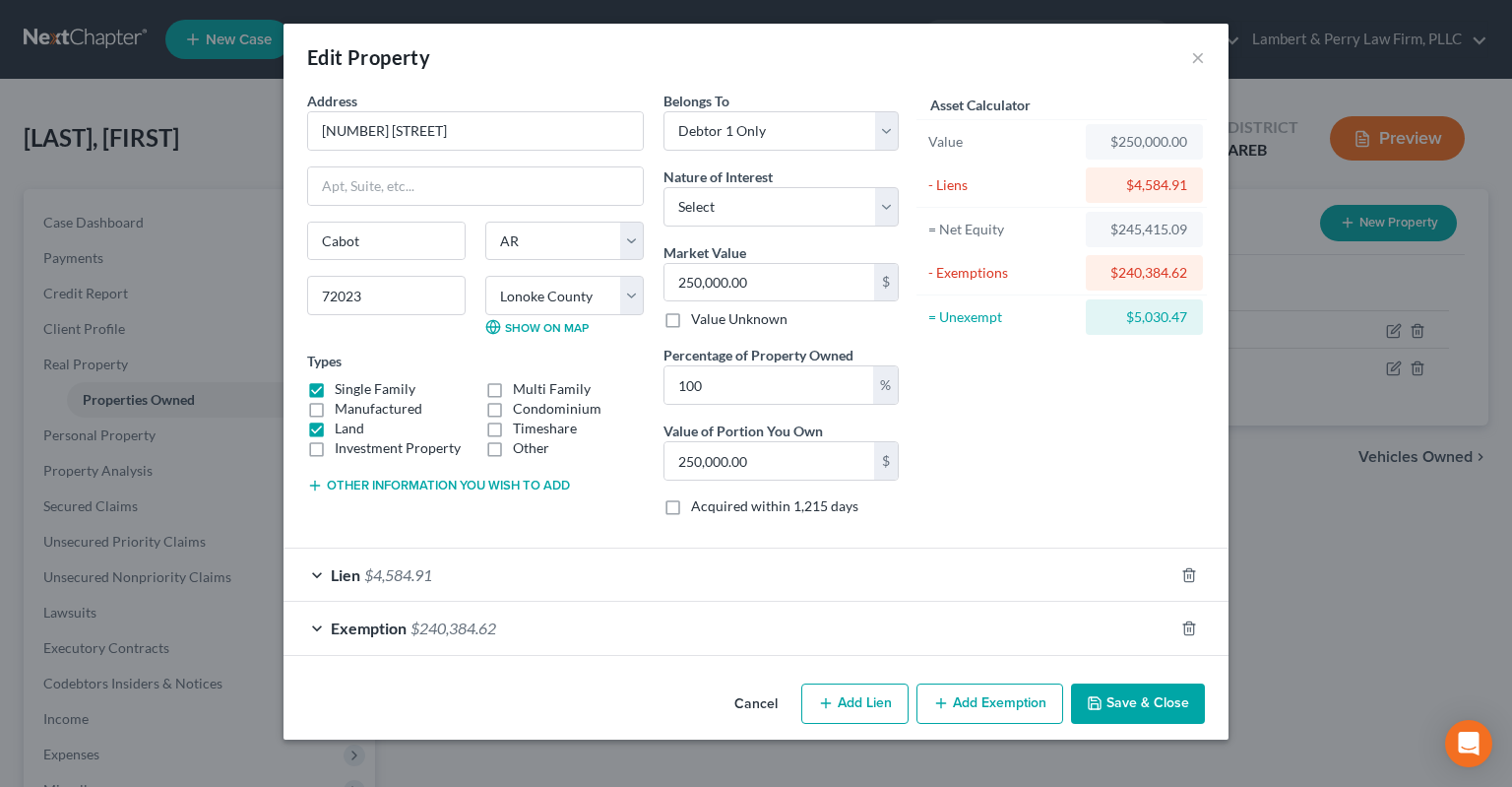click on "Exemption $240,384.62" at bounding box center [728, 627] 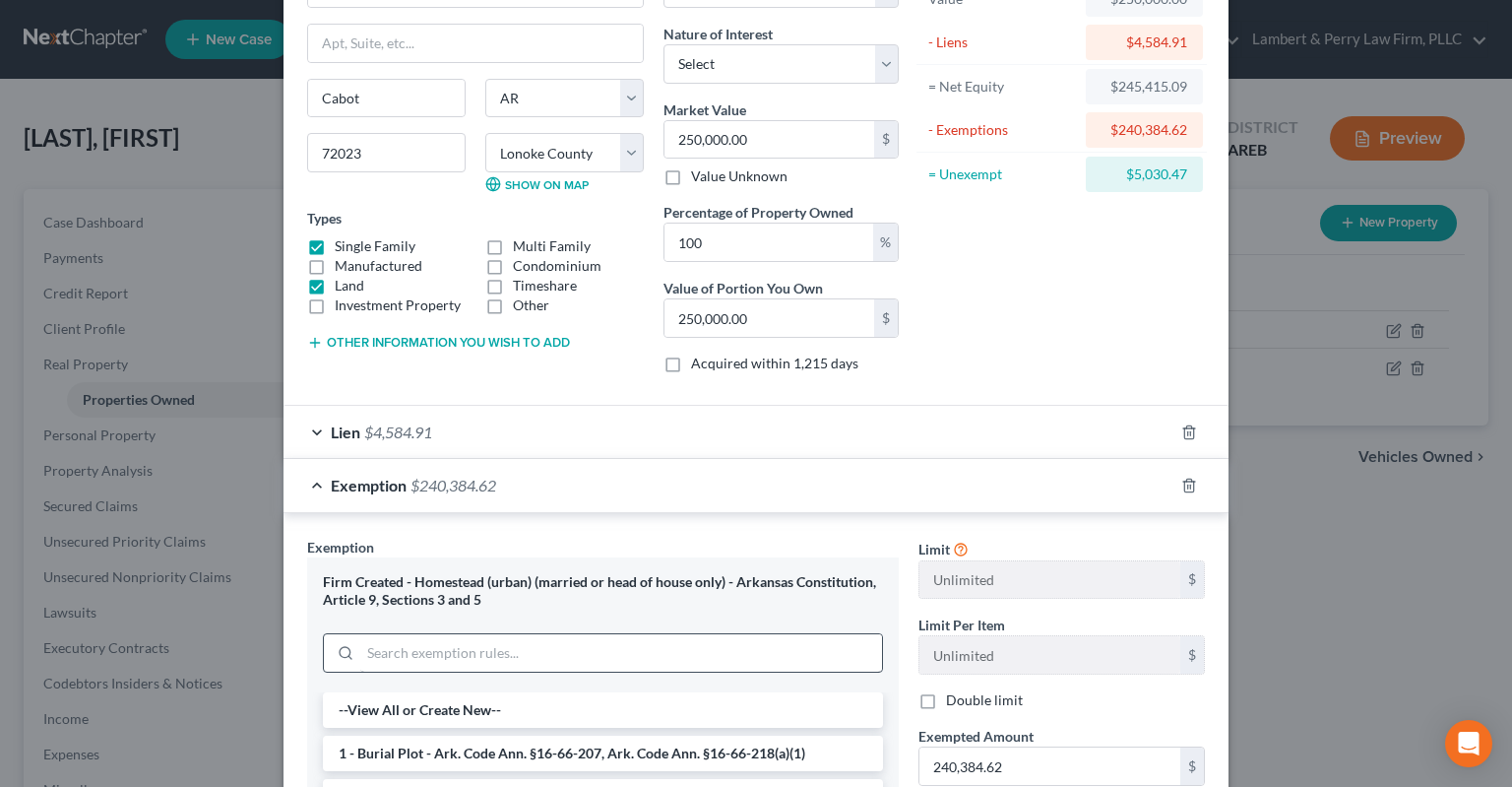 scroll, scrollTop: 297, scrollLeft: 0, axis: vertical 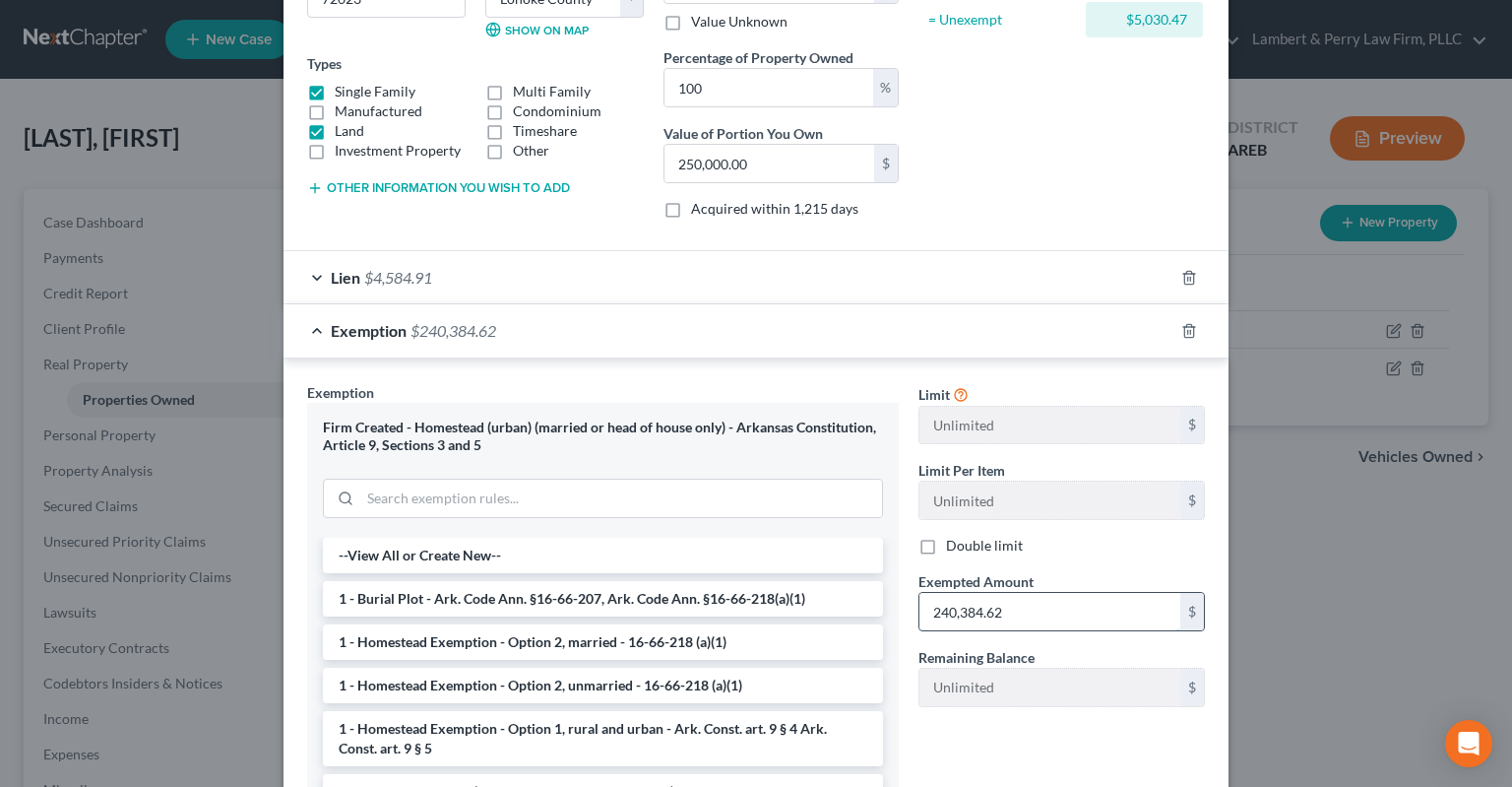 drag, startPoint x: 974, startPoint y: 608, endPoint x: 876, endPoint y: 606, distance: 98.0204 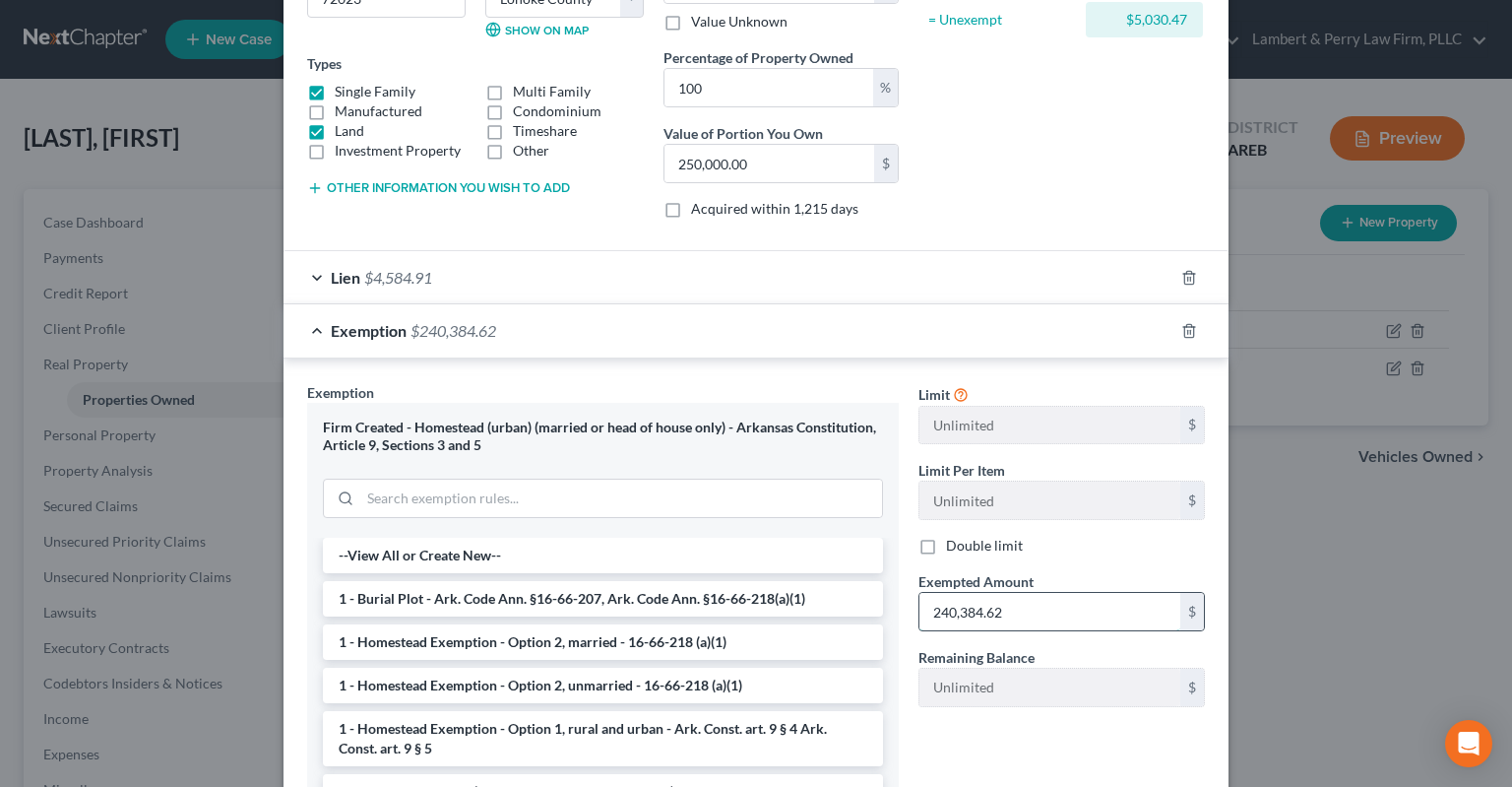 click on "240,384.62" at bounding box center (1049, 612) 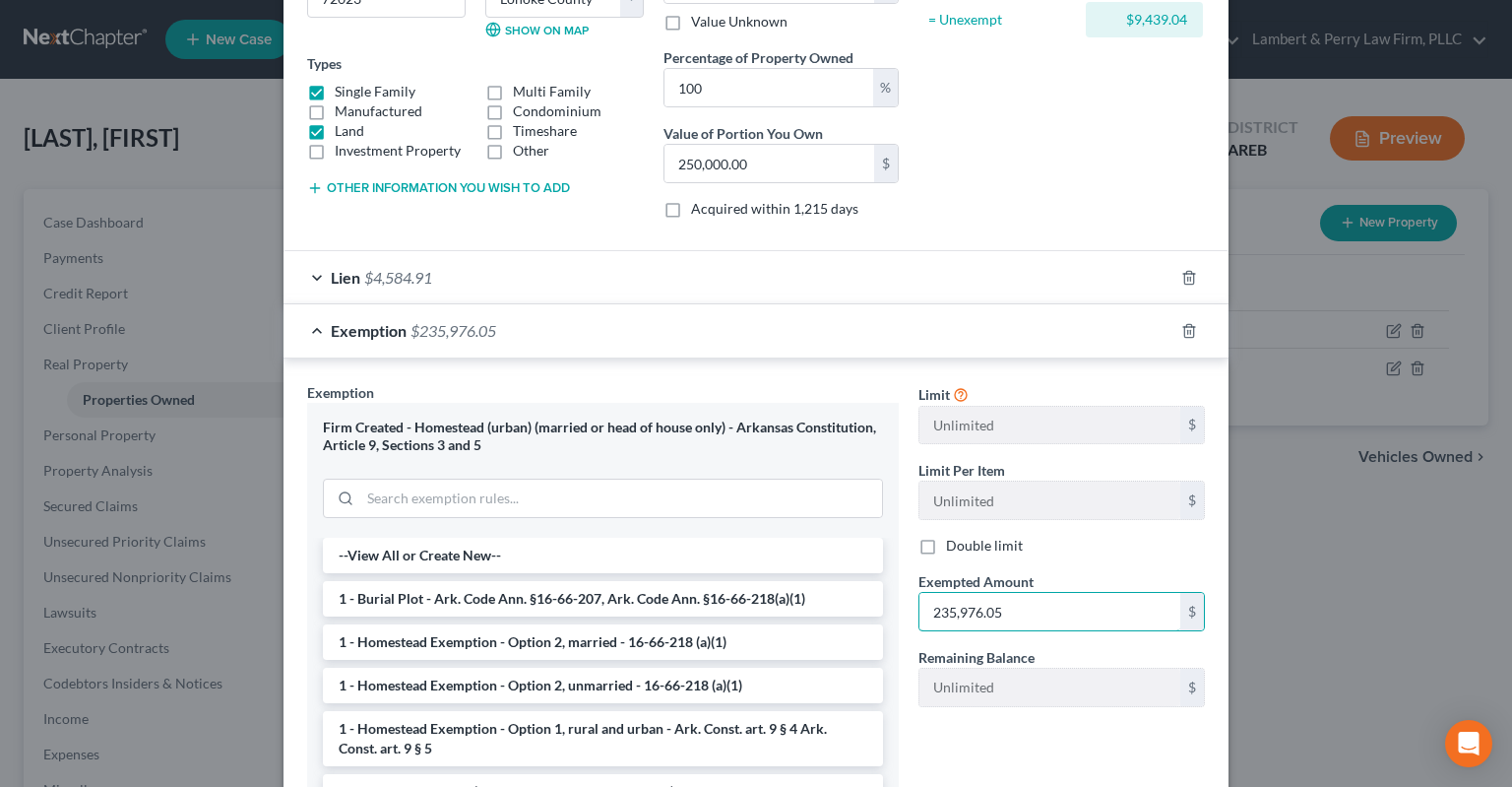 scroll, scrollTop: 500, scrollLeft: 0, axis: vertical 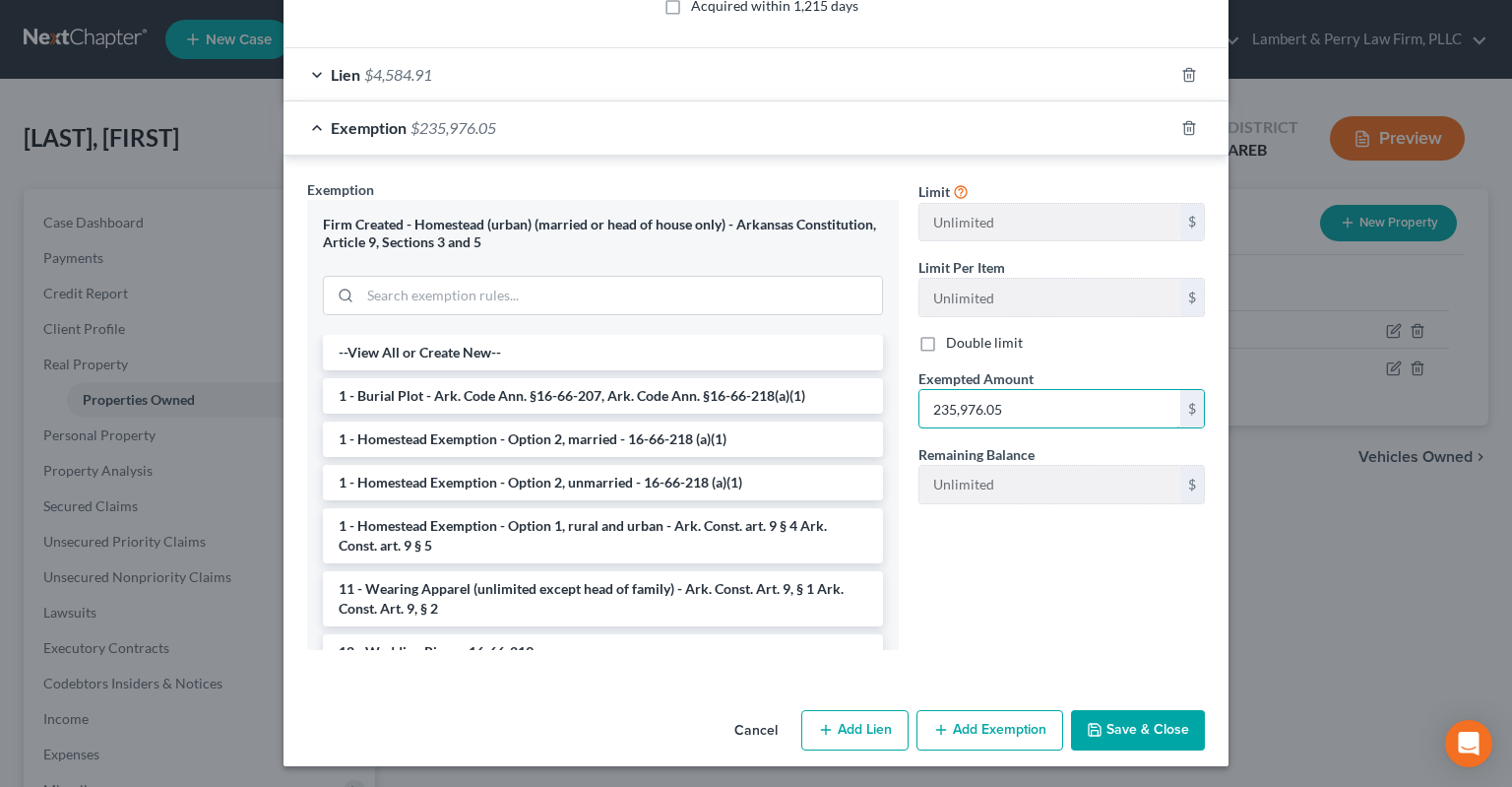 type on "235,976.05" 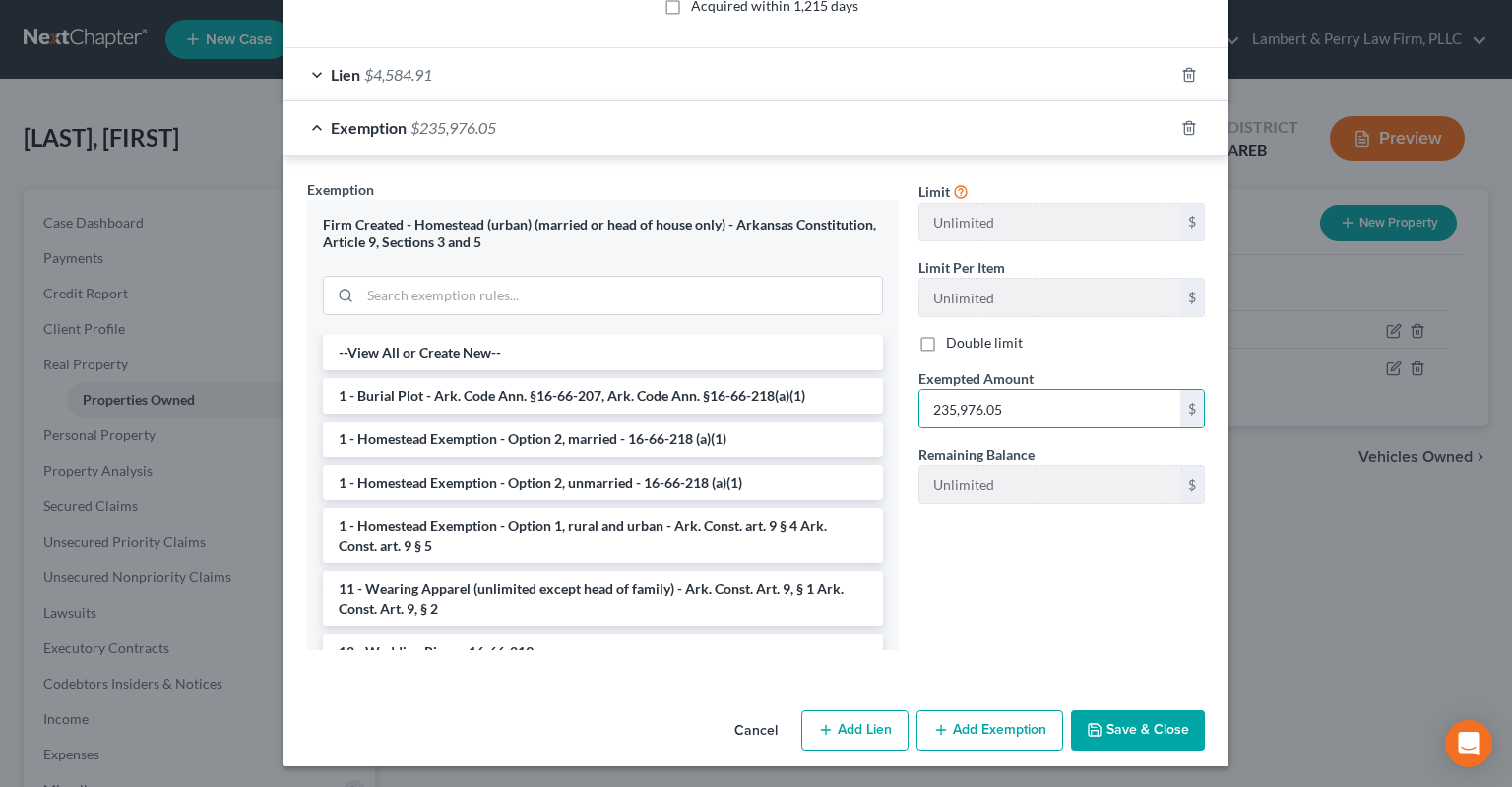 click on "Save & Close" at bounding box center (1138, 731) 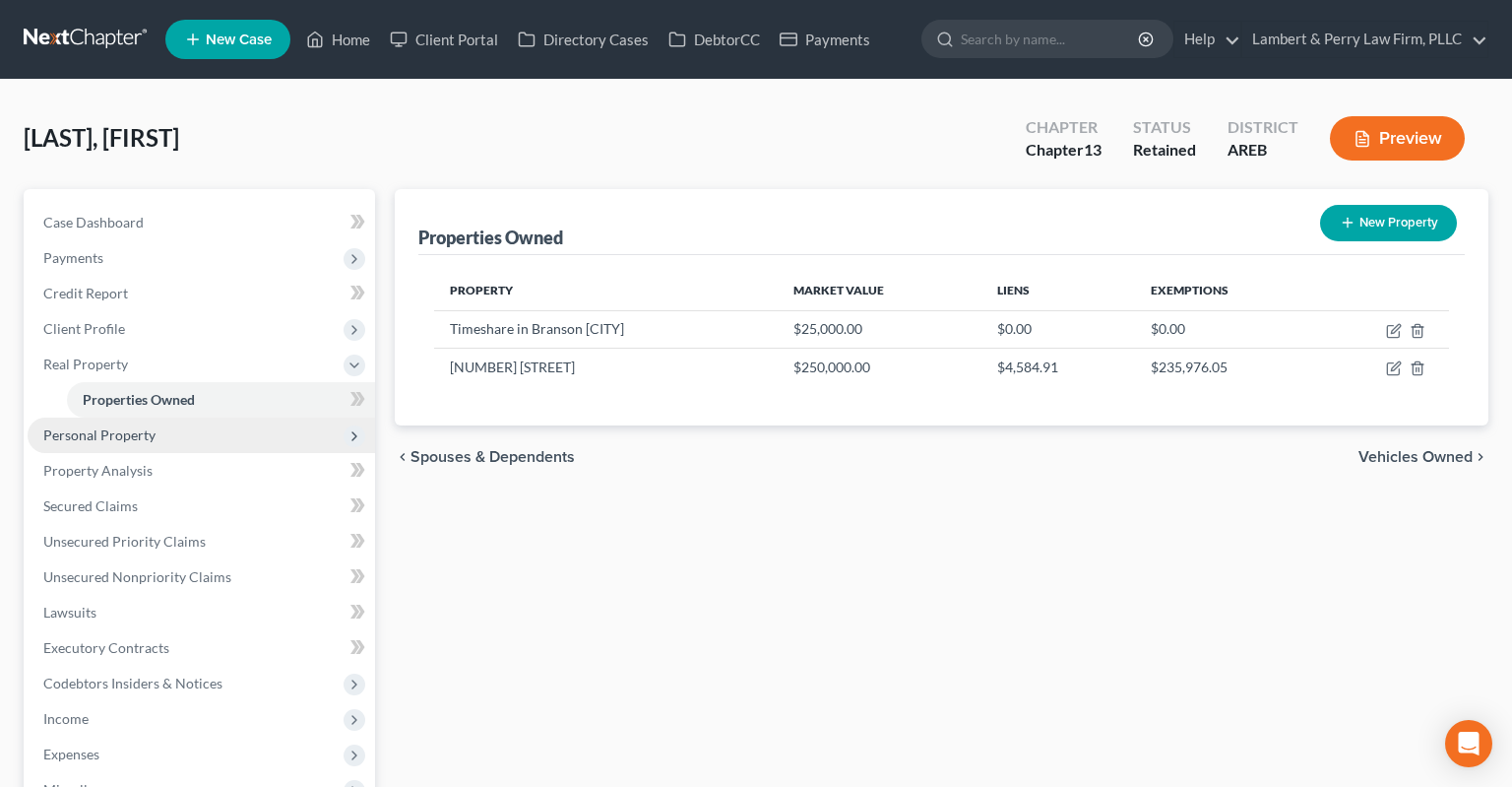 click on "Personal Property" at bounding box center [201, 435] 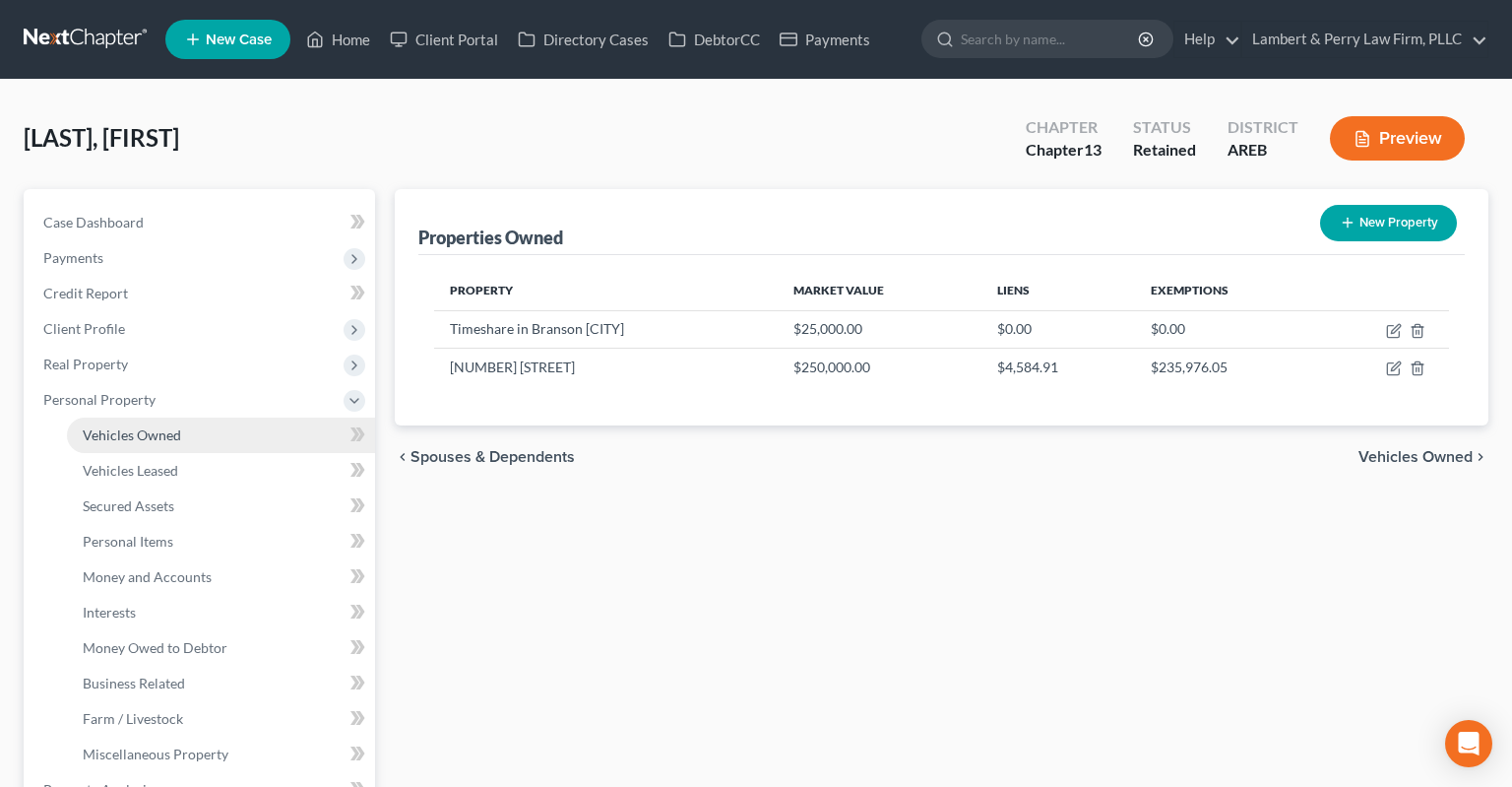 click on "Vehicles Owned" at bounding box center (220, 435) 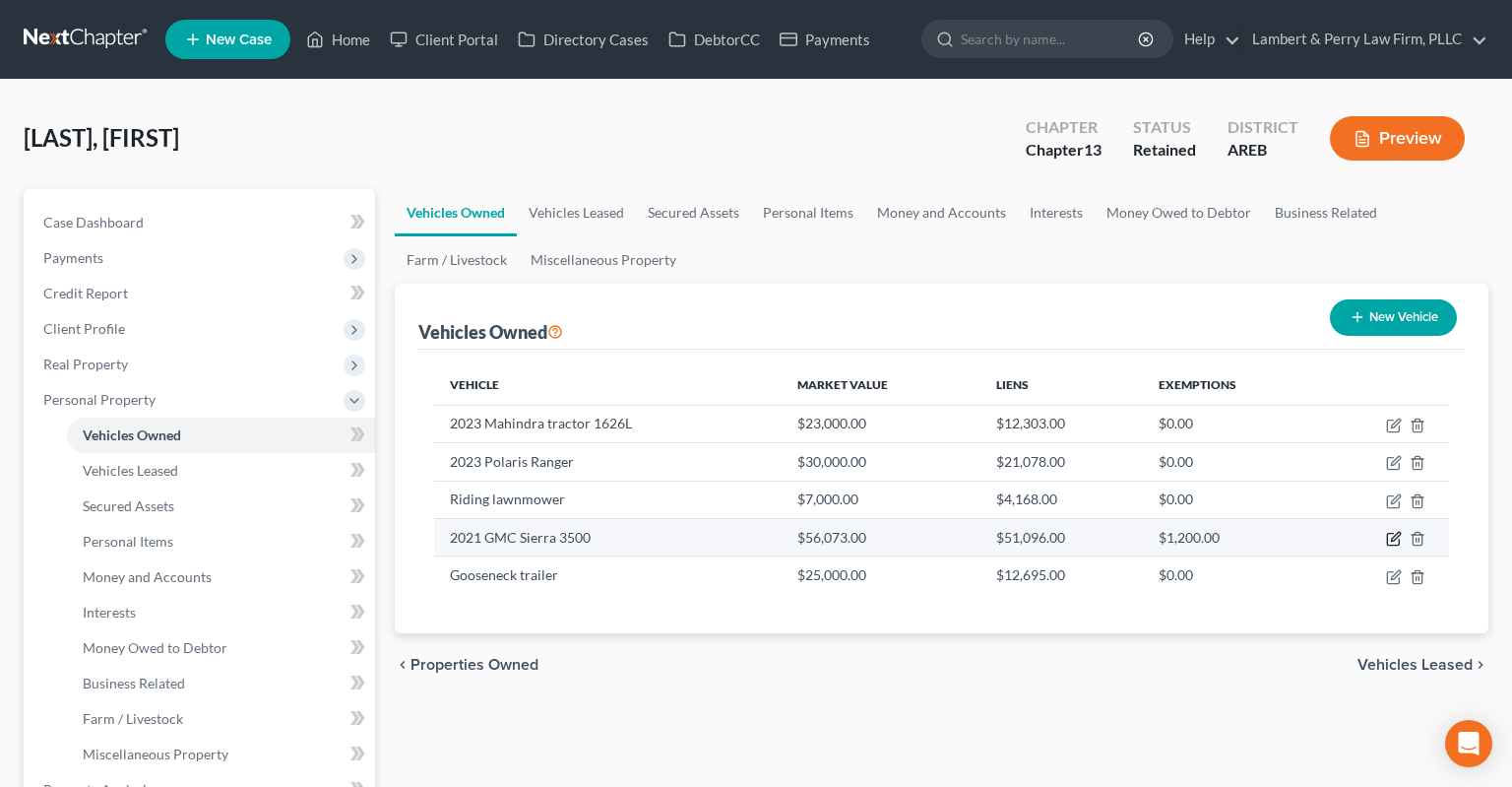 click 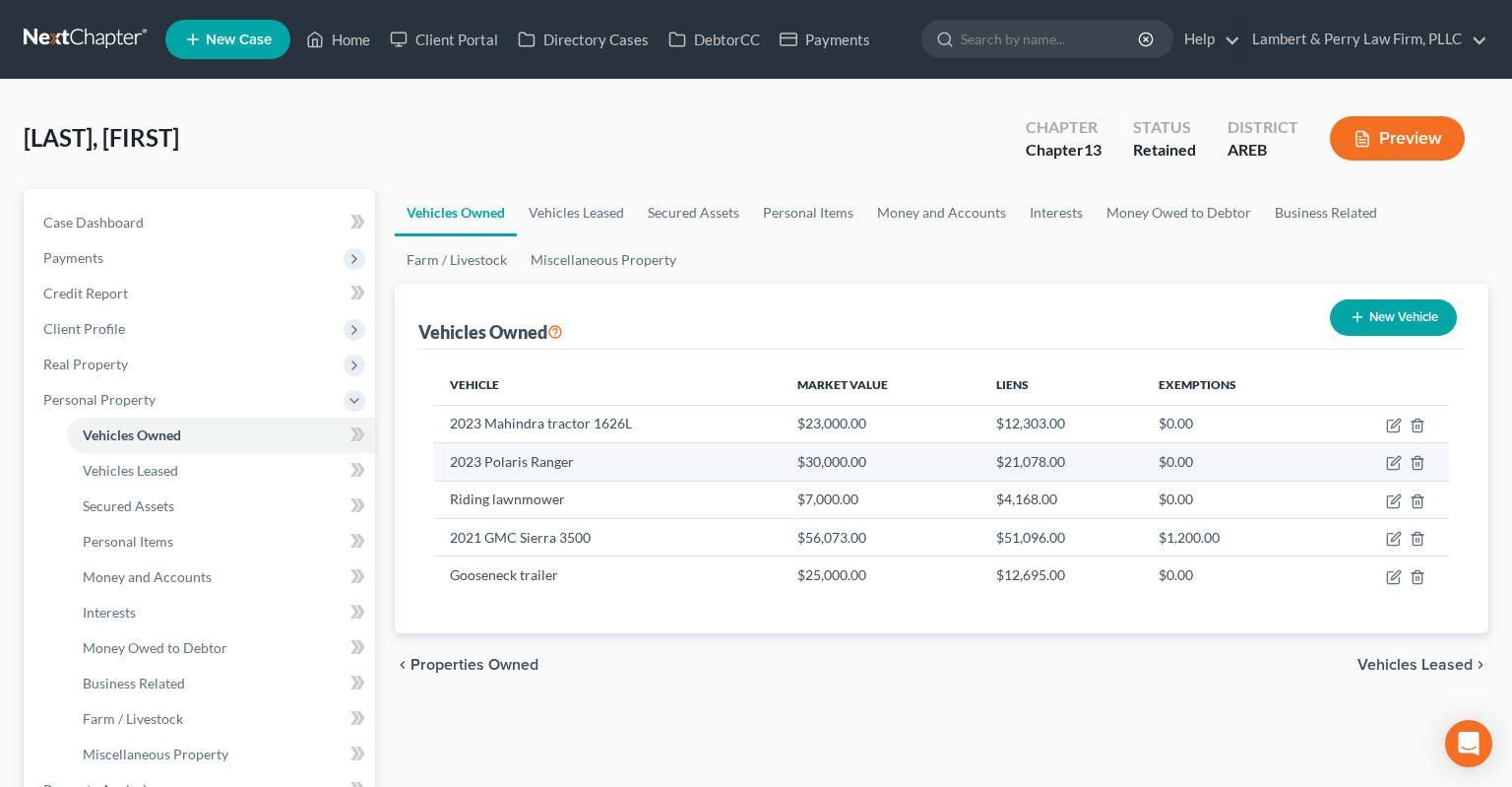 select on "0" 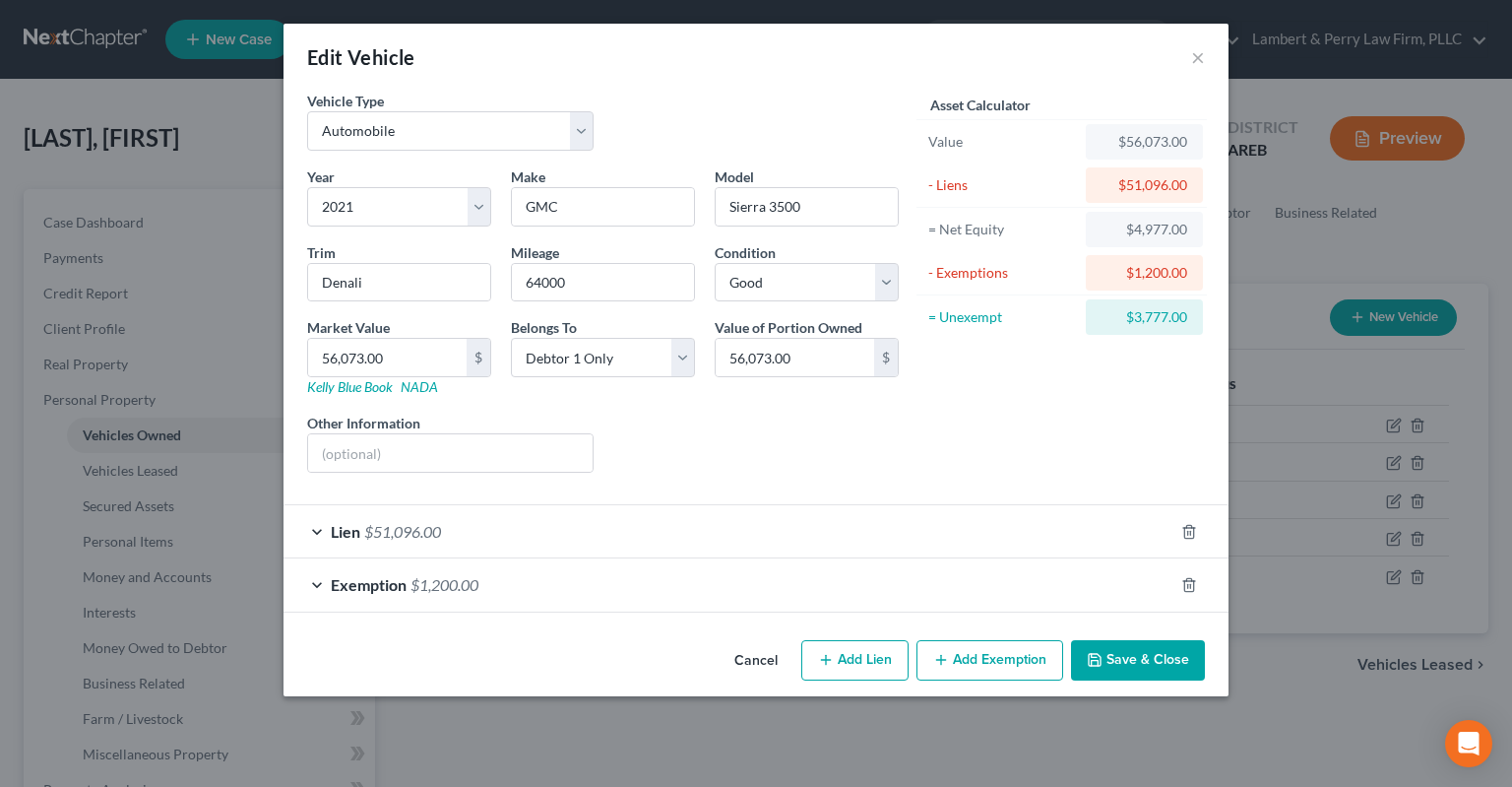 click on "Exemption $1,200.00" at bounding box center (728, 584) 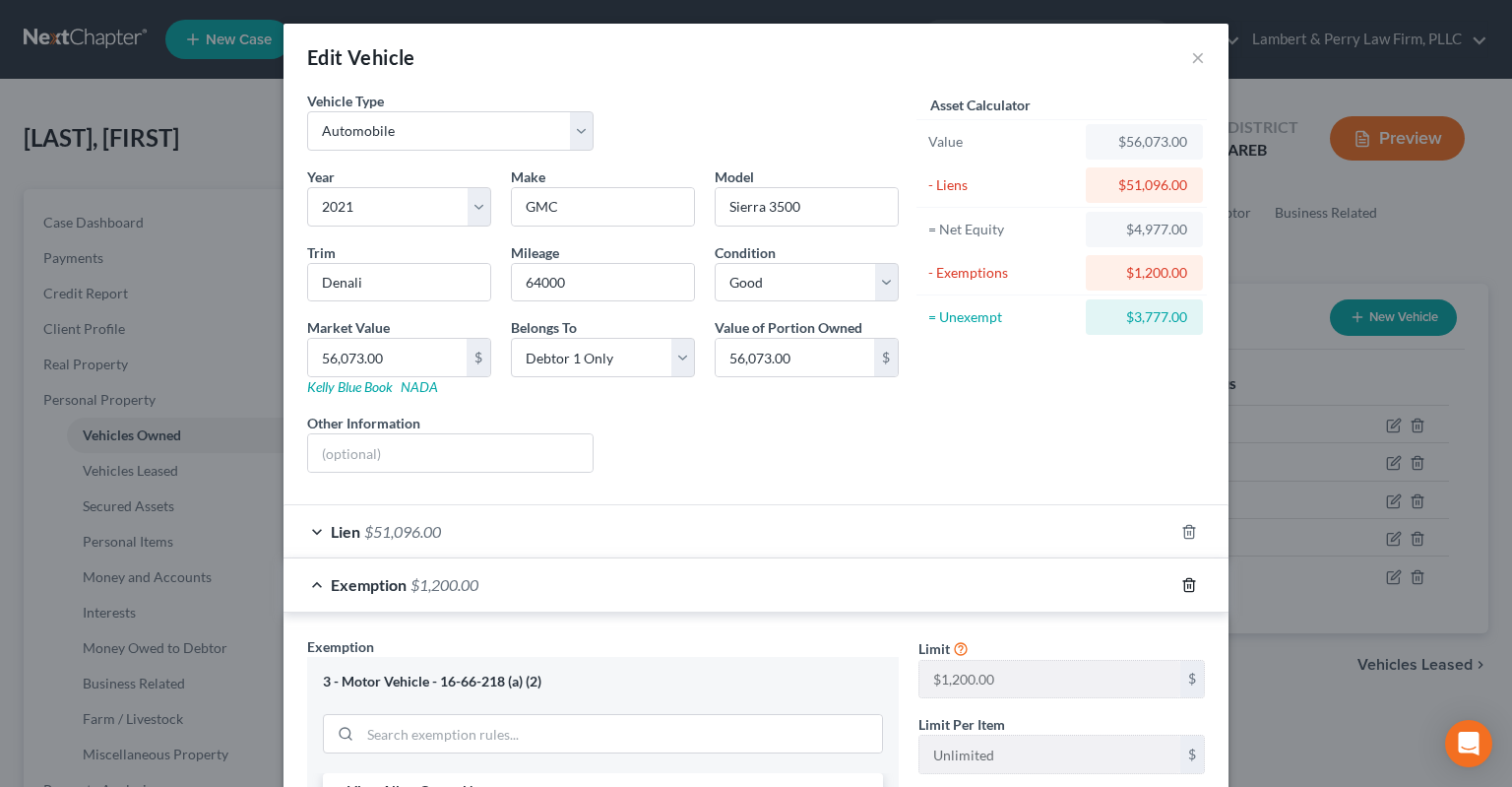 click 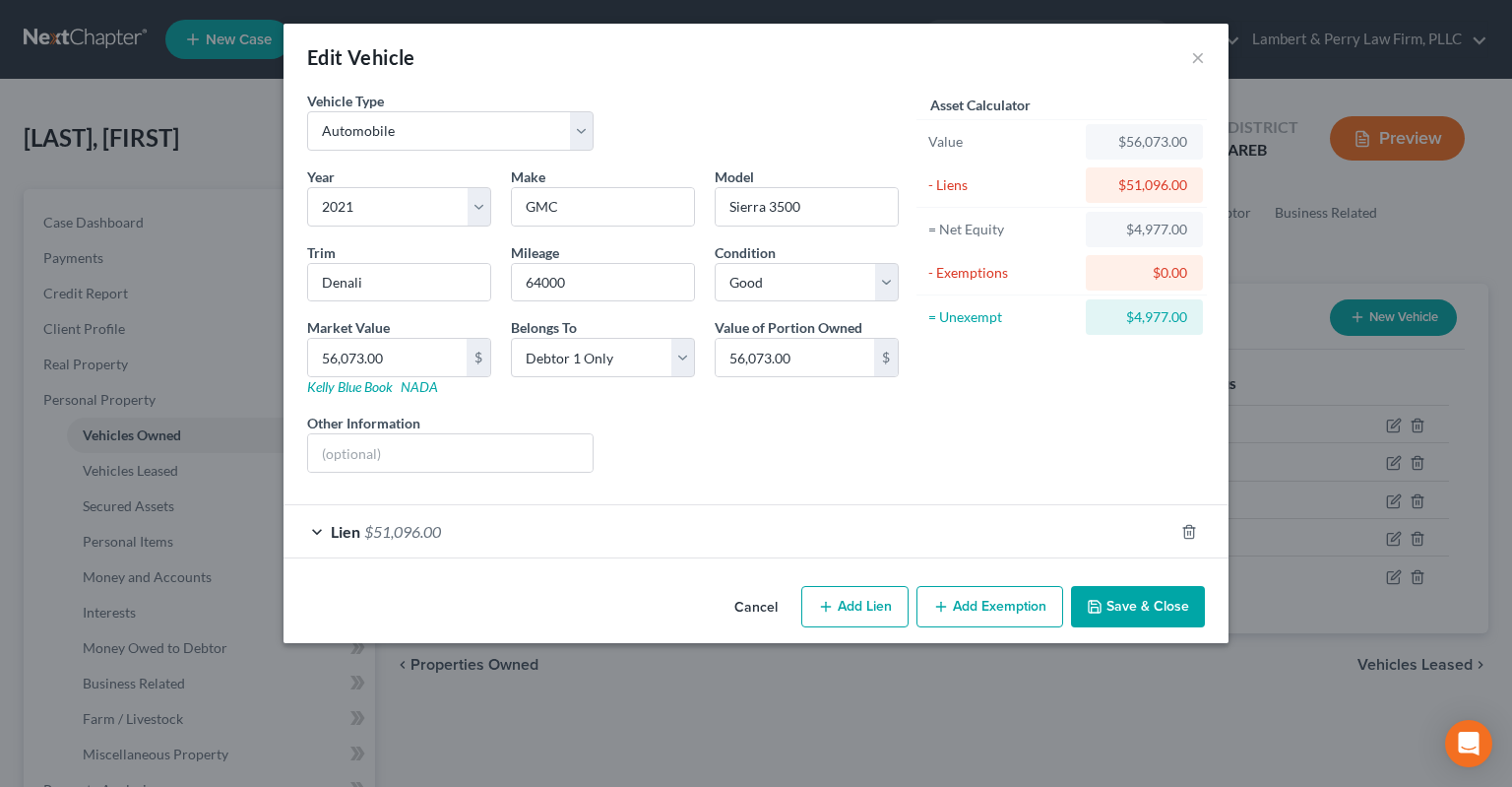click on "Save & Close" at bounding box center (1138, 607) 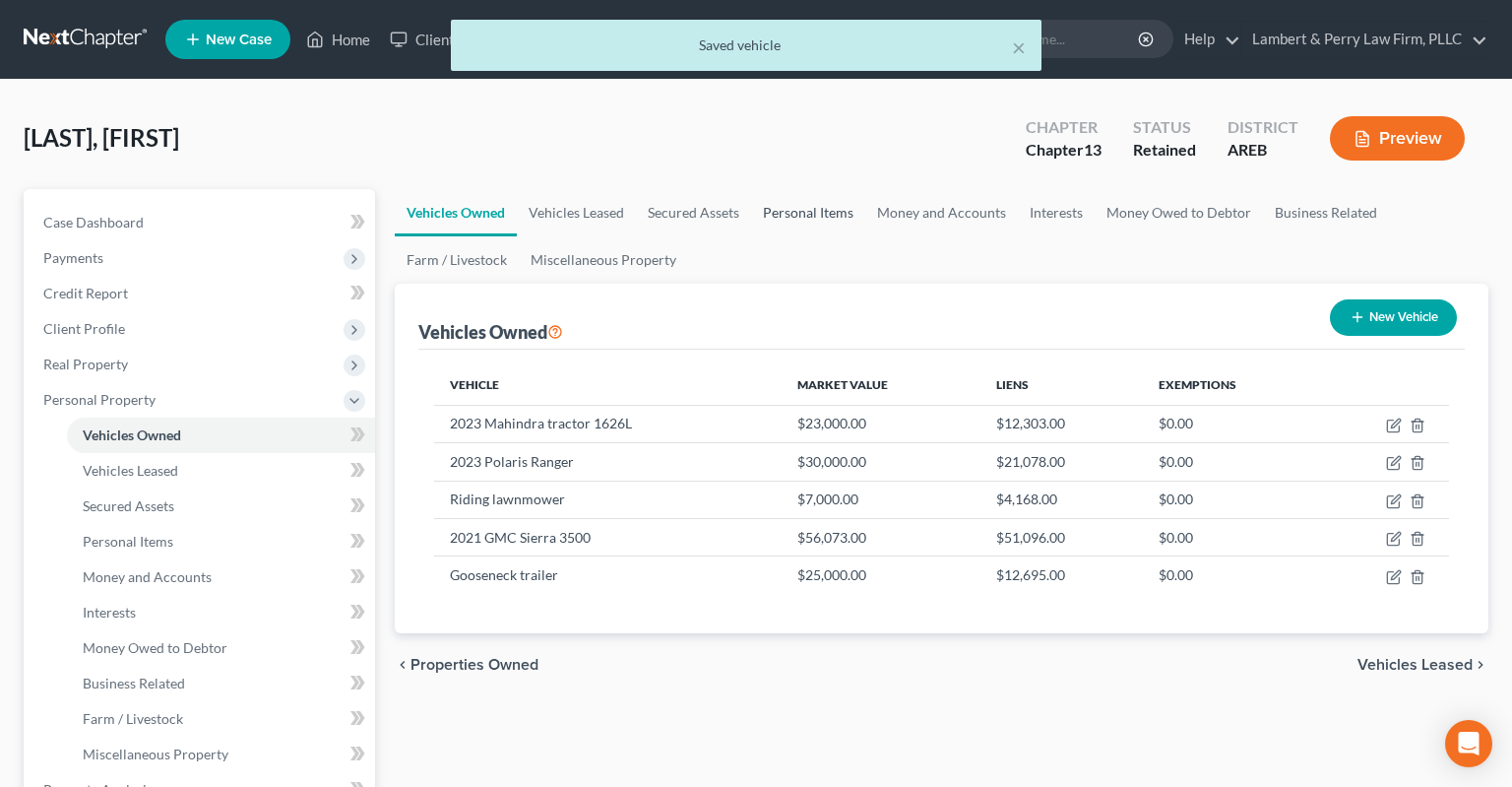 click on "Personal Items" at bounding box center [808, 213] 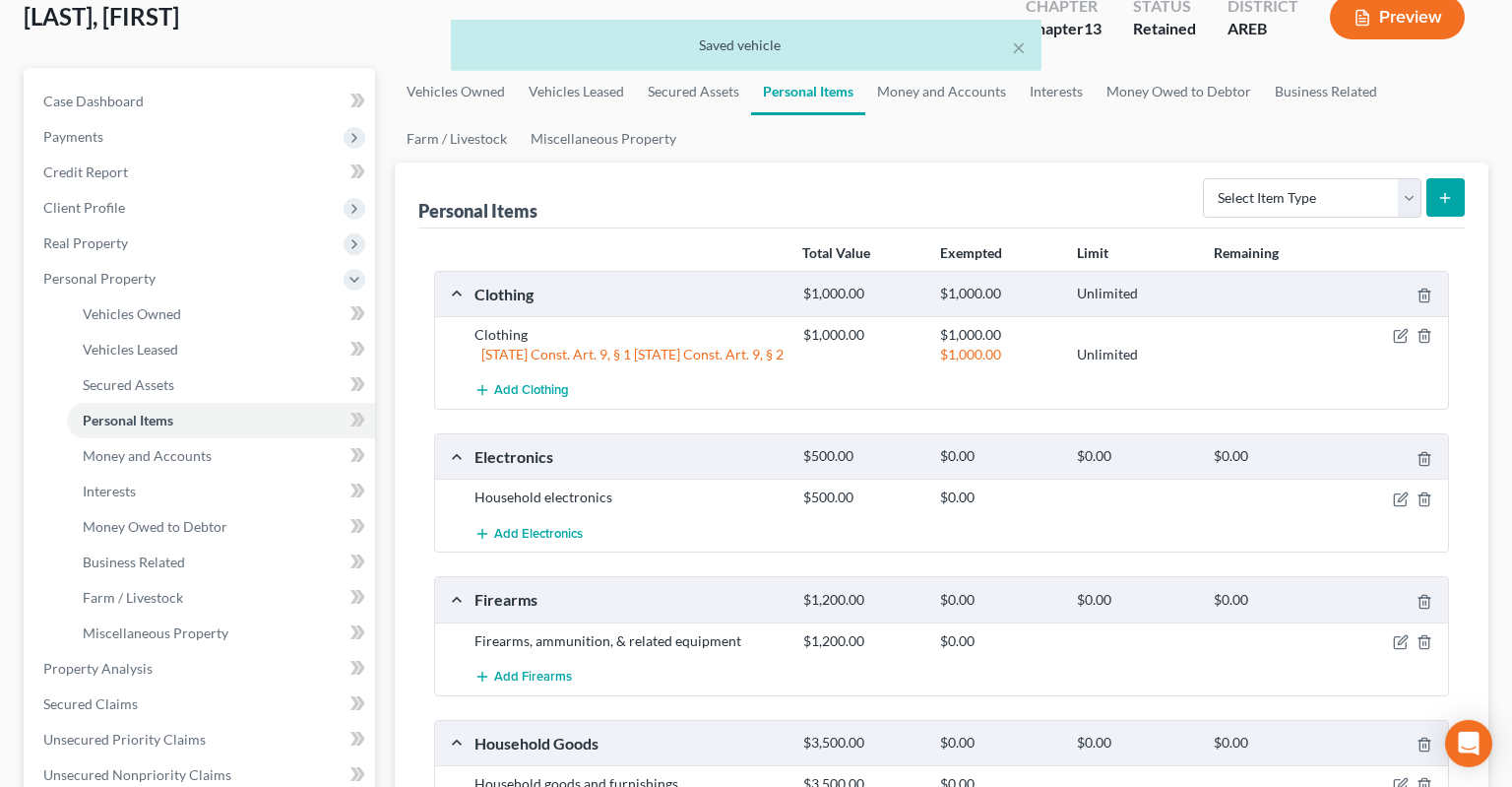 scroll, scrollTop: 208, scrollLeft: 0, axis: vertical 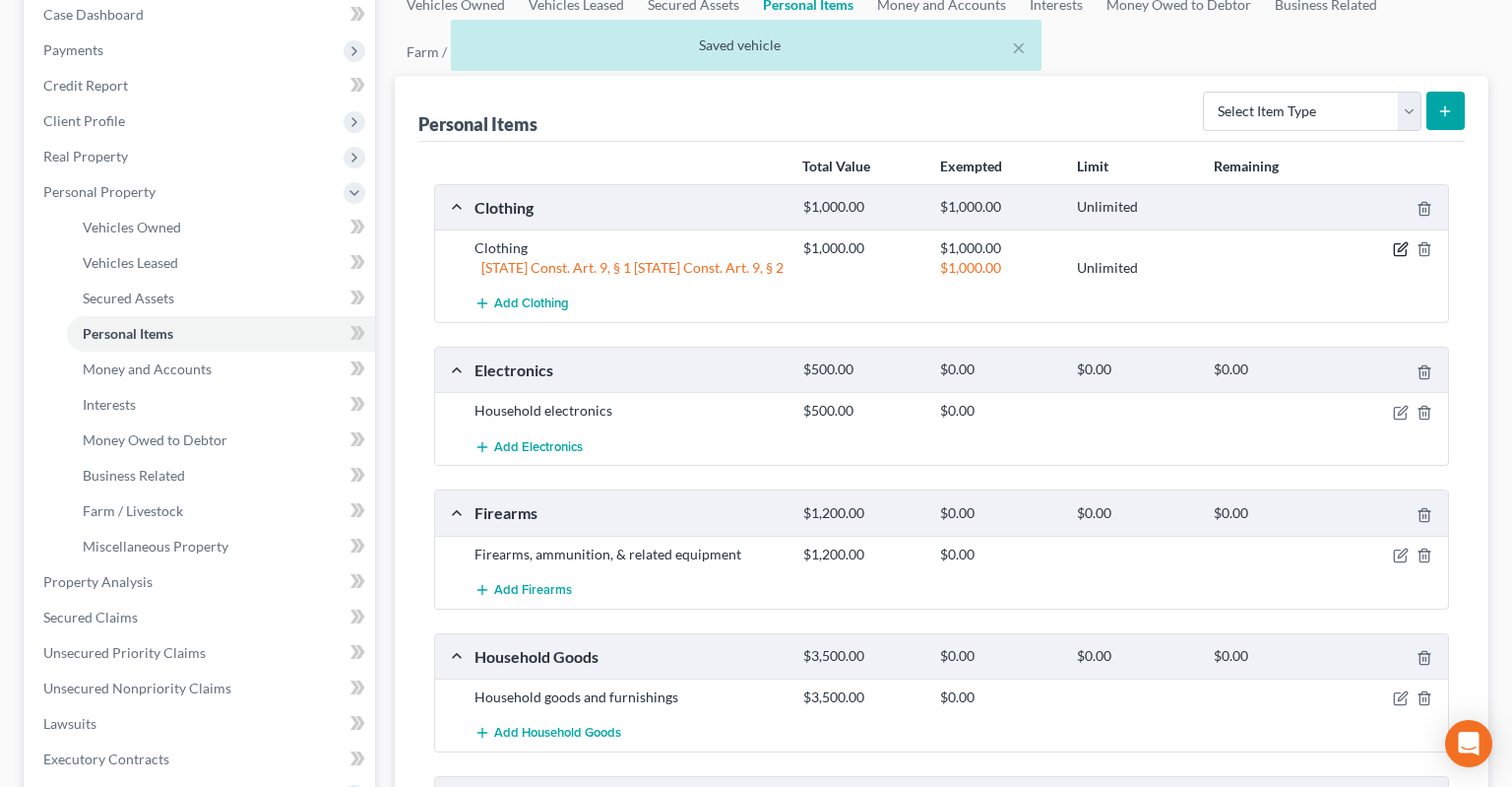 click 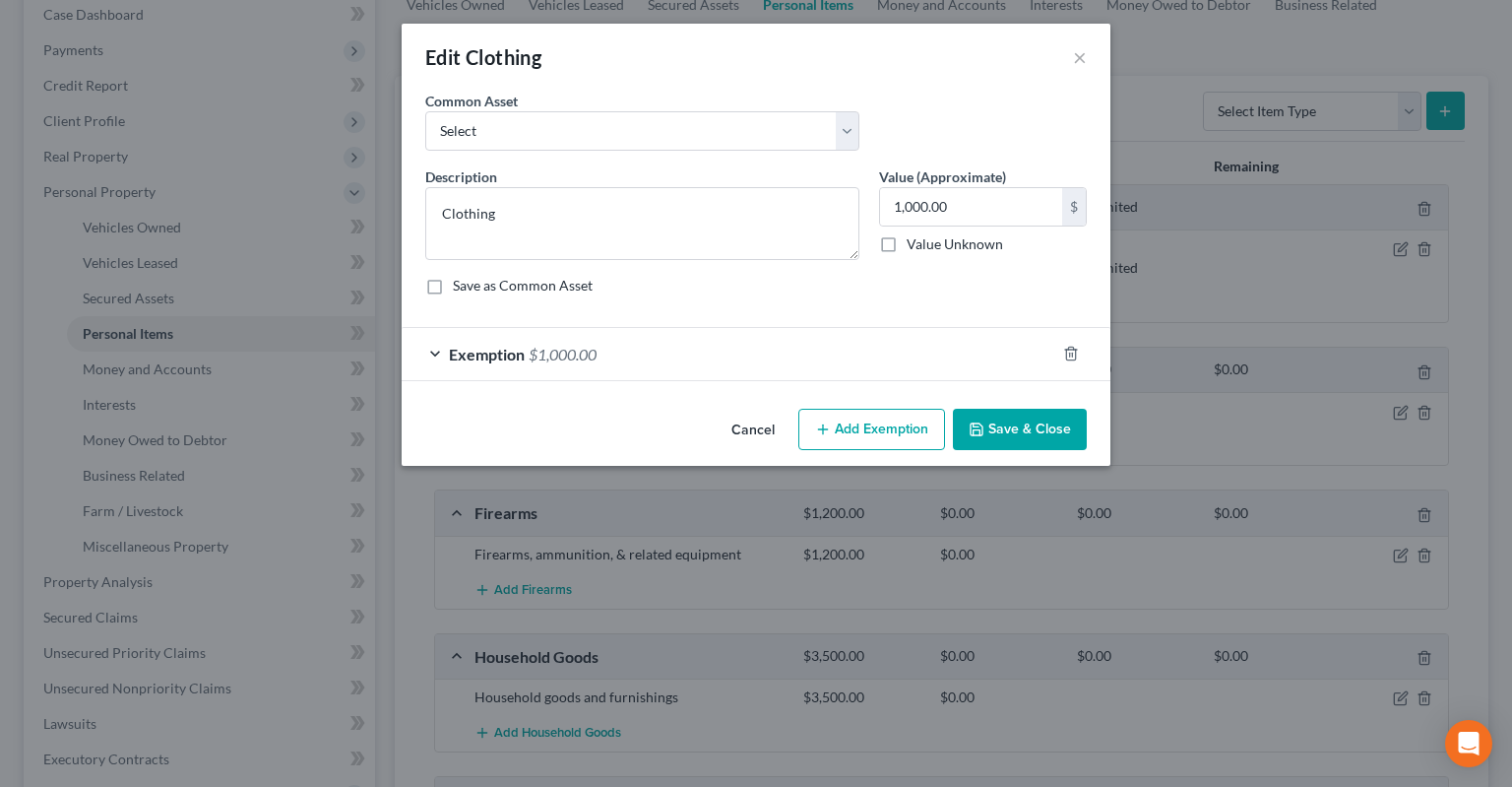 click on "Exemption $1,000.00" at bounding box center (728, 354) 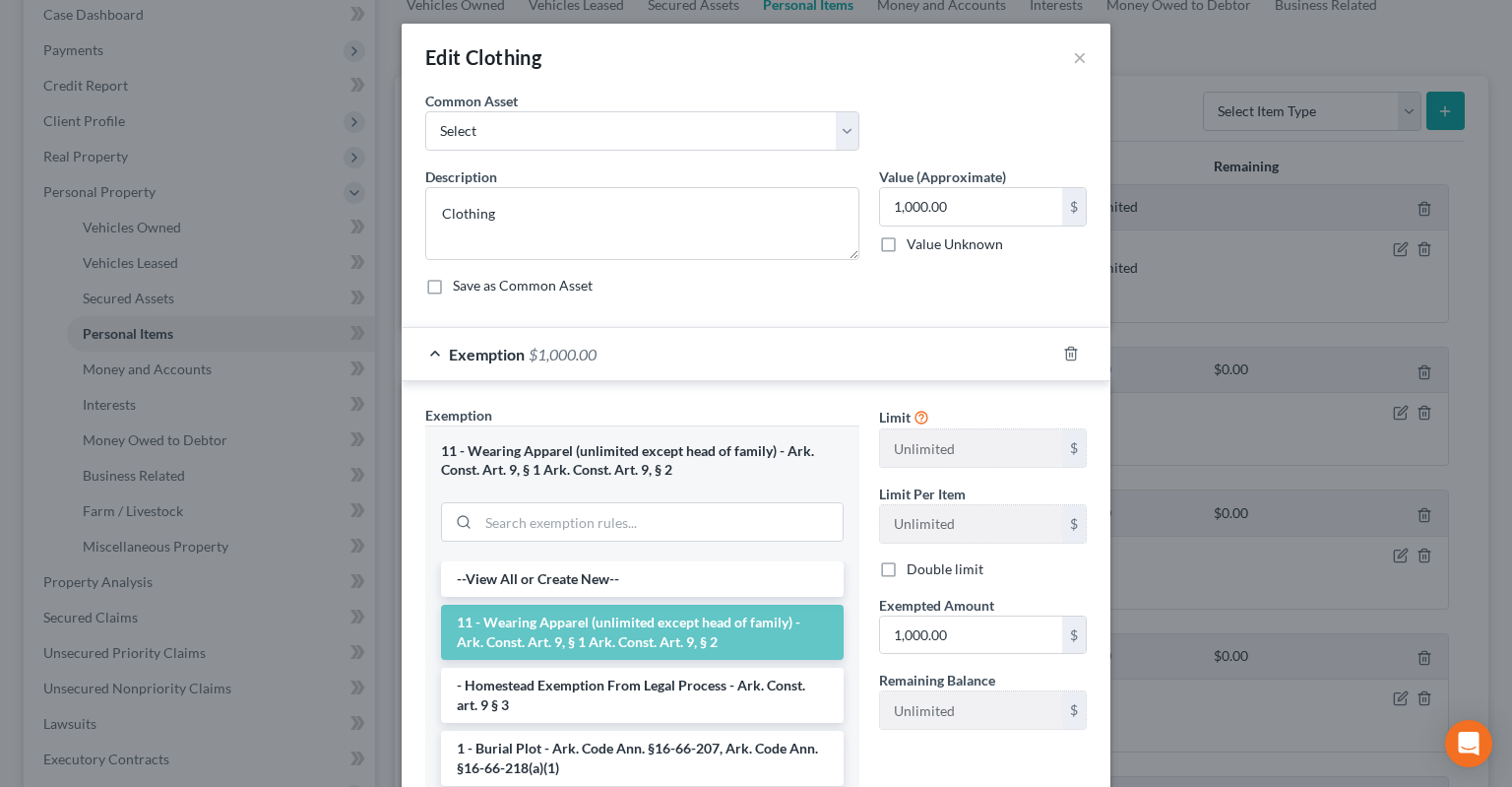 scroll, scrollTop: 98, scrollLeft: 0, axis: vertical 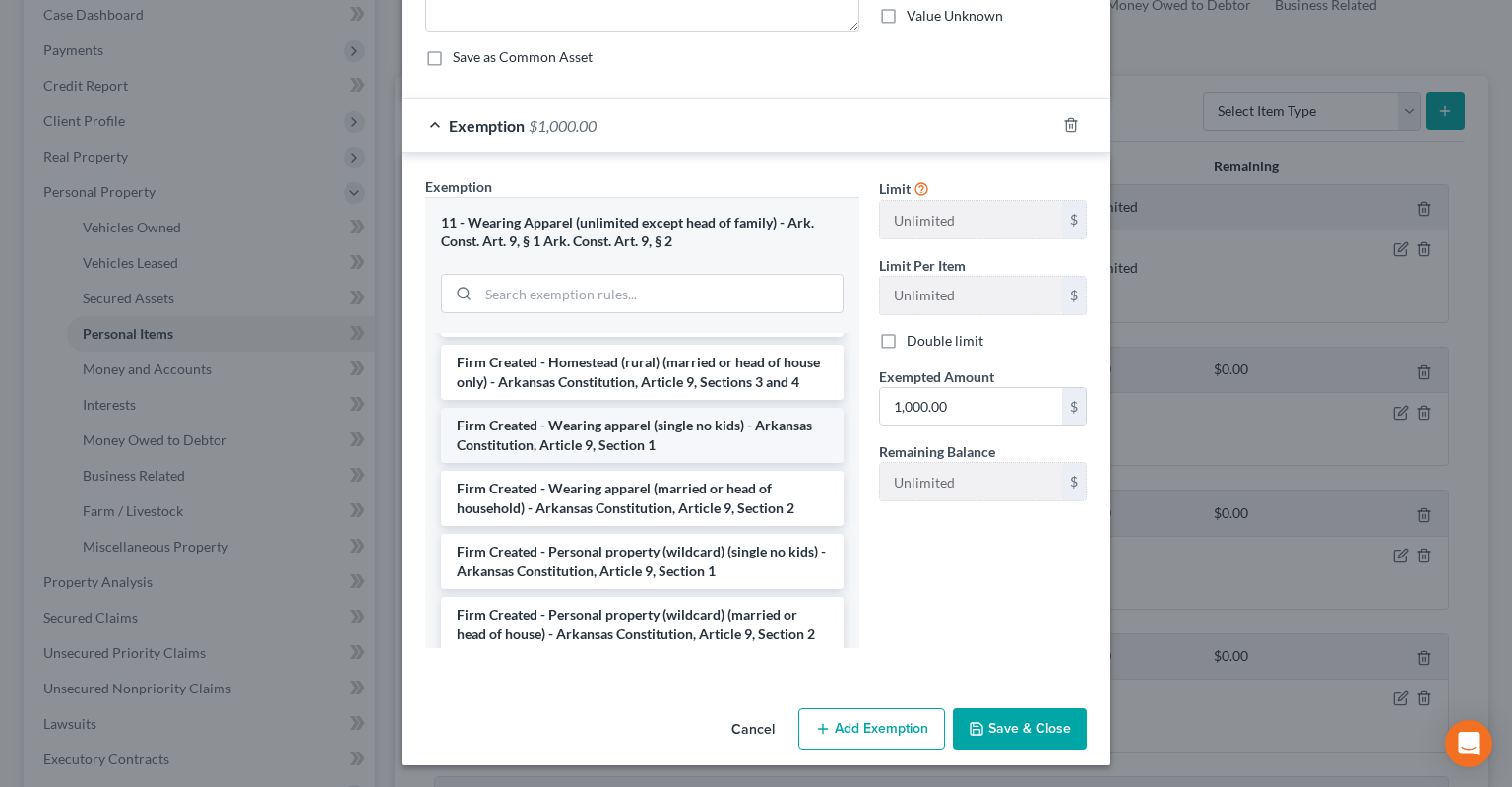 click on "Firm Created - Wearing apparel (single no kids) - Arkansas Constitution, Article 9, Section 1" at bounding box center (642, 435) 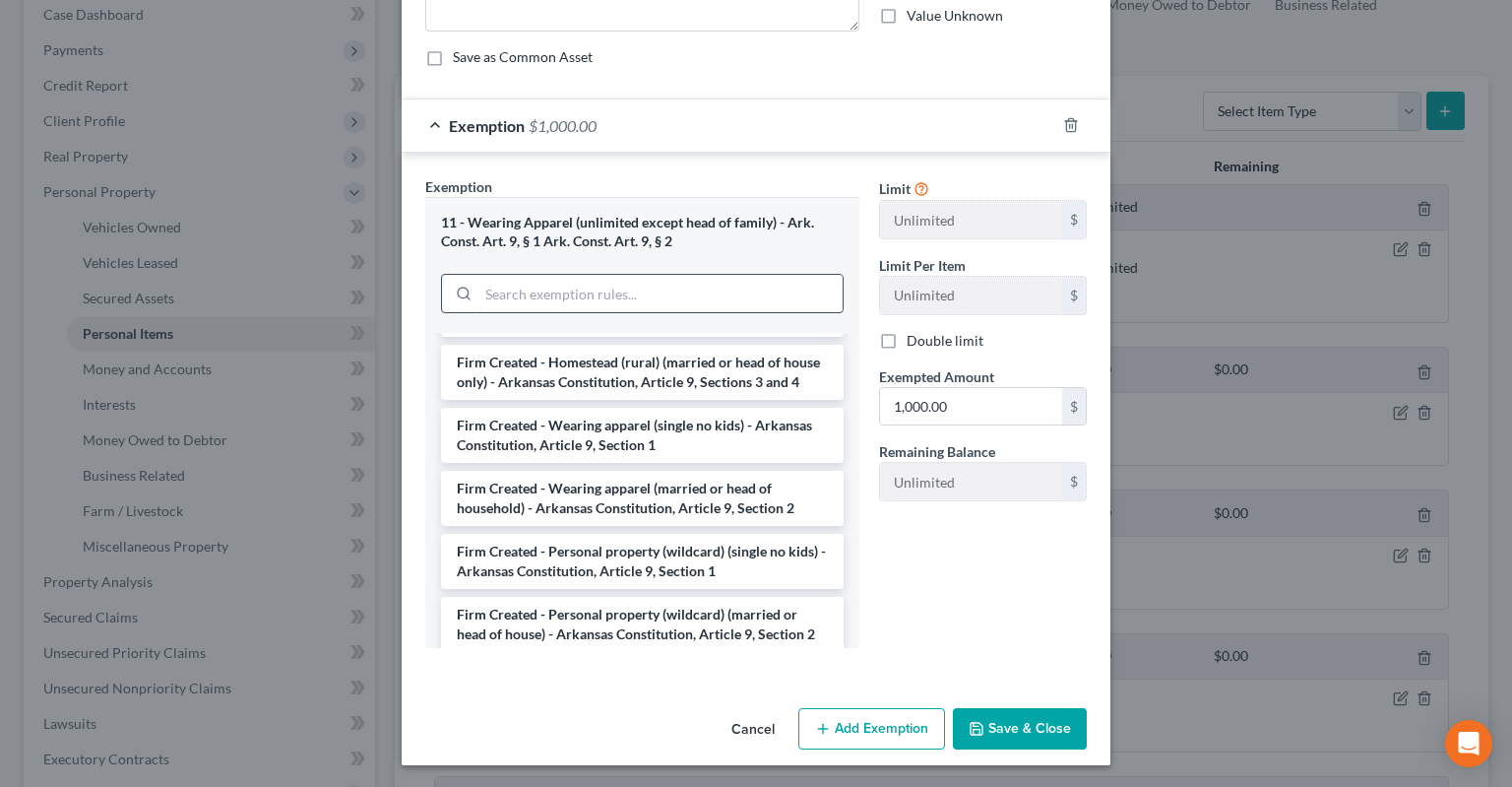 scroll, scrollTop: 80, scrollLeft: 0, axis: vertical 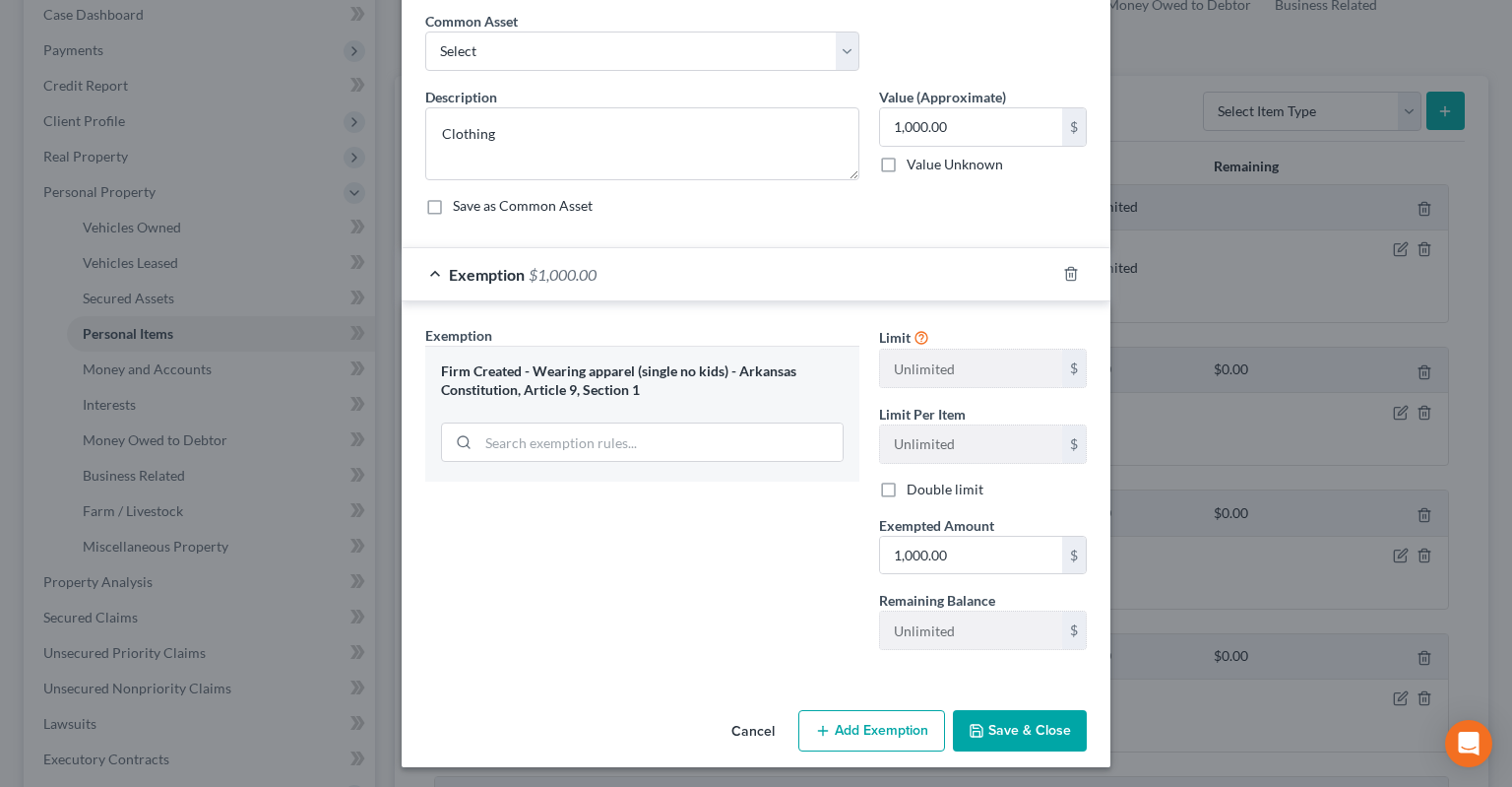 click on "Save & Close" at bounding box center (1020, 731) 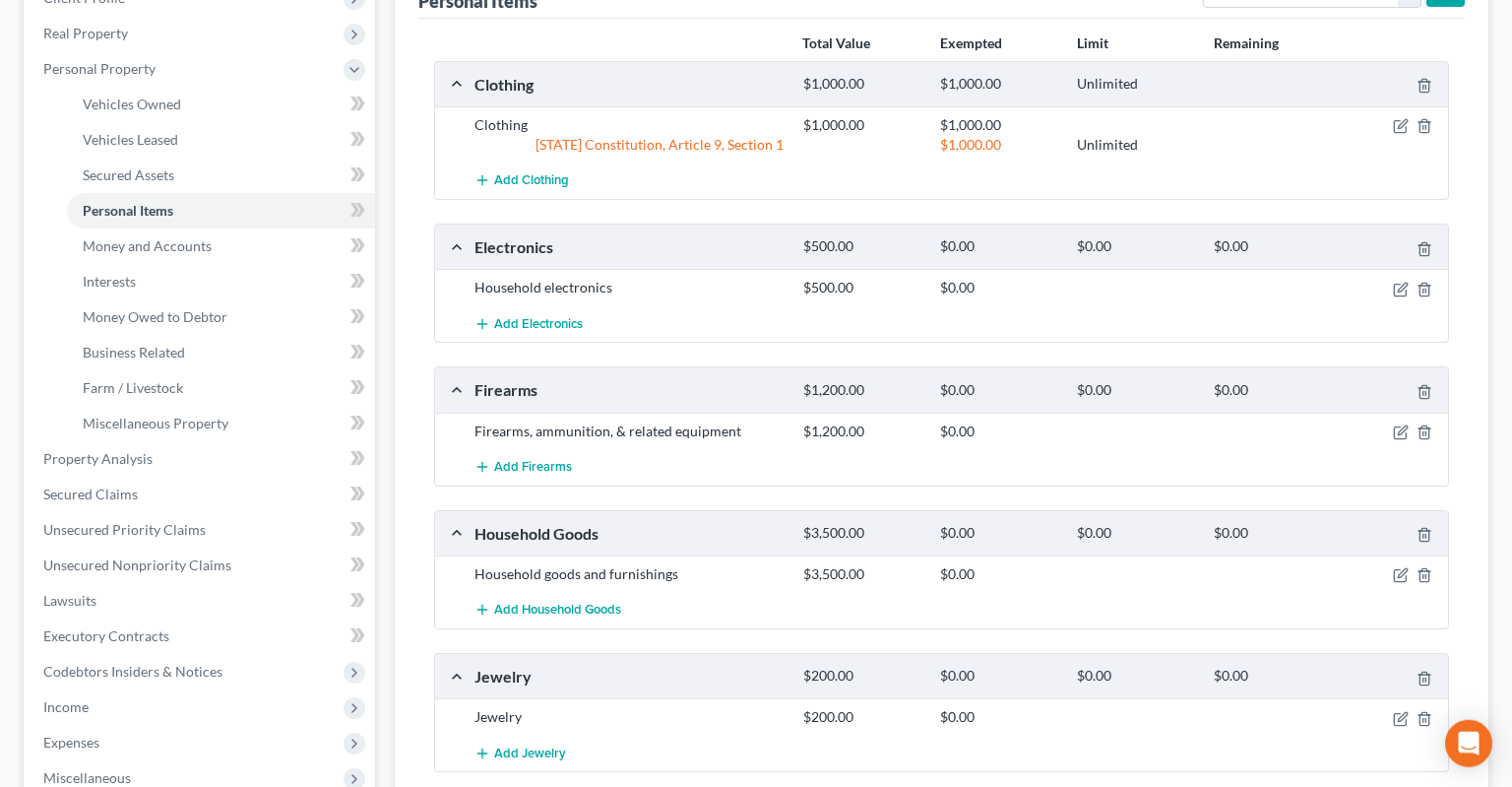 scroll, scrollTop: 0, scrollLeft: 0, axis: both 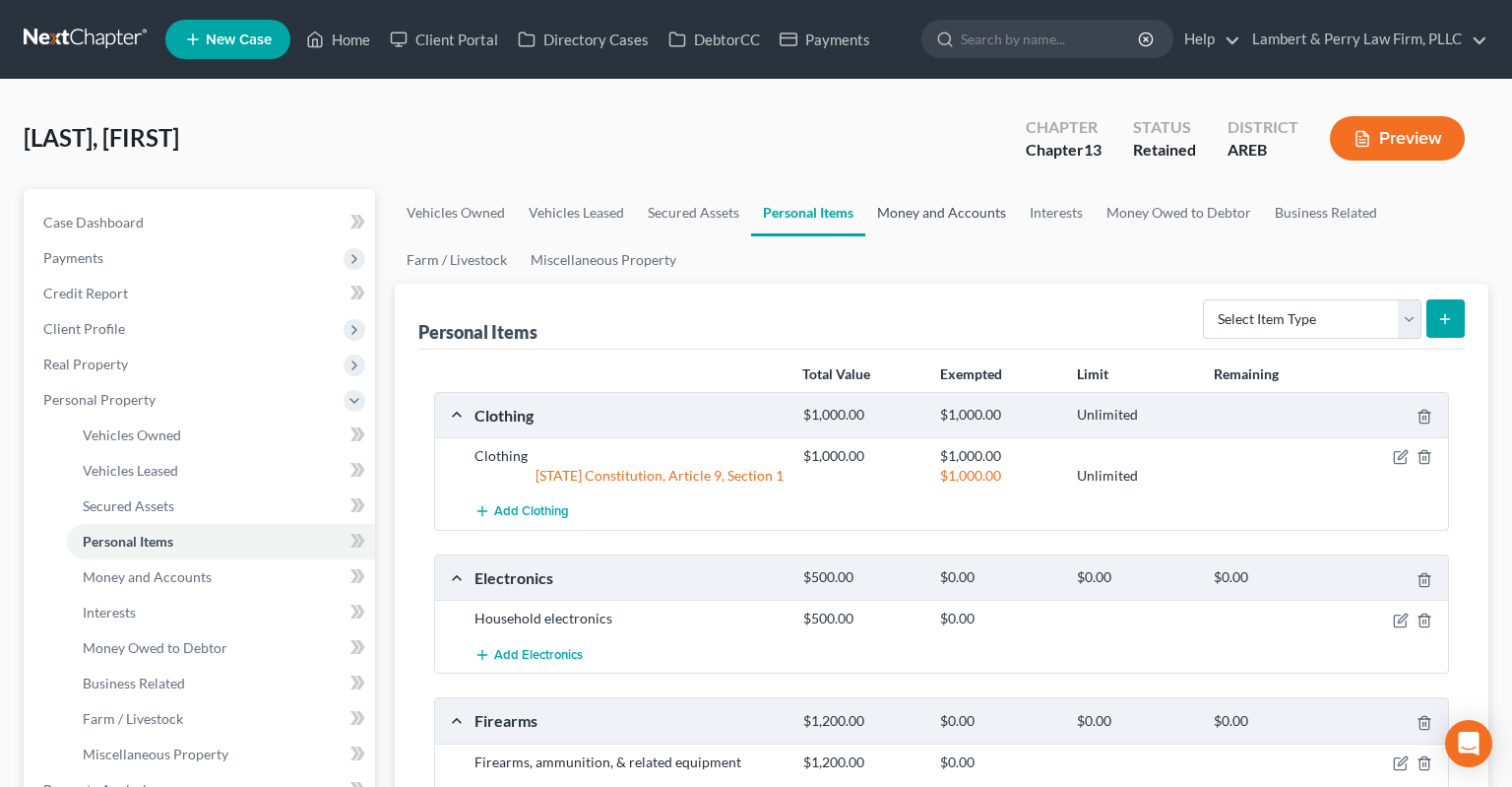 click on "Money and Accounts" at bounding box center [941, 213] 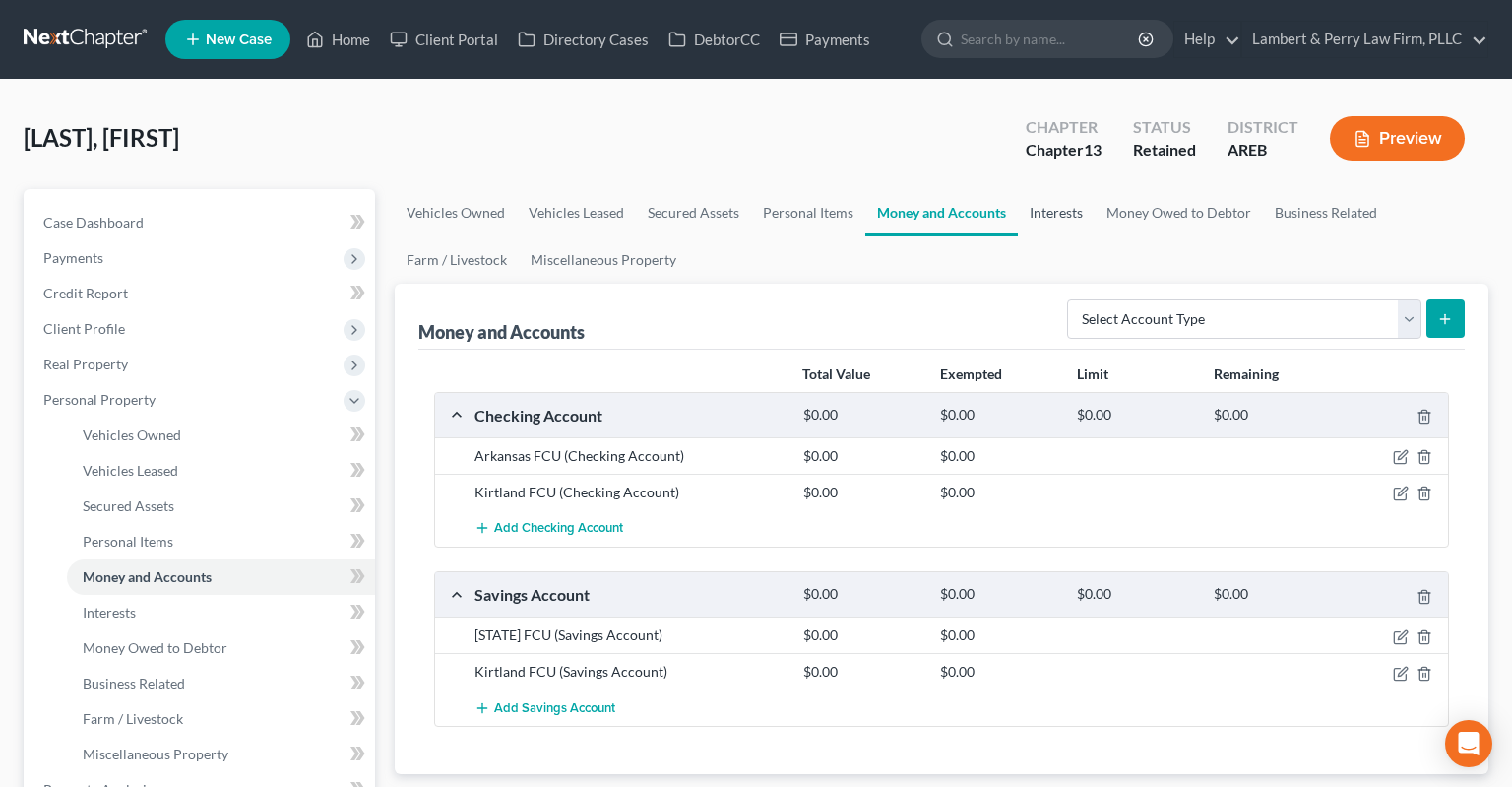 click on "Interests" at bounding box center (1056, 213) 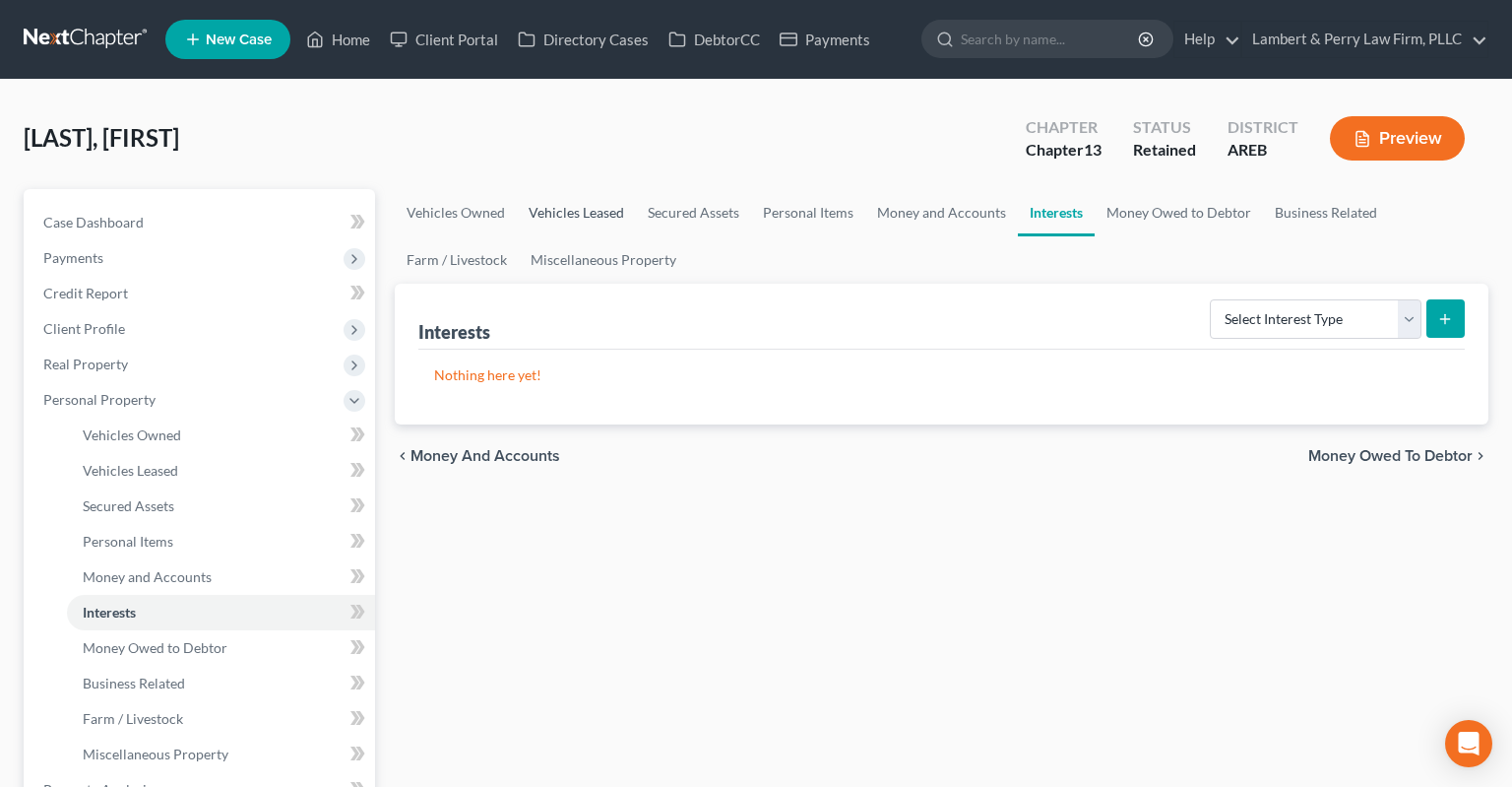 click on "Vehicles Leased" at bounding box center [576, 213] 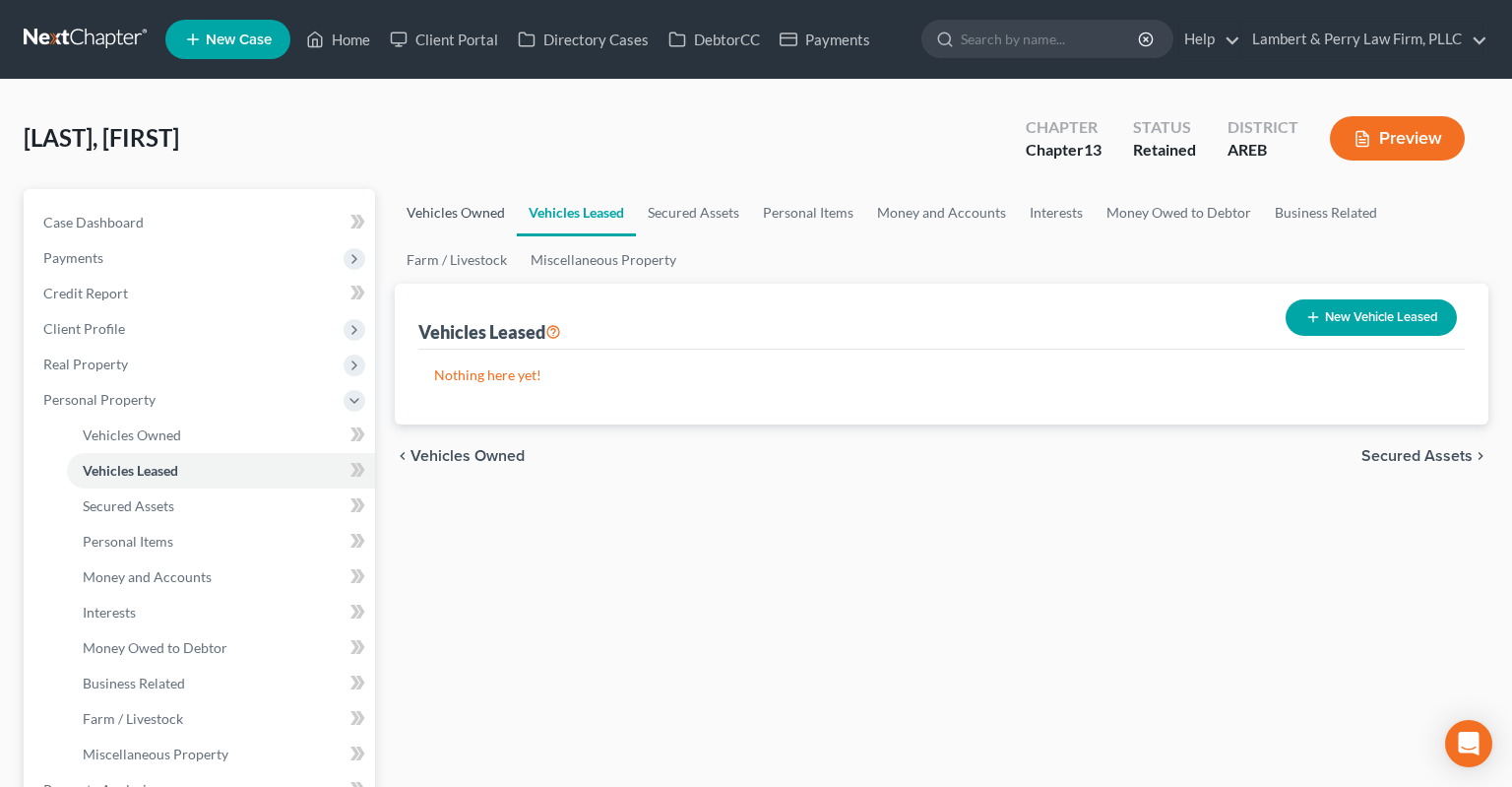 click on "Vehicles Owned" at bounding box center [456, 213] 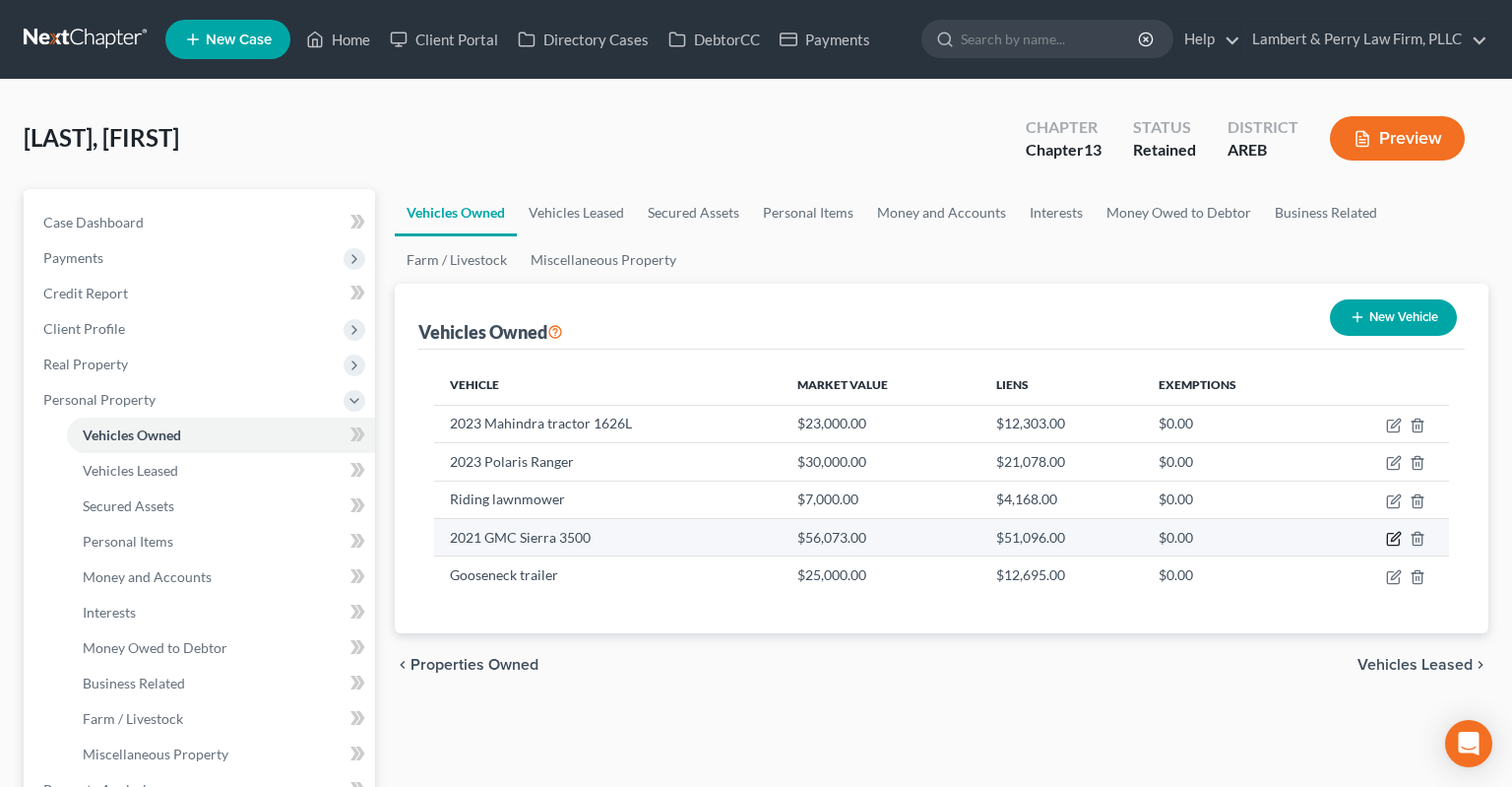 click 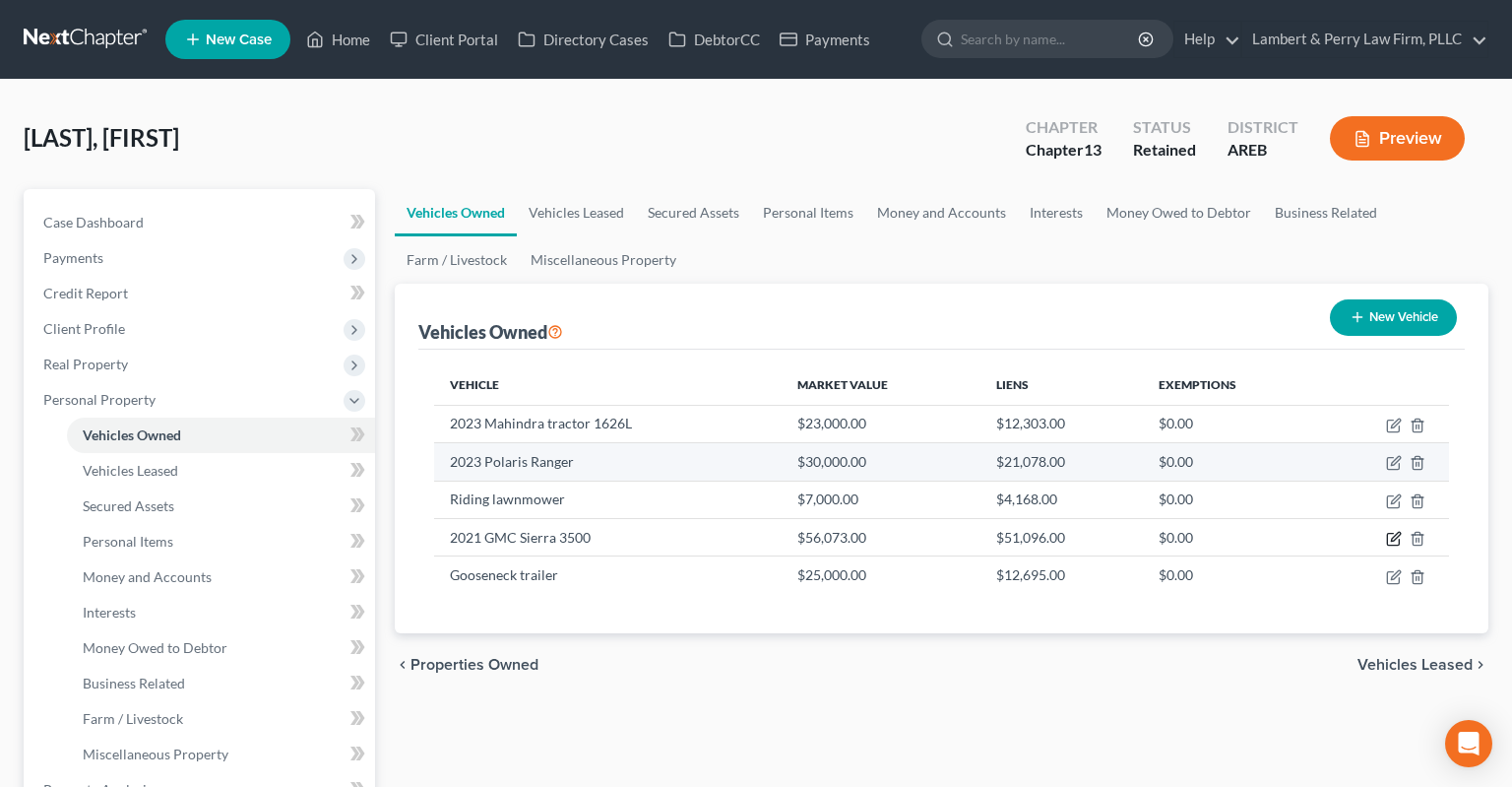 select on "0" 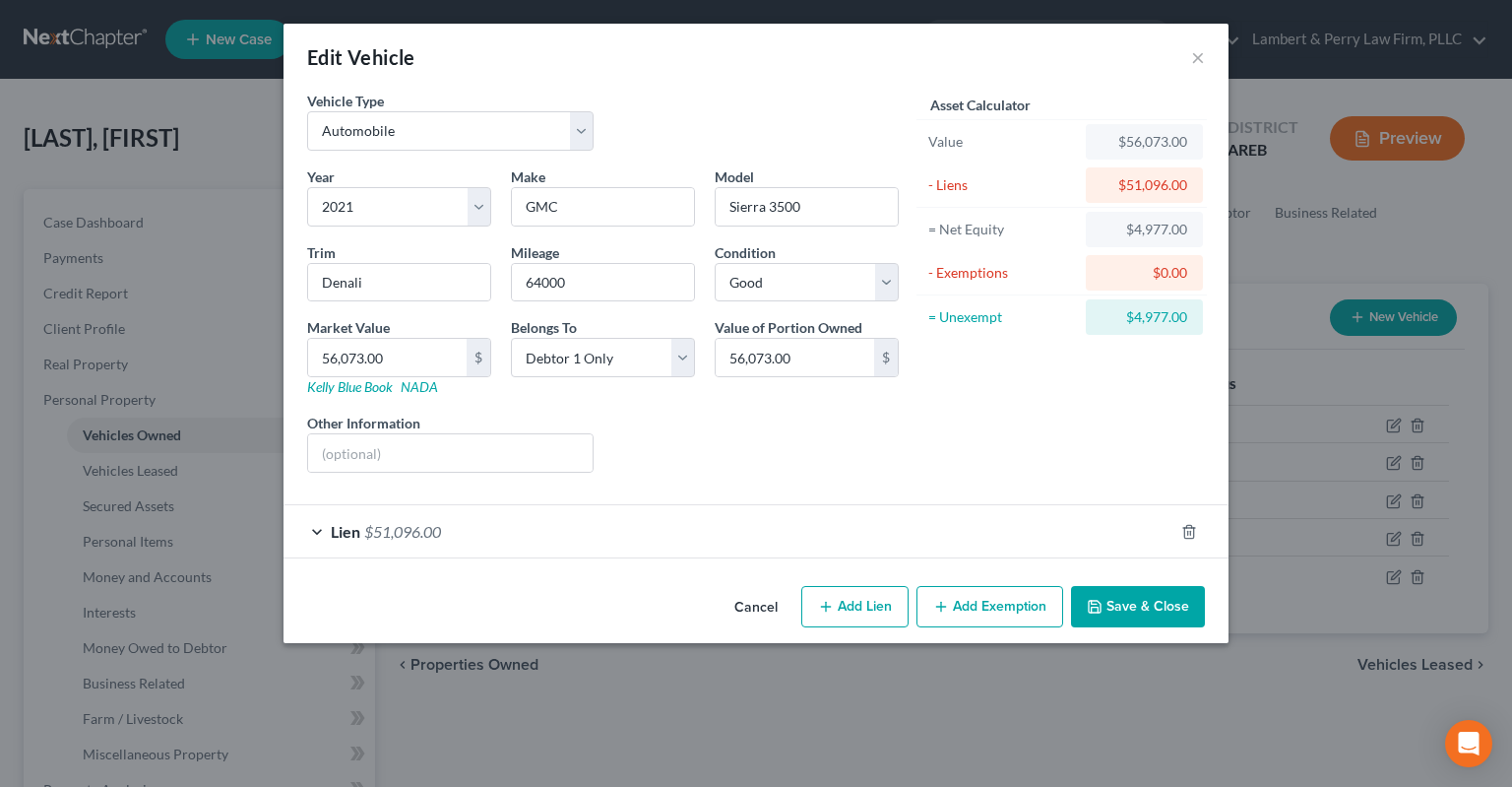 click on "Add Exemption" at bounding box center (989, 607) 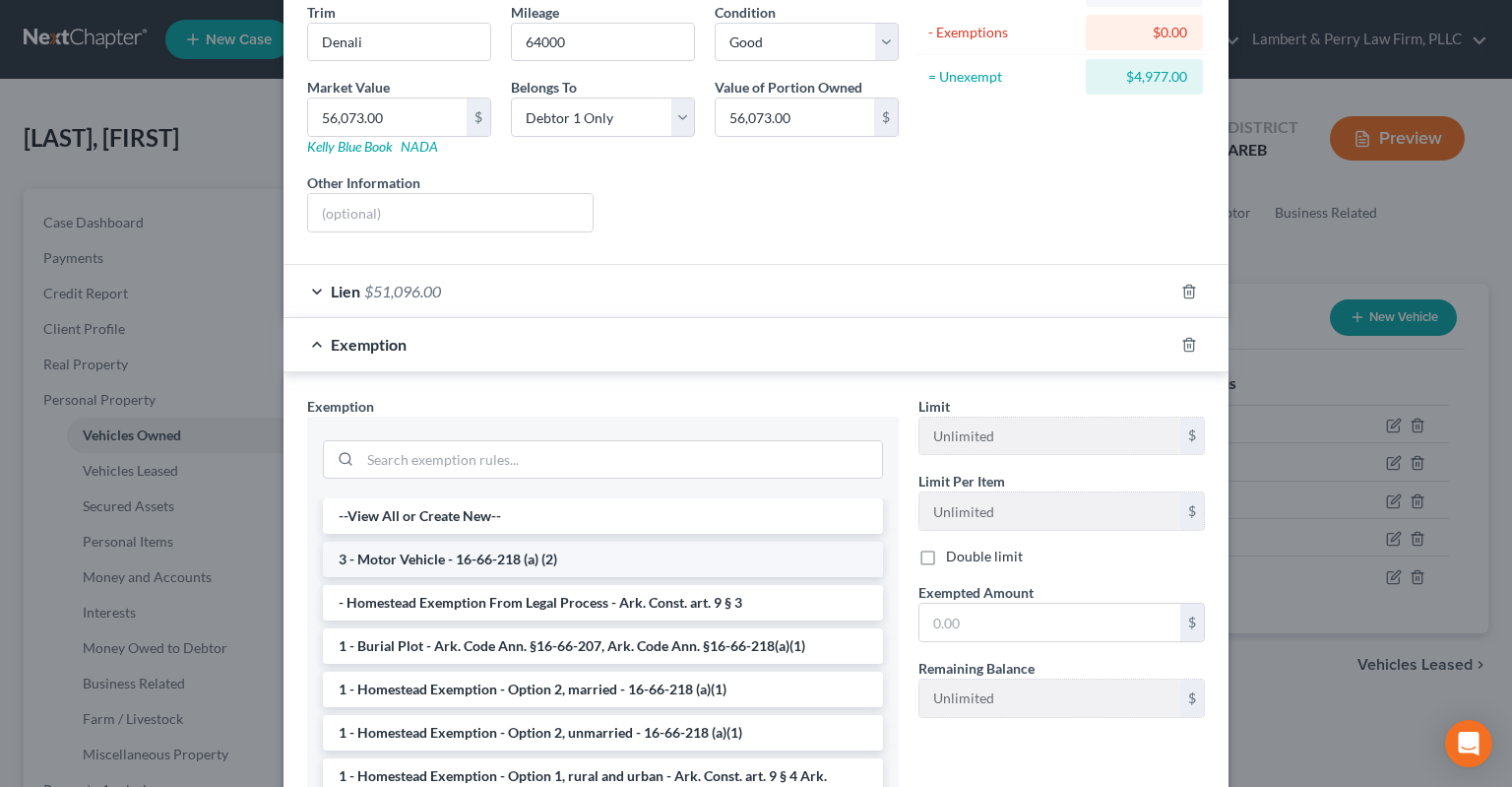 scroll, scrollTop: 297, scrollLeft: 0, axis: vertical 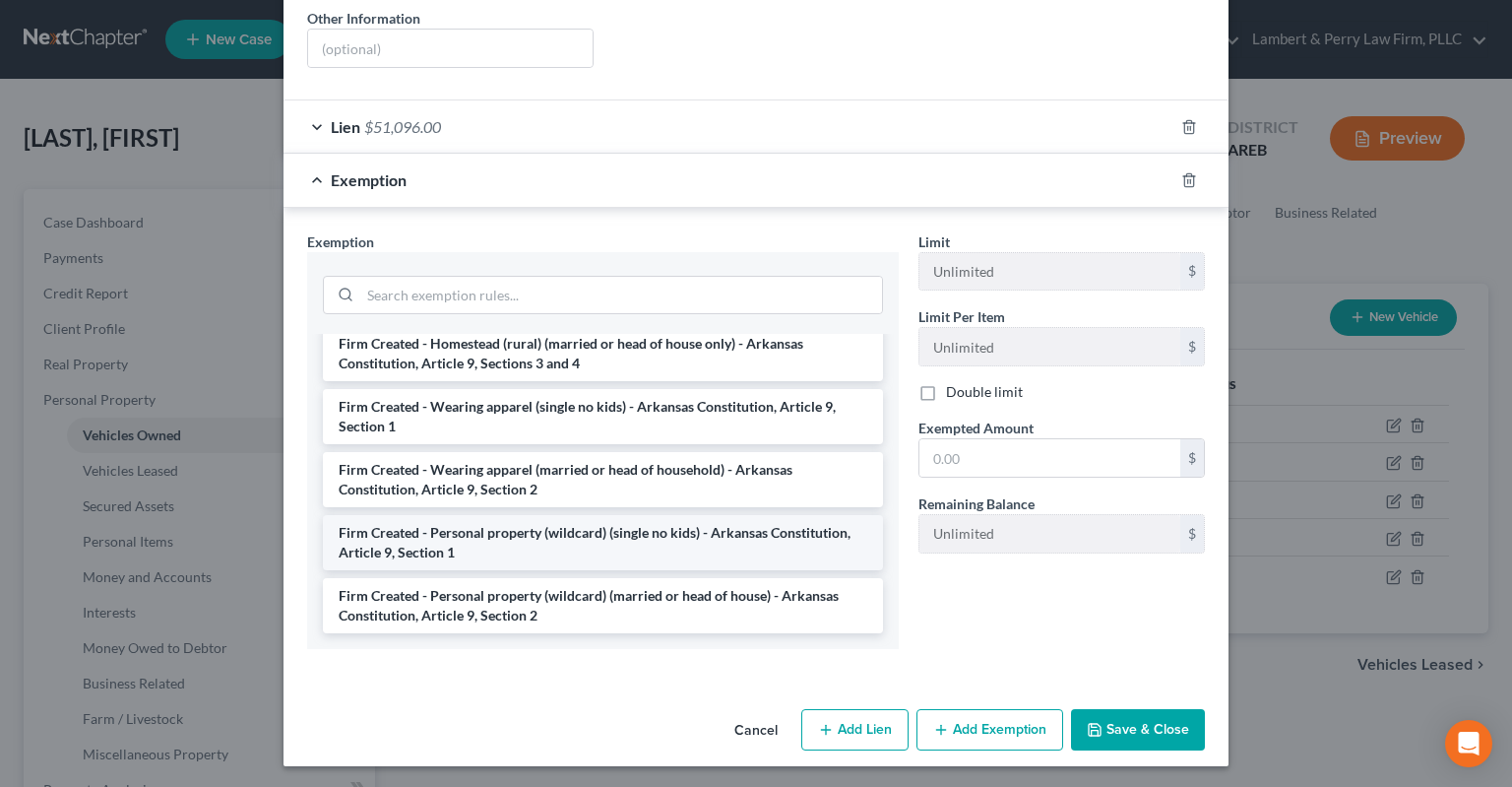click on "Firm Created - Personal property (wildcard) (single no kids) - Arkansas Constitution, Article 9, Section 1" at bounding box center (602, 543) 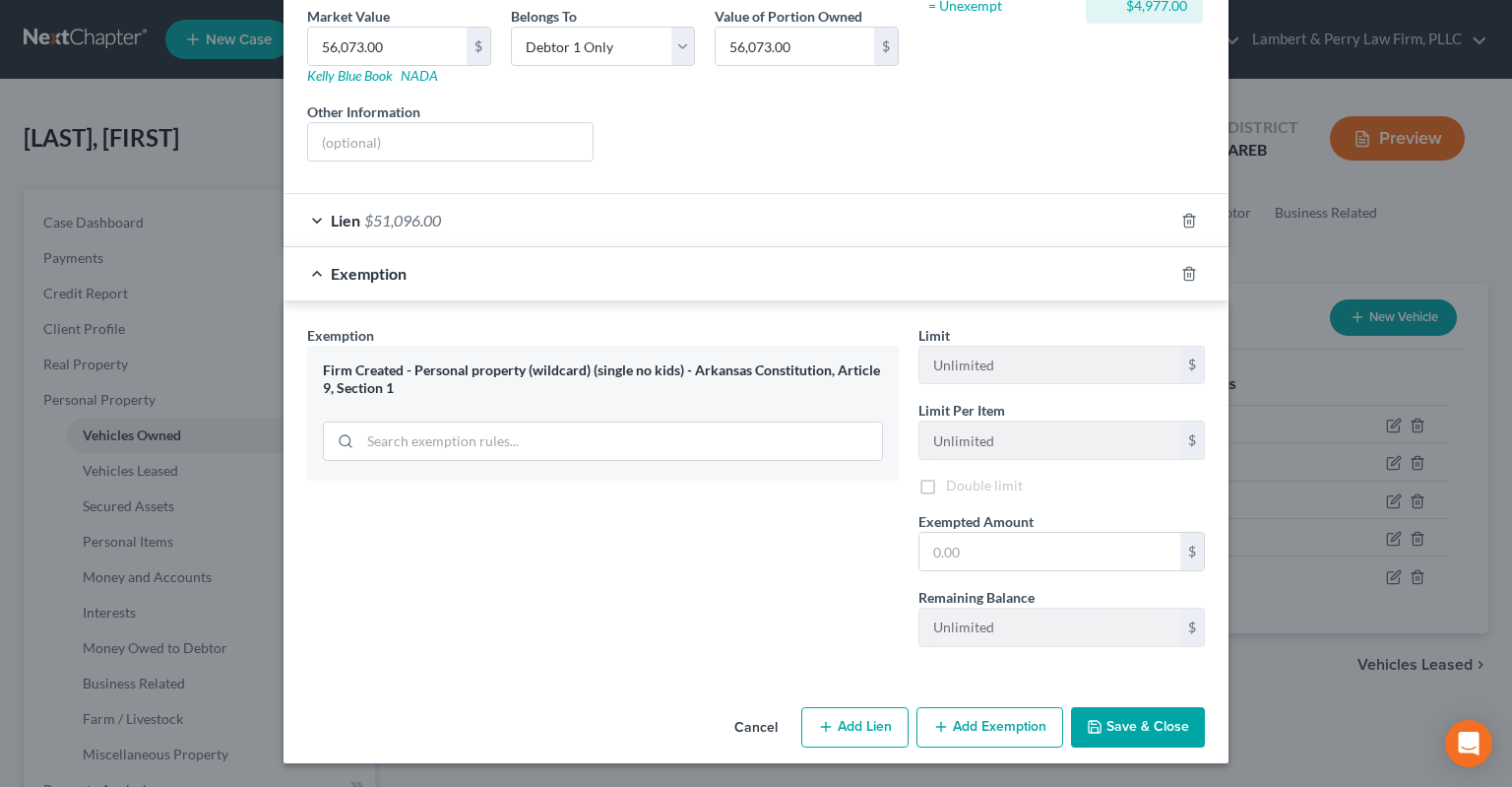 scroll, scrollTop: 307, scrollLeft: 0, axis: vertical 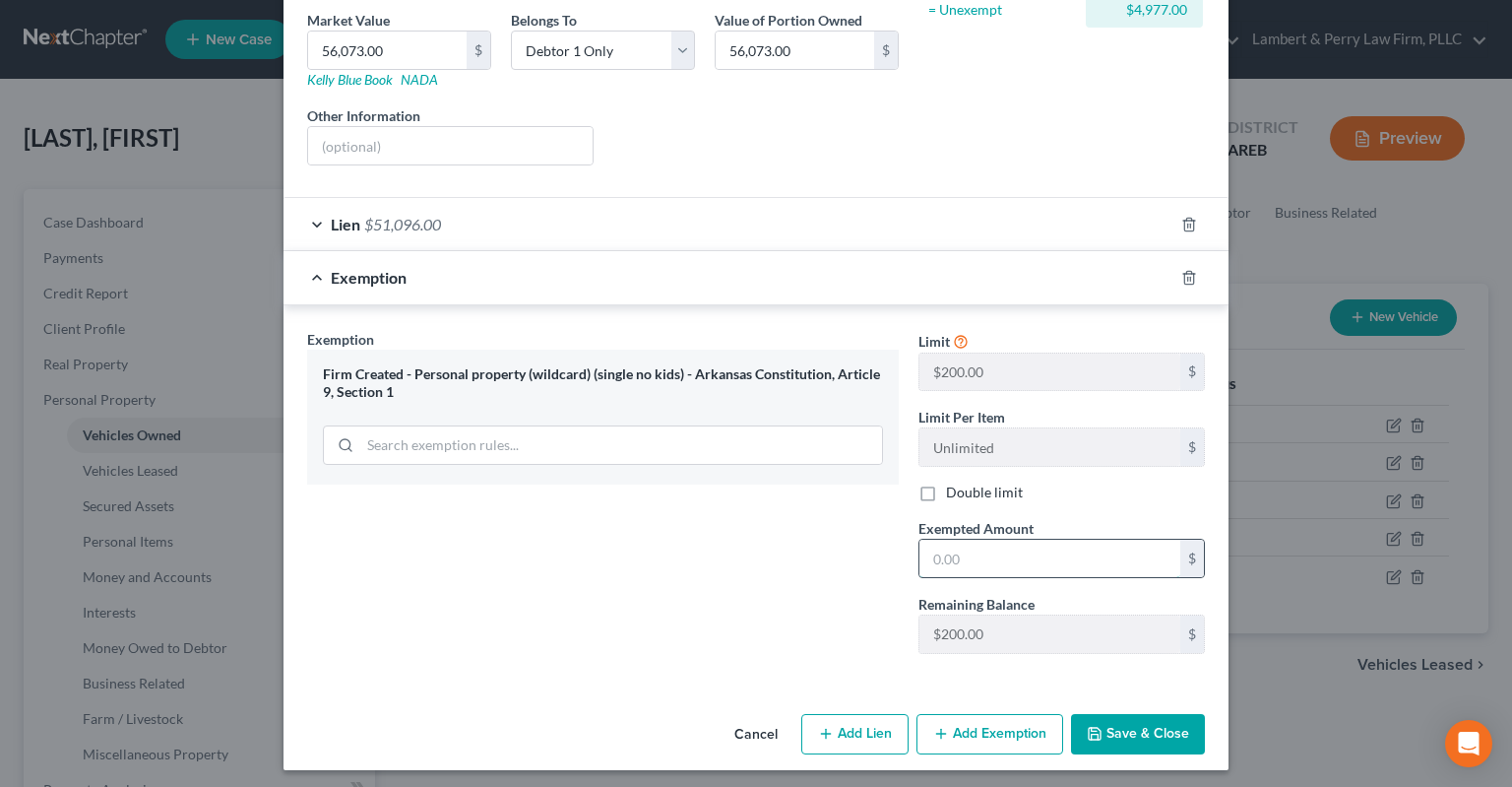 click at bounding box center (1049, 558) 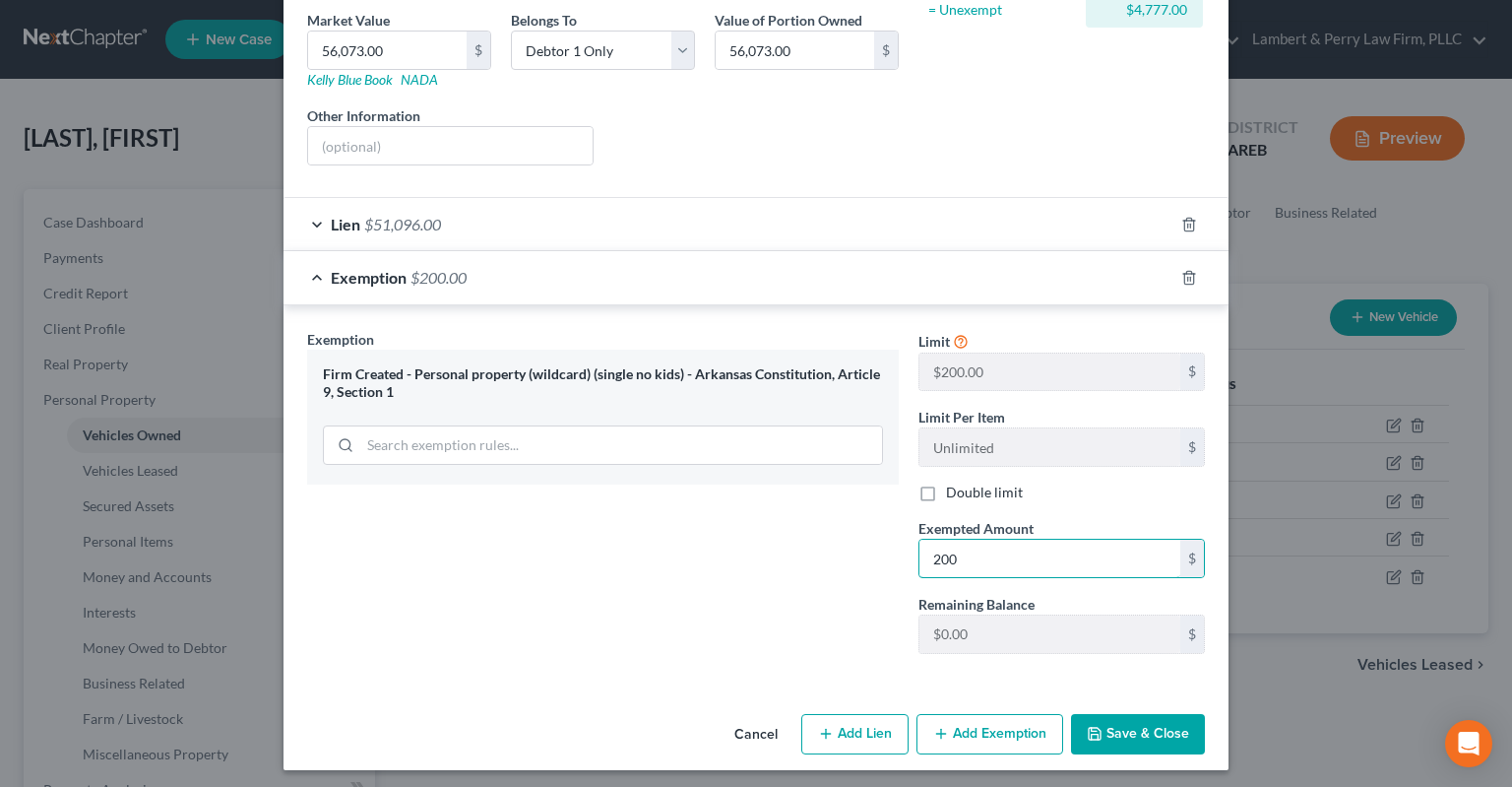 type on "200" 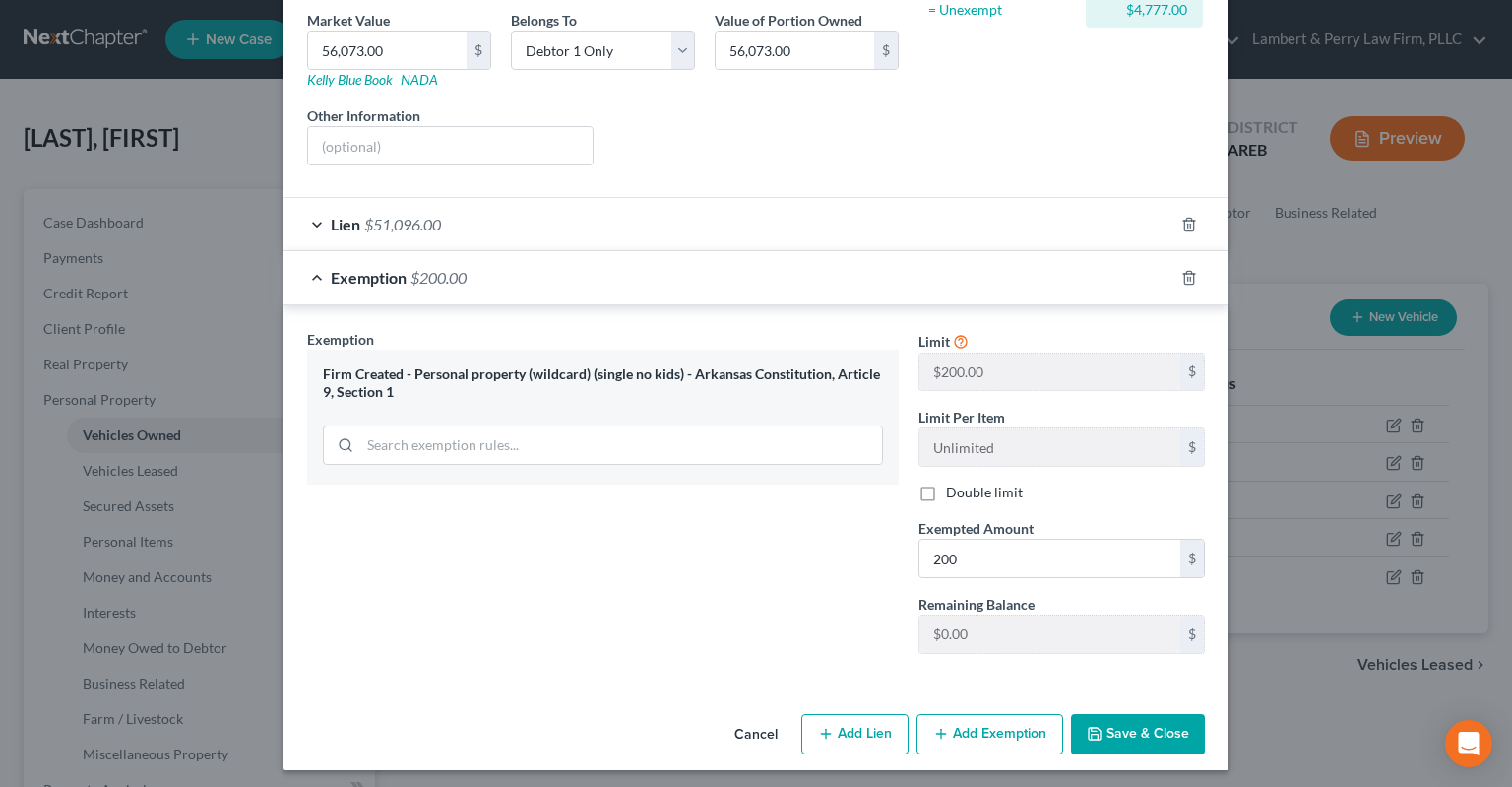 click on "Save & Close" at bounding box center [1138, 735] 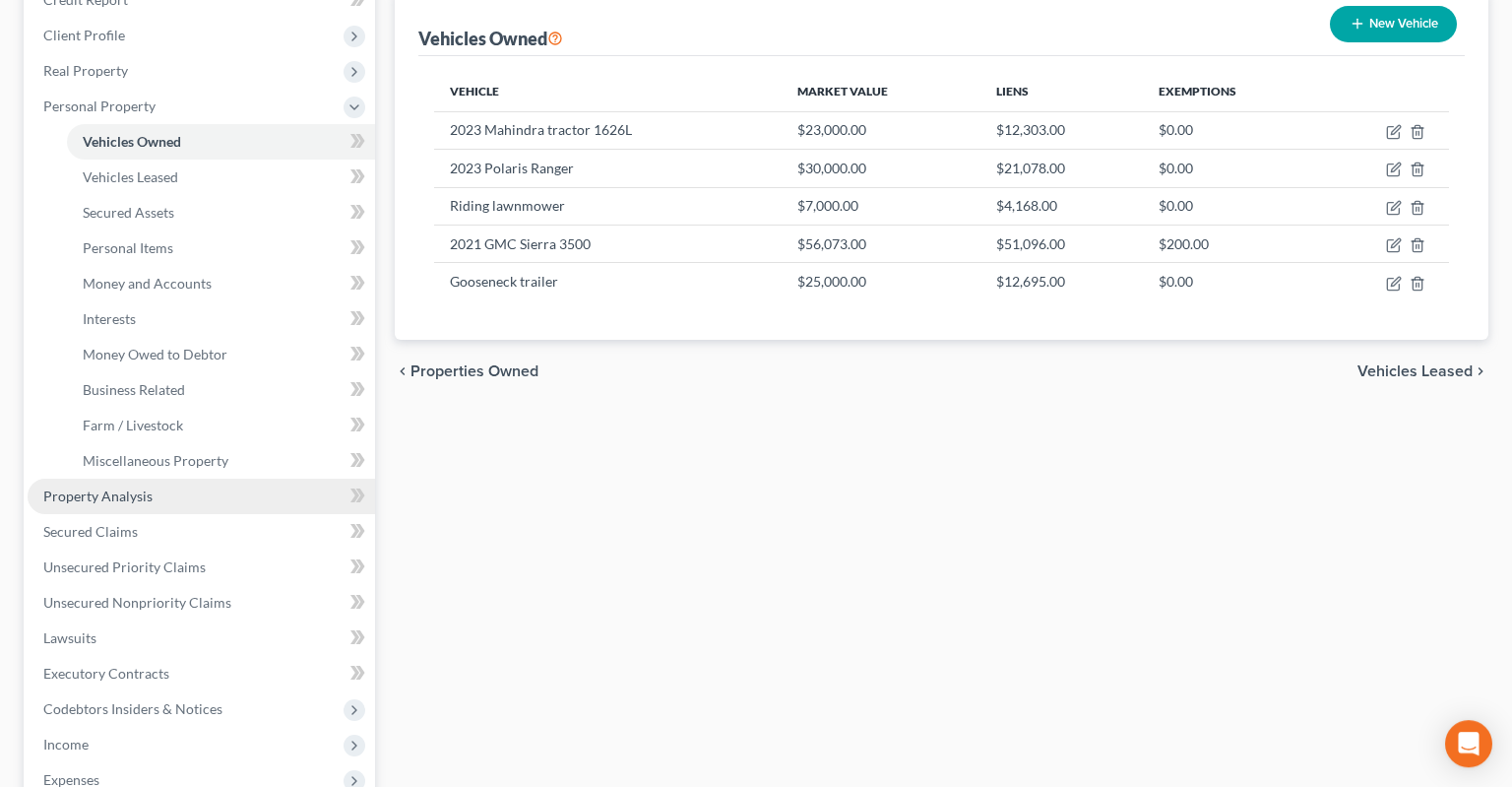 scroll, scrollTop: 311, scrollLeft: 0, axis: vertical 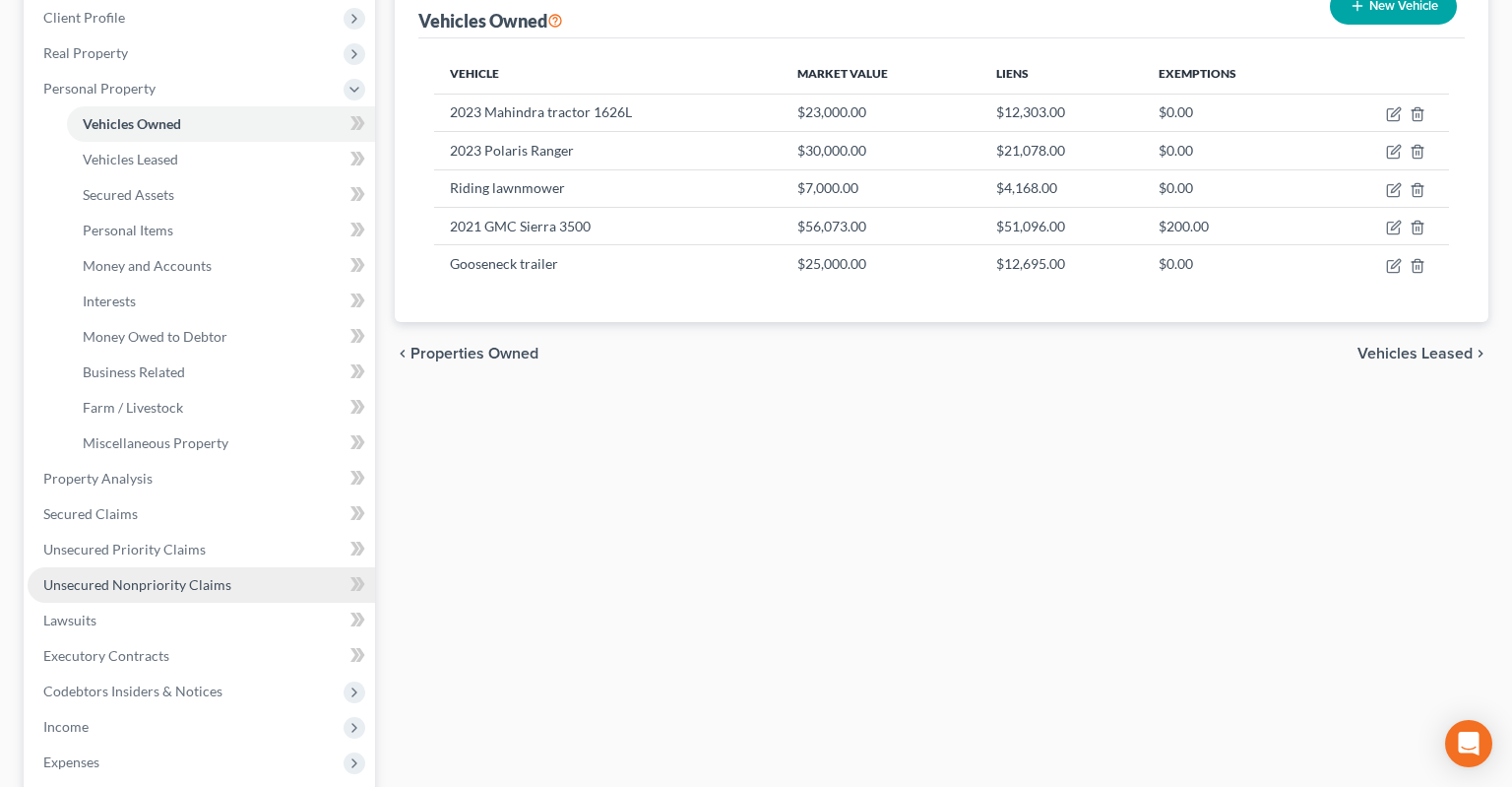 click on "Unsecured Nonpriority Claims" at bounding box center (137, 584) 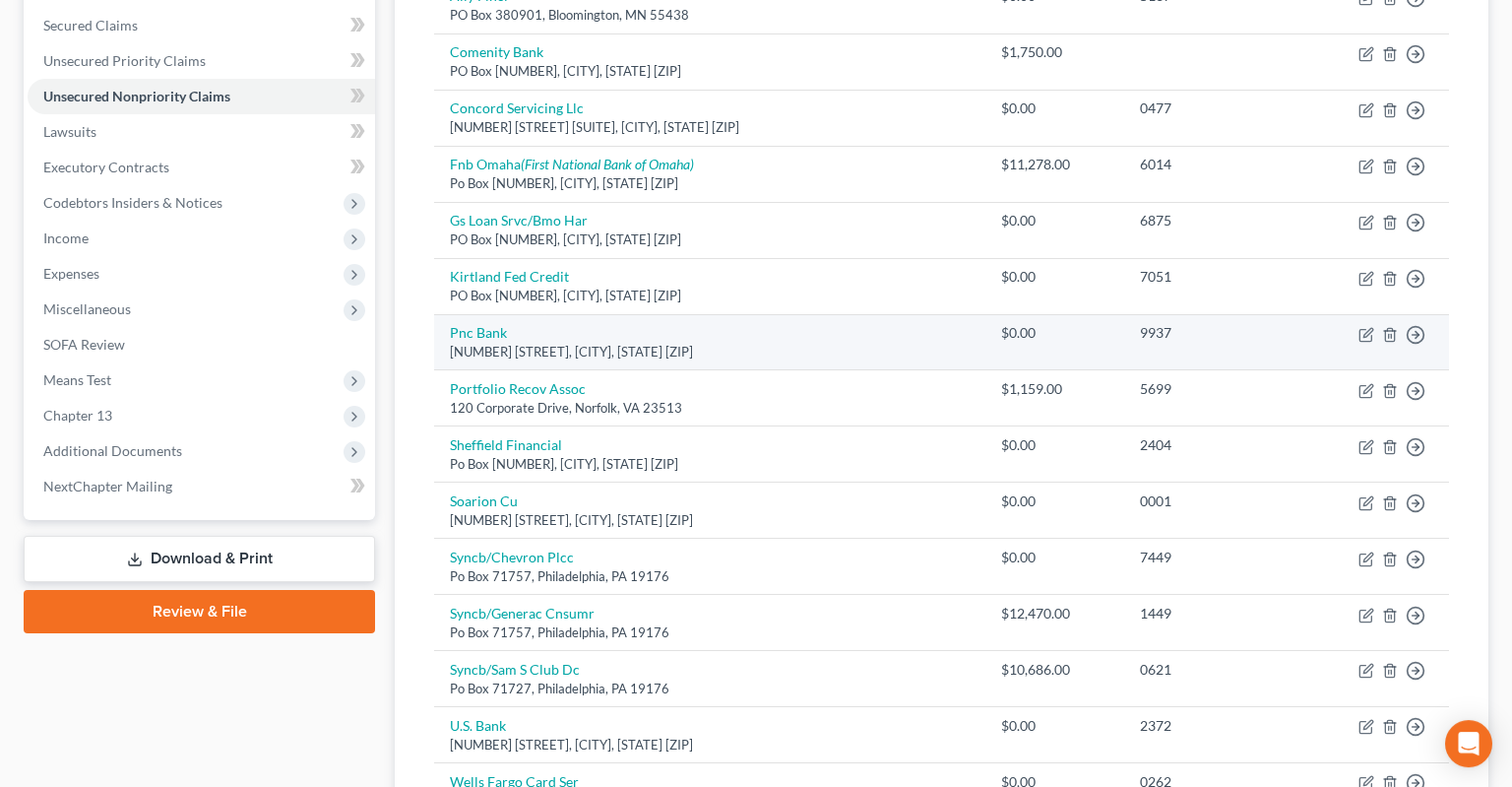 scroll, scrollTop: 311, scrollLeft: 0, axis: vertical 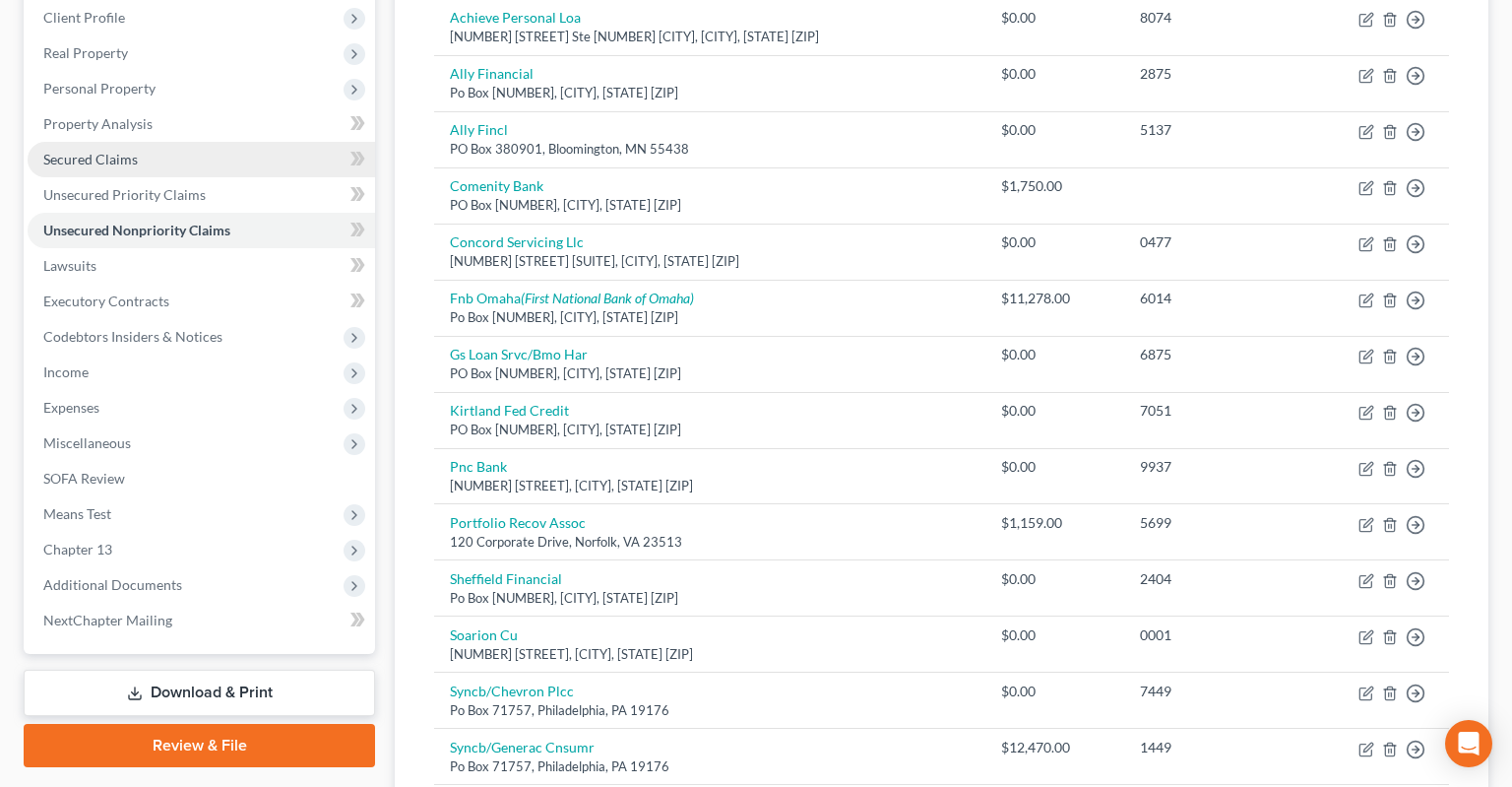 click on "Secured Claims" at bounding box center (91, 159) 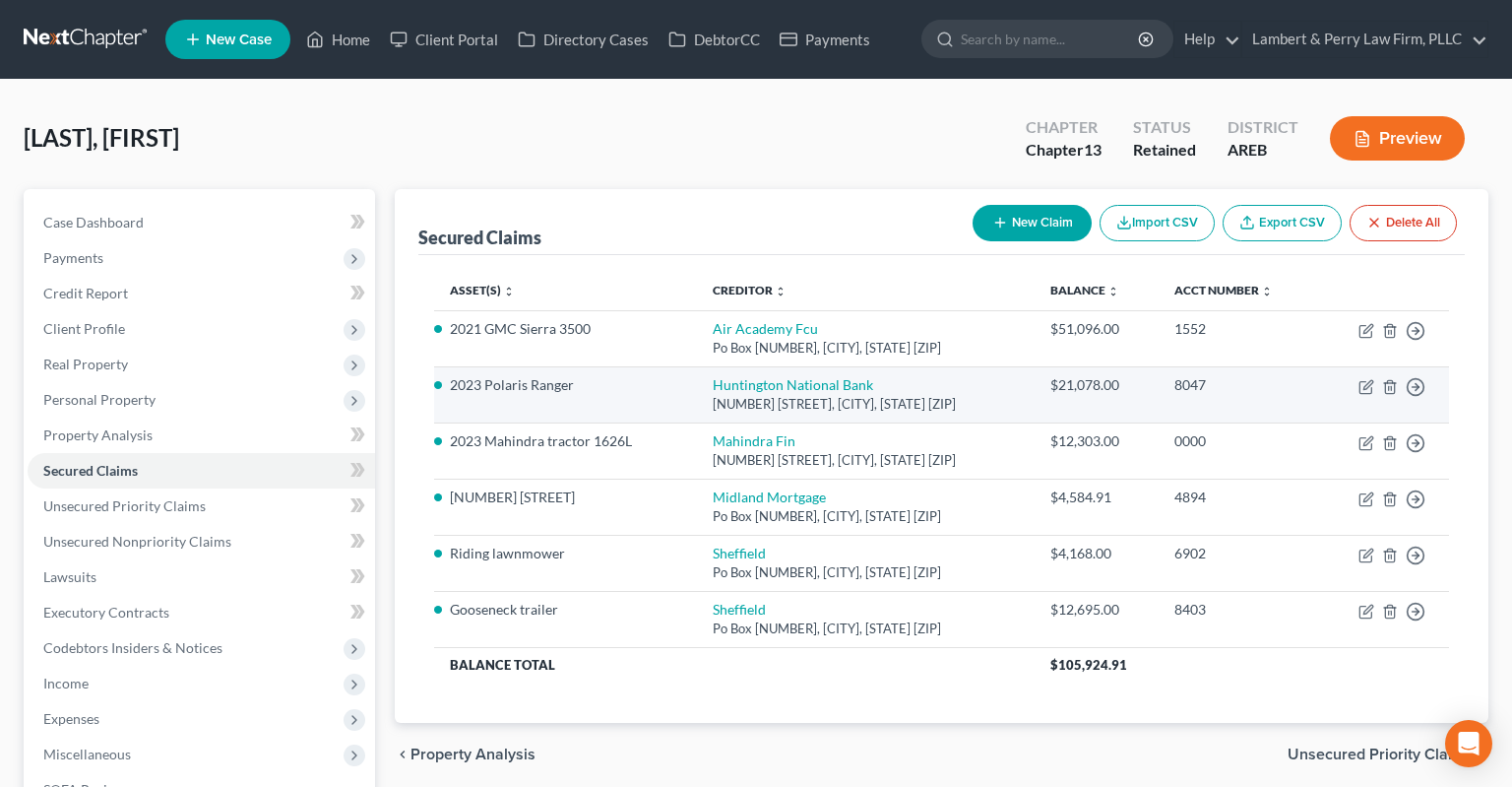 scroll, scrollTop: 0, scrollLeft: 0, axis: both 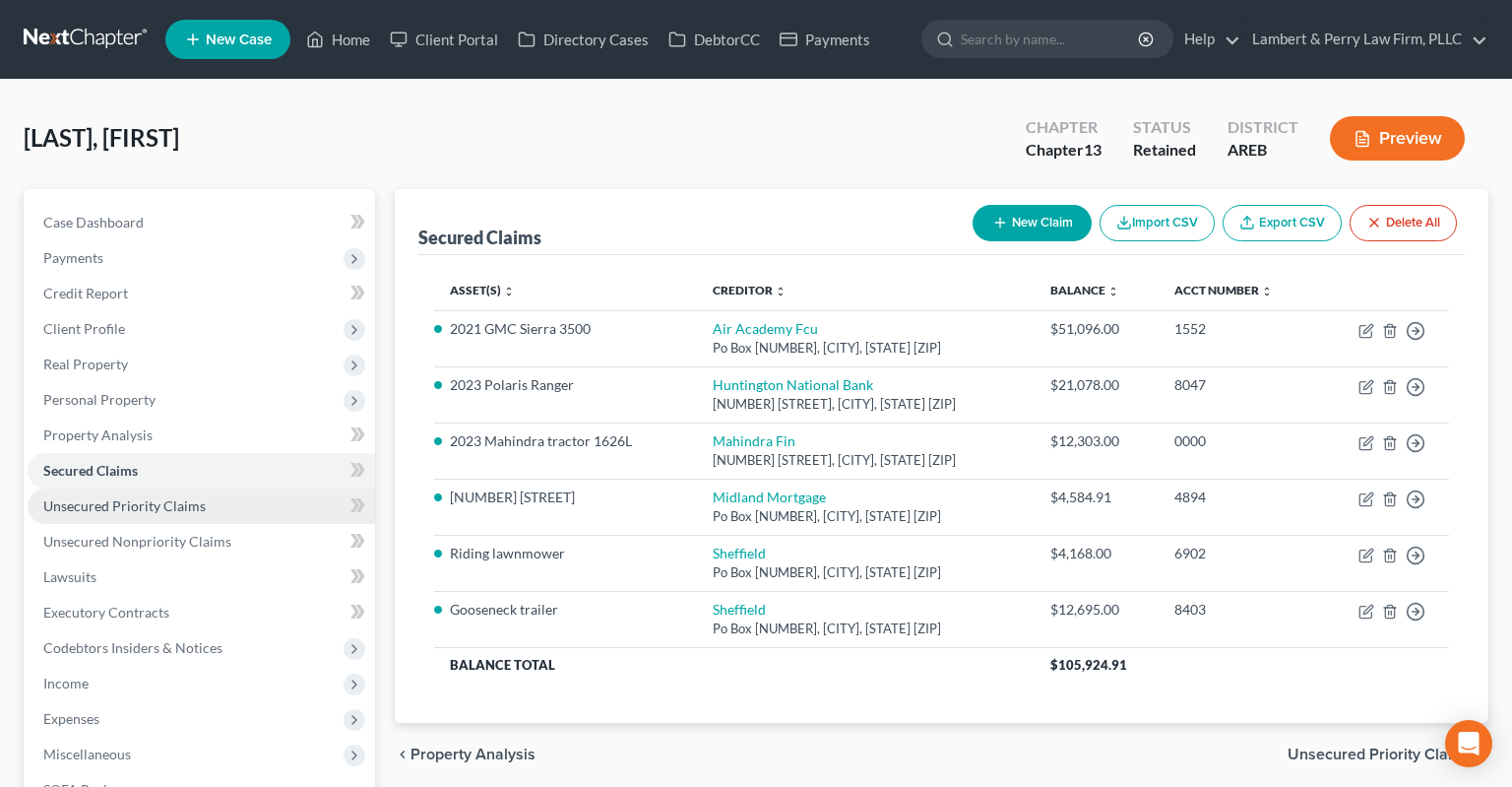click on "Unsecured Priority Claims" at bounding box center [201, 506] 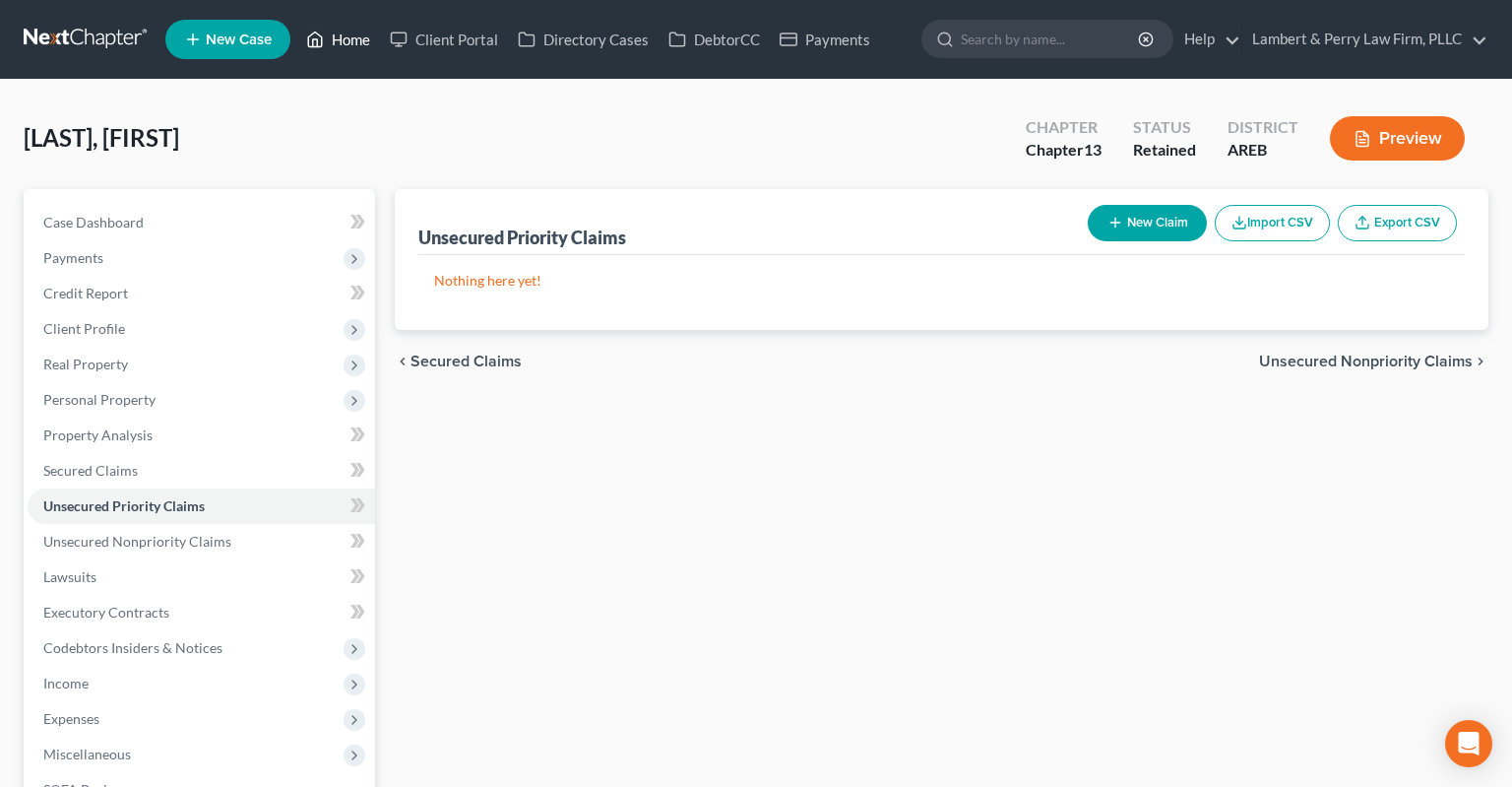 click on "Home" at bounding box center (338, 39) 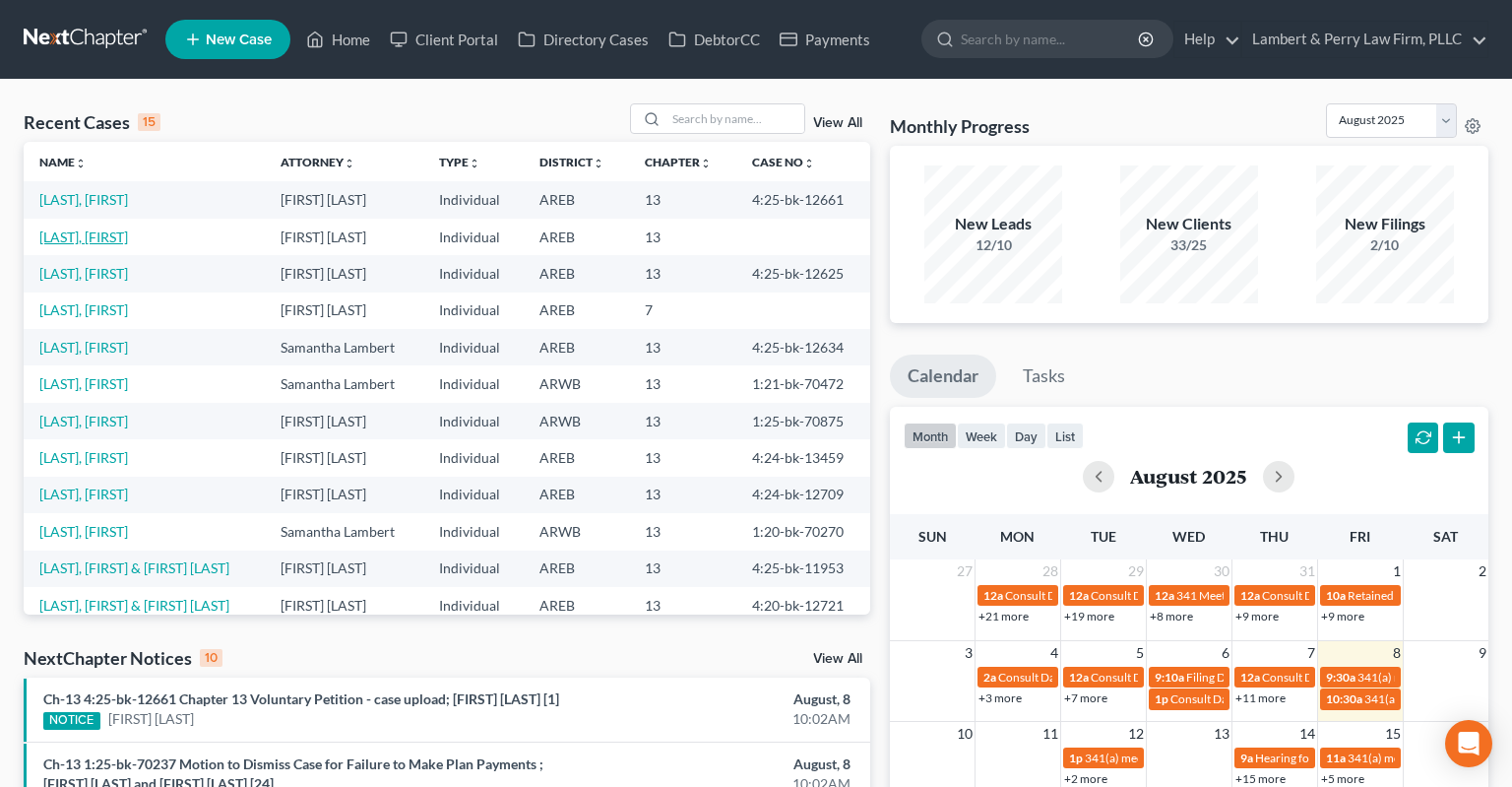 click on "[LAST], [FIRST]" at bounding box center [84, 236] 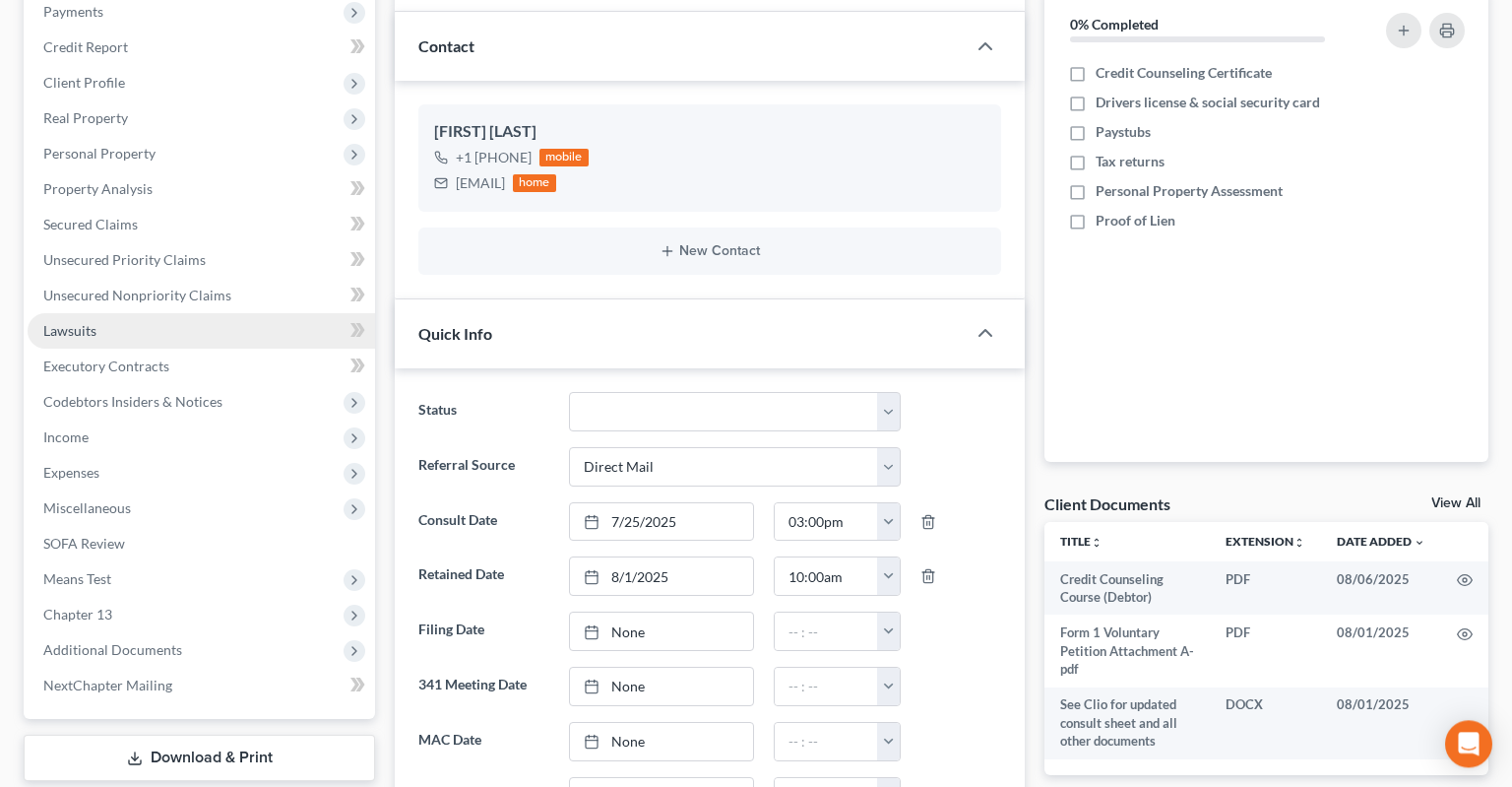 scroll, scrollTop: 208, scrollLeft: 0, axis: vertical 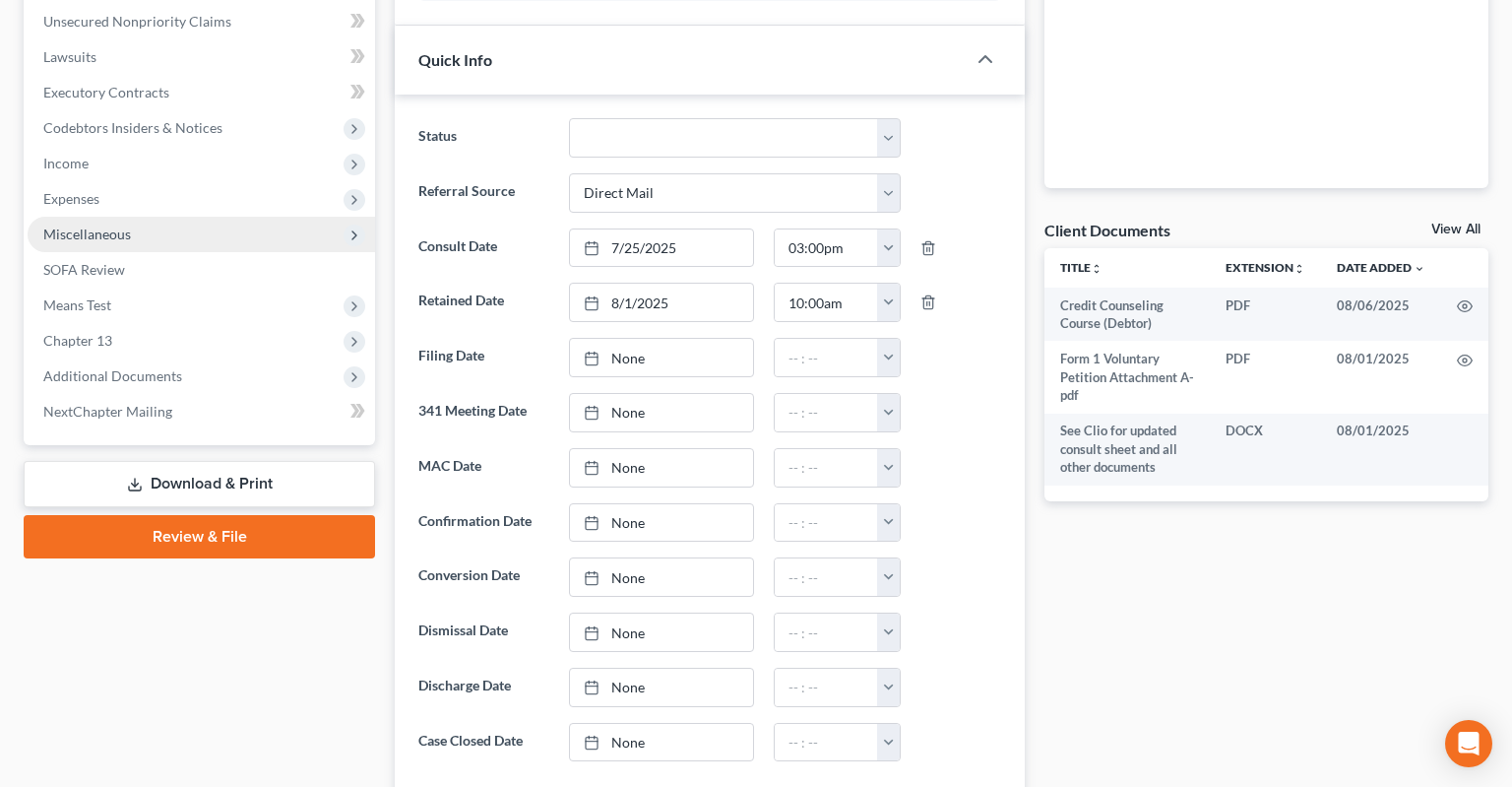 click on "Expenses" at bounding box center [201, 199] 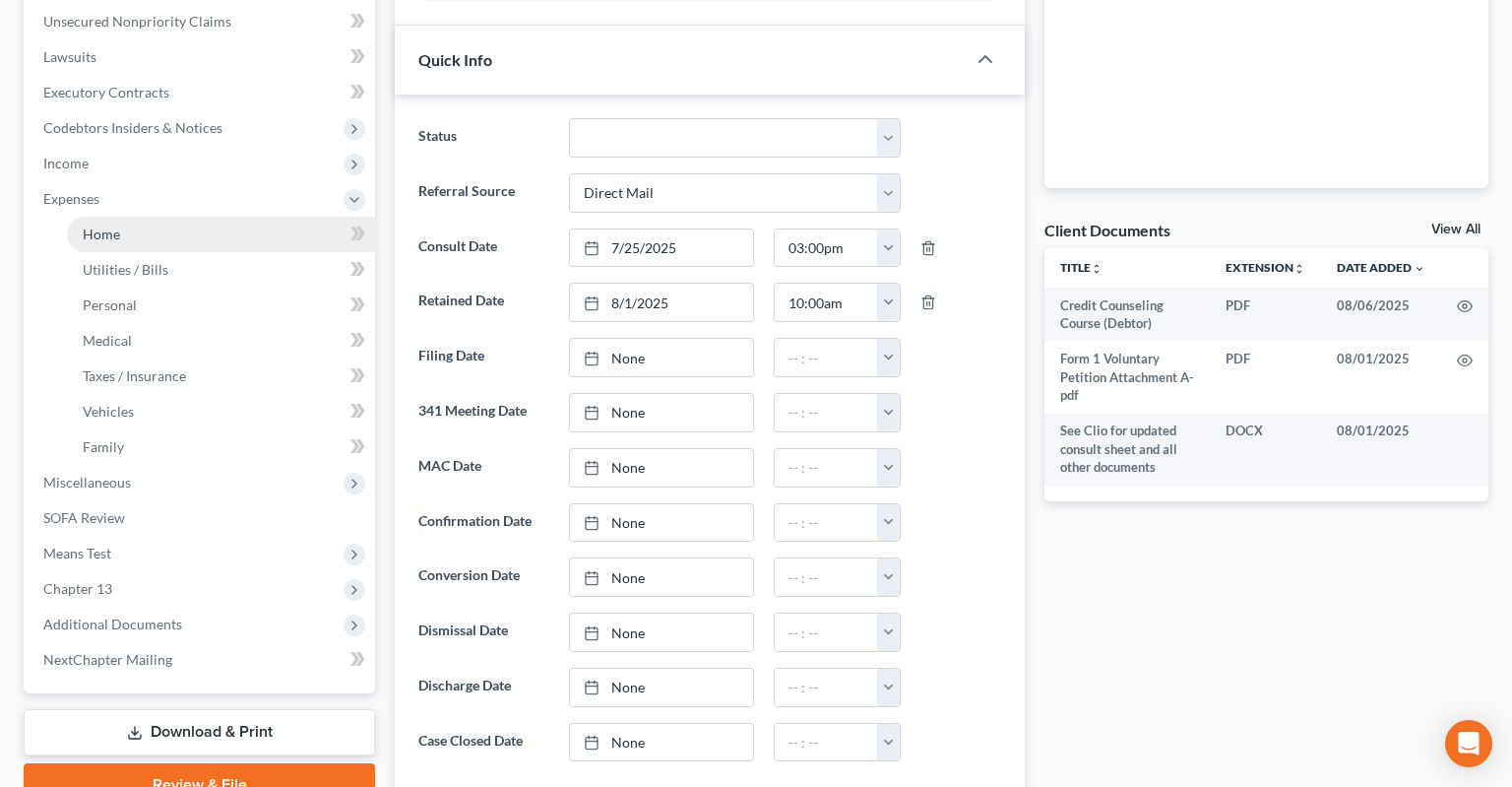 click on "Home" at bounding box center [220, 234] 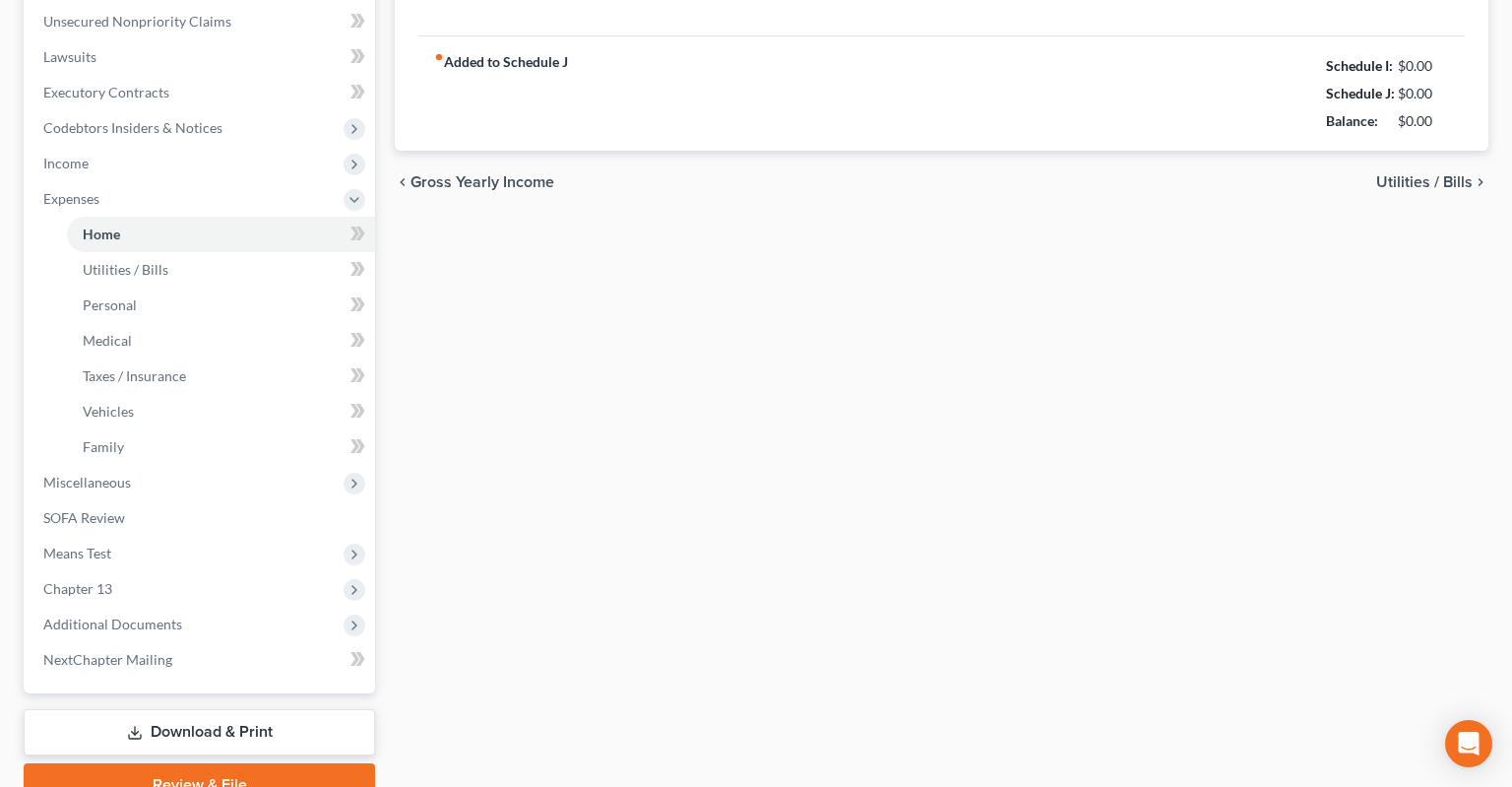 type on "0.00" 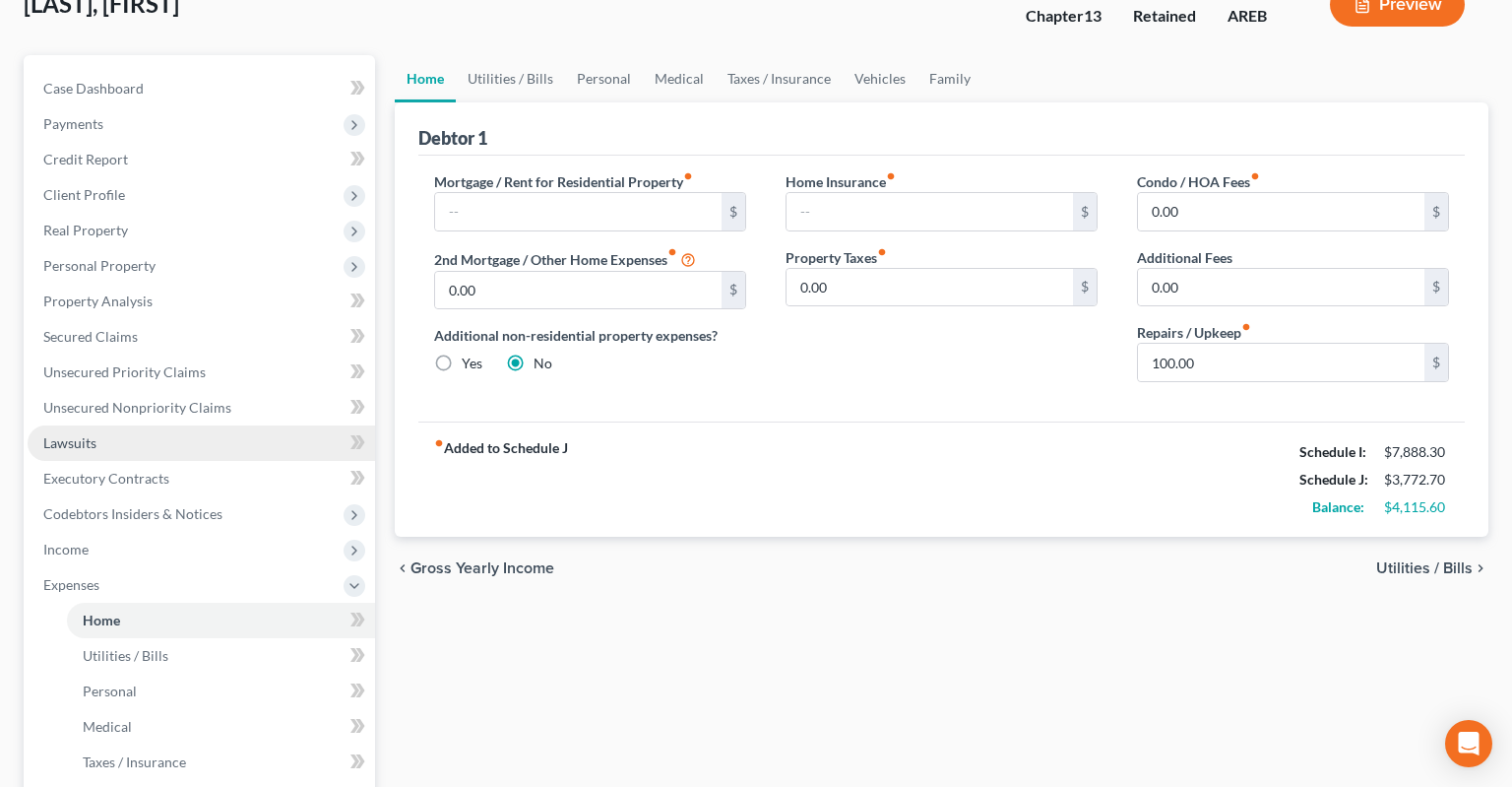 scroll, scrollTop: 92, scrollLeft: 0, axis: vertical 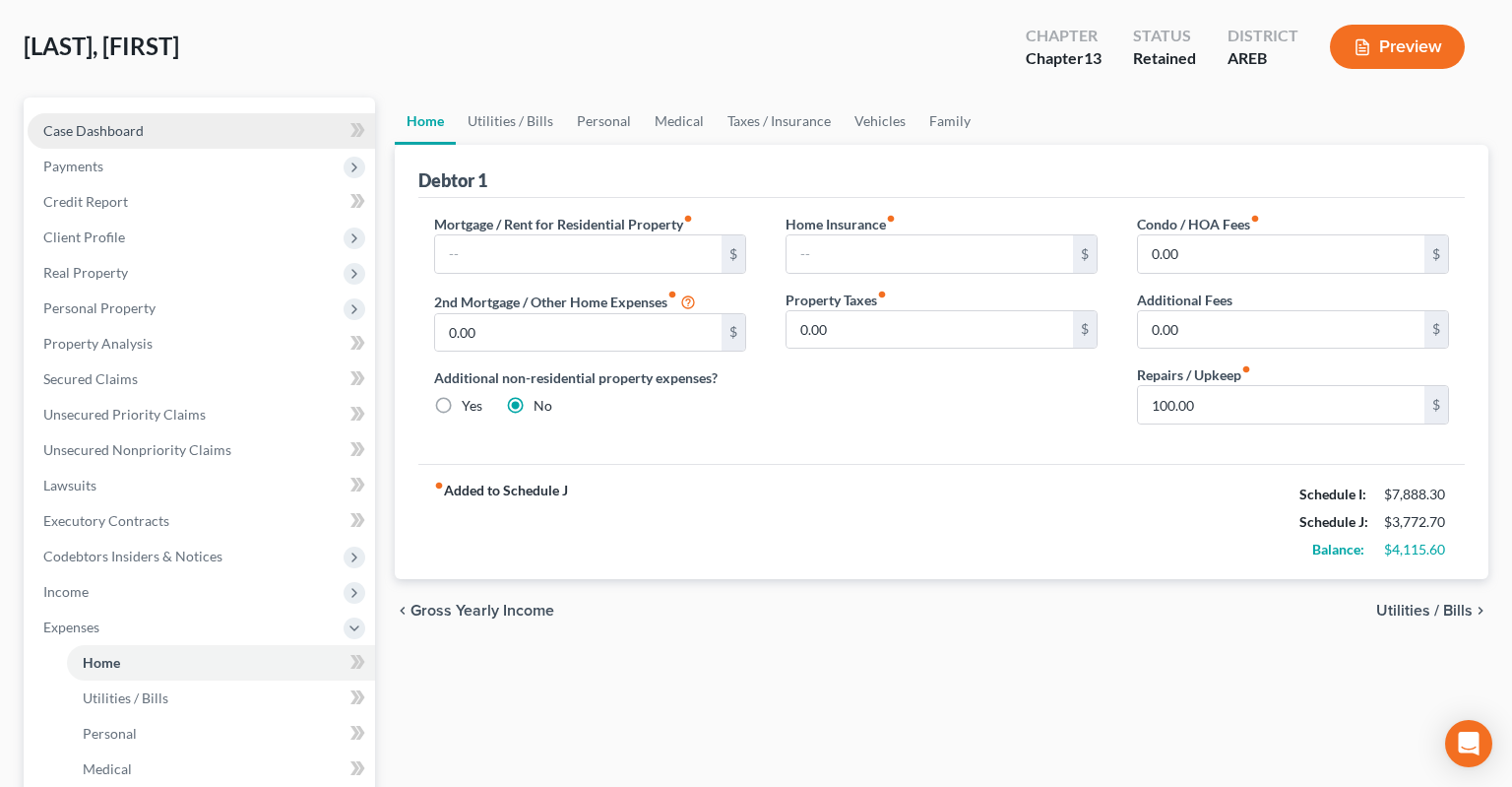 click on "Case Dashboard" at bounding box center [201, 131] 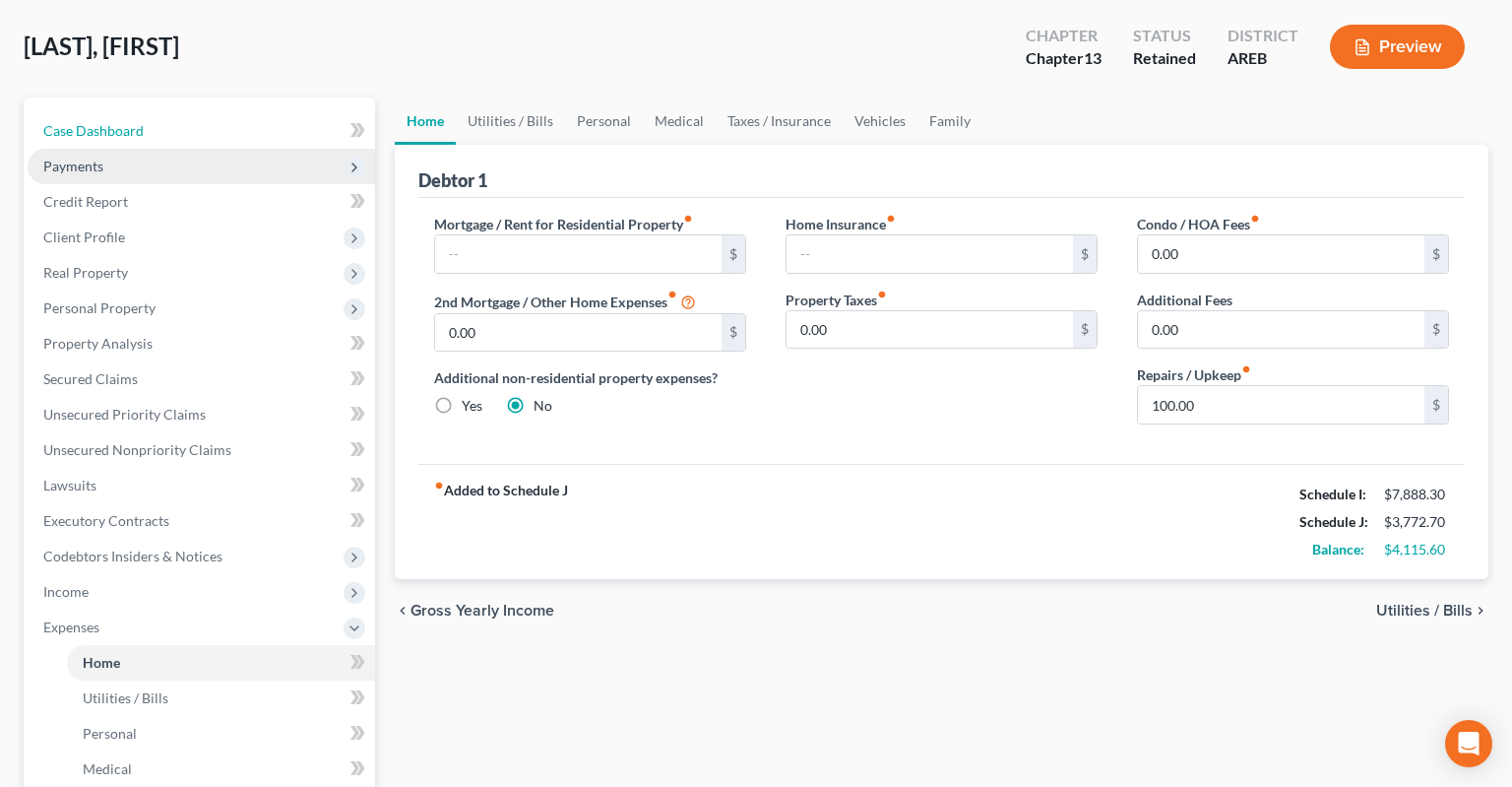 select on "2" 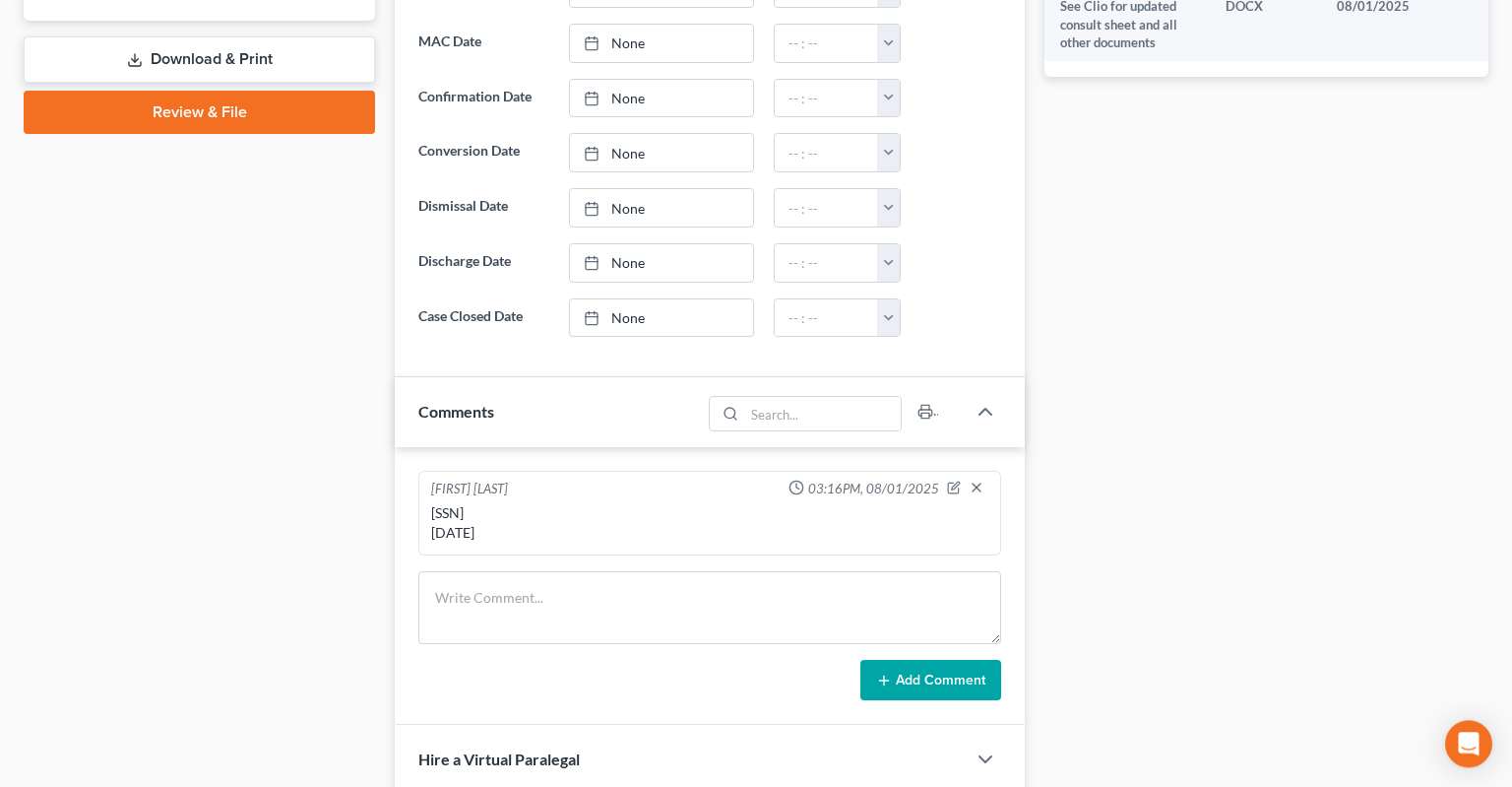 scroll, scrollTop: 1040, scrollLeft: 0, axis: vertical 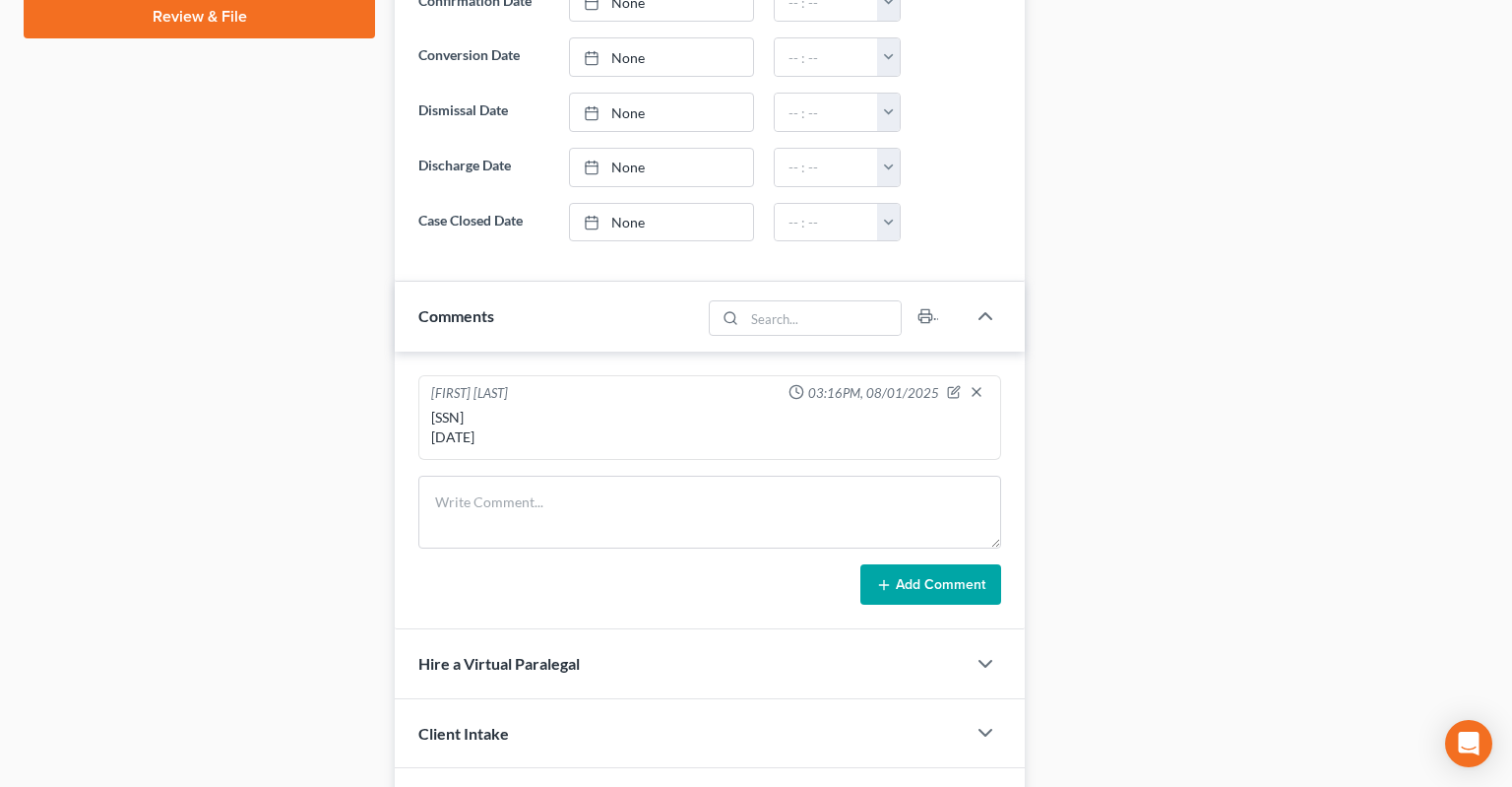 click on "[SSN]
[DATE]" at bounding box center (710, 427) 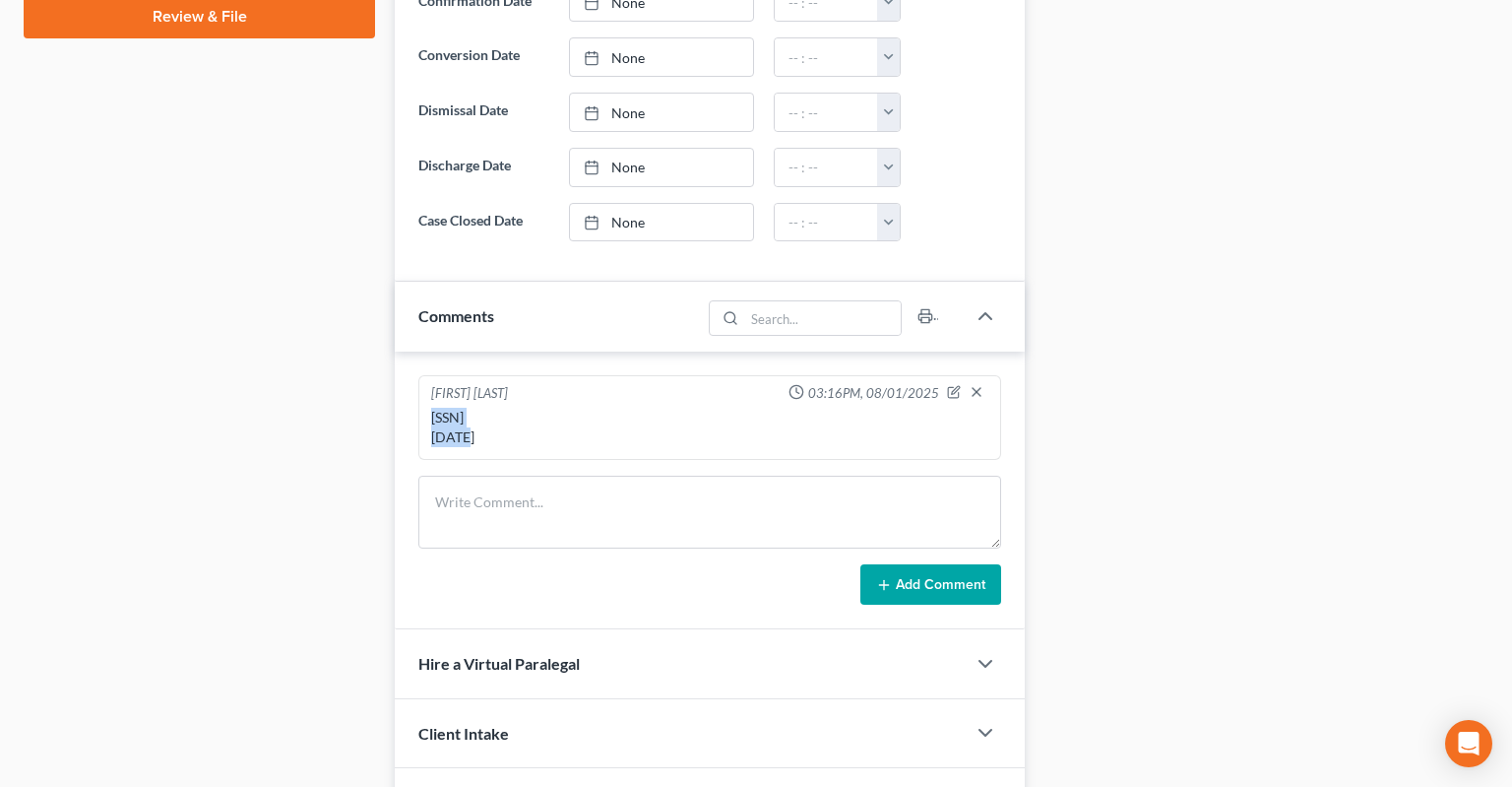 drag, startPoint x: 447, startPoint y: 408, endPoint x: 484, endPoint y: 410, distance: 37.054015 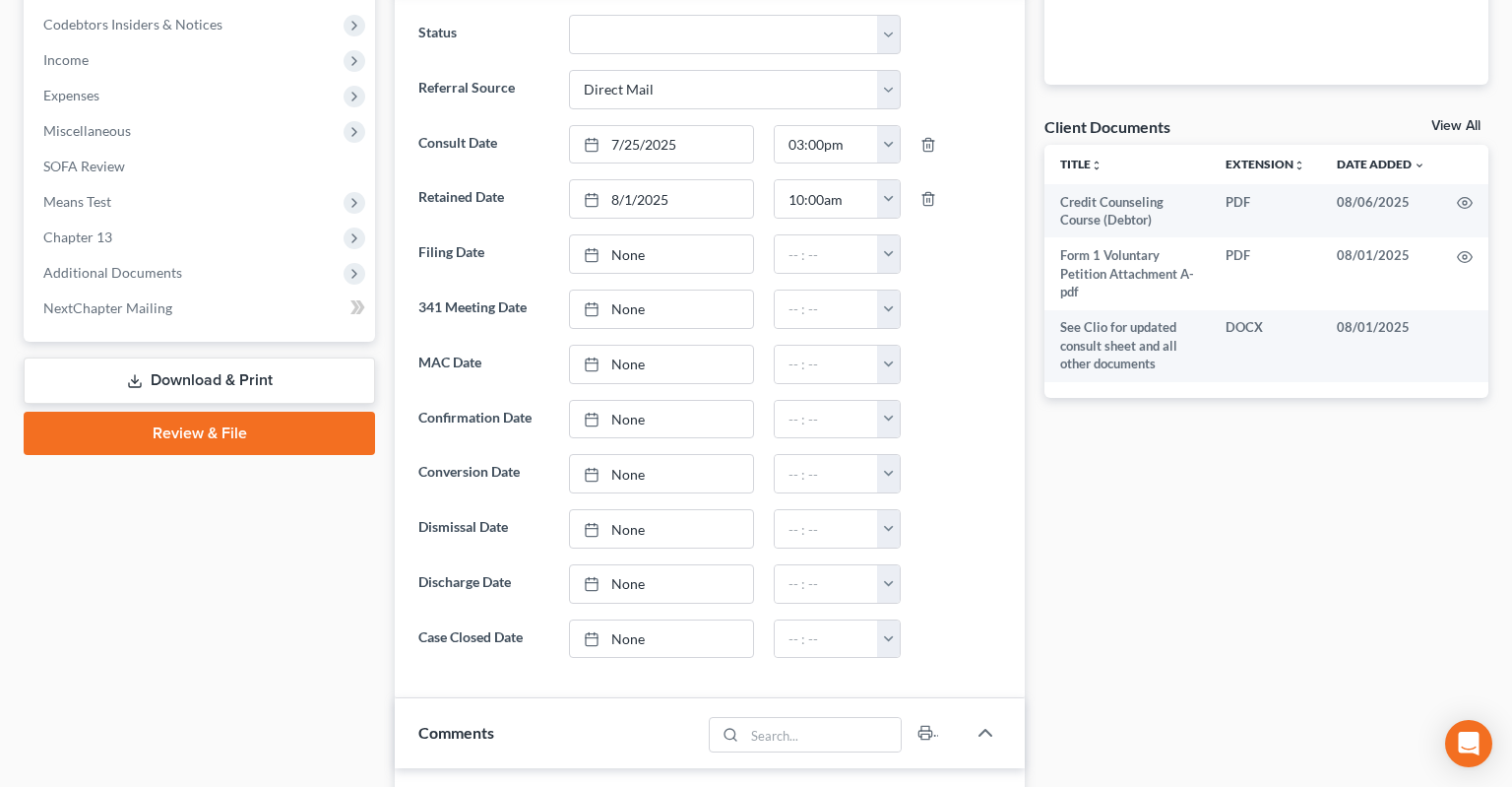 click on "Review & File" at bounding box center (199, 433) 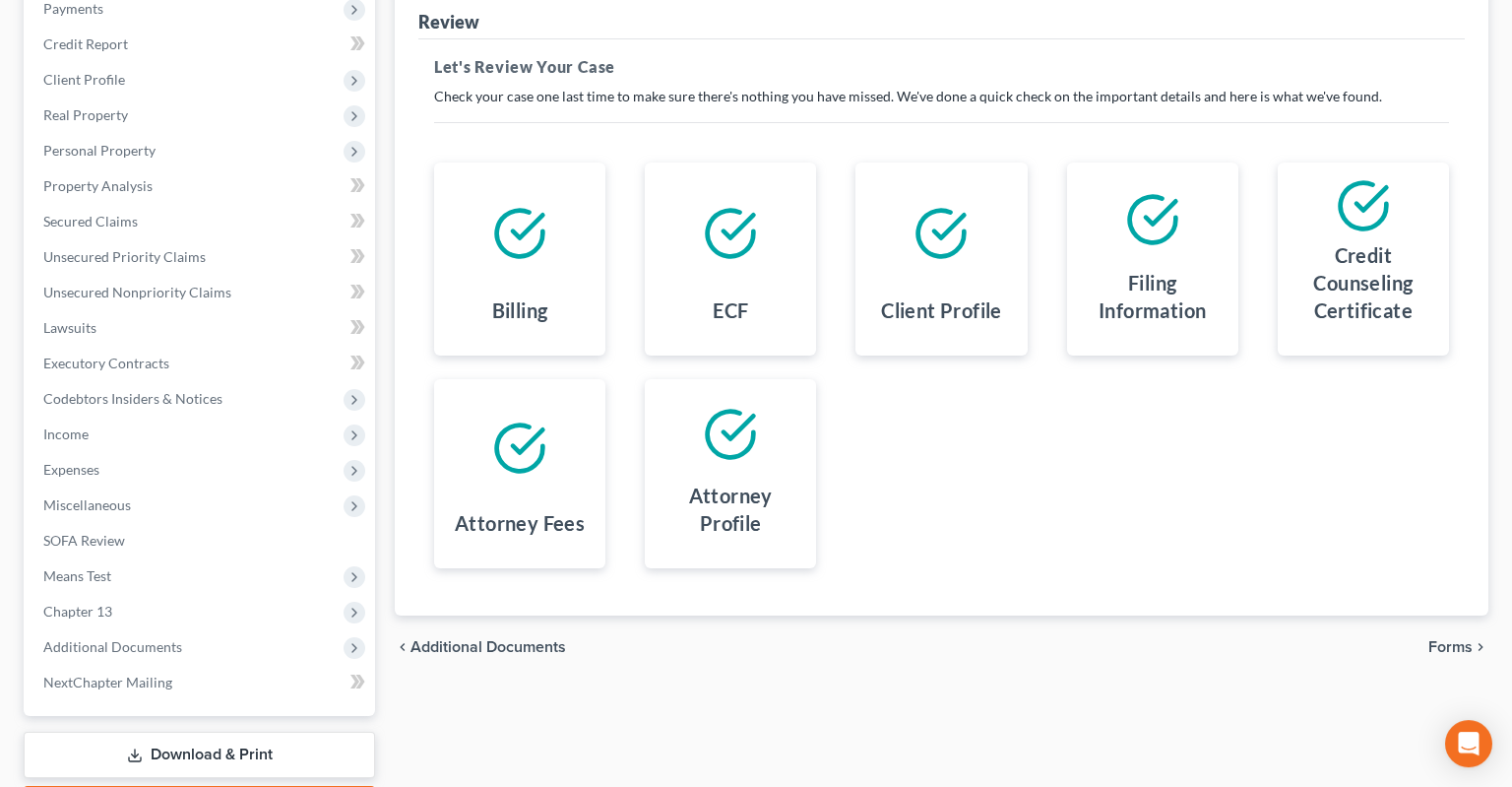 scroll, scrollTop: 51, scrollLeft: 0, axis: vertical 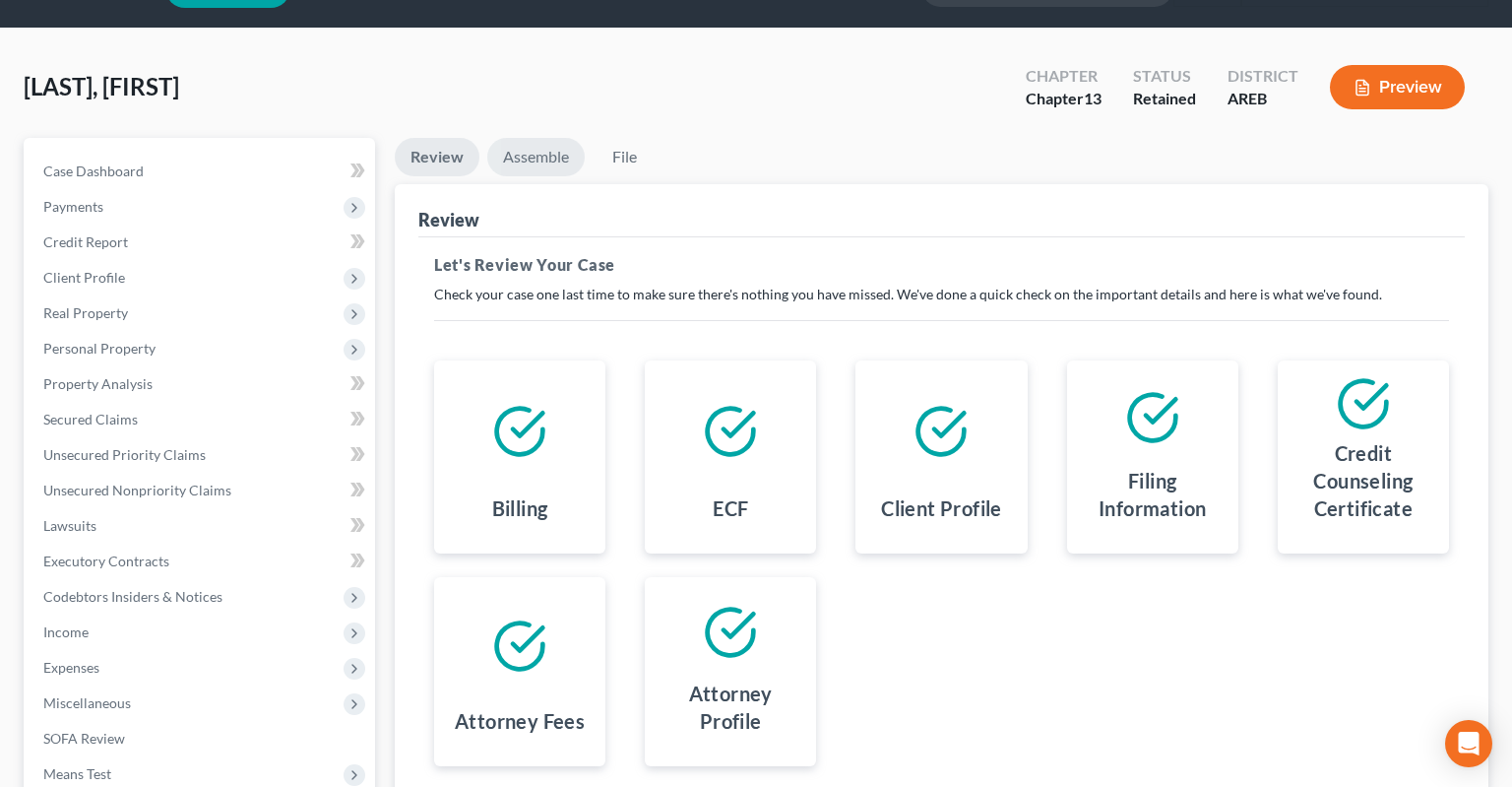 click on "Assemble" at bounding box center (536, 157) 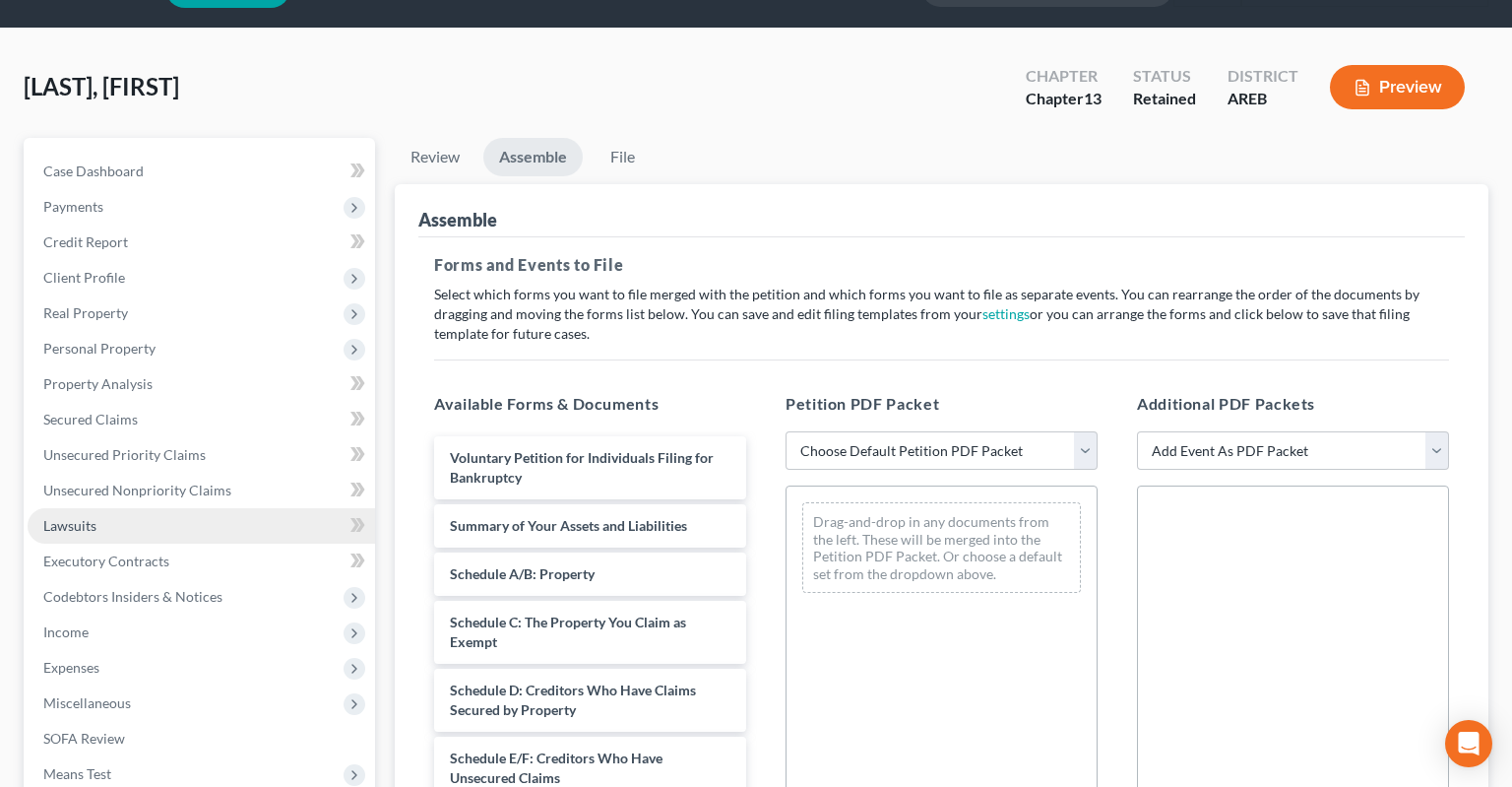drag, startPoint x: 883, startPoint y: 446, endPoint x: 247, endPoint y: 510, distance: 639.212 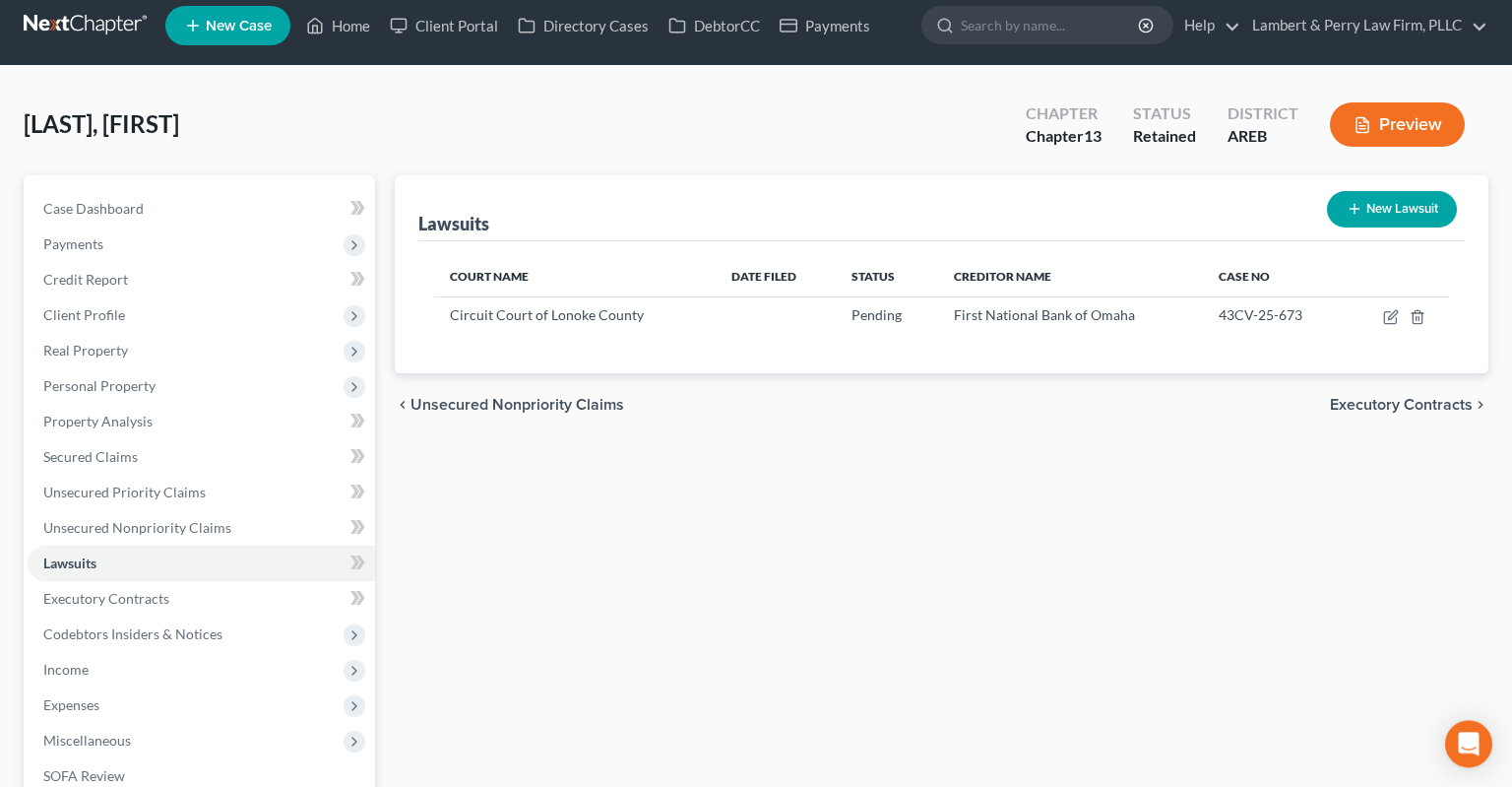 scroll, scrollTop: 363, scrollLeft: 0, axis: vertical 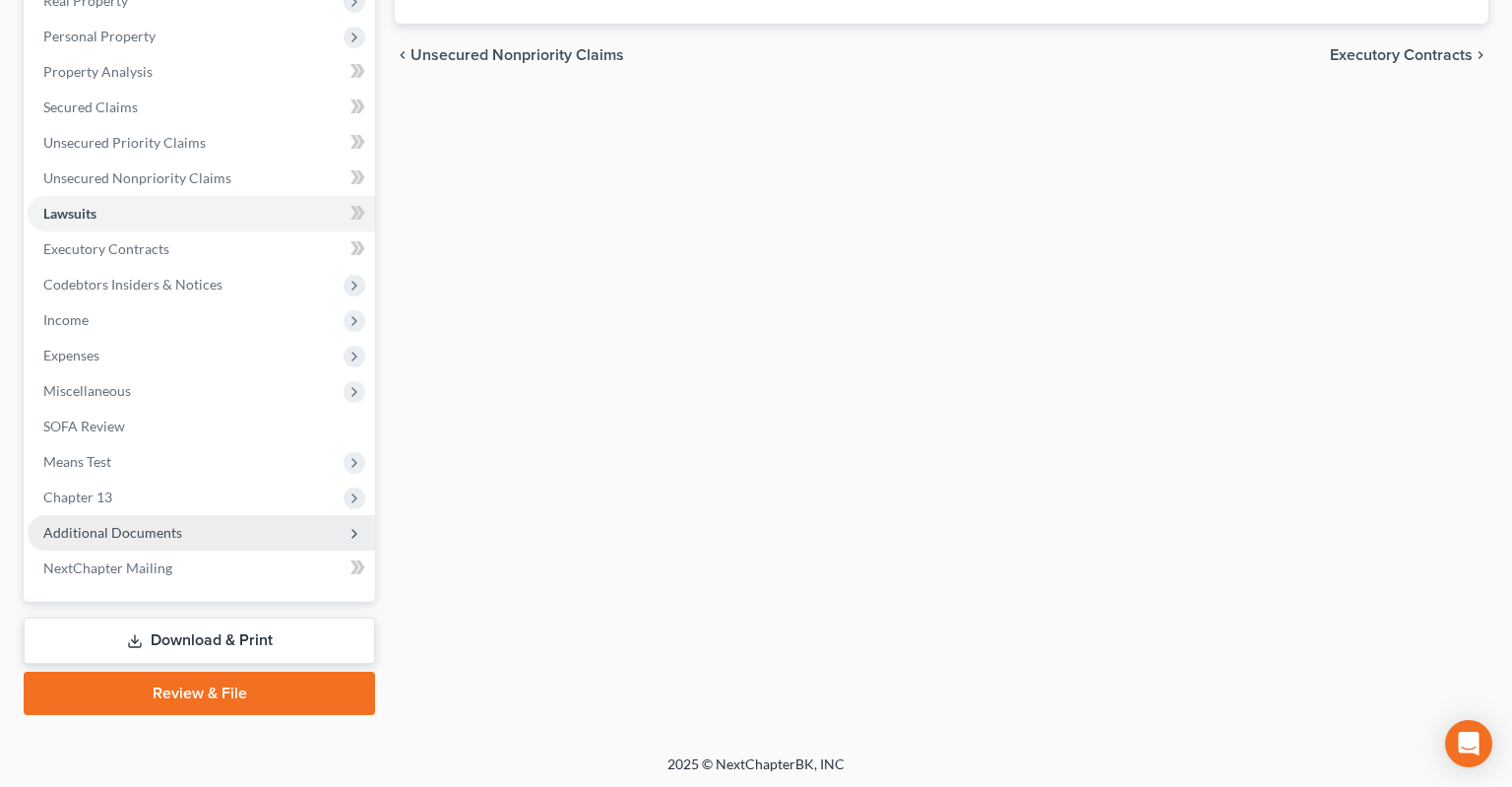 click on "Additional Documents" at bounding box center [201, 533] 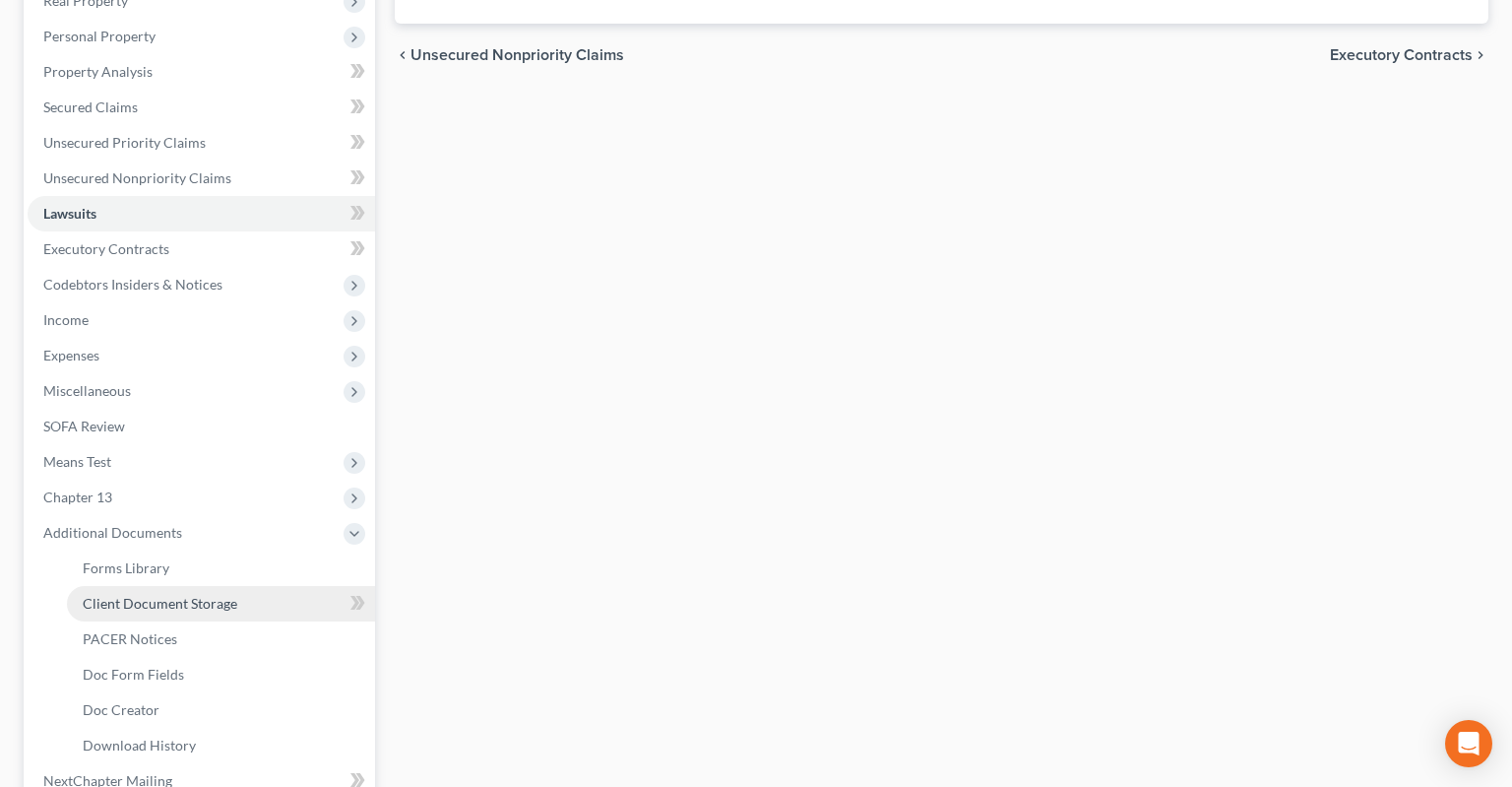 click on "Client Document Storage" at bounding box center (220, 604) 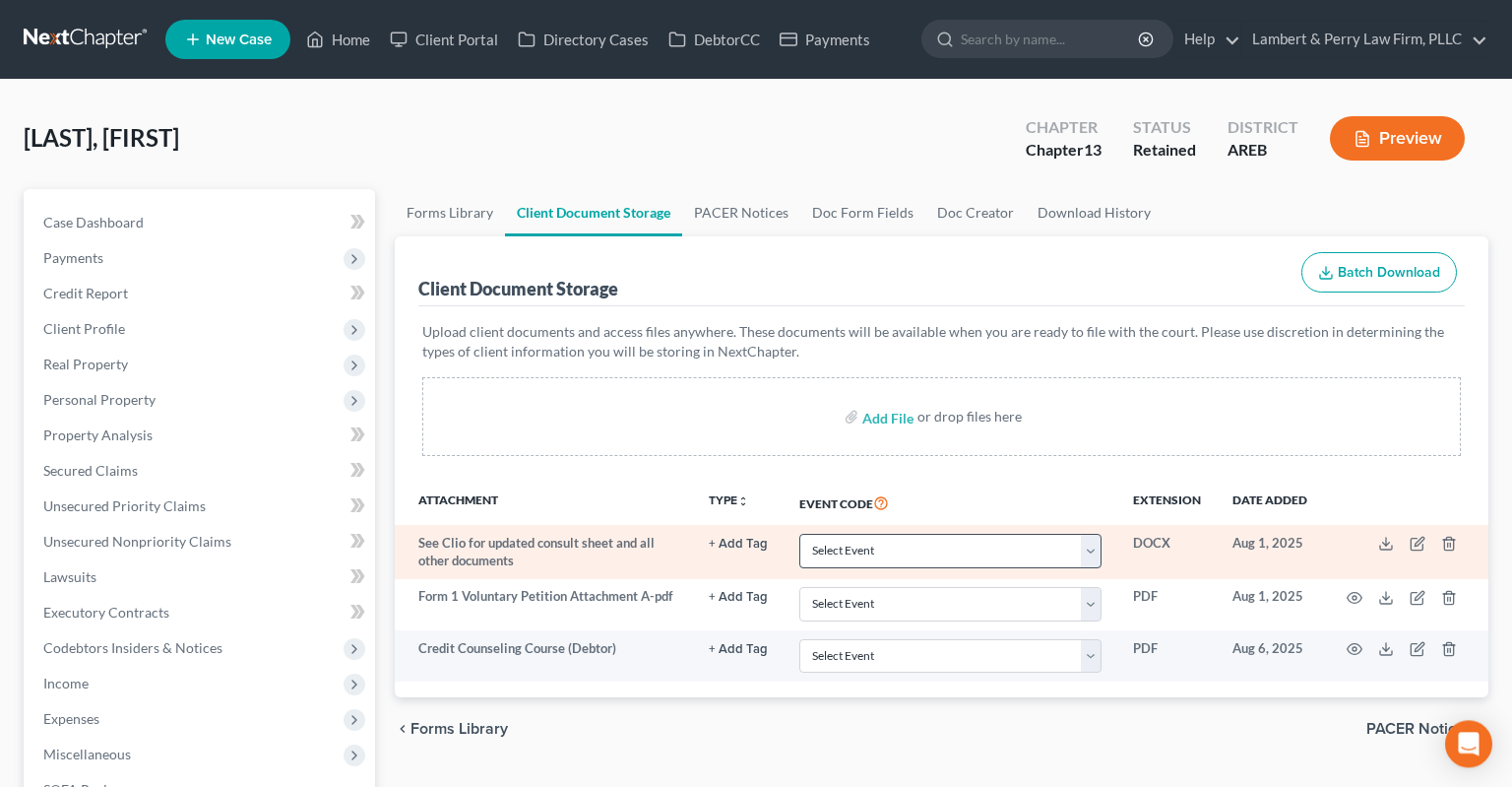 scroll, scrollTop: 0, scrollLeft: 0, axis: both 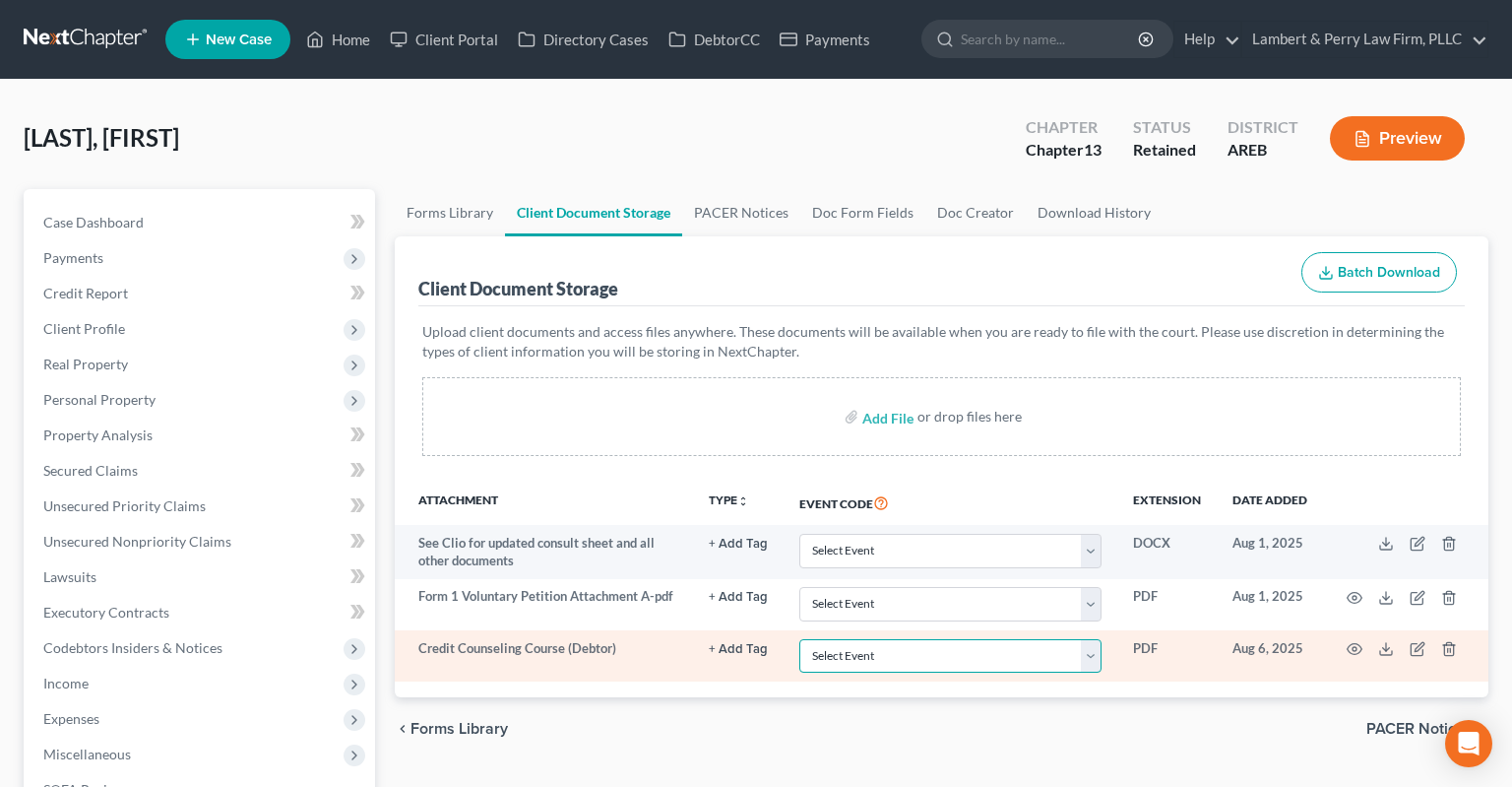 select on "0" 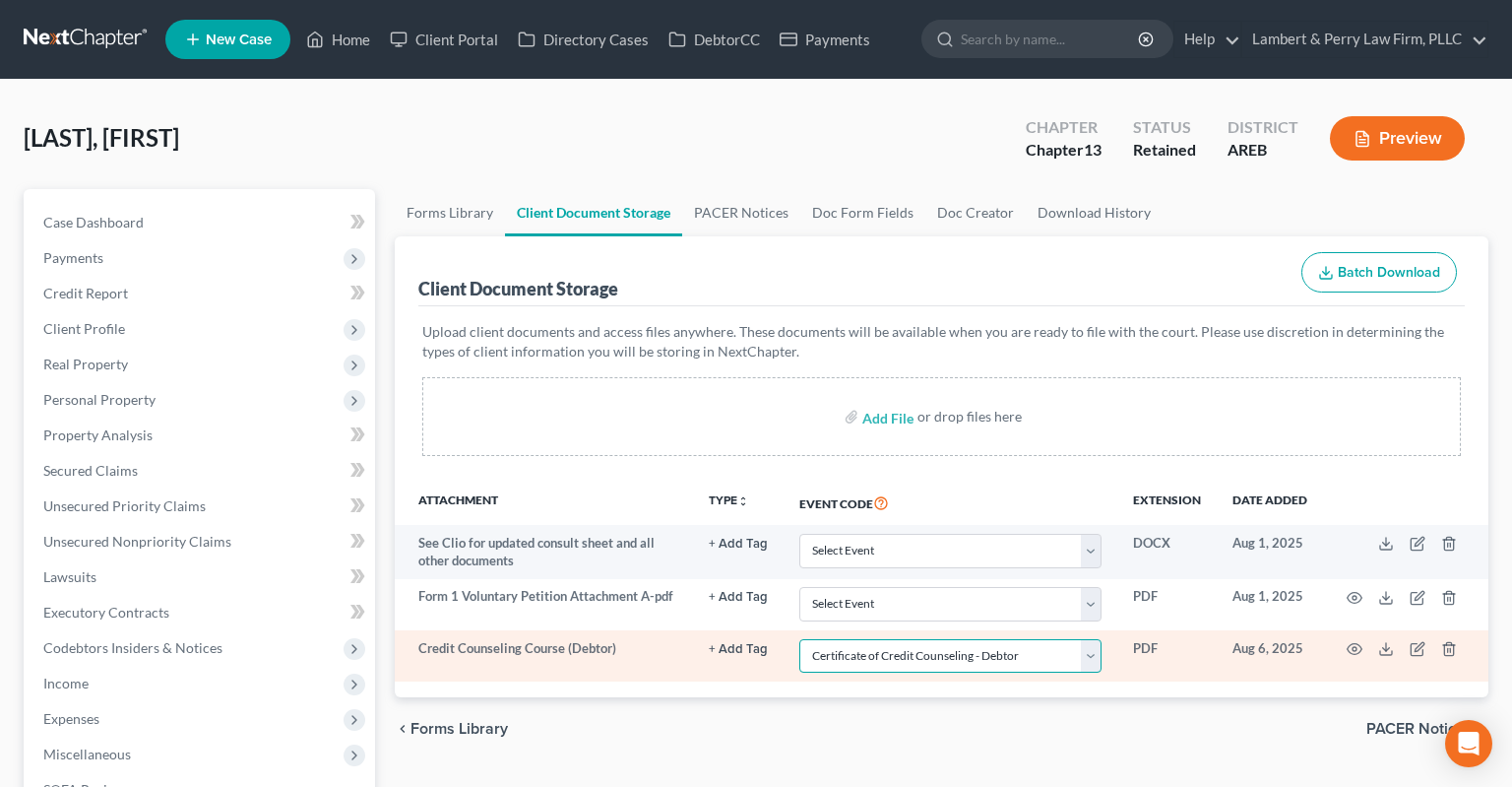 click on "Certificate of Credit Counseling - Debtor" at bounding box center [0, 0] 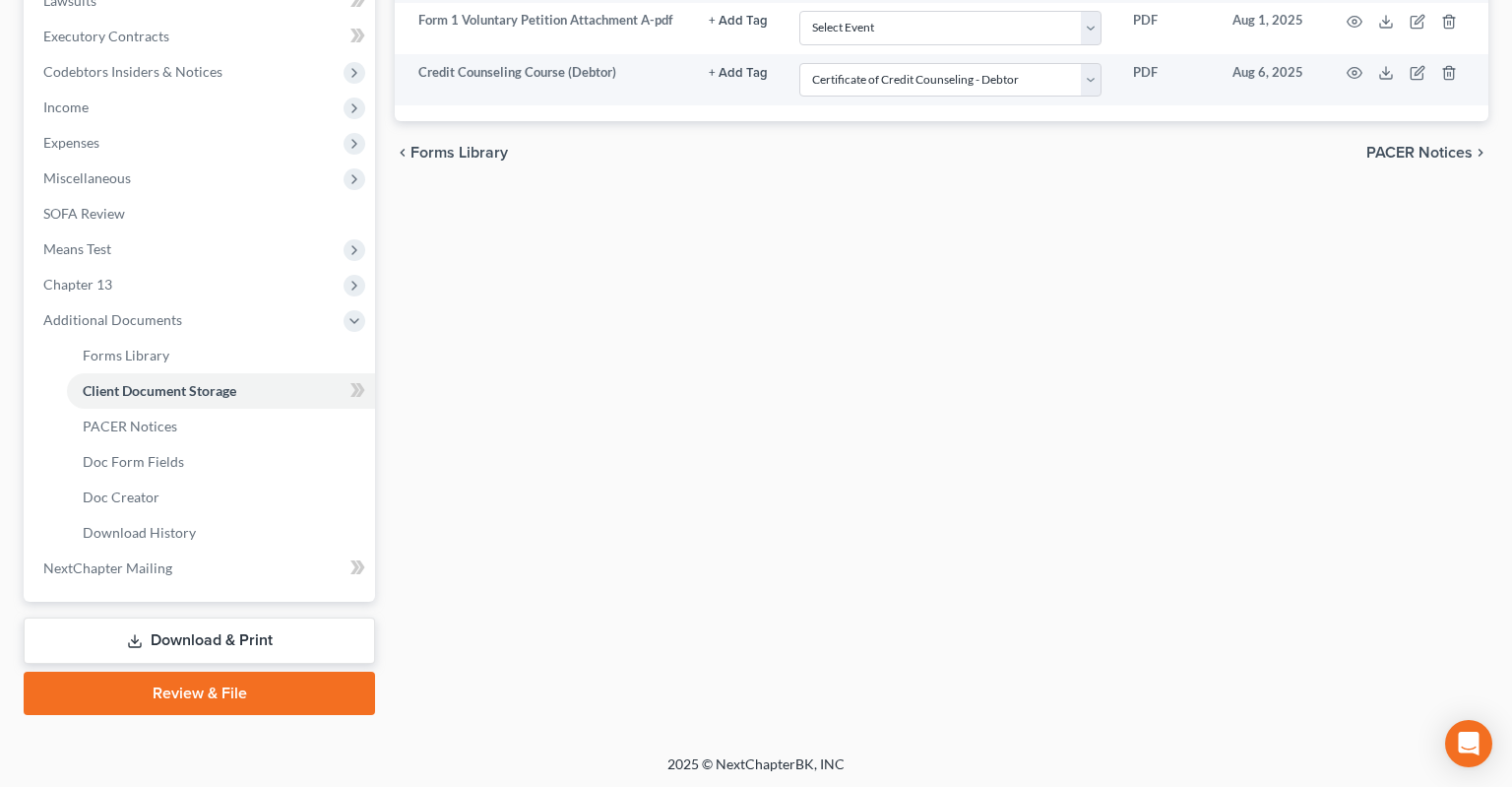 click on "Review & File" at bounding box center (199, 693) 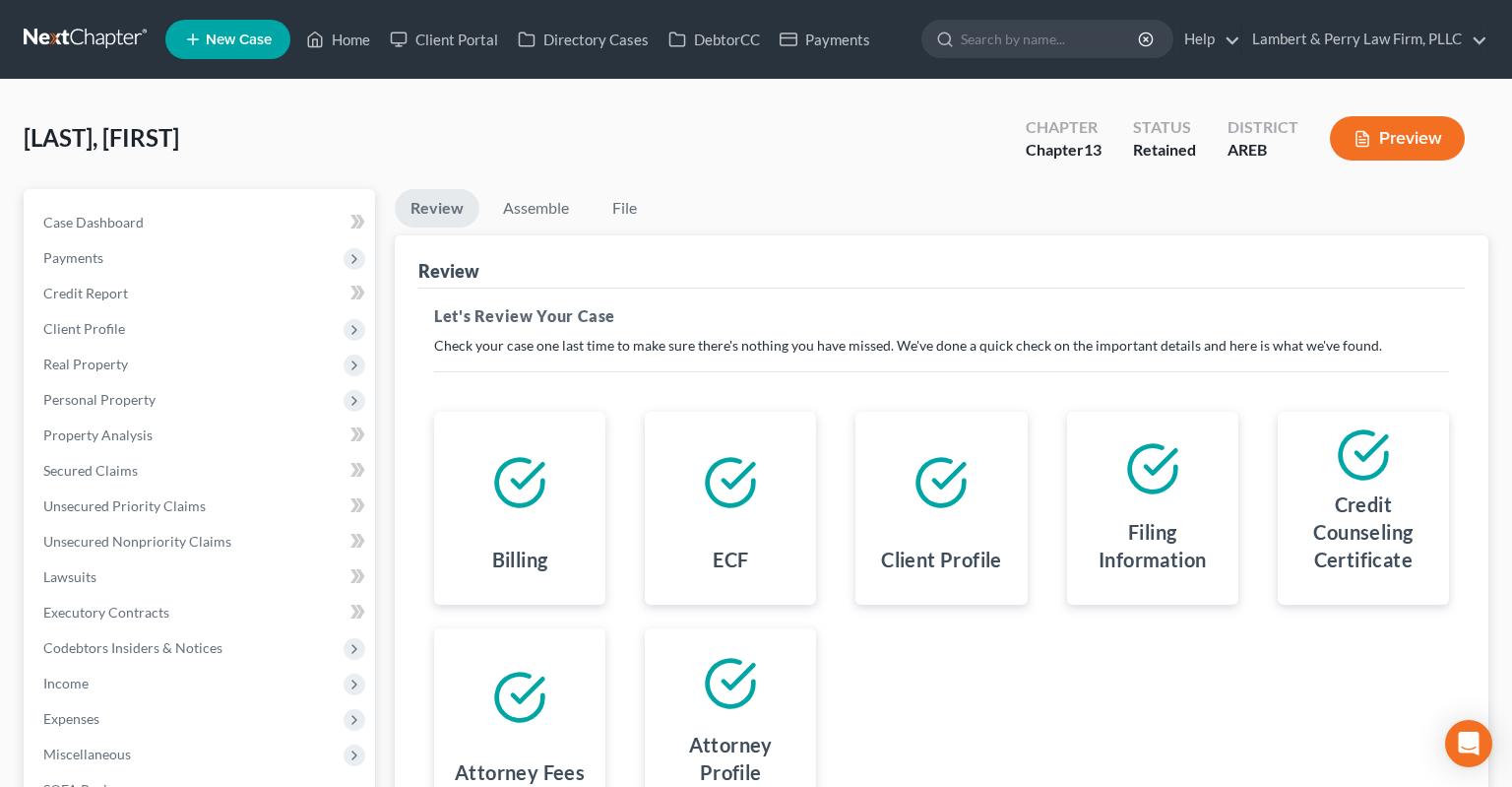 scroll, scrollTop: 0, scrollLeft: 0, axis: both 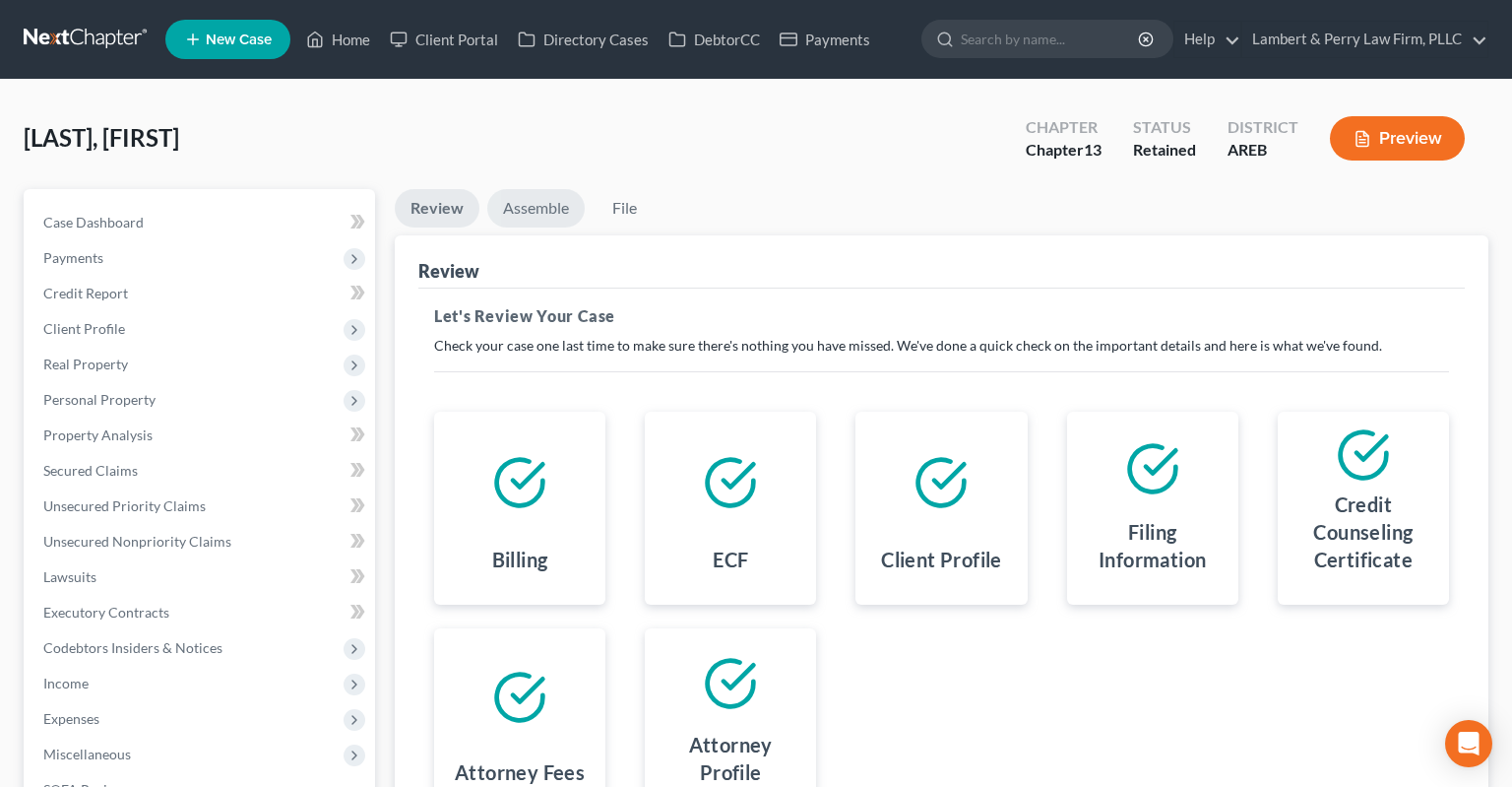 click on "Assemble" at bounding box center (536, 208) 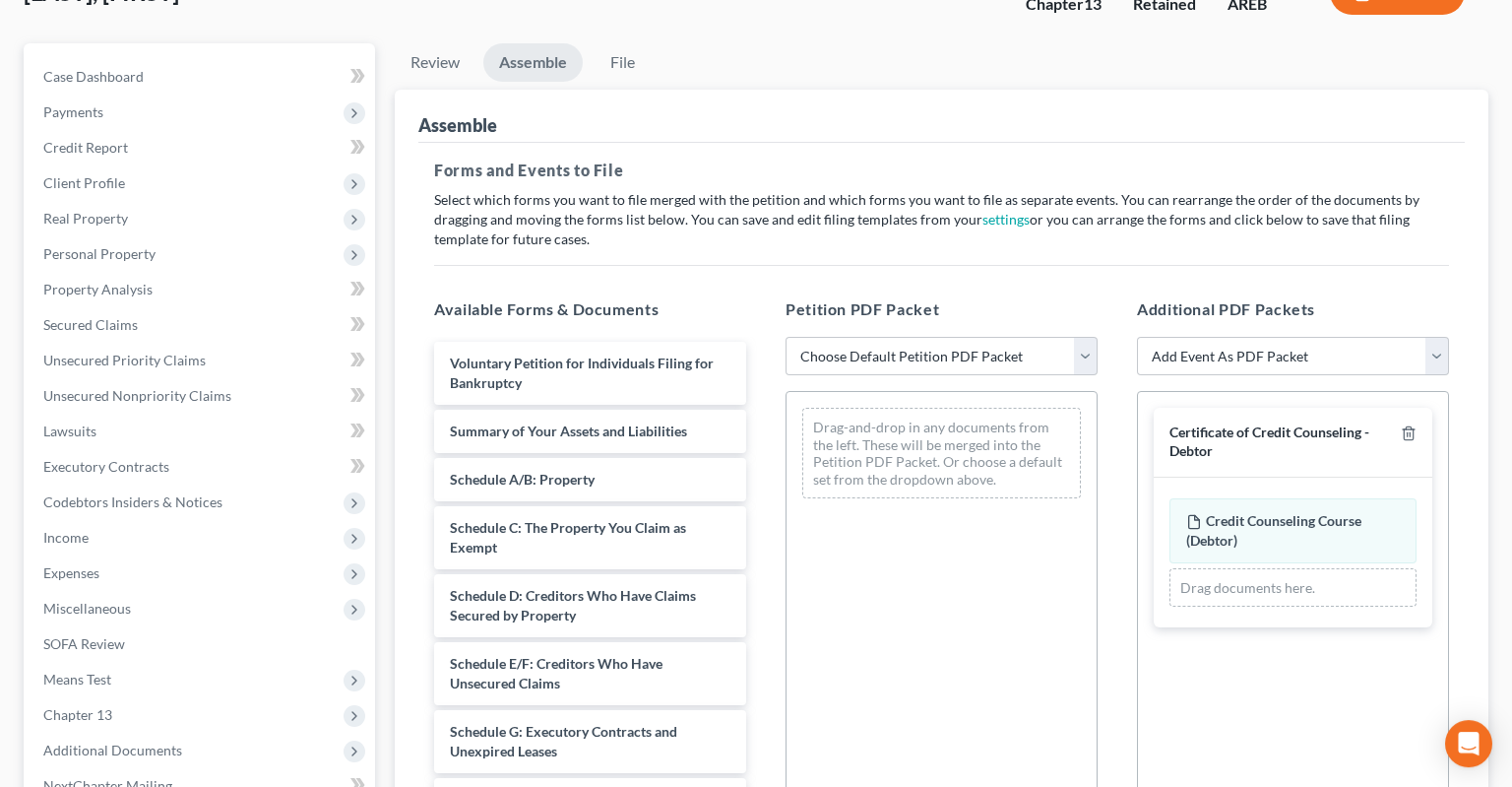 scroll, scrollTop: 208, scrollLeft: 0, axis: vertical 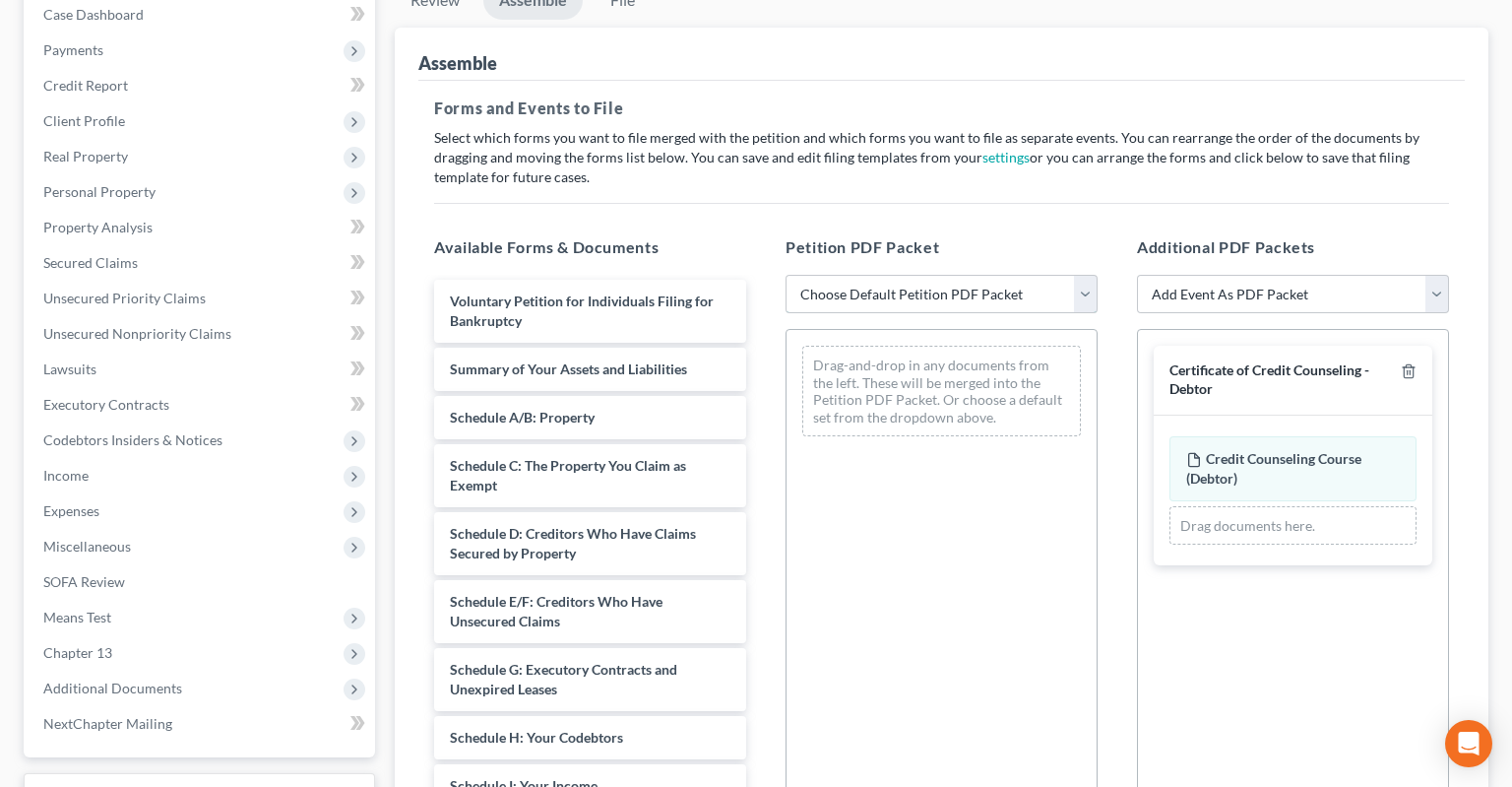 click on "Choose Default Petition PDF Packet Complete Bankruptcy Petition (all forms and schedules) Emergency Filing (Voluntary Petition and Creditor List Only)" at bounding box center (941, 295) 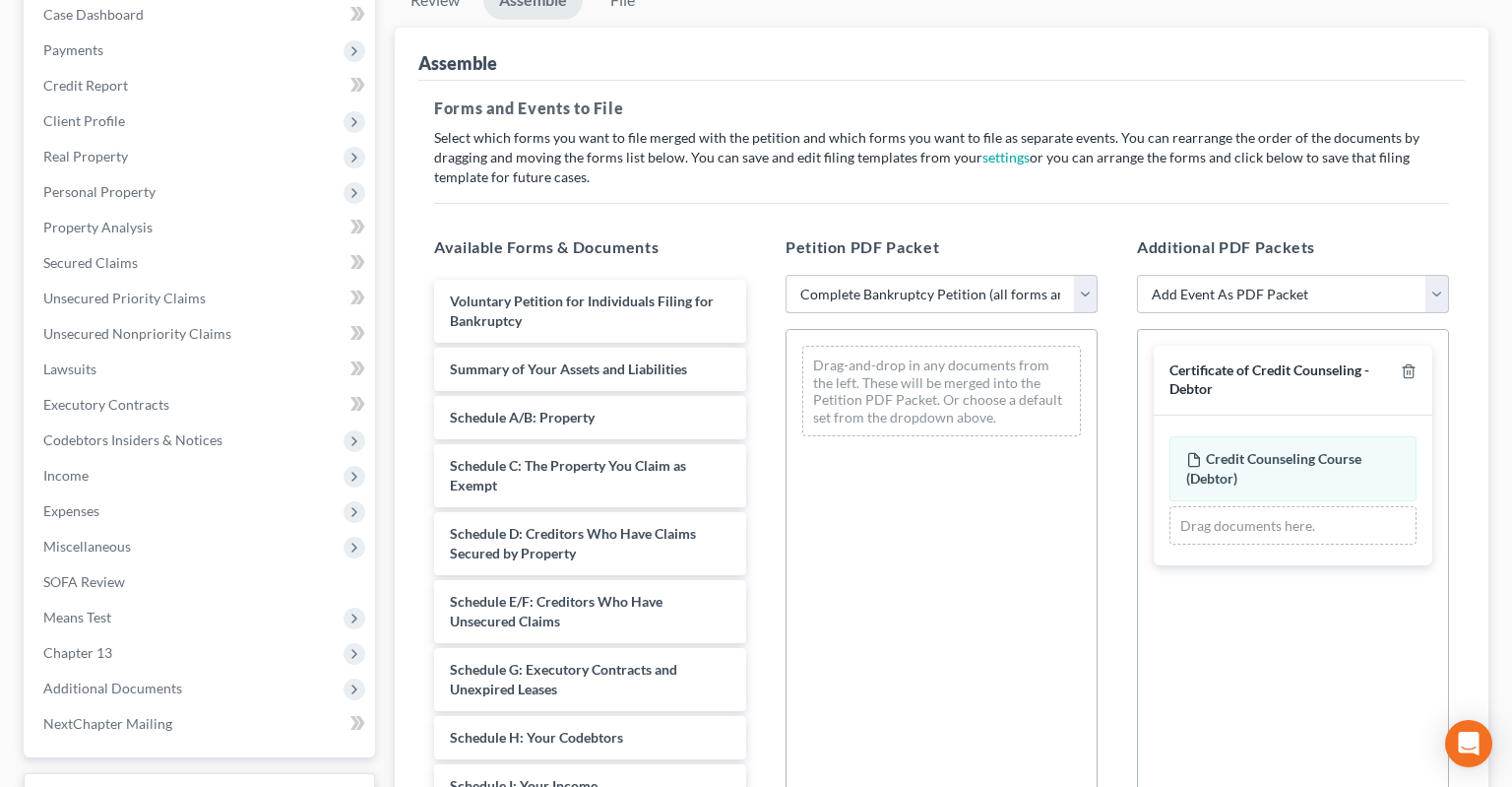 click on "Complete Bankruptcy Petition (all forms and schedules)" at bounding box center (0, 0) 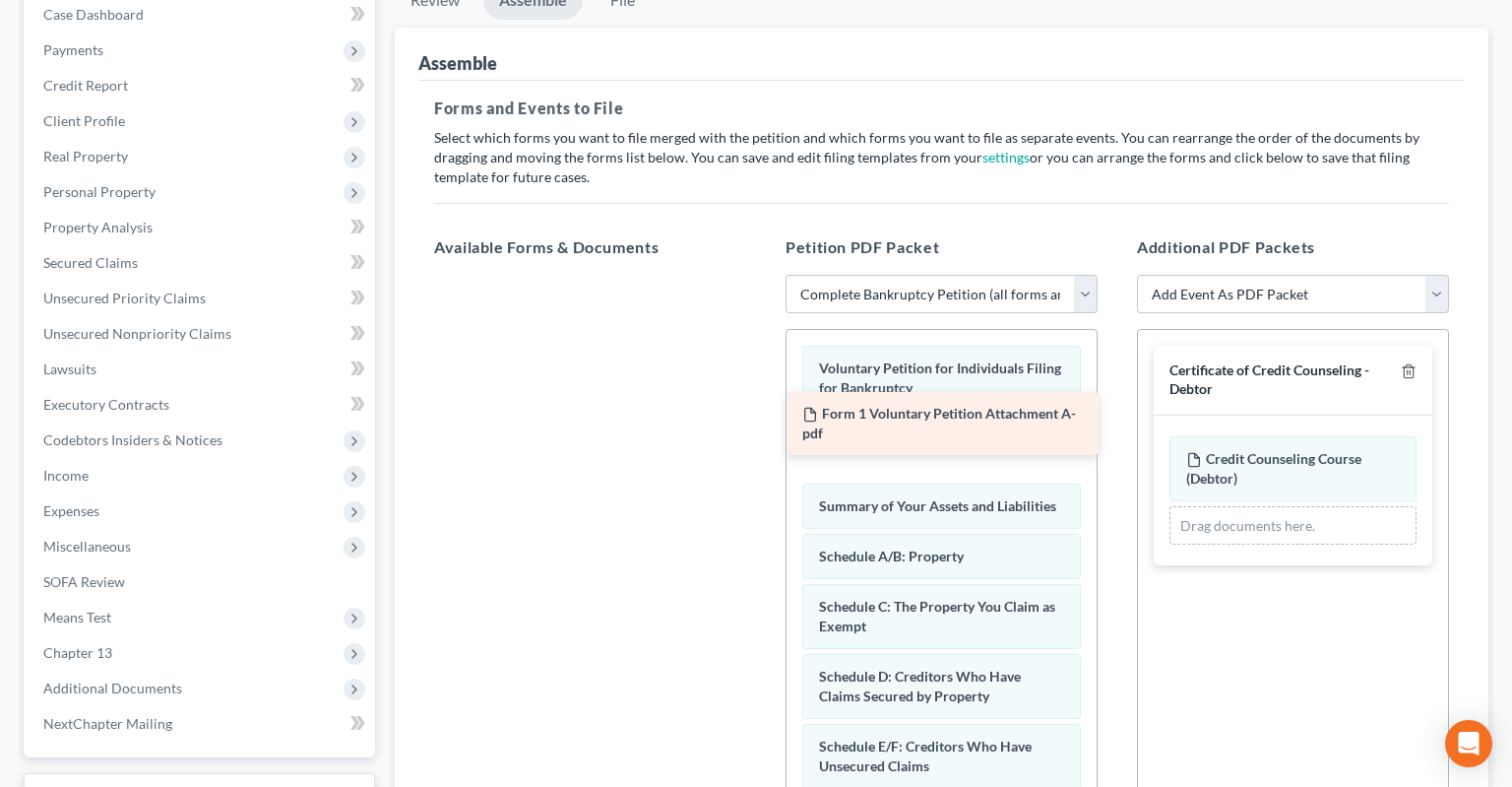 drag, startPoint x: 657, startPoint y: 308, endPoint x: 1010, endPoint y: 439, distance: 376.5236 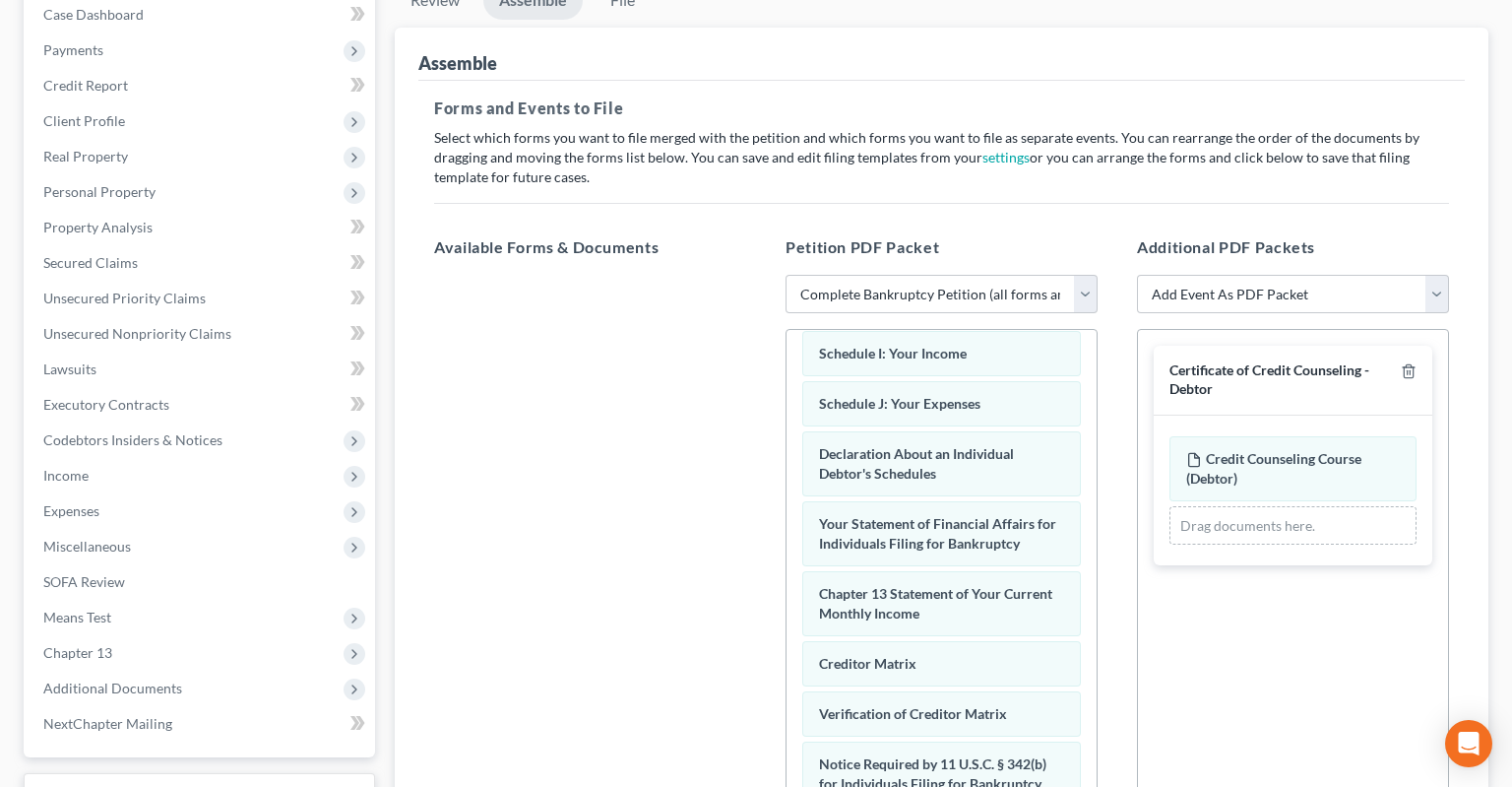 scroll, scrollTop: 595, scrollLeft: 0, axis: vertical 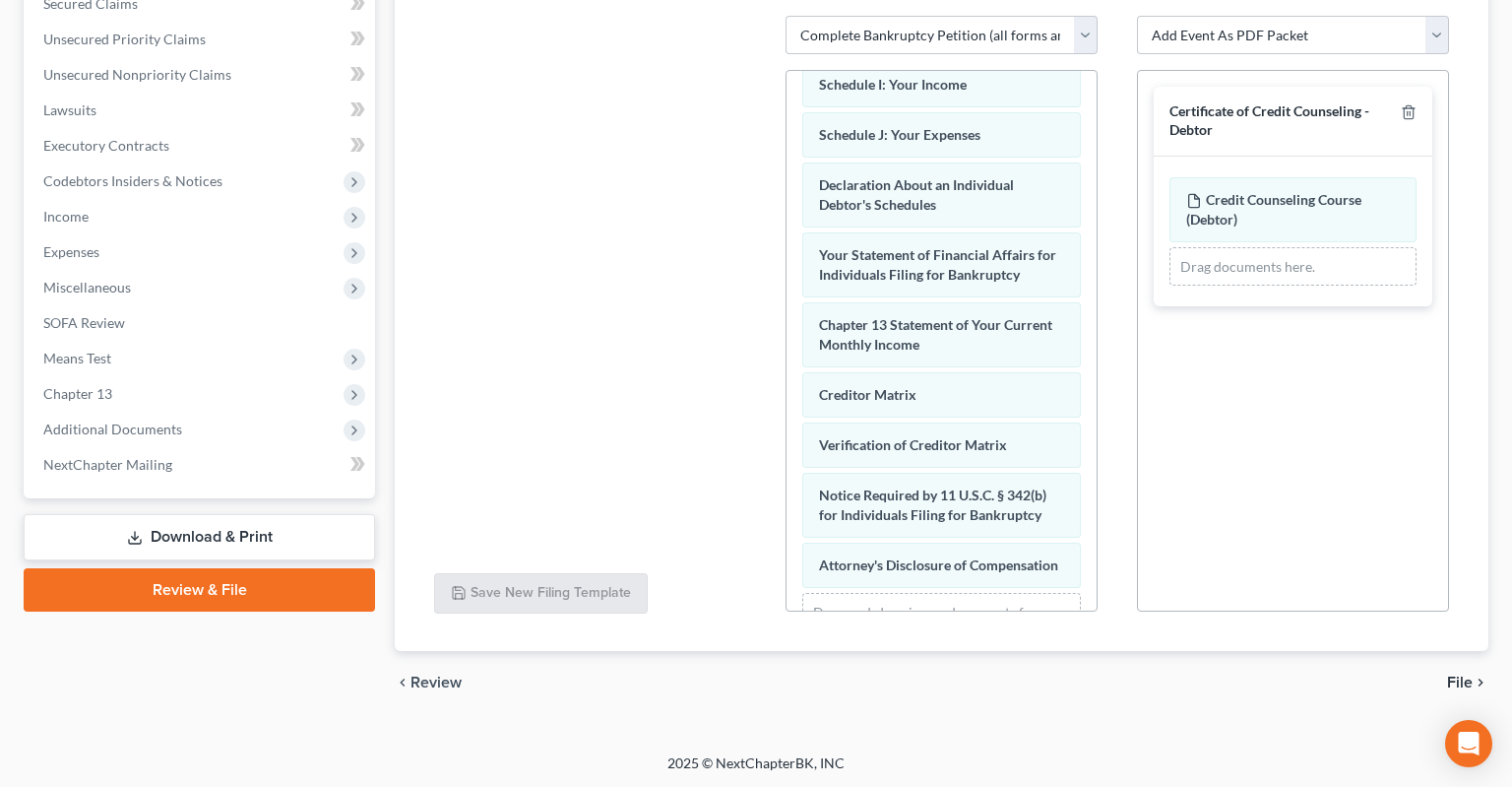 click on "File" at bounding box center (1460, 683) 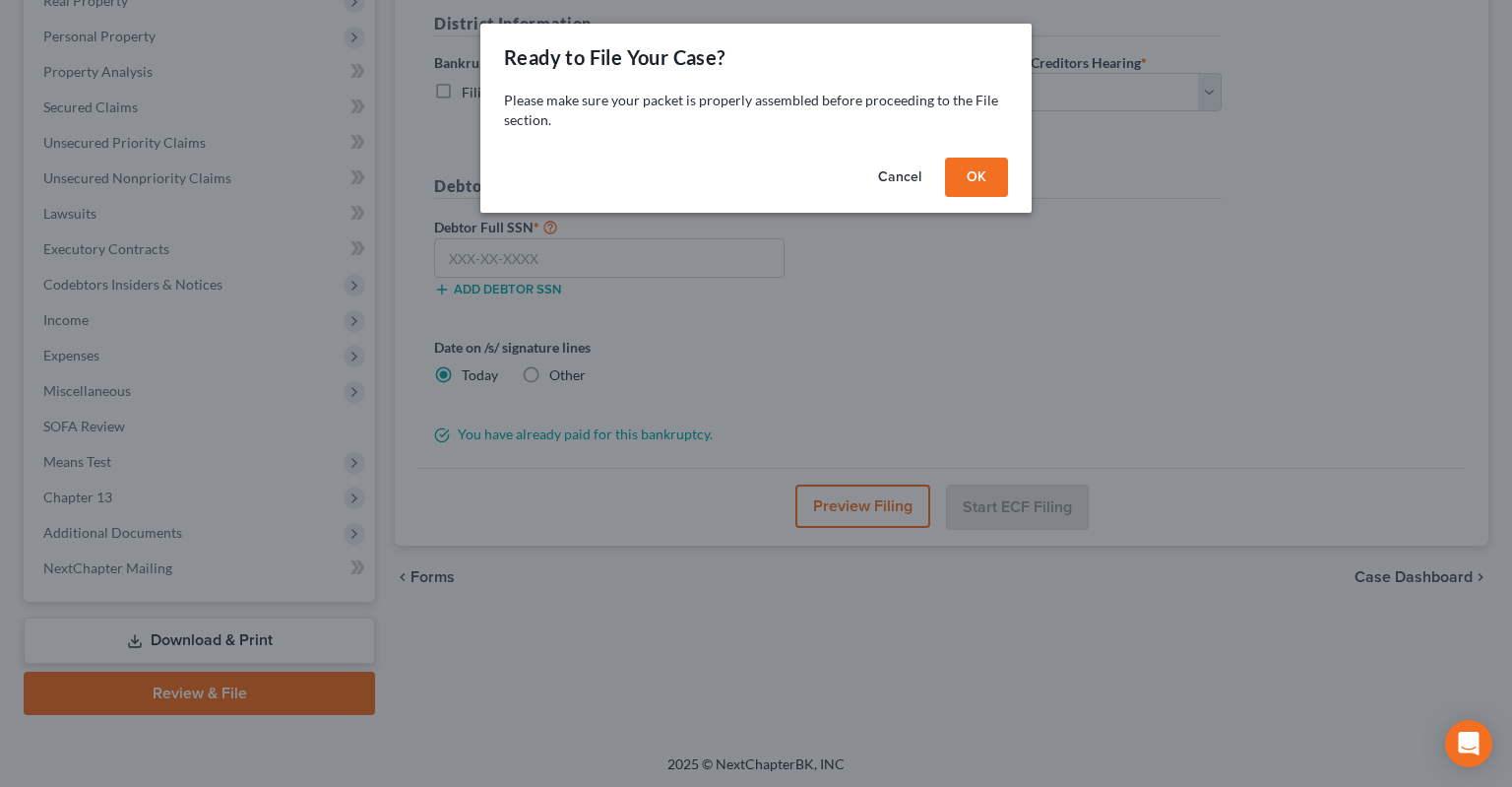 click on "OK" at bounding box center [976, 177] 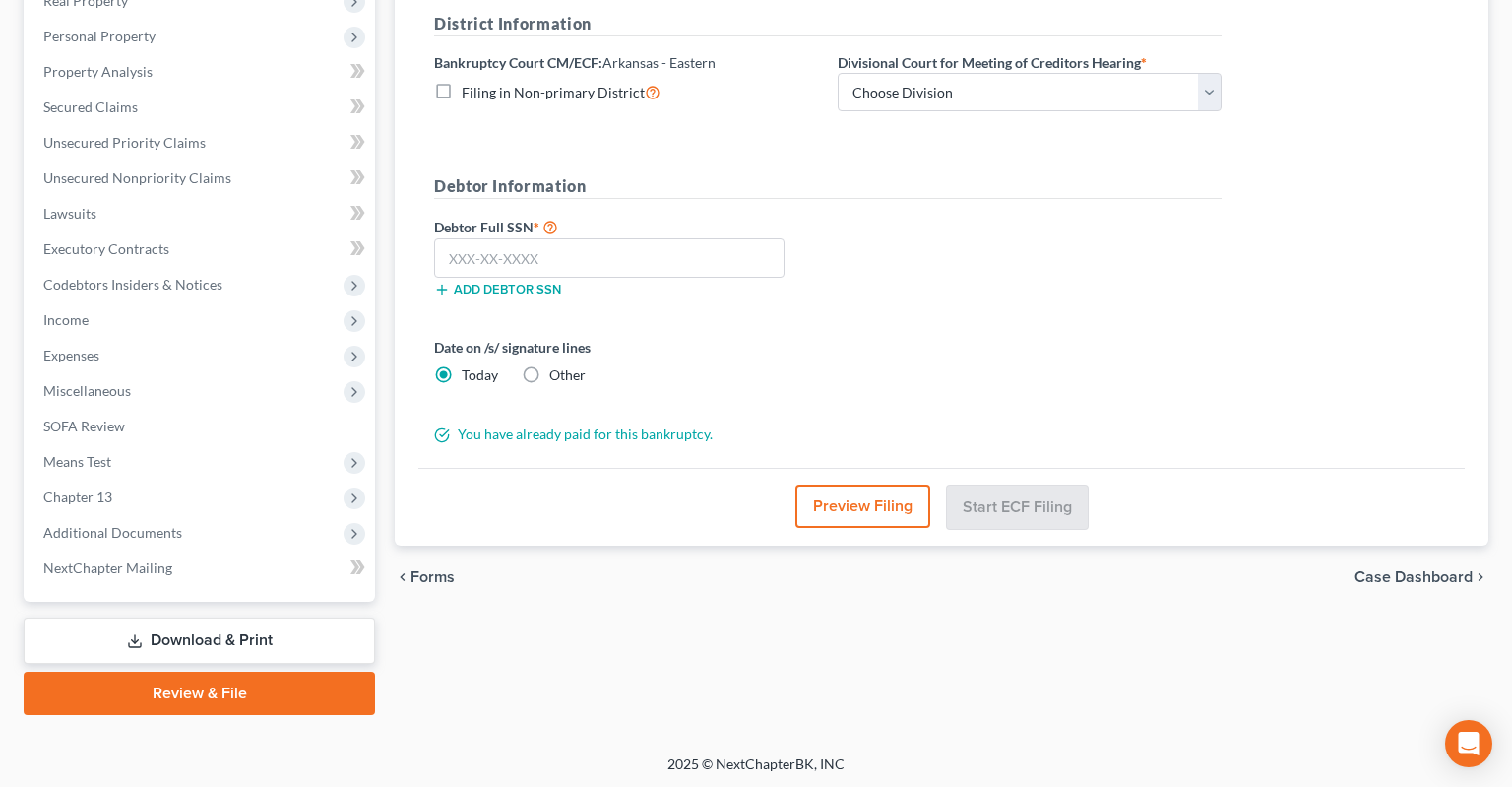 click at bounding box center (756, 393) 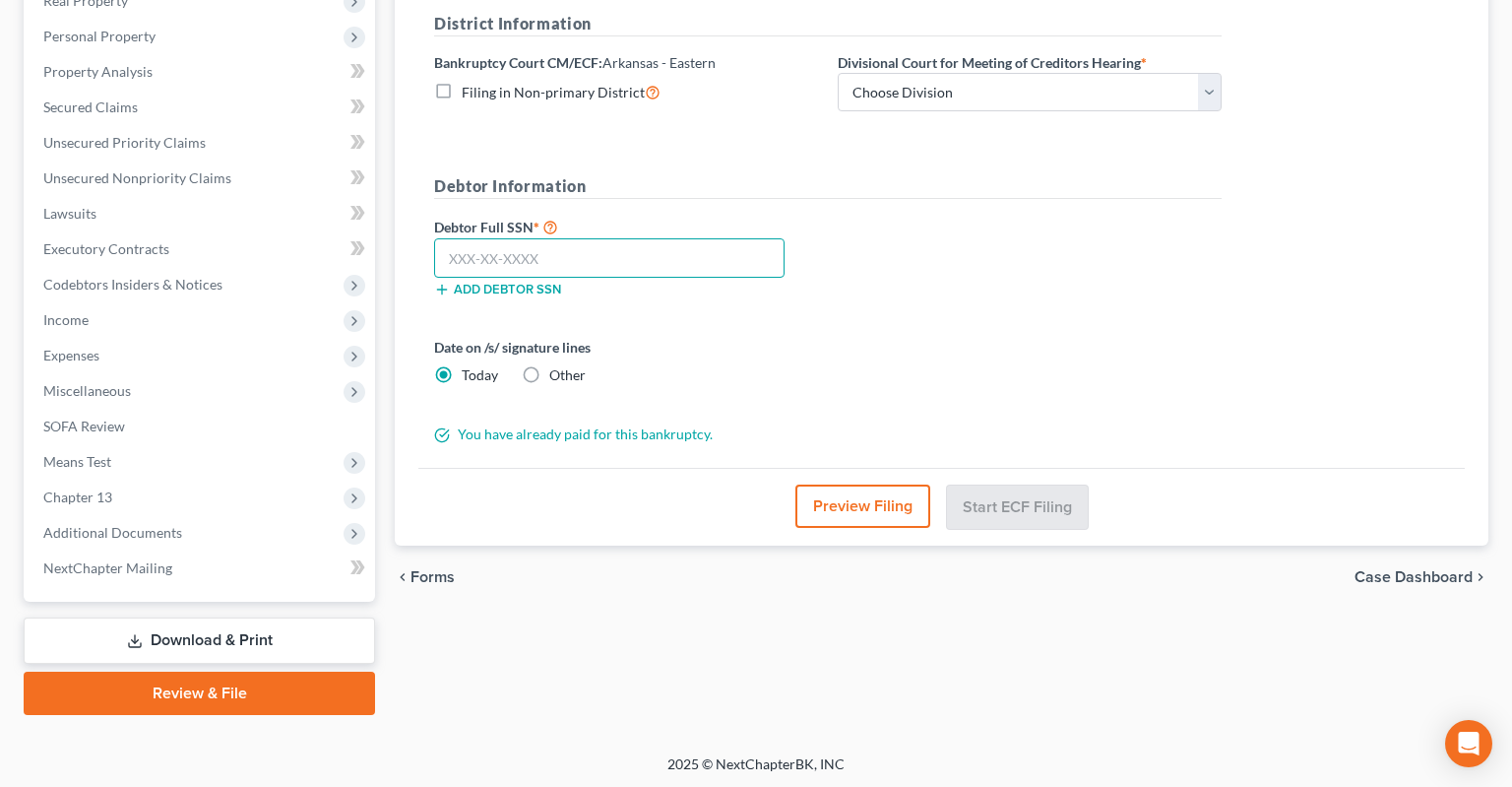 click at bounding box center [609, 258] 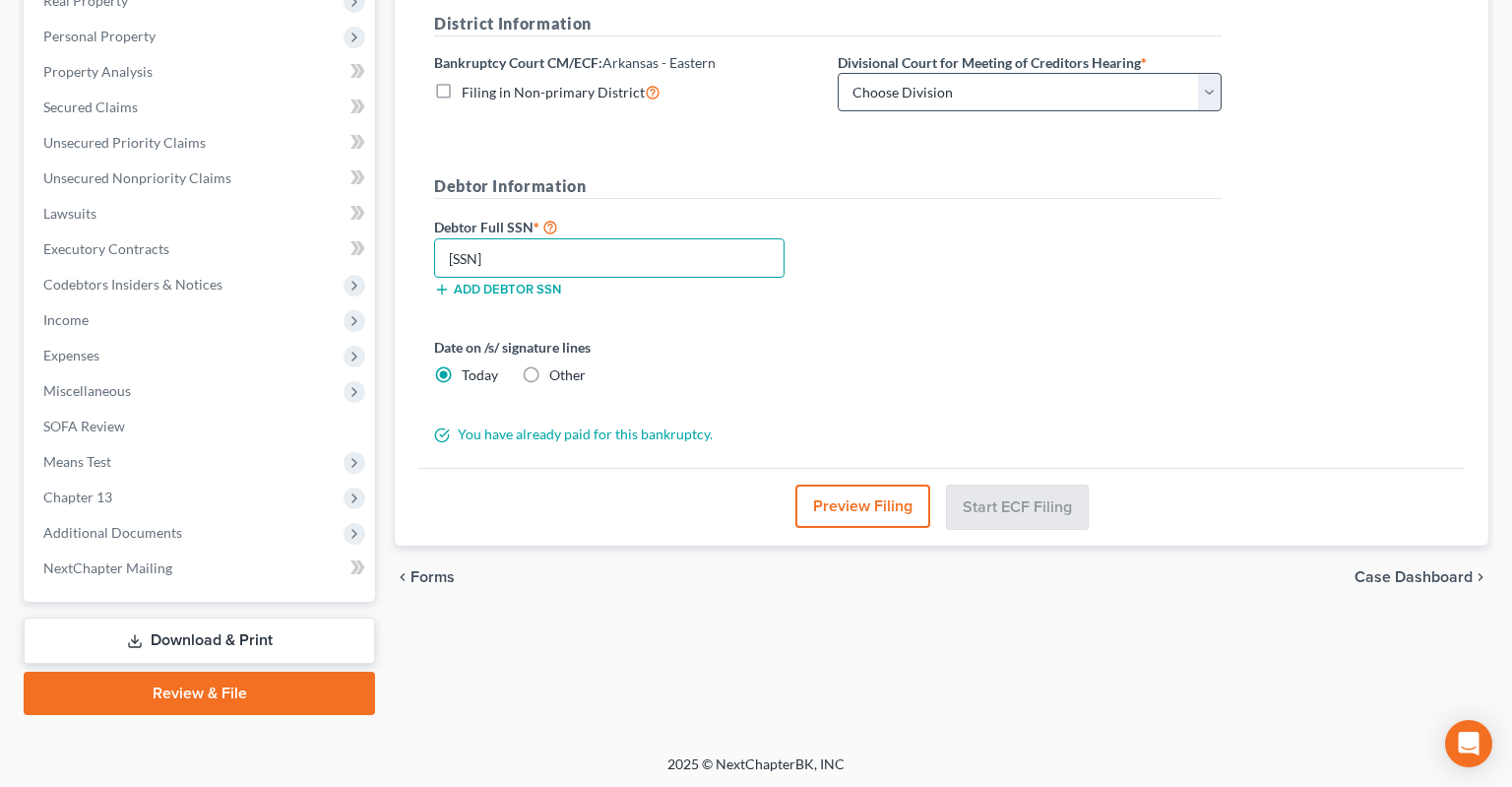 type on "[SSN]" 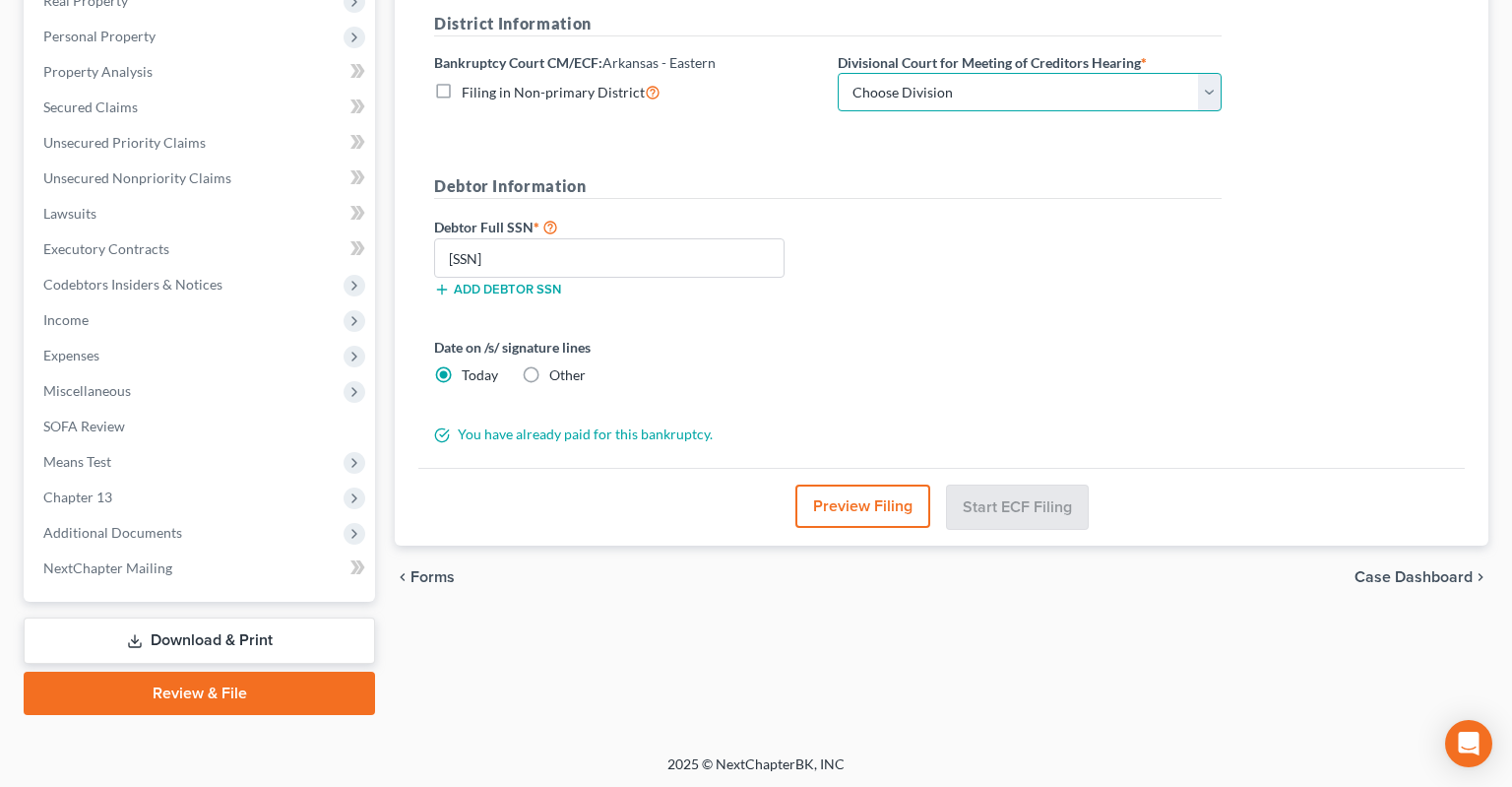 click on "Choose Division Delta Division Northern Division Central Division" at bounding box center [1030, 93] 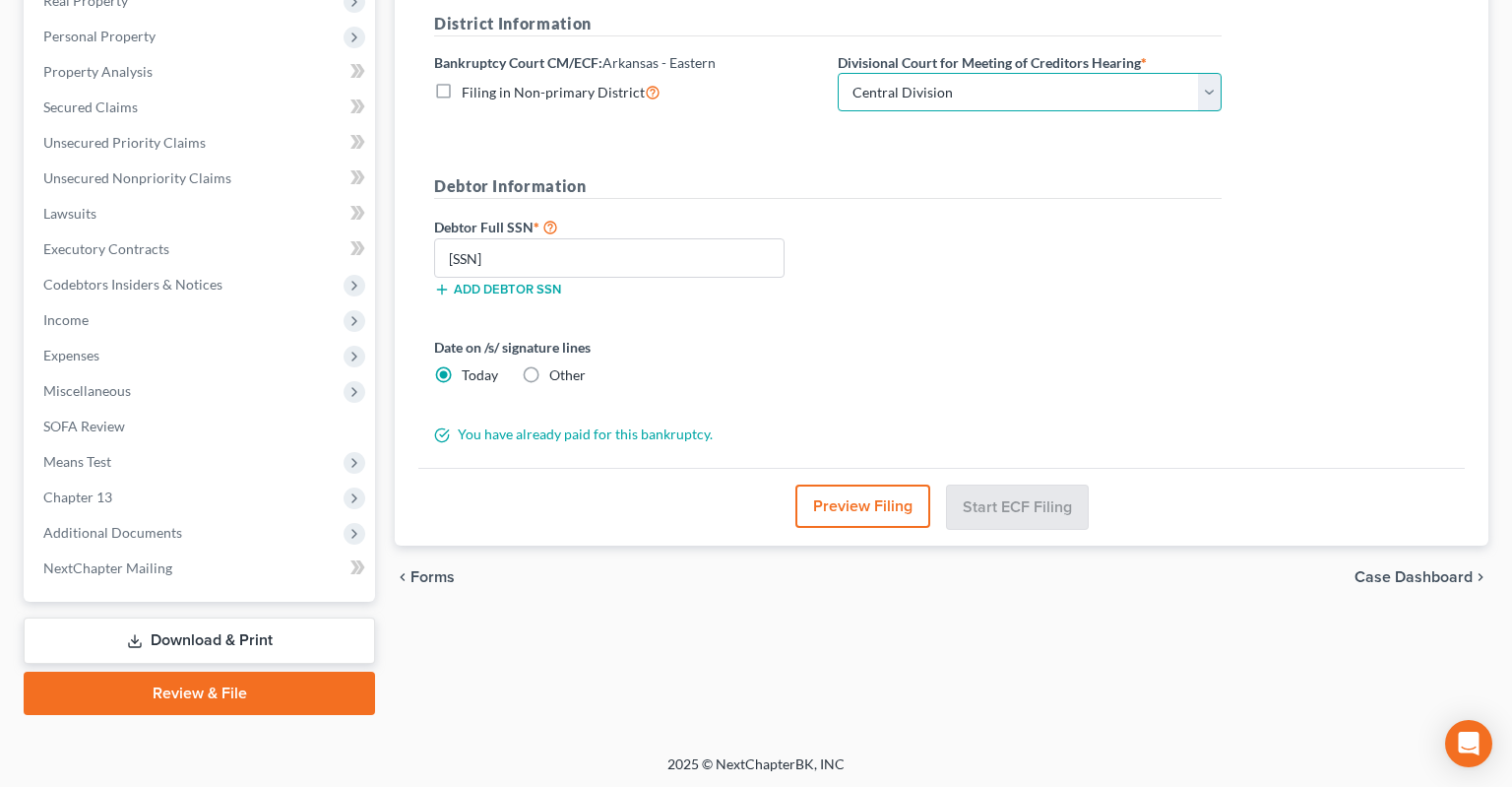 click on "Central Division" at bounding box center (0, 0) 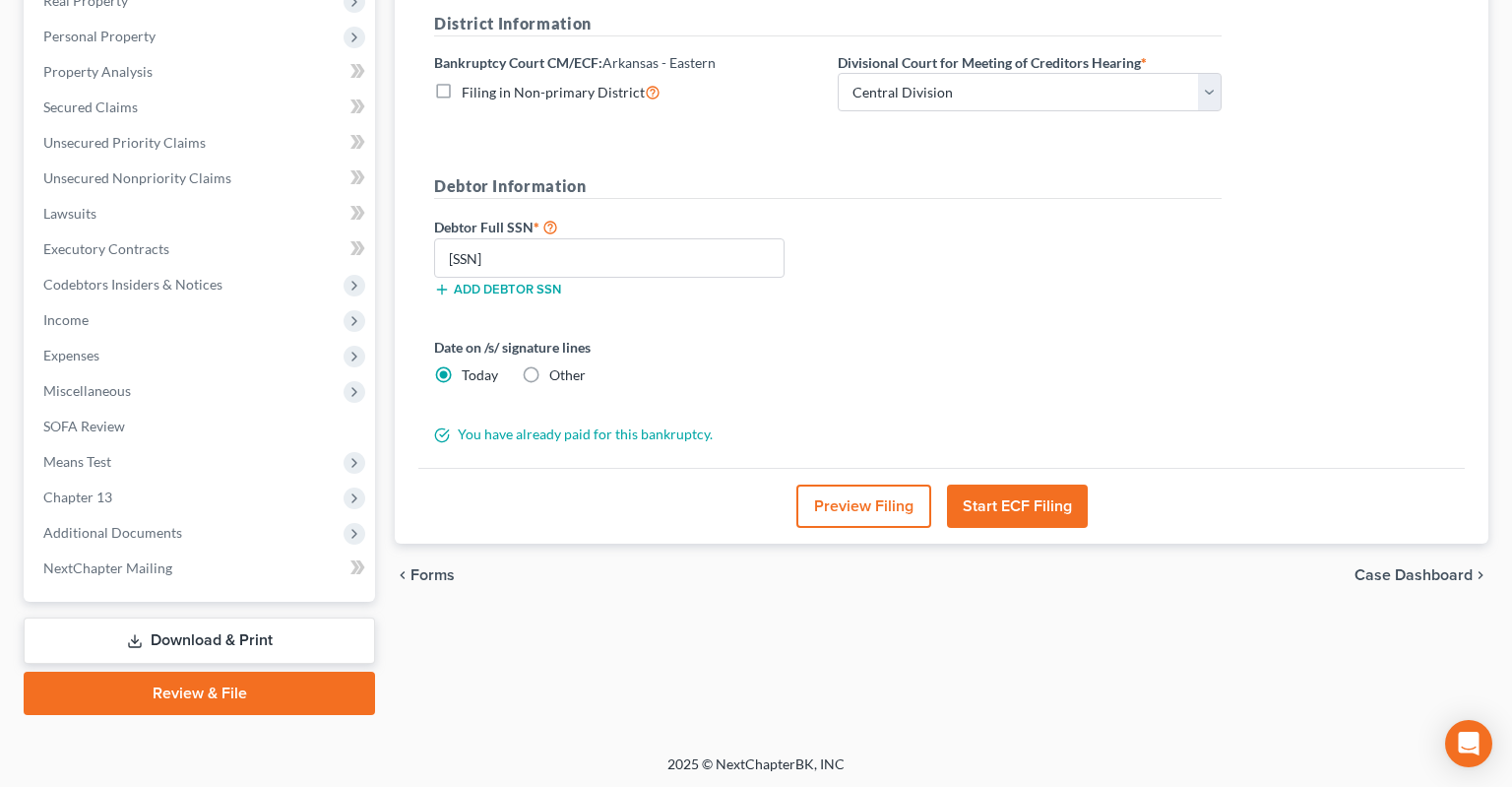 click on "Debtor Information Debtor Full SSN  *   [SSN] Add debtor SSN" at bounding box center (828, 243) 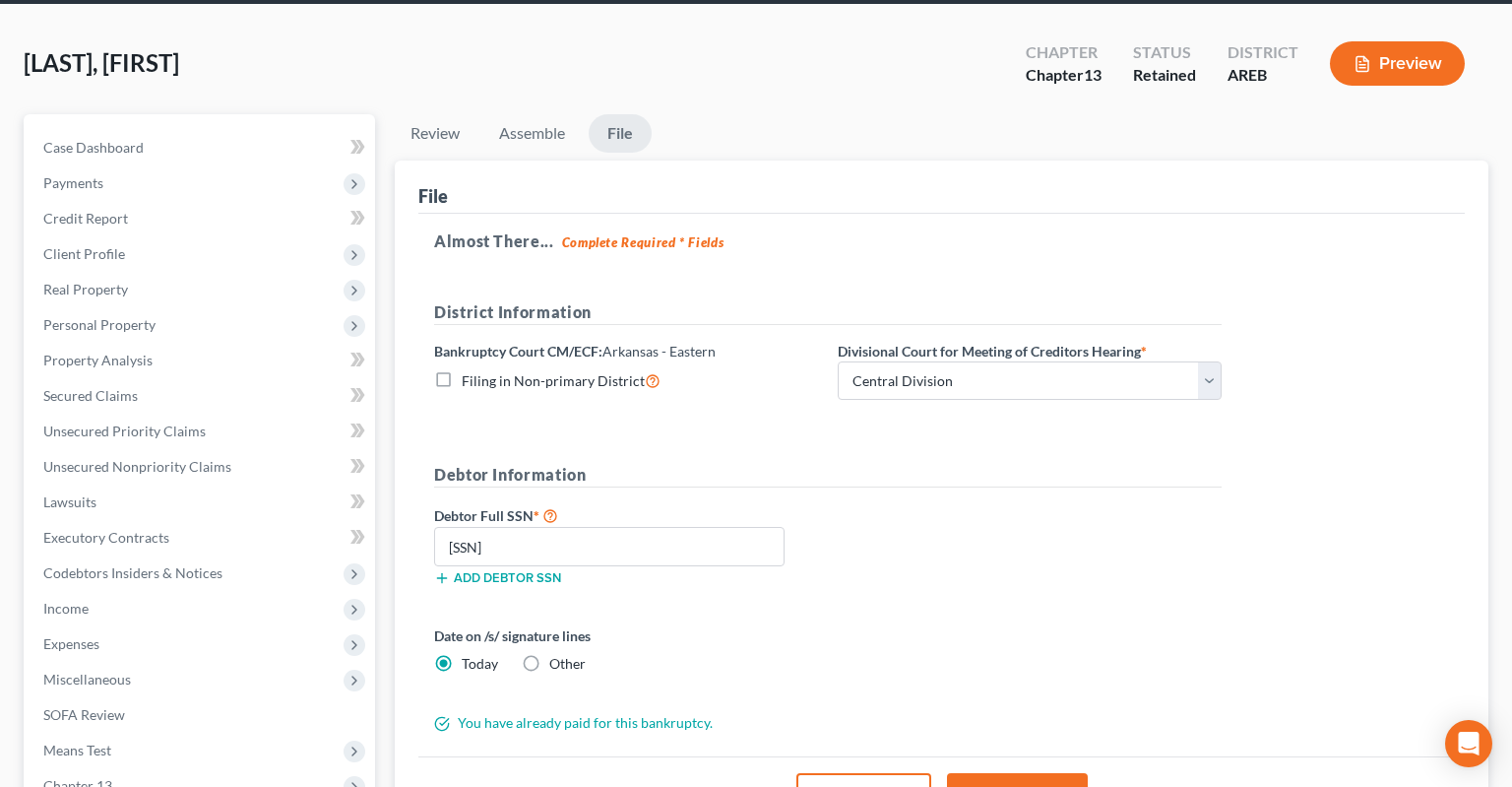 scroll, scrollTop: 0, scrollLeft: 0, axis: both 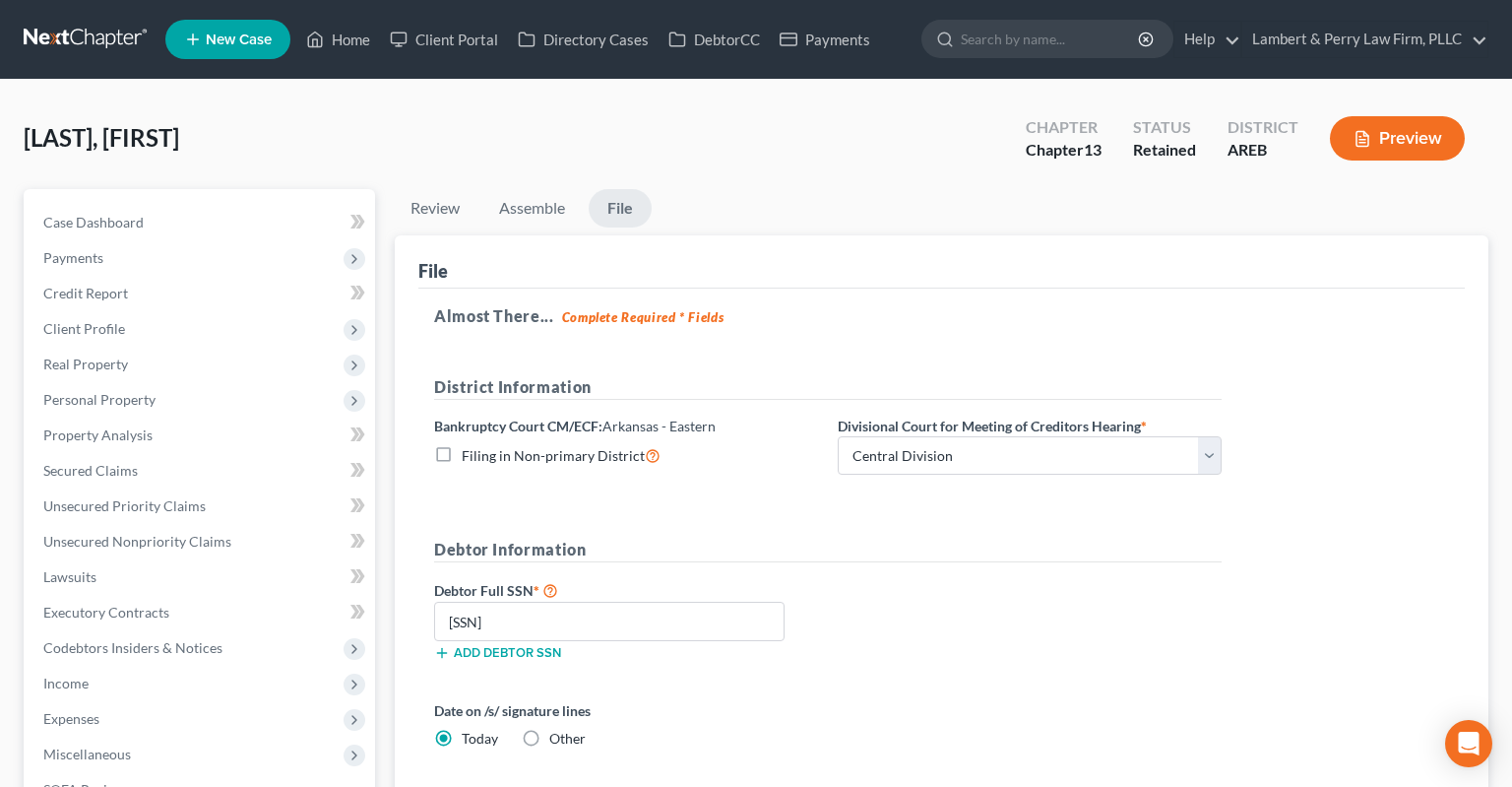 click on "Preview" at bounding box center (1397, 138) 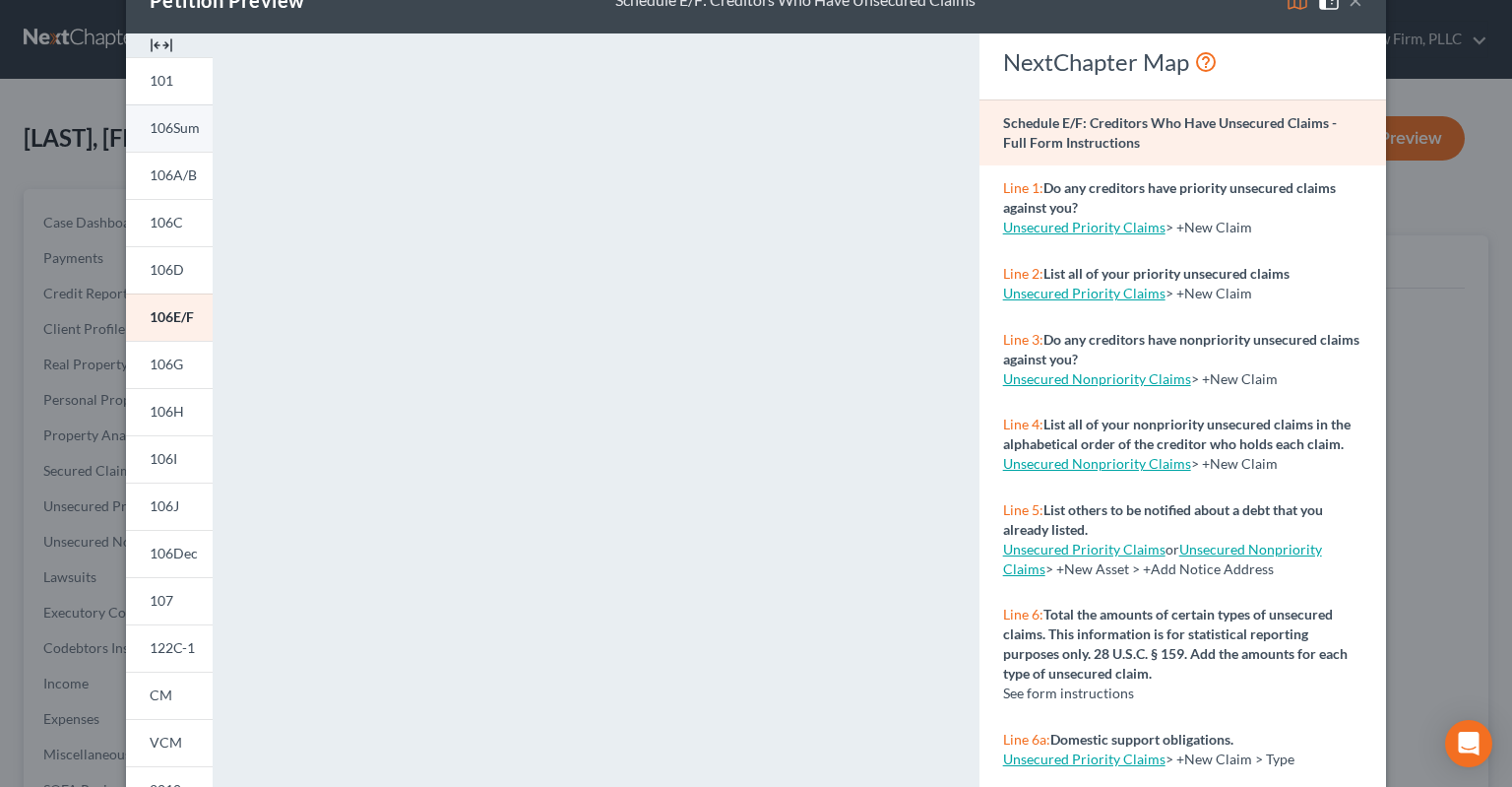 scroll, scrollTop: 0, scrollLeft: 0, axis: both 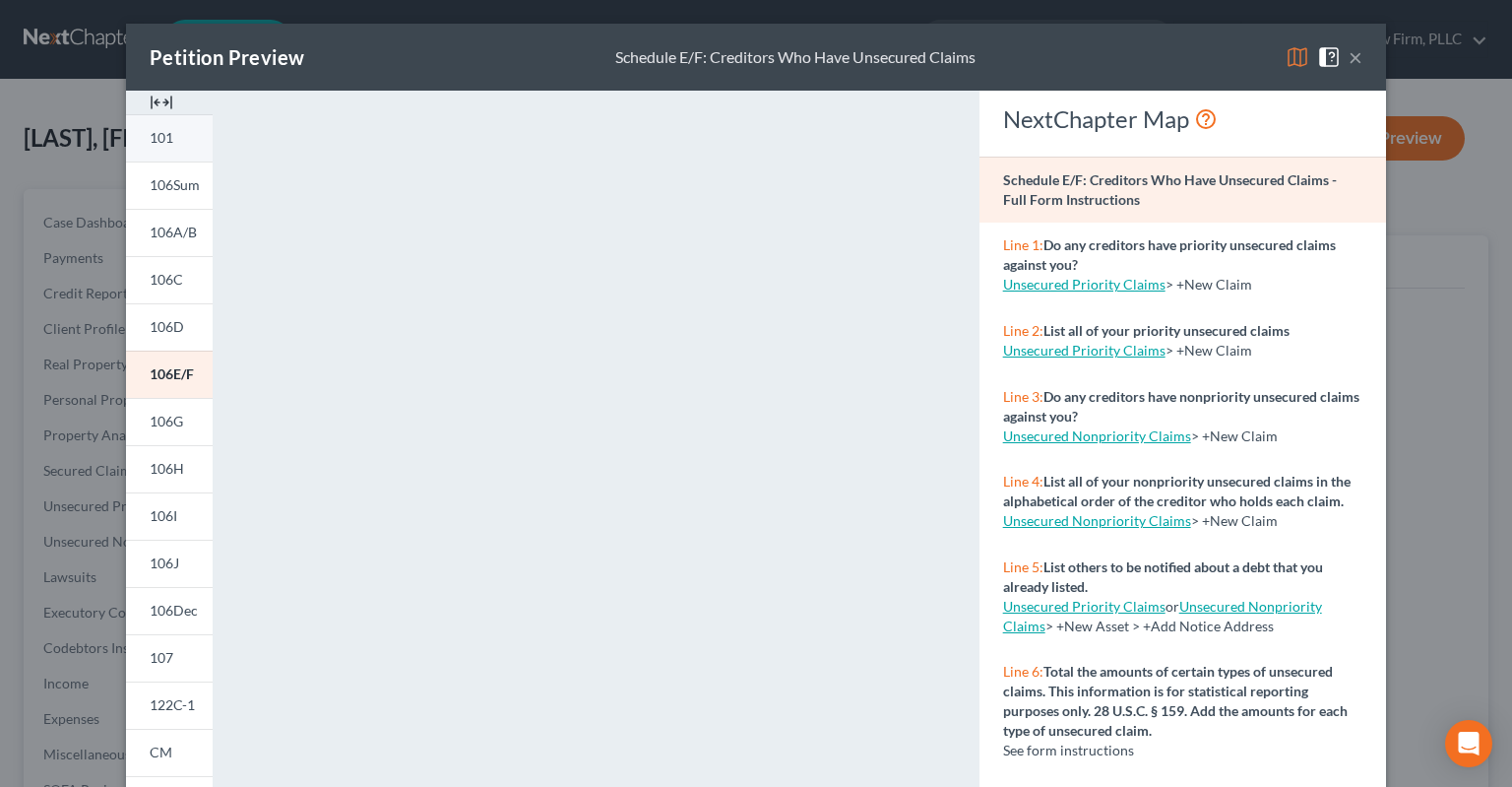 click on "101" at bounding box center (169, 138) 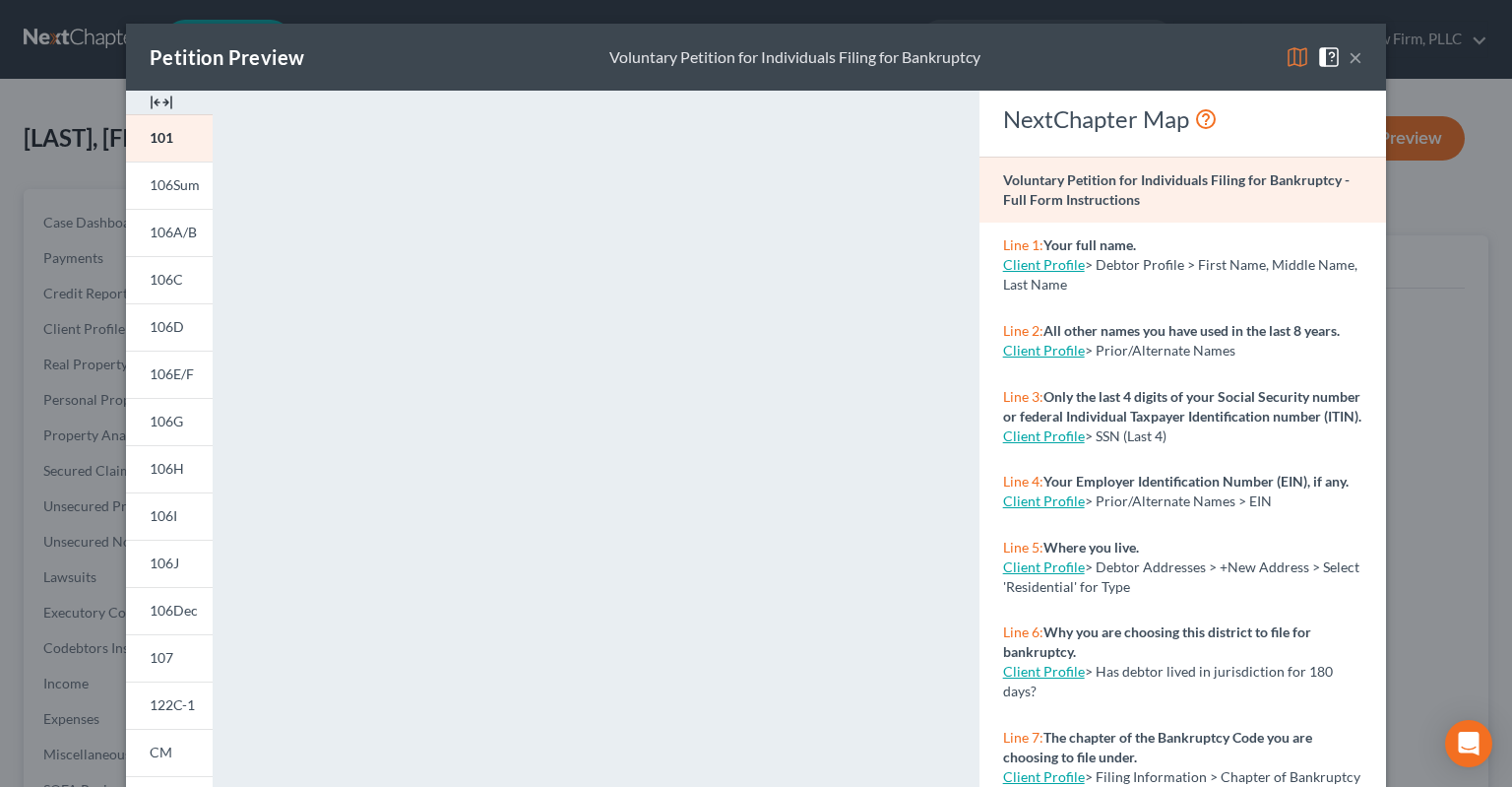 click on "×" at bounding box center [1355, 57] 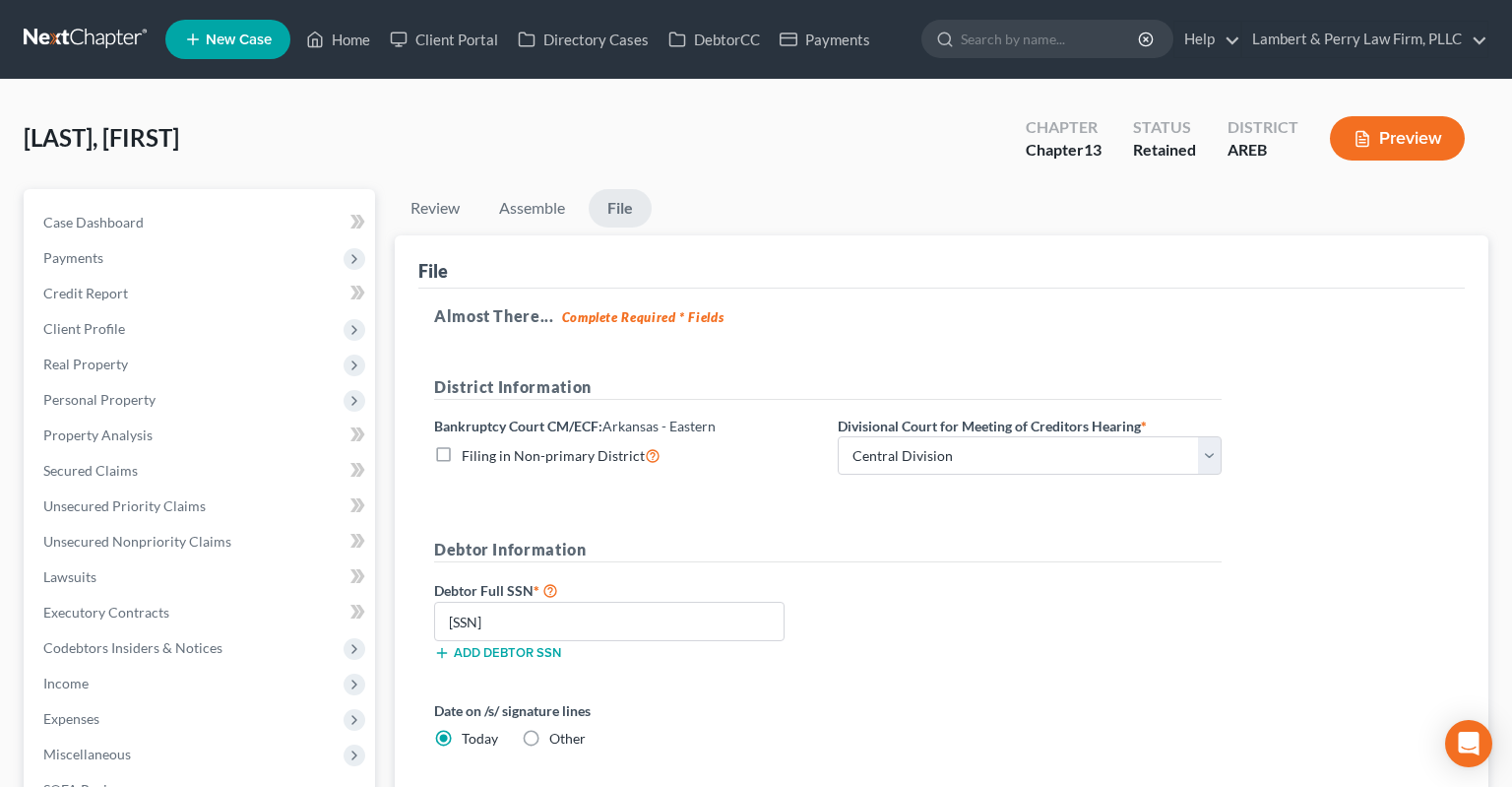 scroll, scrollTop: 363, scrollLeft: 0, axis: vertical 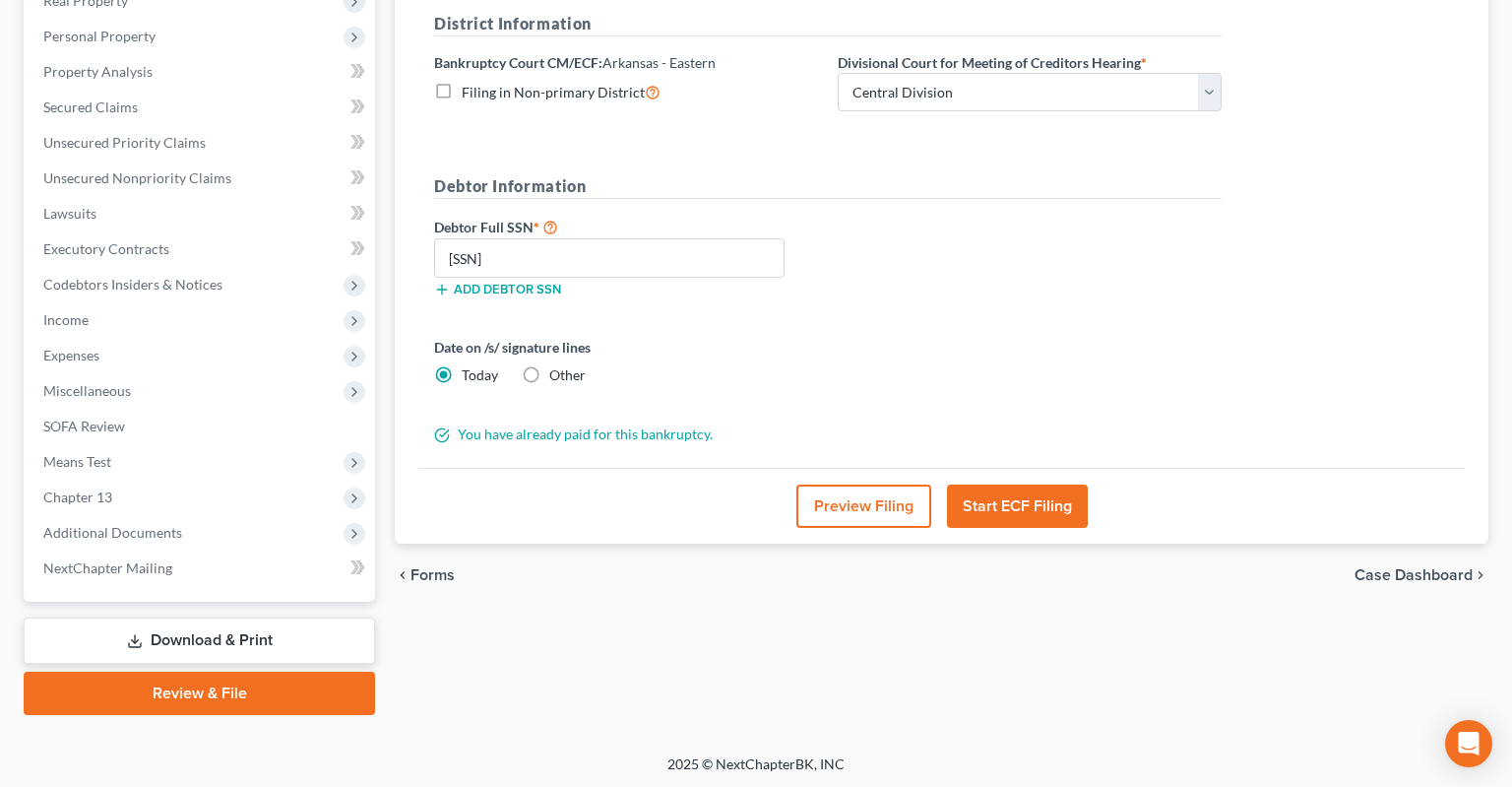 click on "Start ECF Filing" at bounding box center (1017, 506) 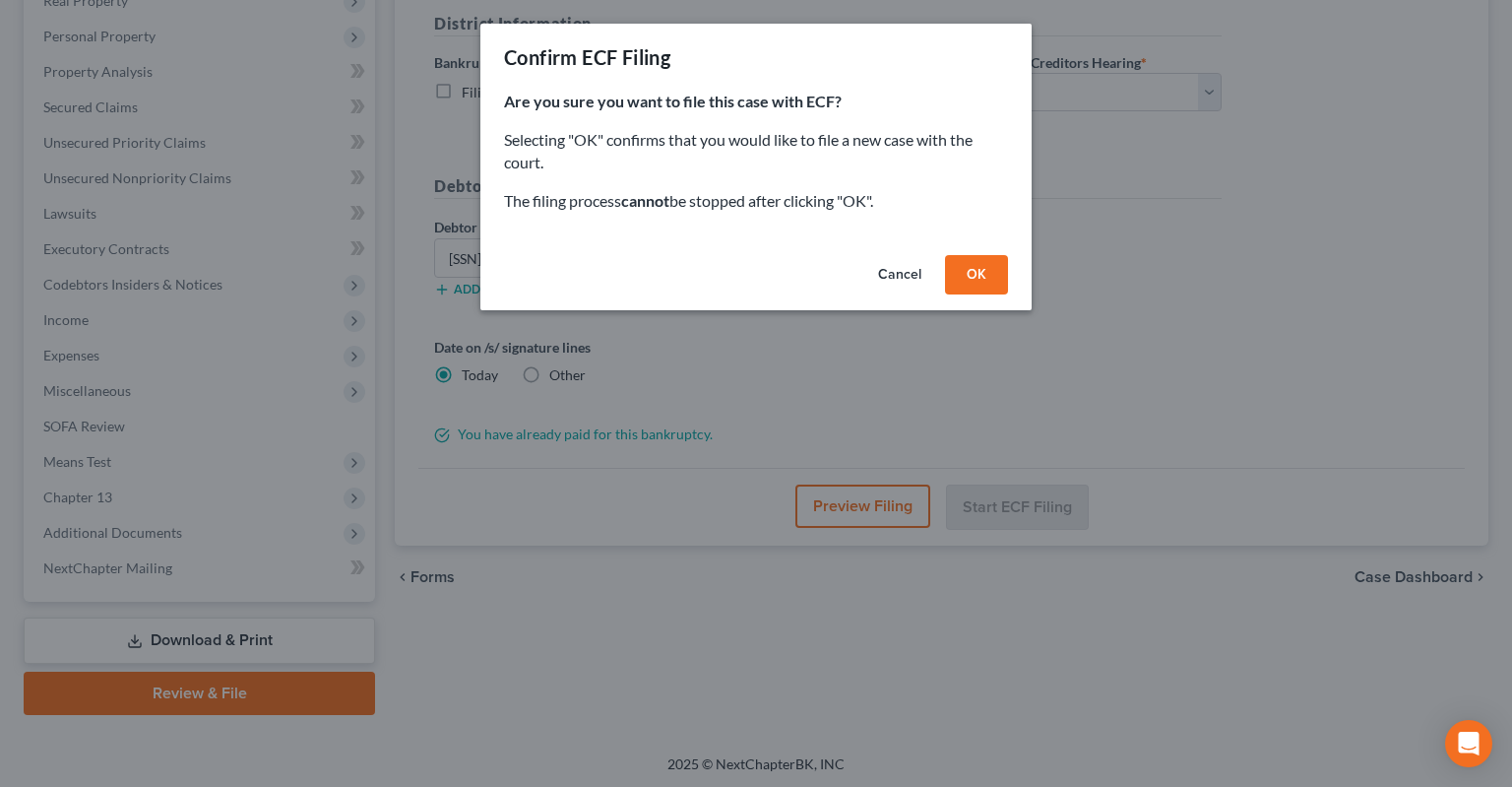 click on "OK" at bounding box center [976, 275] 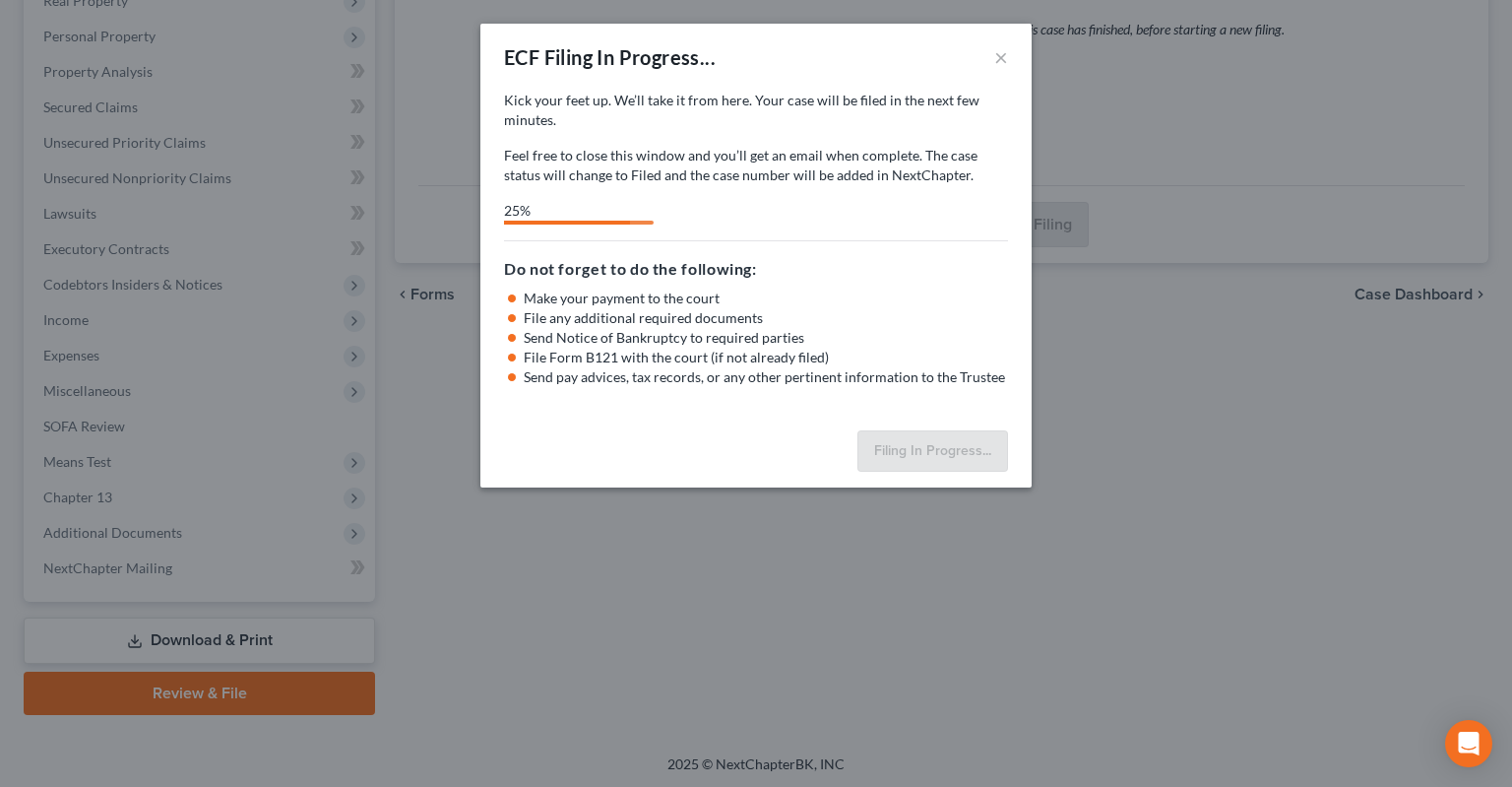 select on "2" 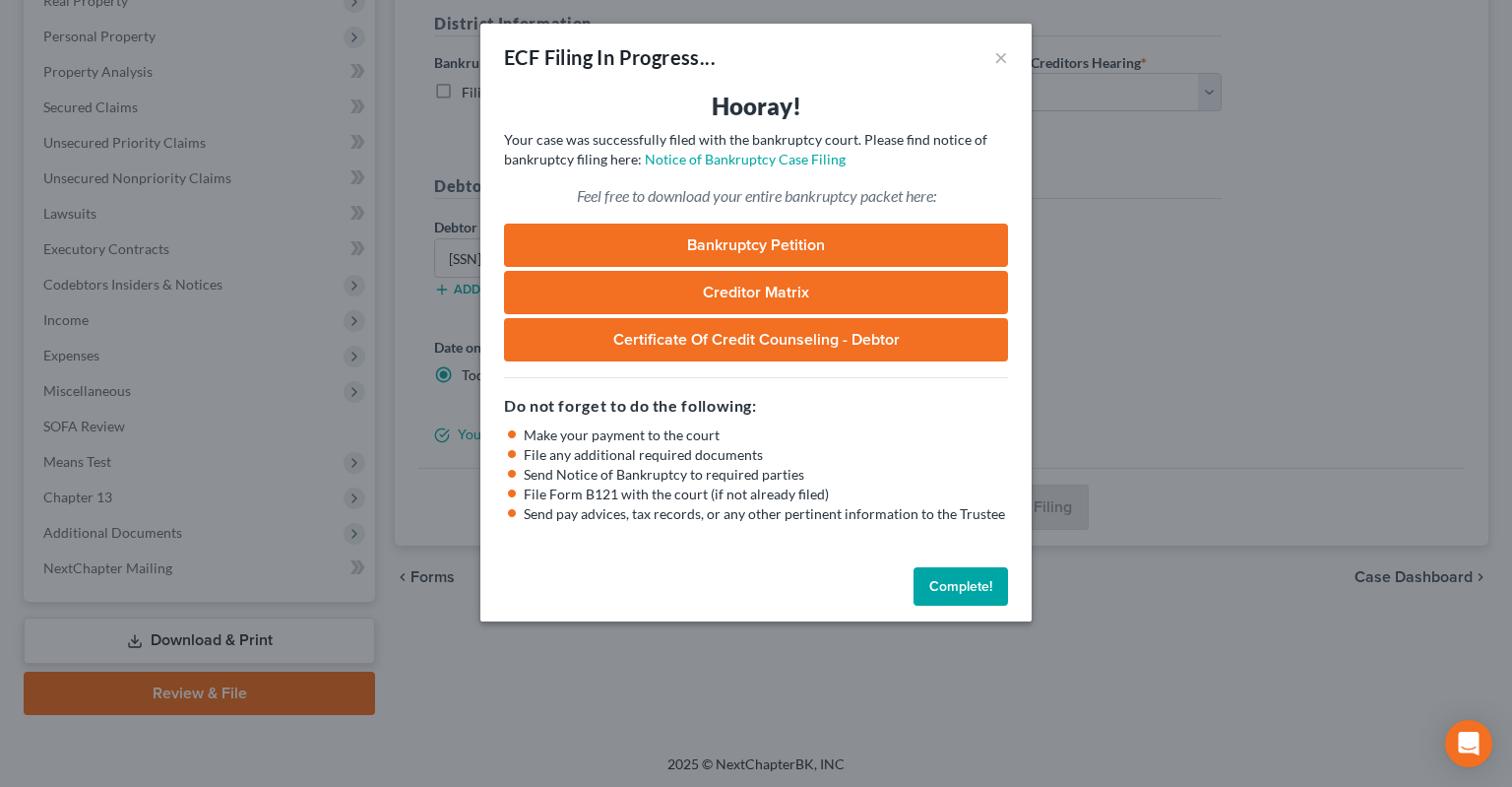 click on "Complete!" at bounding box center (961, 587) 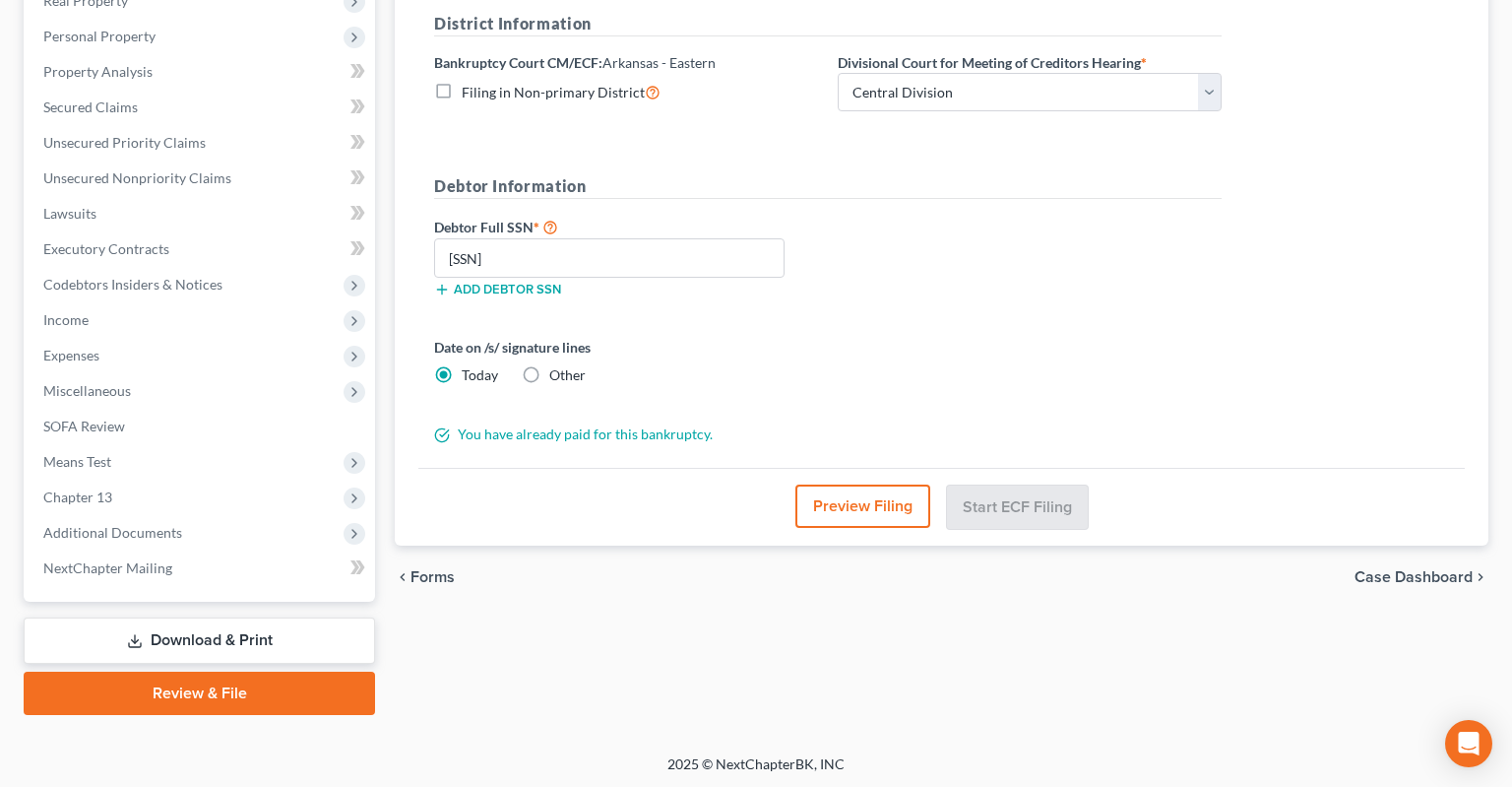 scroll, scrollTop: 0, scrollLeft: 0, axis: both 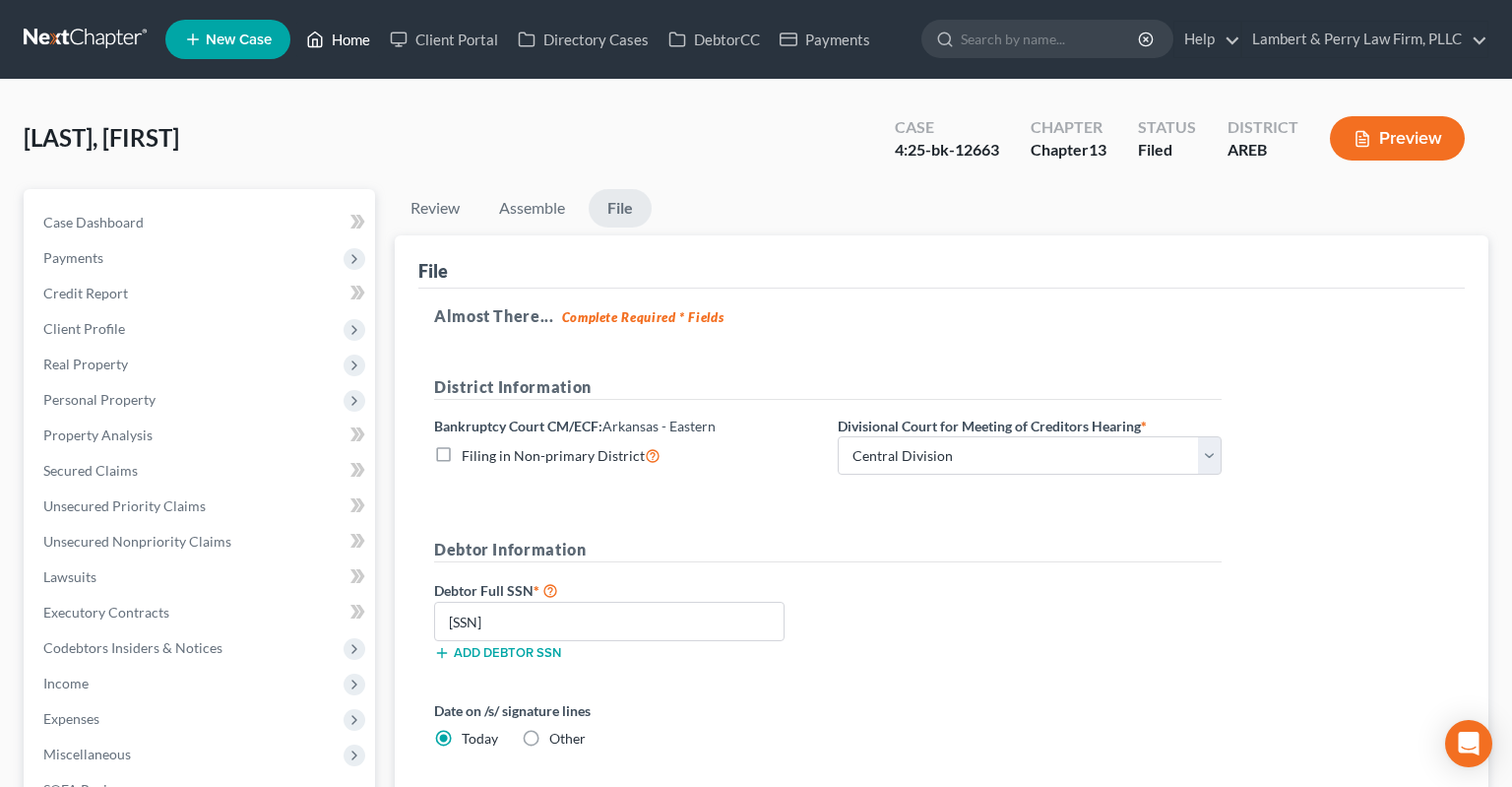 click on "Home" at bounding box center [338, 39] 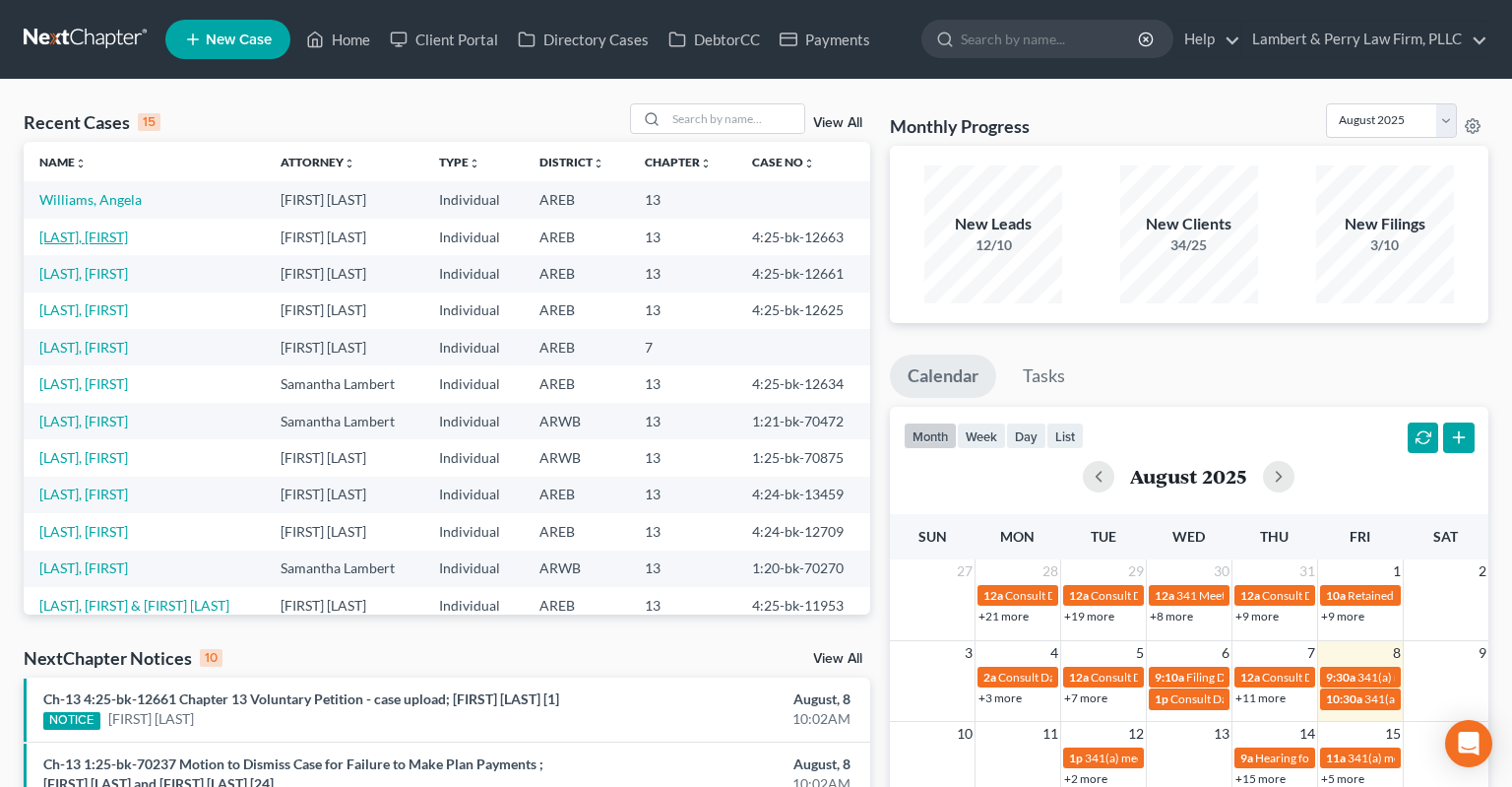 click on "[LAST], [FIRST]" at bounding box center [84, 236] 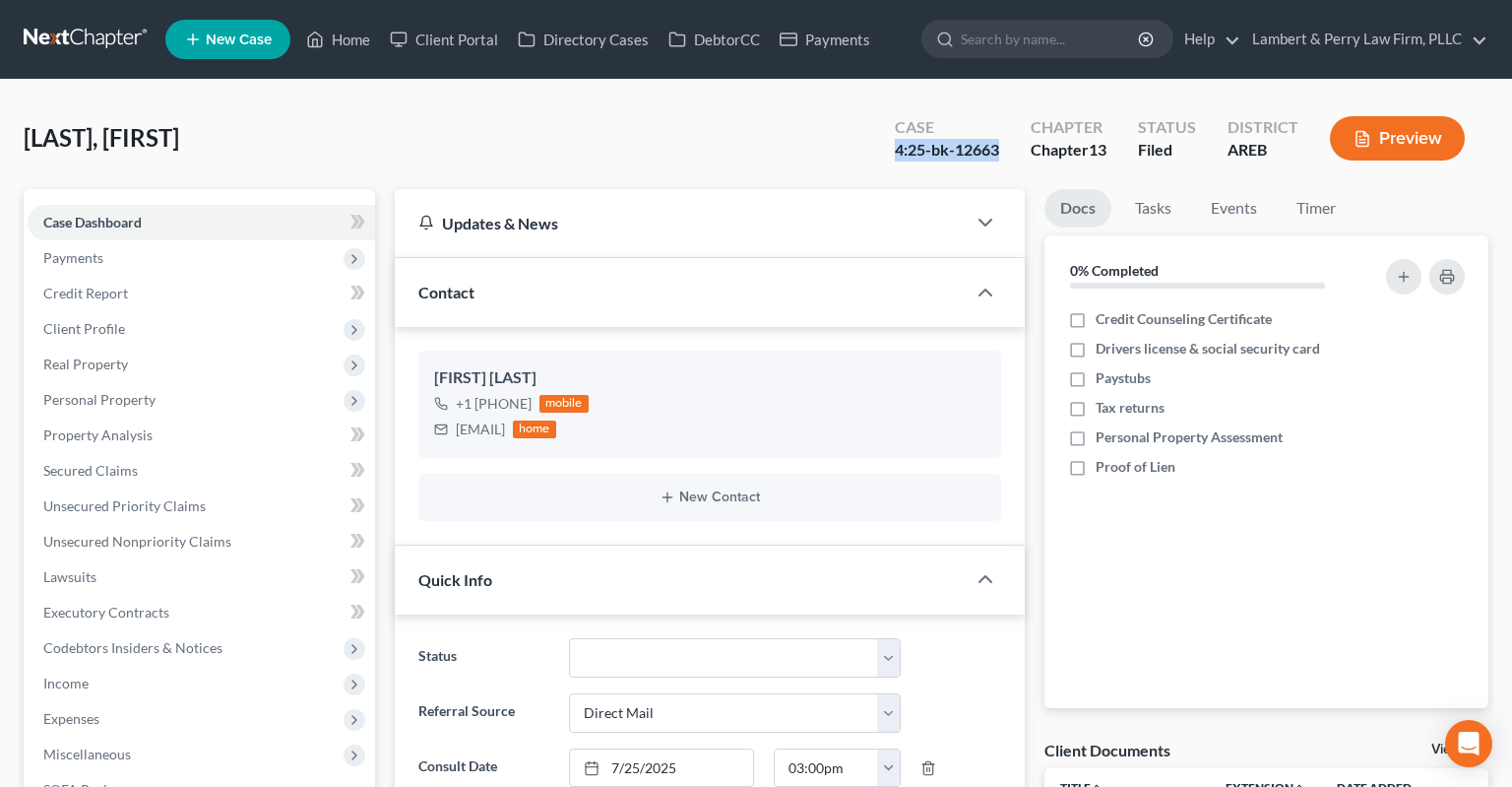 drag, startPoint x: 892, startPoint y: 148, endPoint x: 999, endPoint y: 152, distance: 107.07474 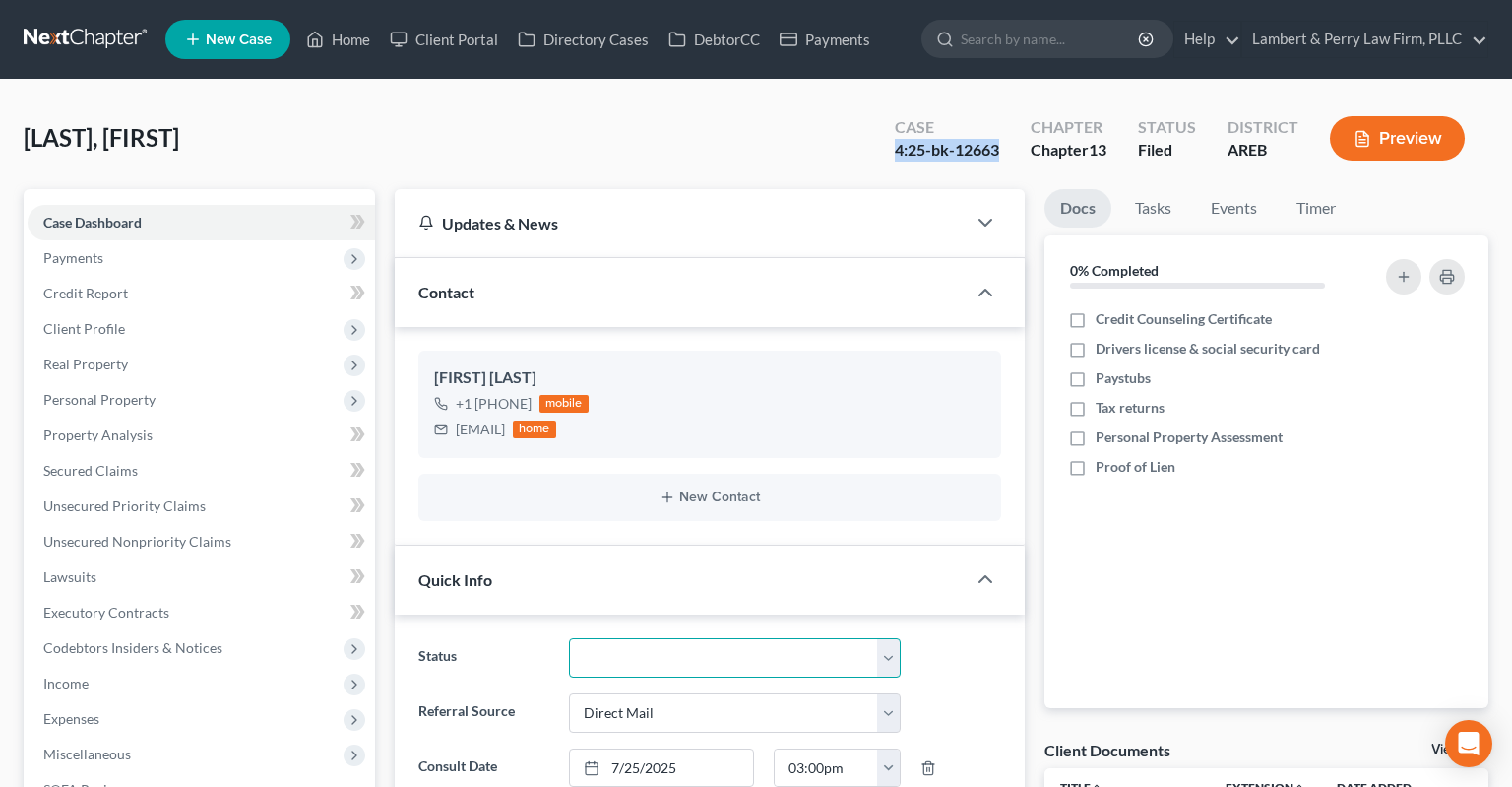 select on "0" 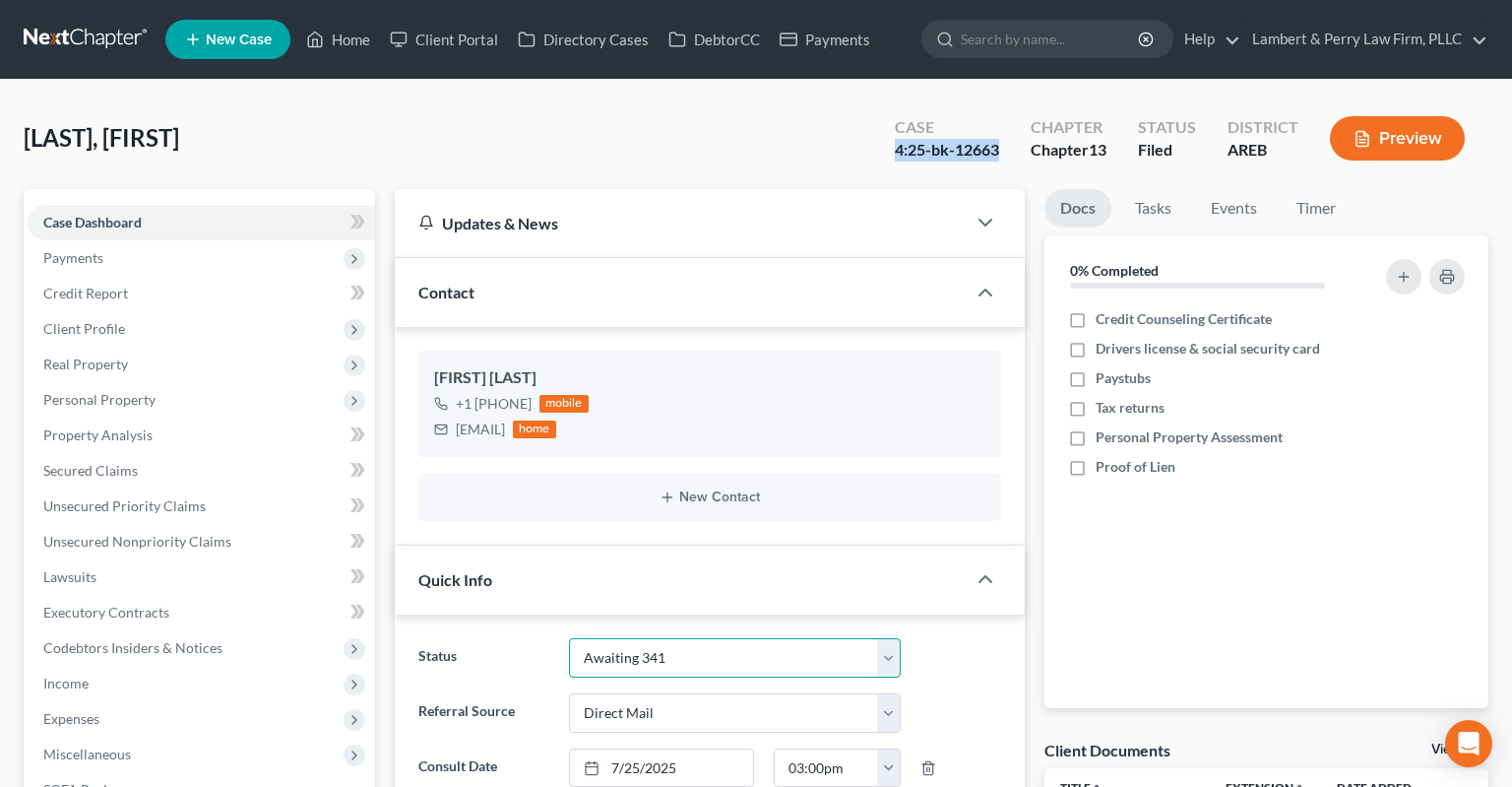 click on "Awaiting 341" at bounding box center [0, 0] 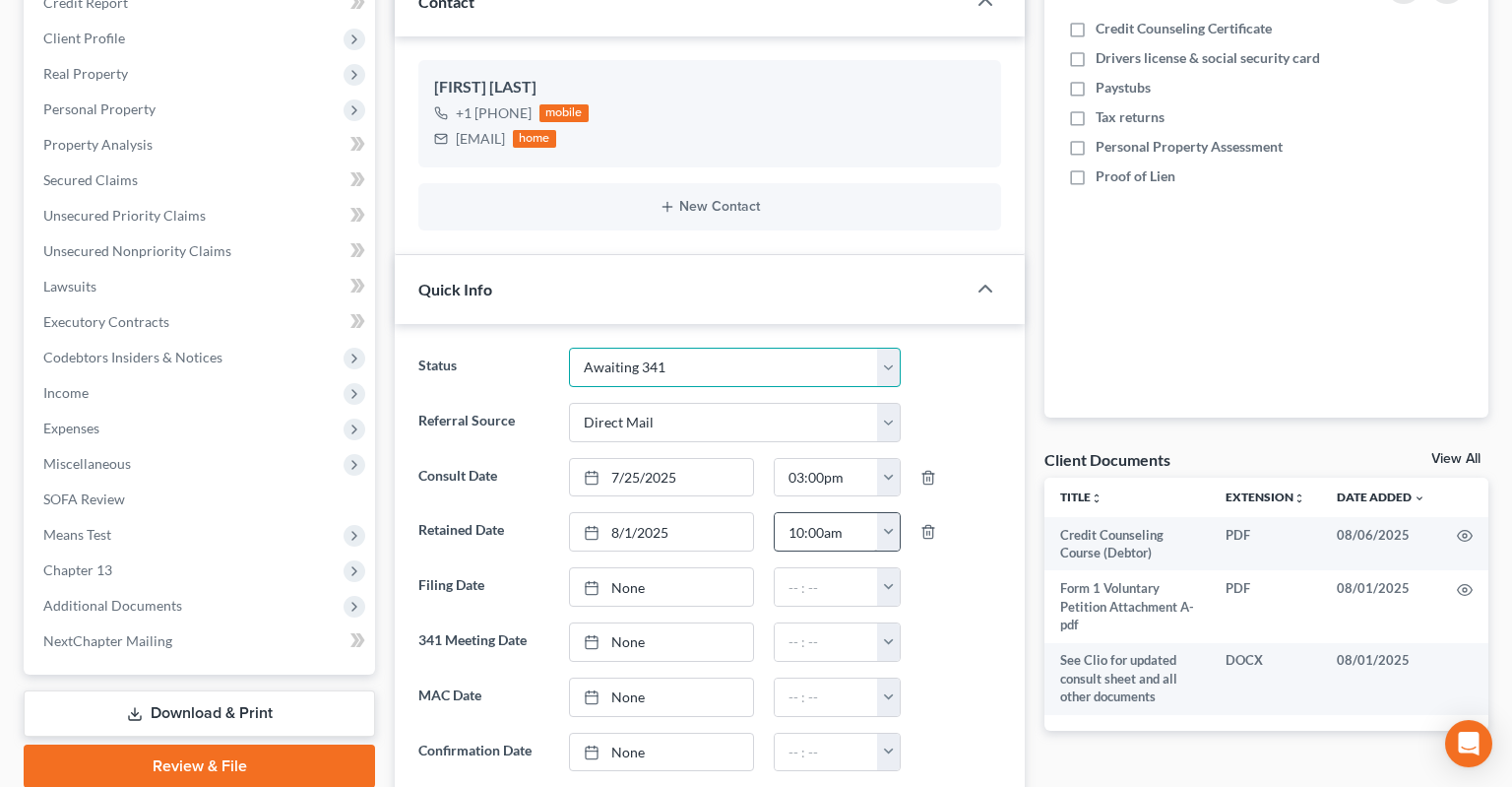 scroll, scrollTop: 311, scrollLeft: 0, axis: vertical 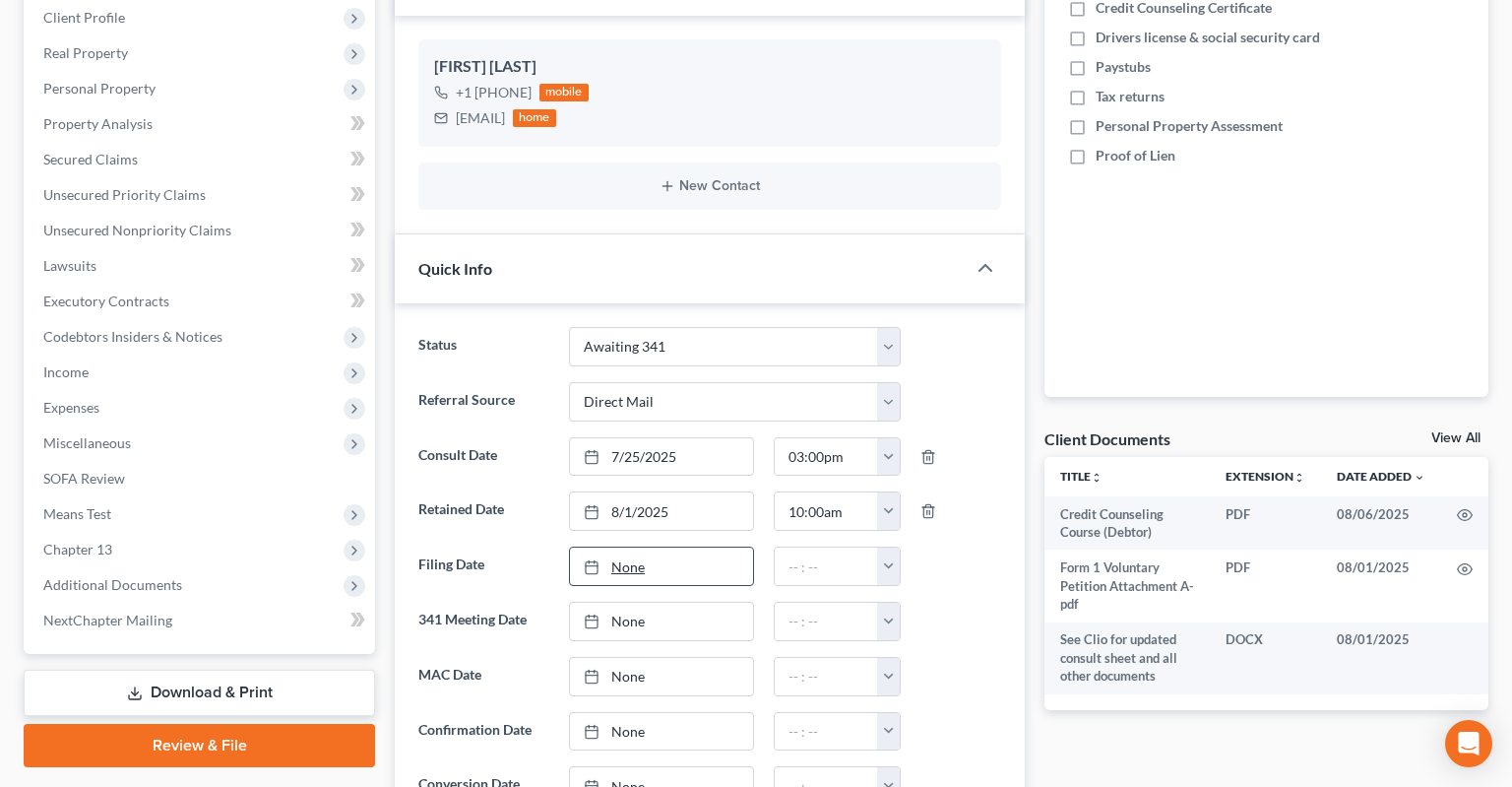 click on "None" at bounding box center (662, 566) 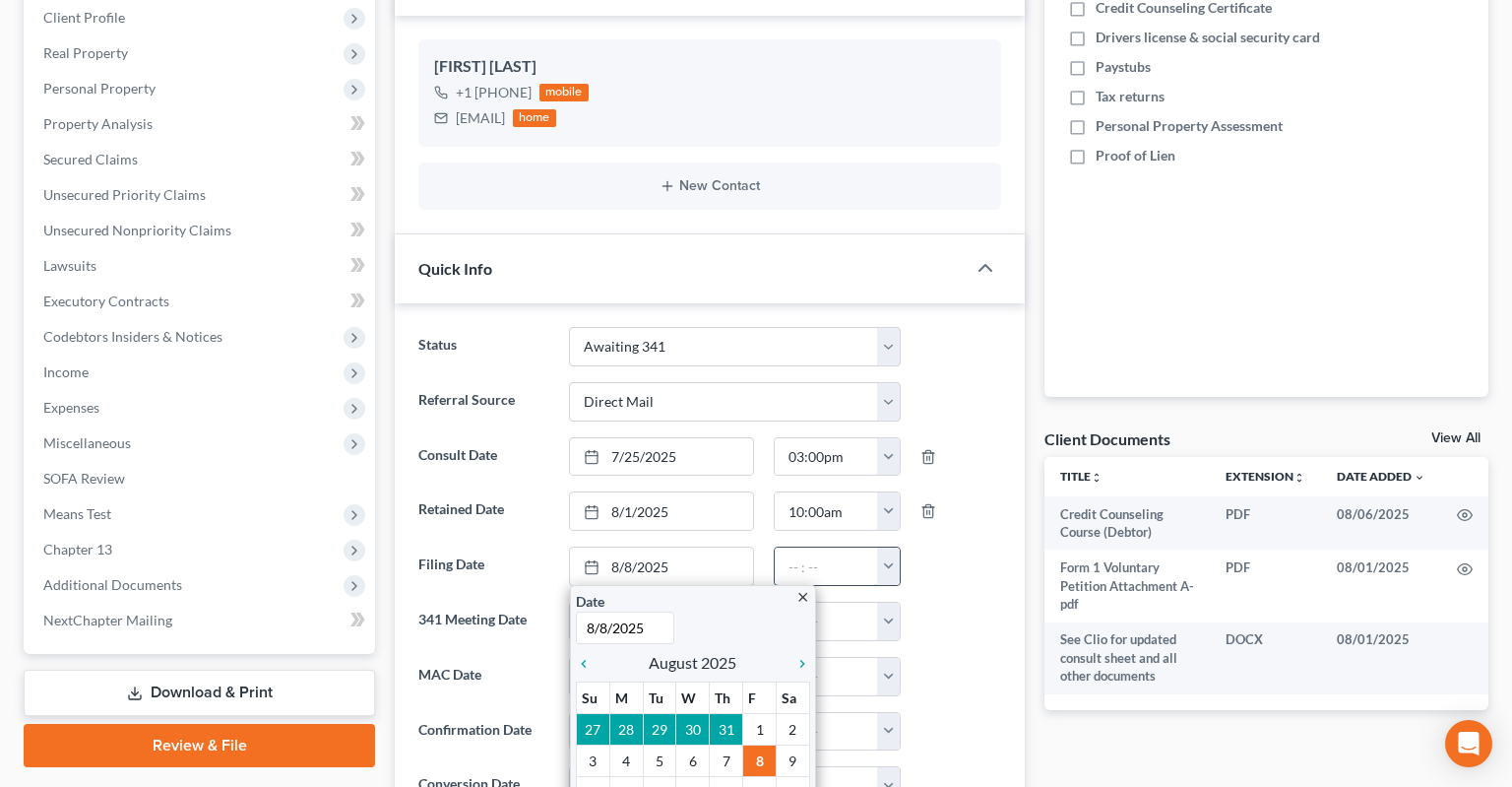 click at bounding box center [826, 566] 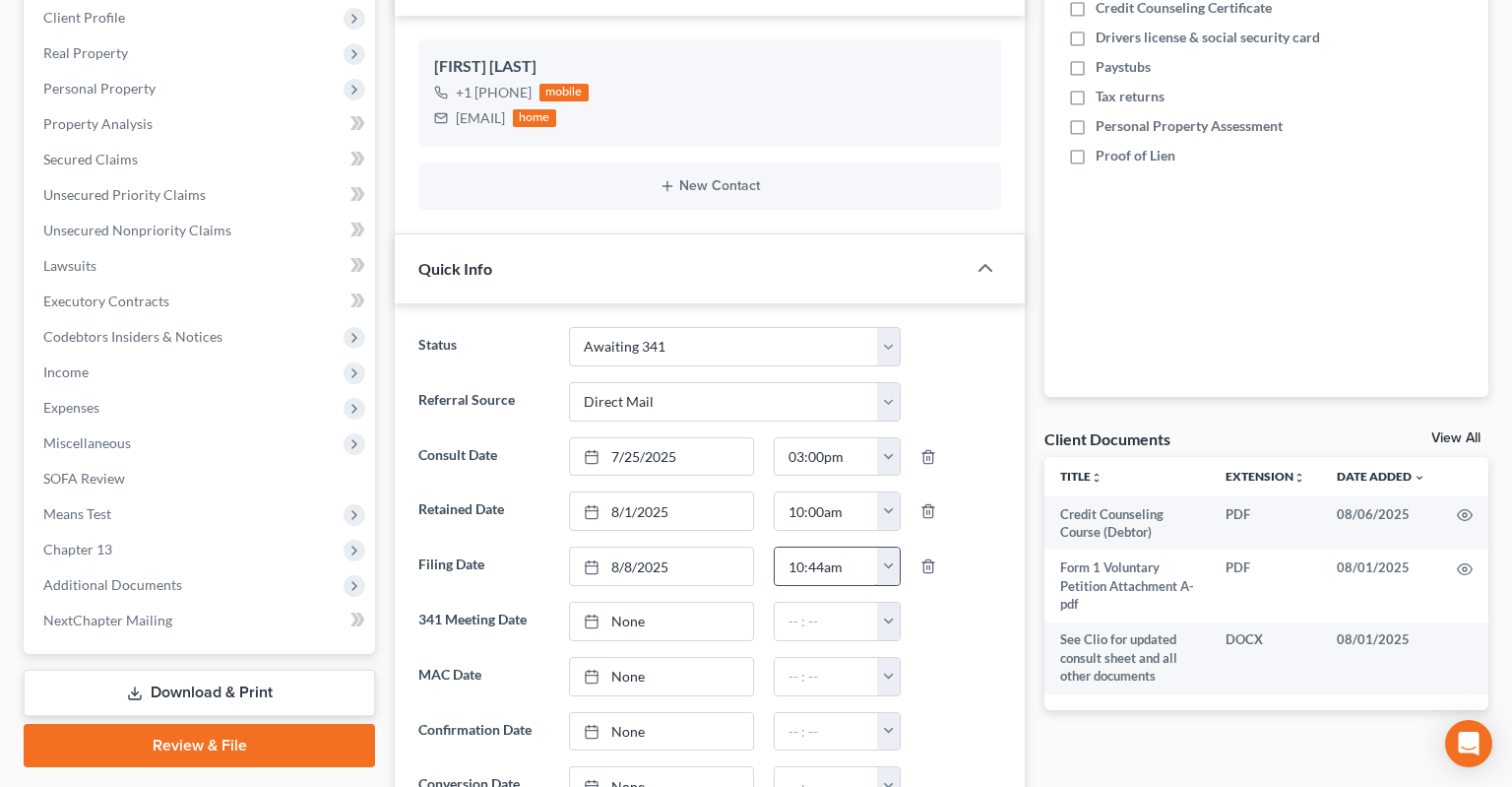 type on "10:44am" 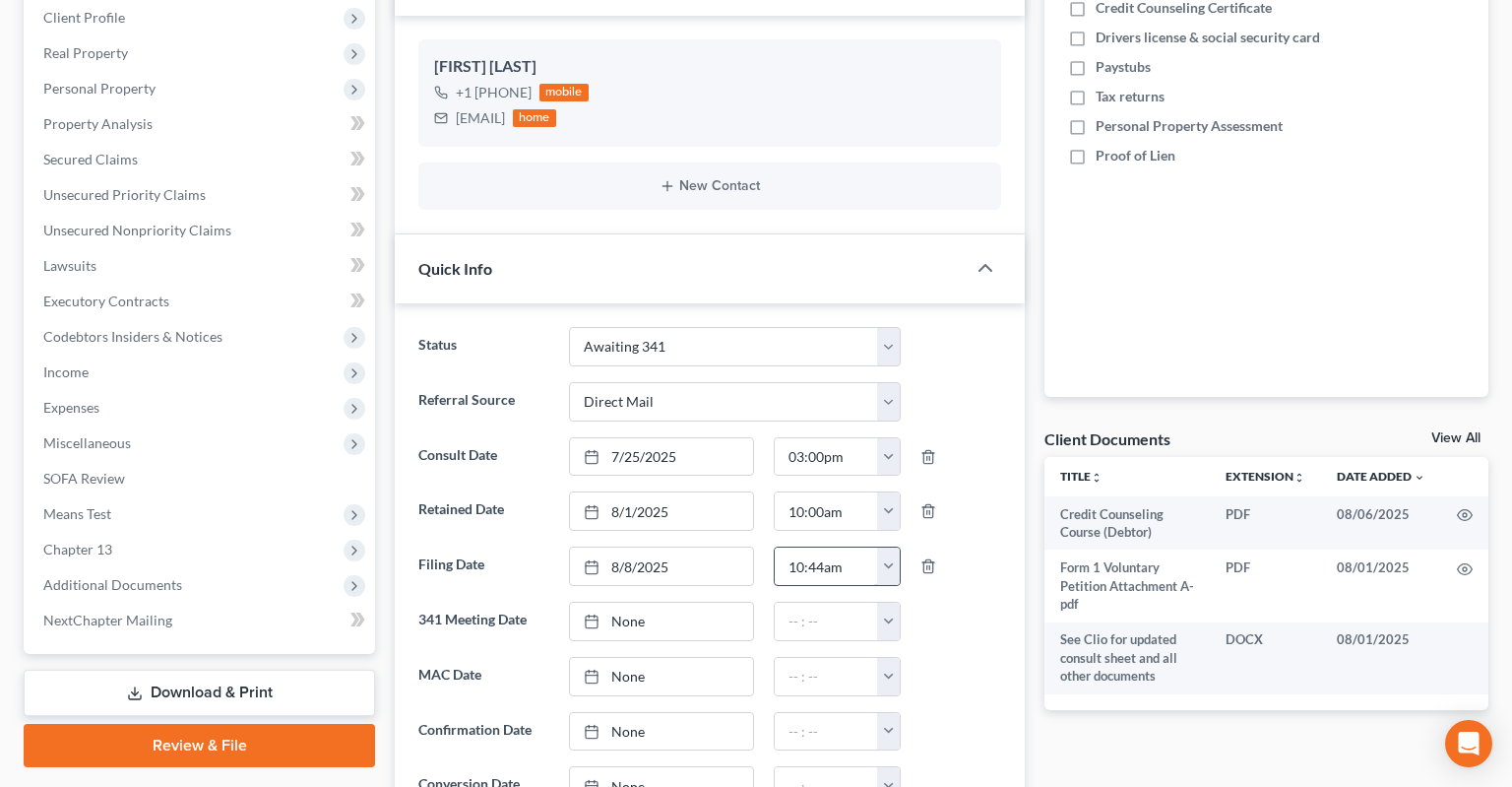 type 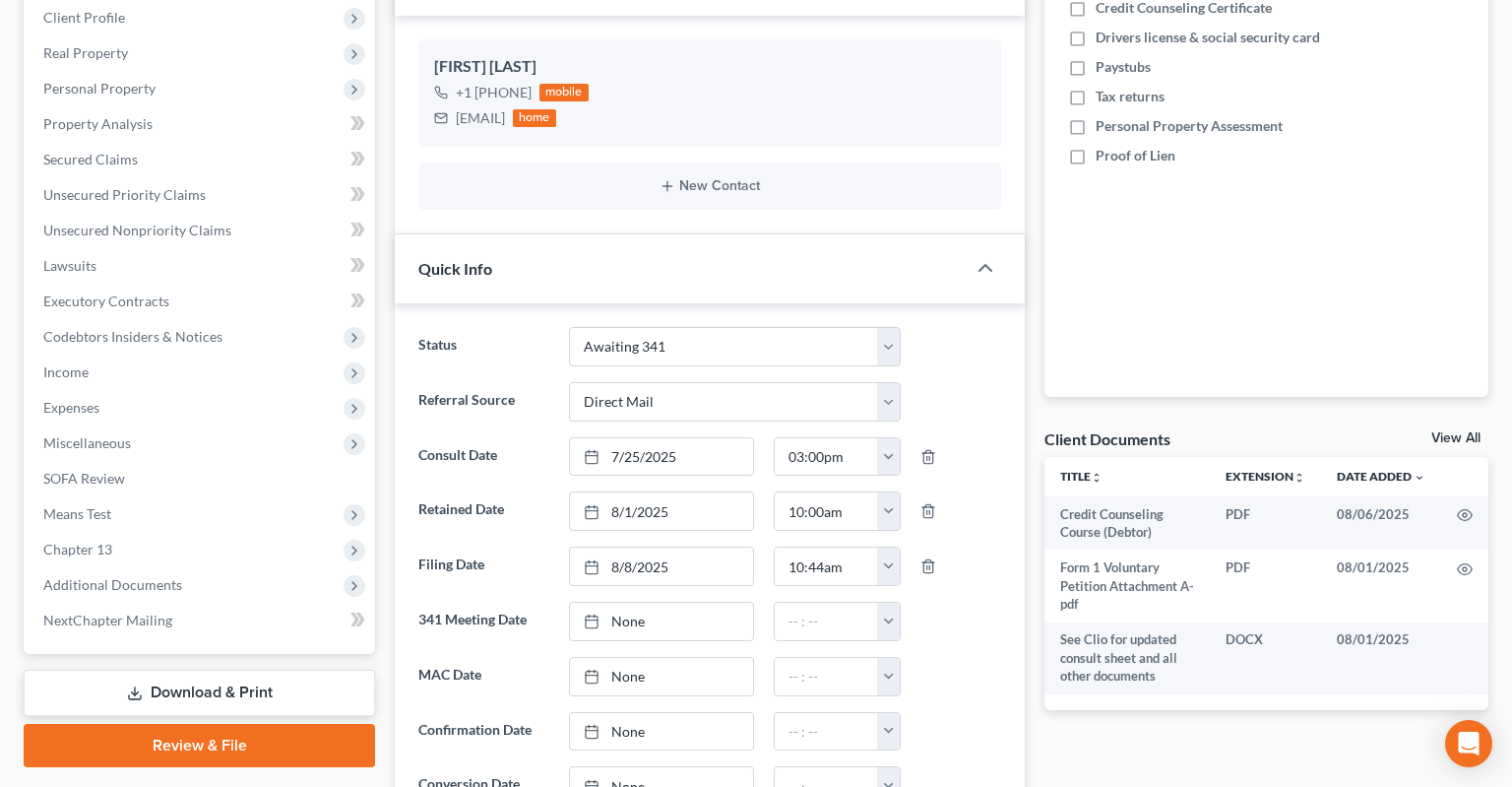click on "Status Awaiting 341 Chapter 7 - Attended Meeting Confirmed Discharged Dismissed New Consult Not Retained Rejected Retained Unconfirmed Withdrawn as Counsel Referral Source
Select Word Of Mouth Previous Clients Direct Mail Website Google Search Modern Attorney Other (specify)
Consult Date
[DATE]
close
Date
[DATE]
Time
[TIME]
chevron_left
July 2025
chevron_right
Su M Tu W Th F Sa
29 30 1 2 3 4 5
6 7 8 9 10 11 12
13 14 15 16 17 18 19
20 21 22 23 24 25 26
27 28 29 30 31 1 2
Clear
03:00pm
12:00am
12:30am
1:00am
1:30am
2:00am
2:30am
M" at bounding box center (710, 648) 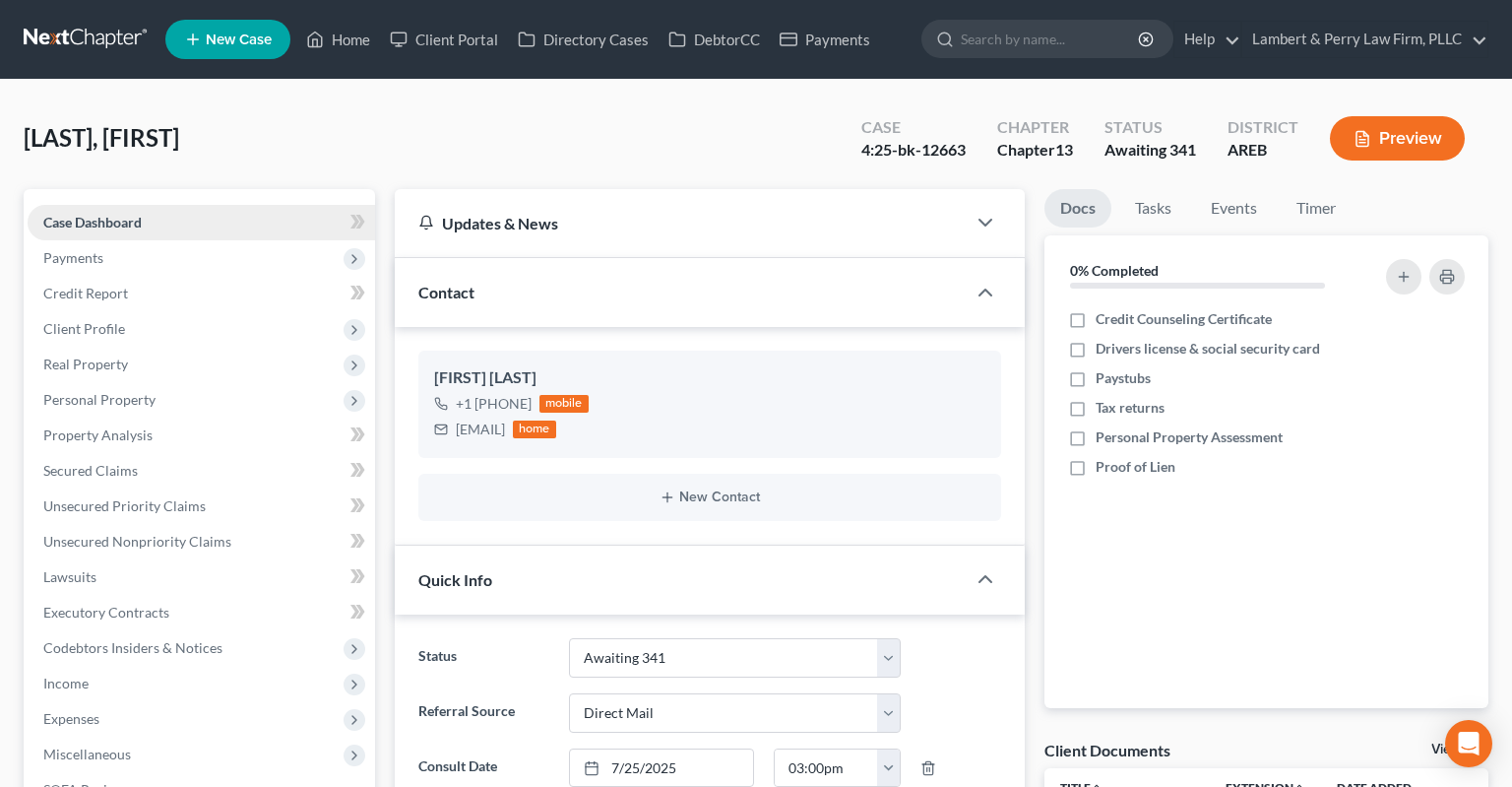click on "Case Dashboard" at bounding box center (201, 223) 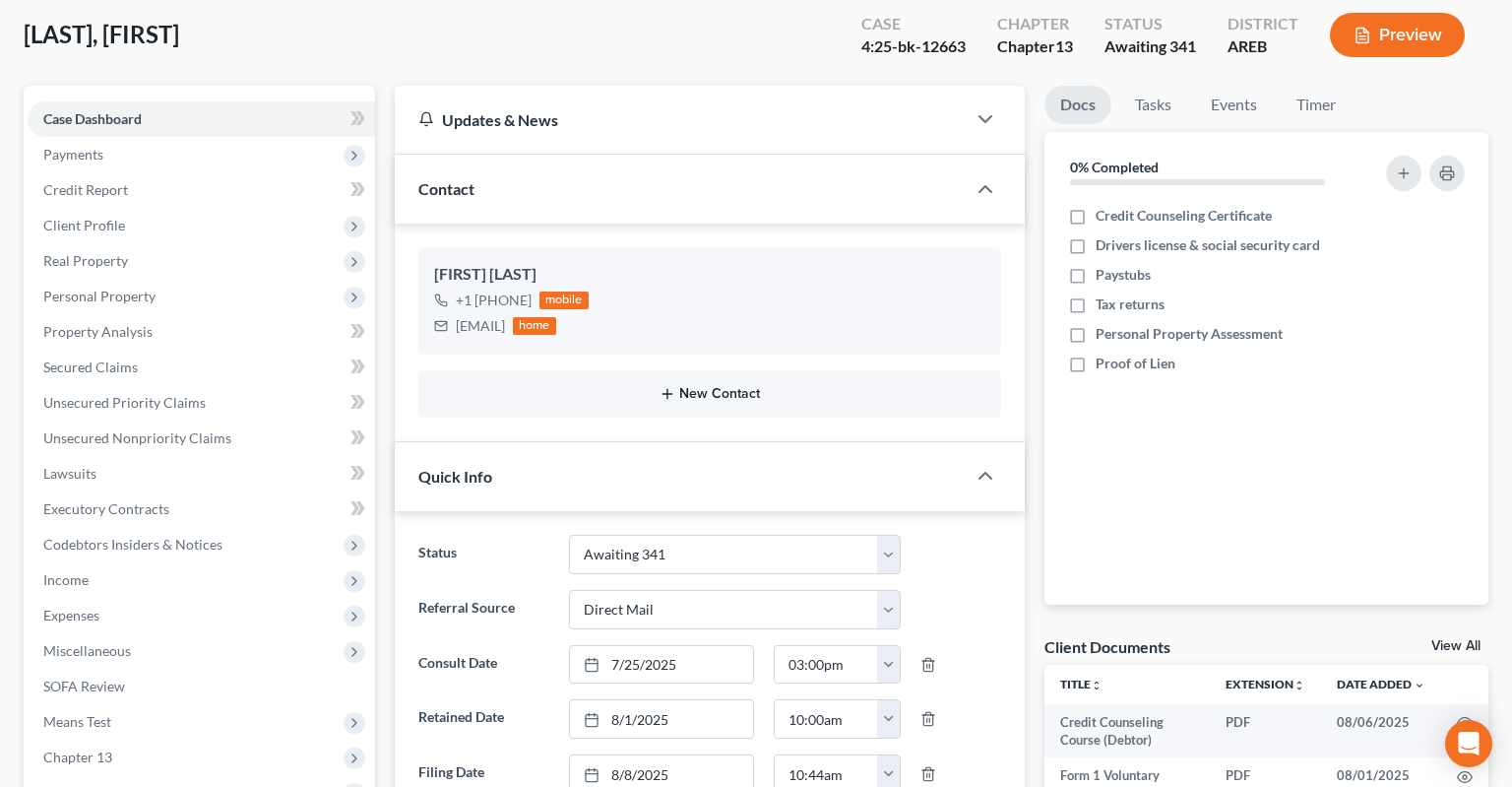 scroll, scrollTop: 0, scrollLeft: 0, axis: both 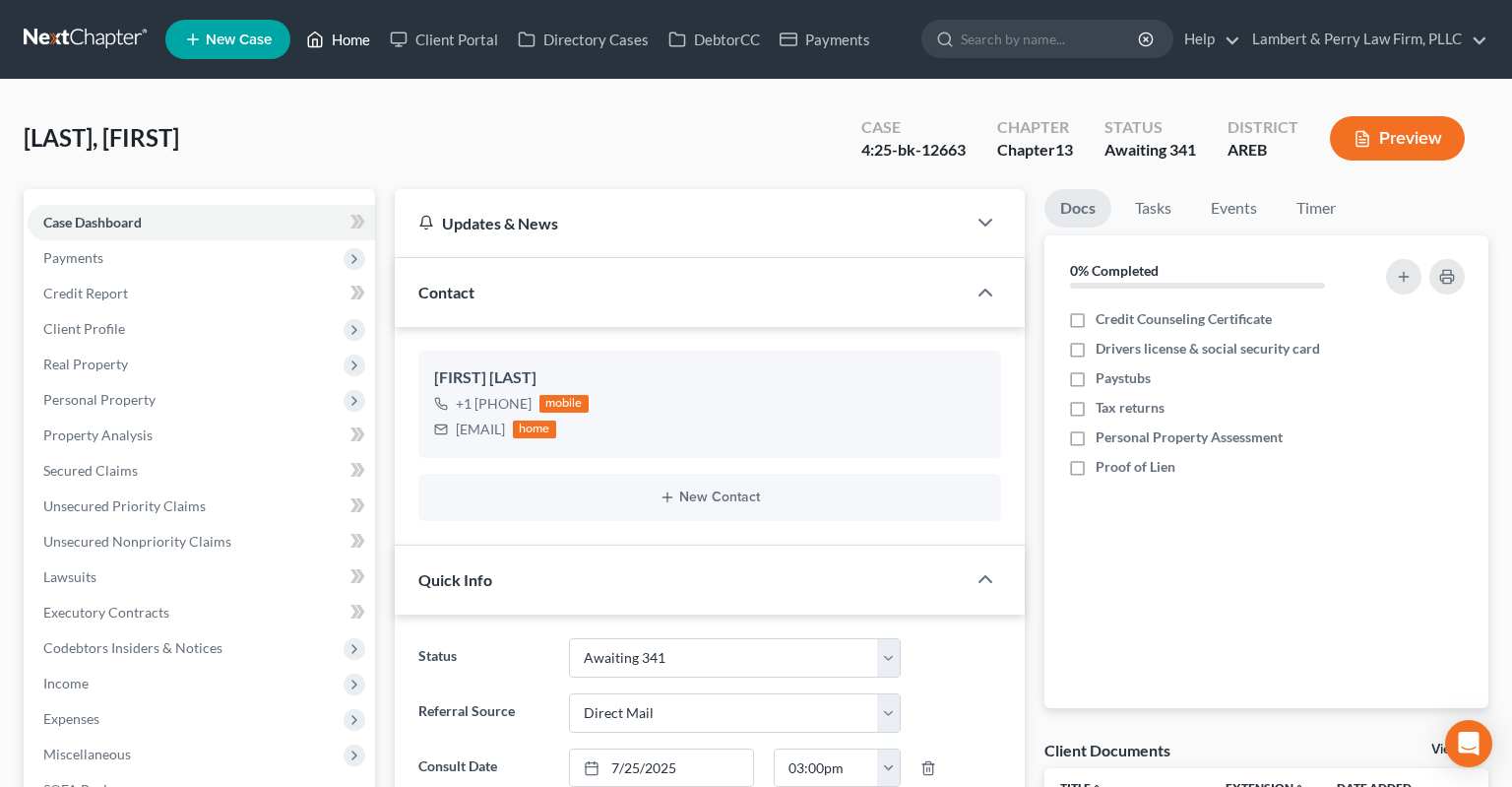 click on "Home" at bounding box center (338, 39) 